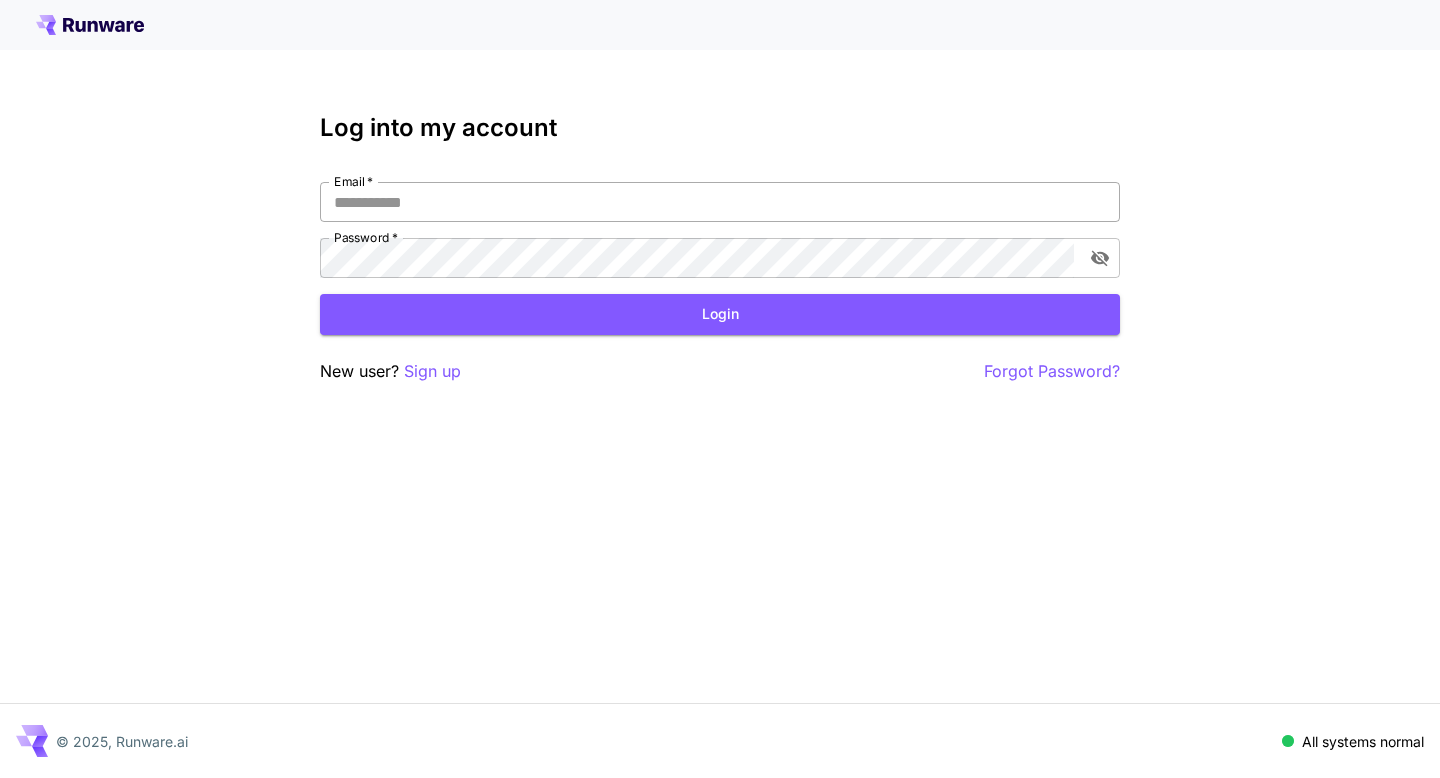 scroll, scrollTop: 0, scrollLeft: 0, axis: both 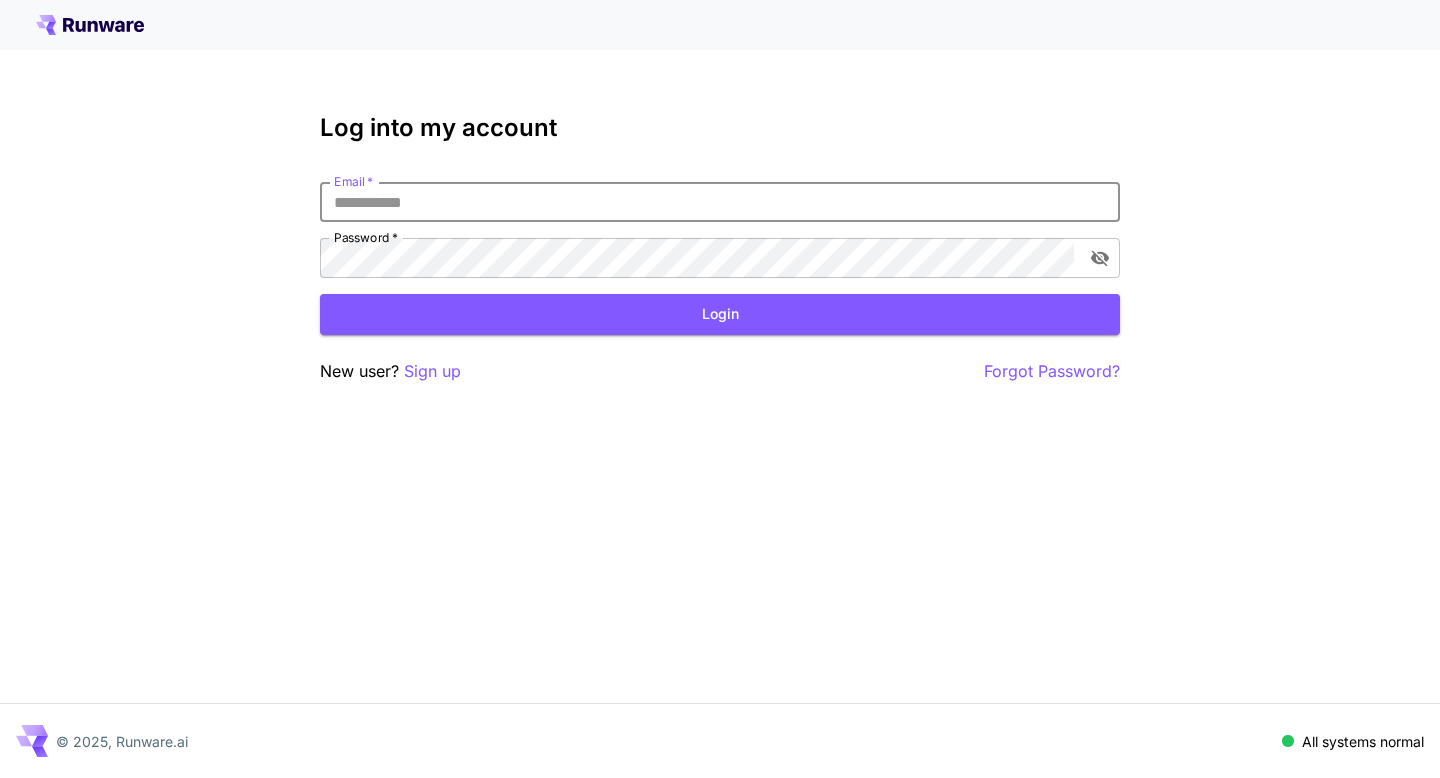 type on "**********" 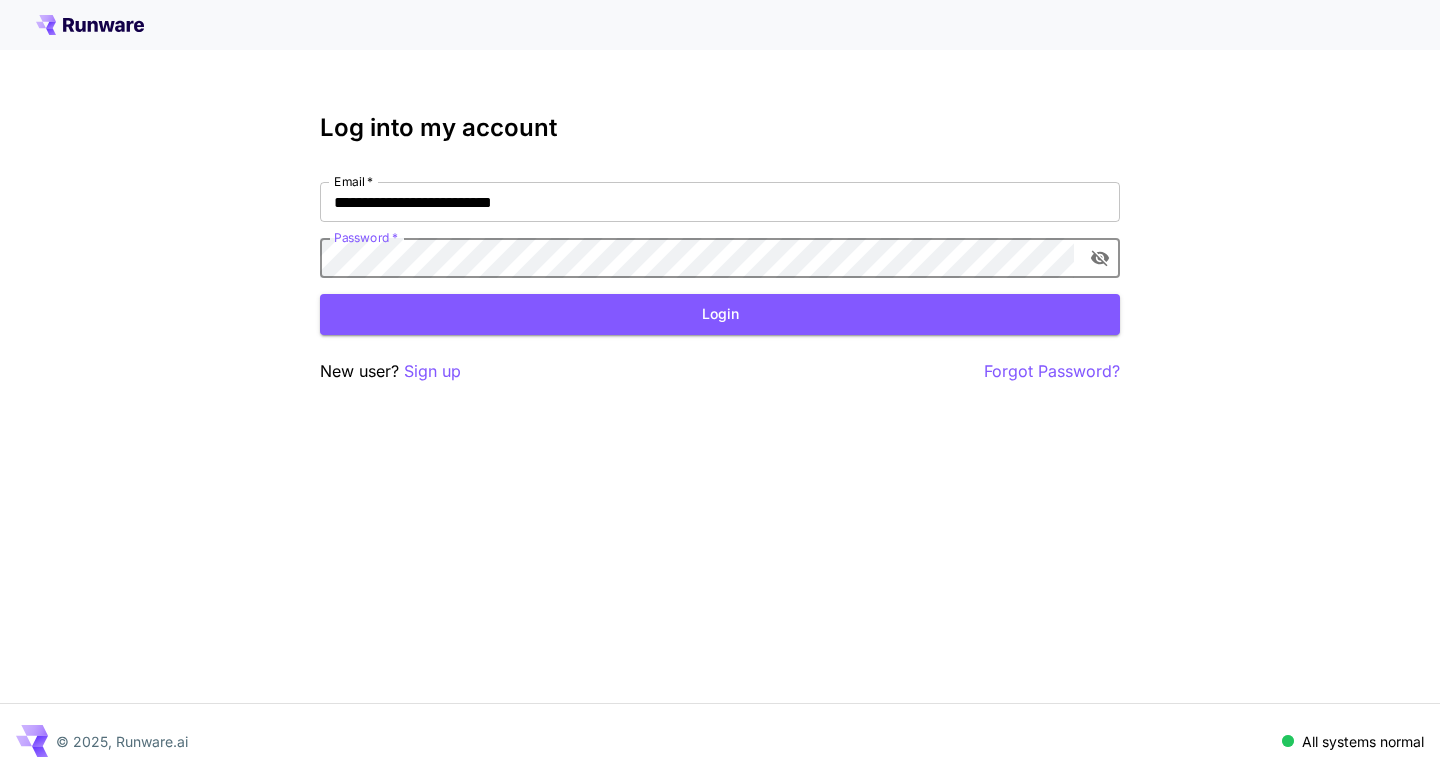 click on "Login" at bounding box center (720, 314) 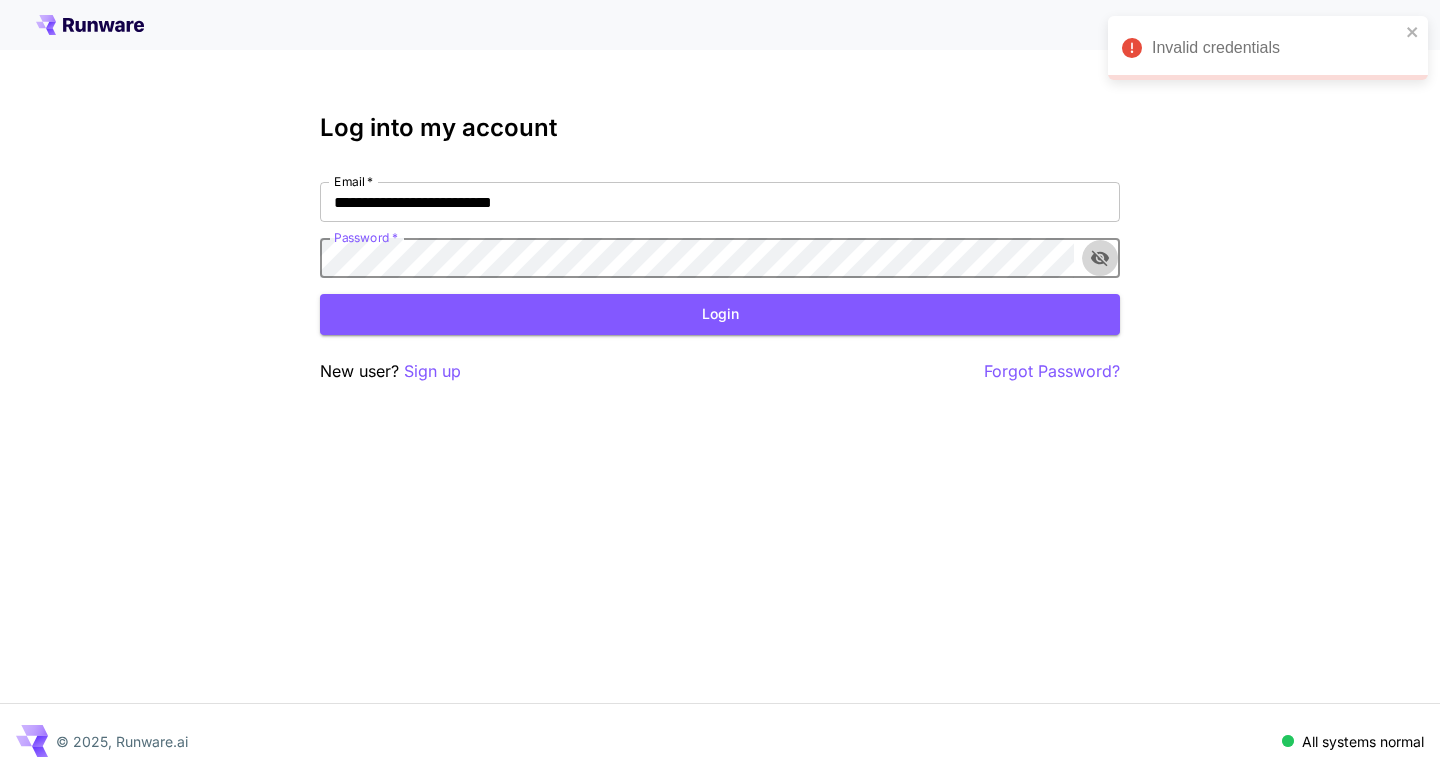 click 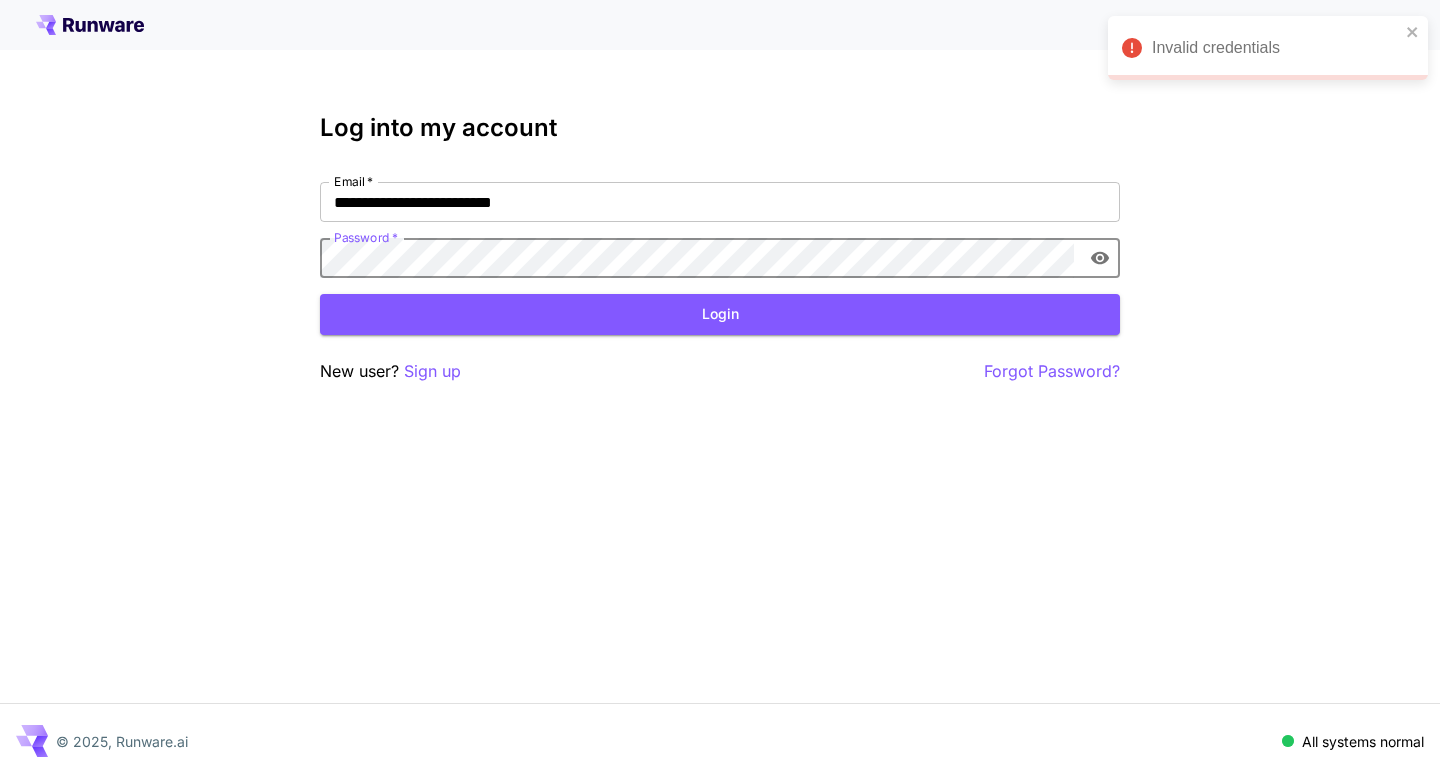 click 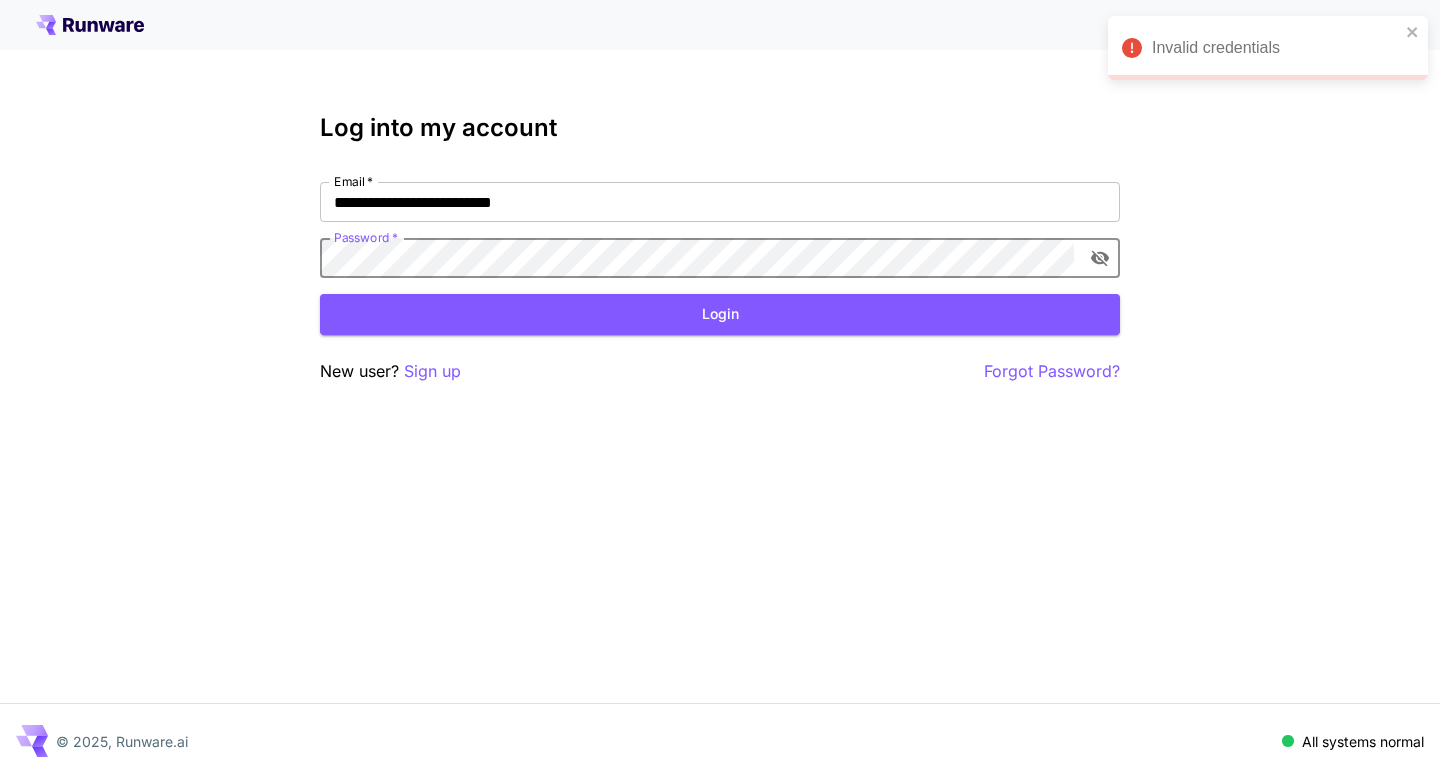 click on "Login" at bounding box center (720, 314) 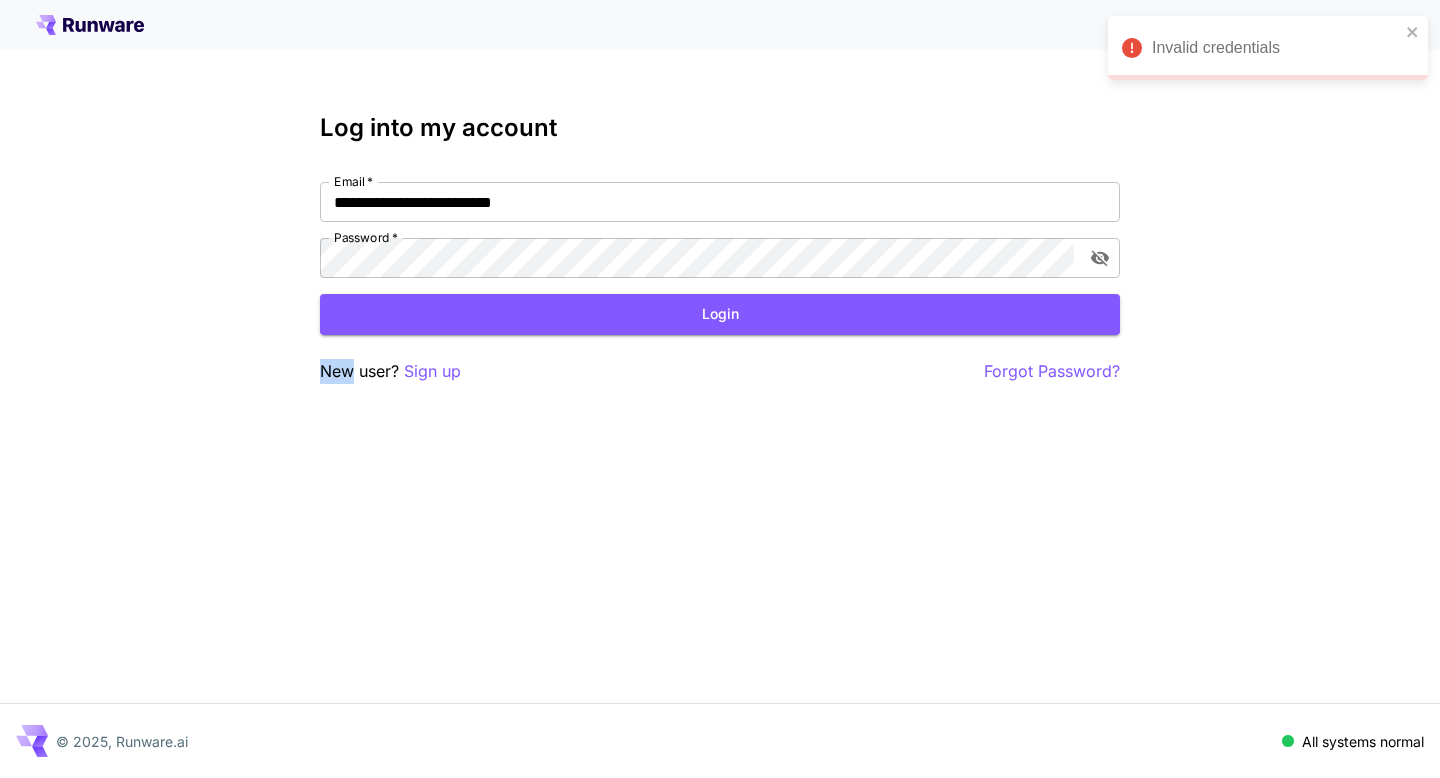 click on "**********" at bounding box center (720, 258) 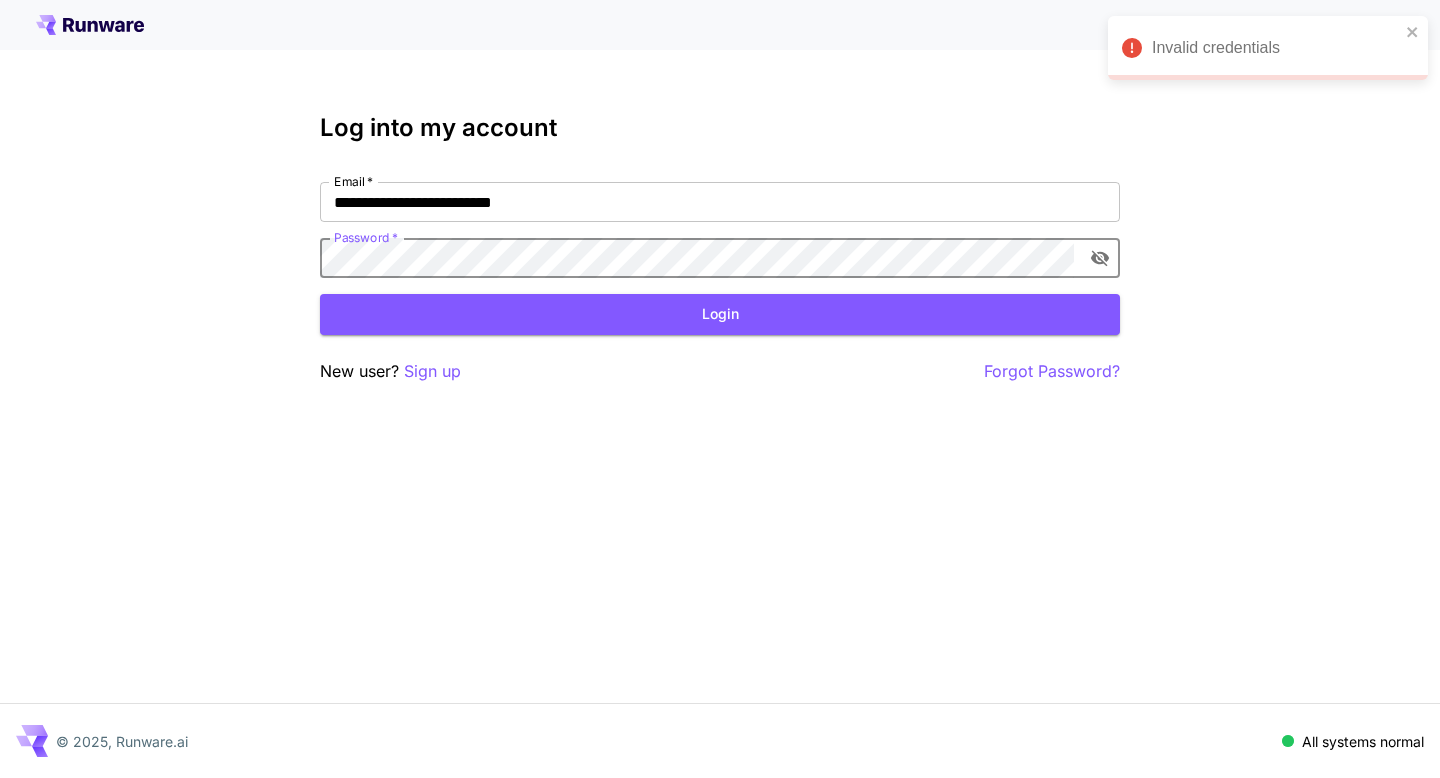click on "Login" at bounding box center [720, 314] 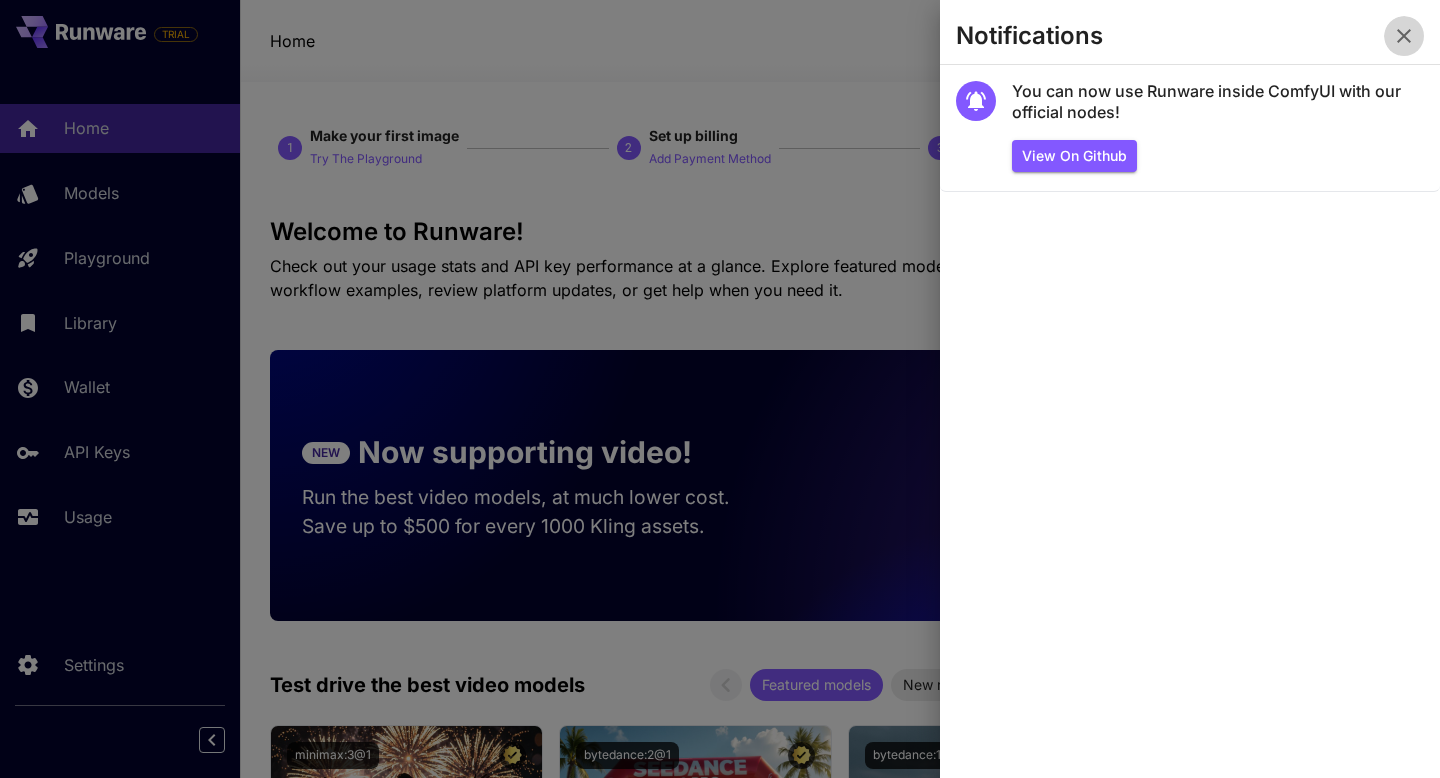 click 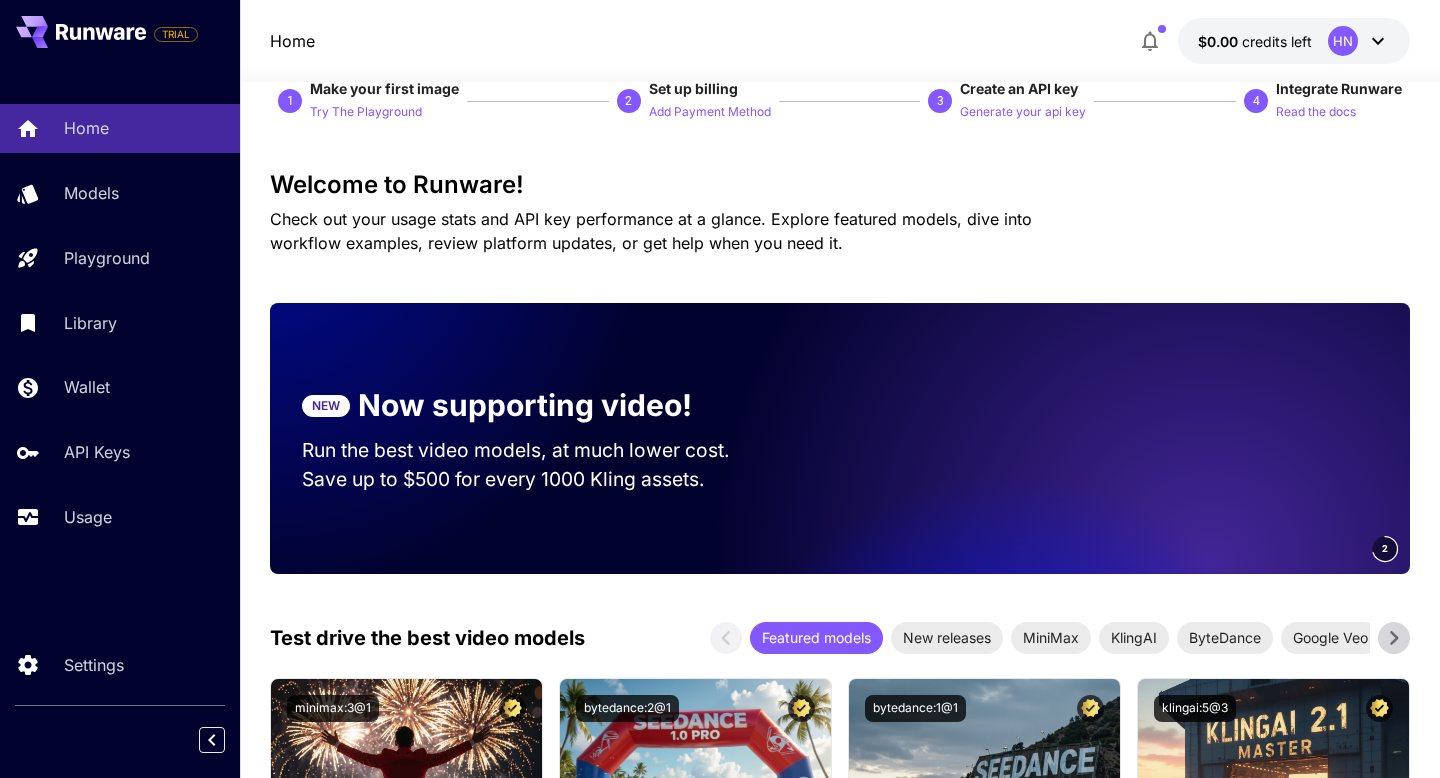 scroll, scrollTop: 52, scrollLeft: 0, axis: vertical 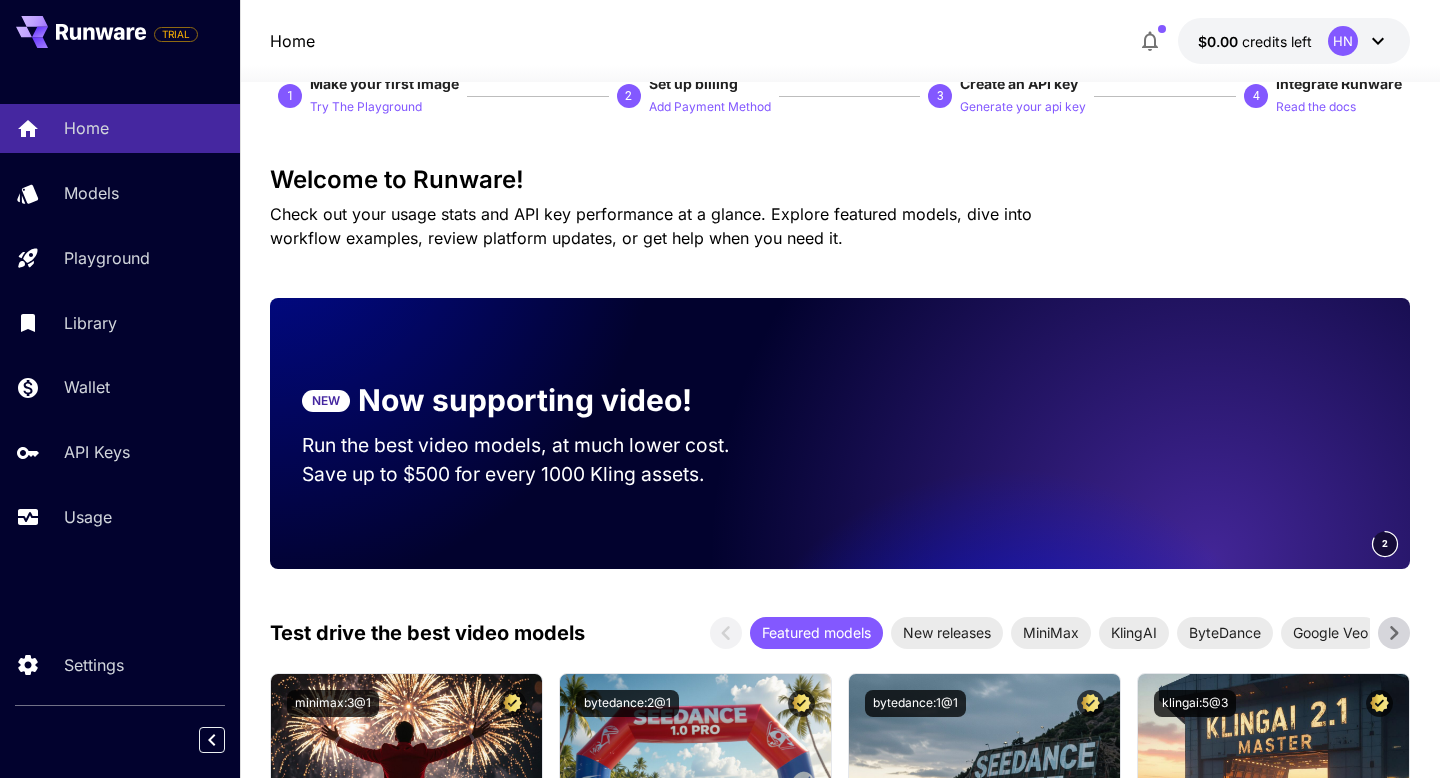 click at bounding box center [840, 70] 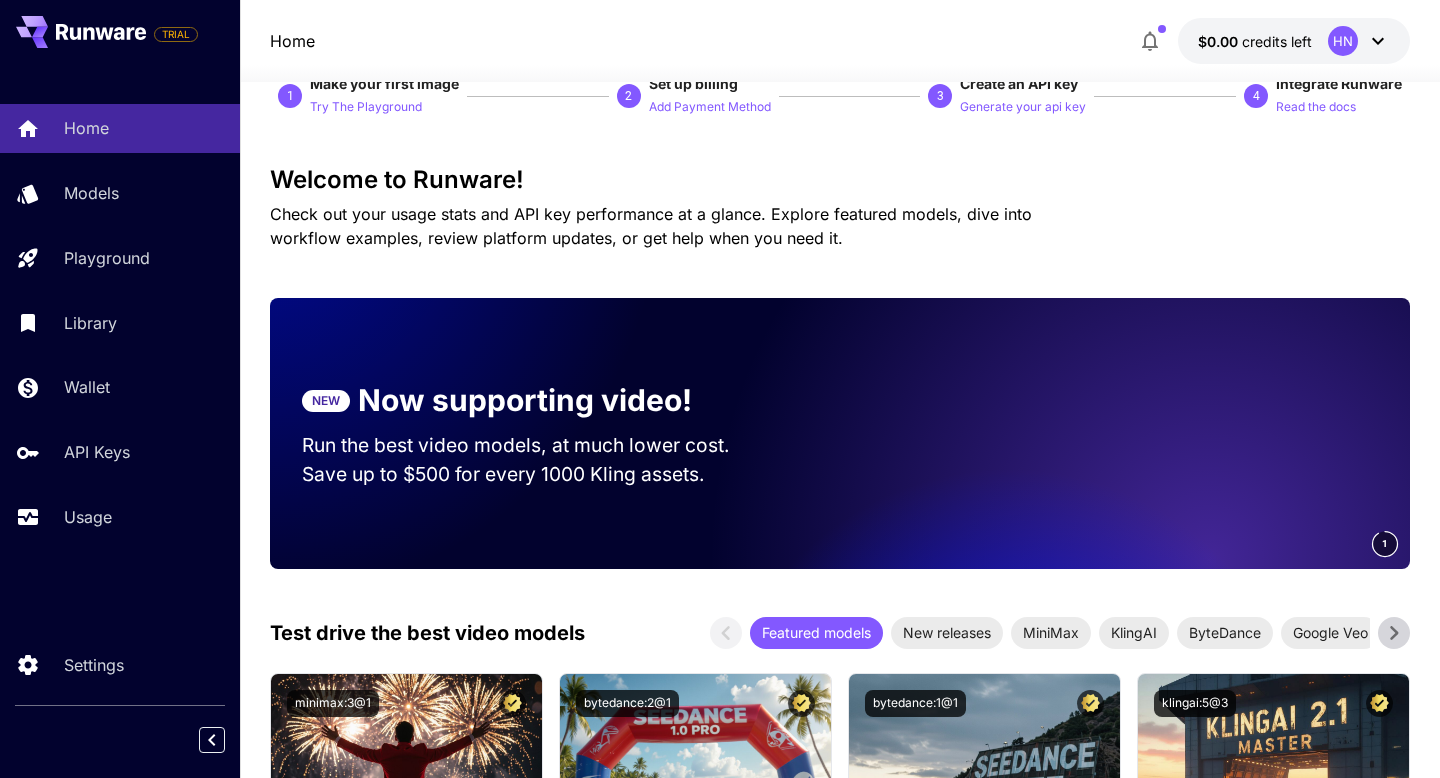 click on "$0.00    credits left  HN" at bounding box center [1294, 41] 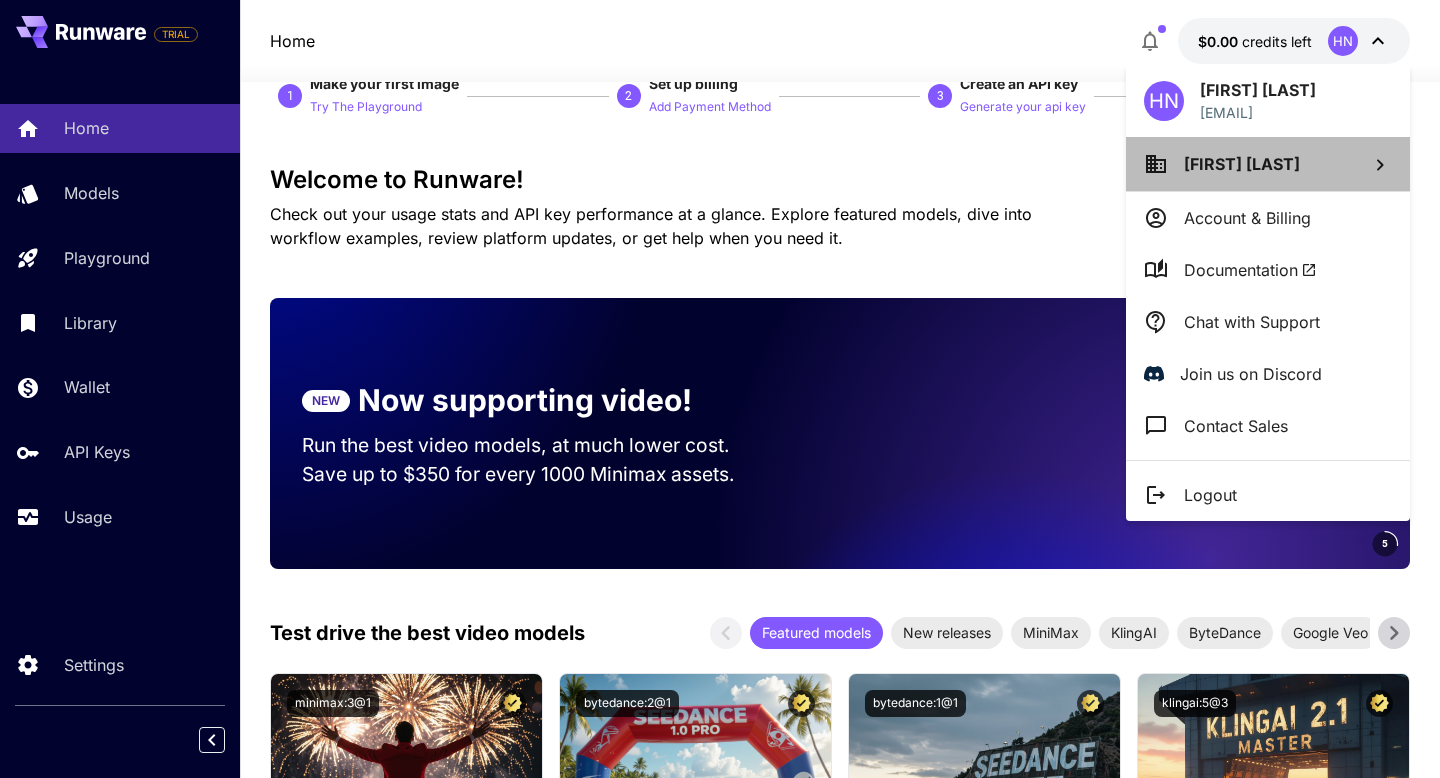 click on "Ha Nguyen" at bounding box center [1242, 164] 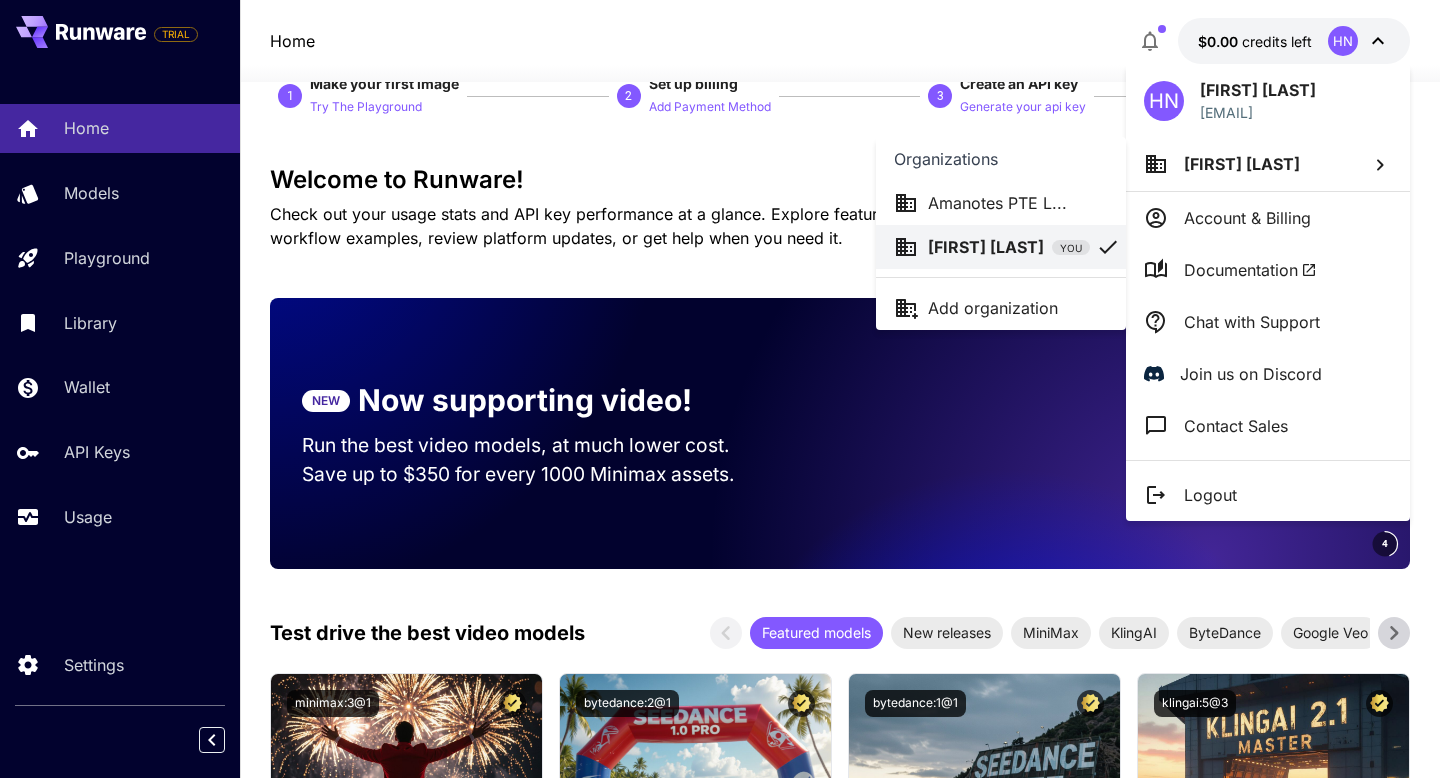 click on "Amanotes PTE L..." at bounding box center [1001, 203] 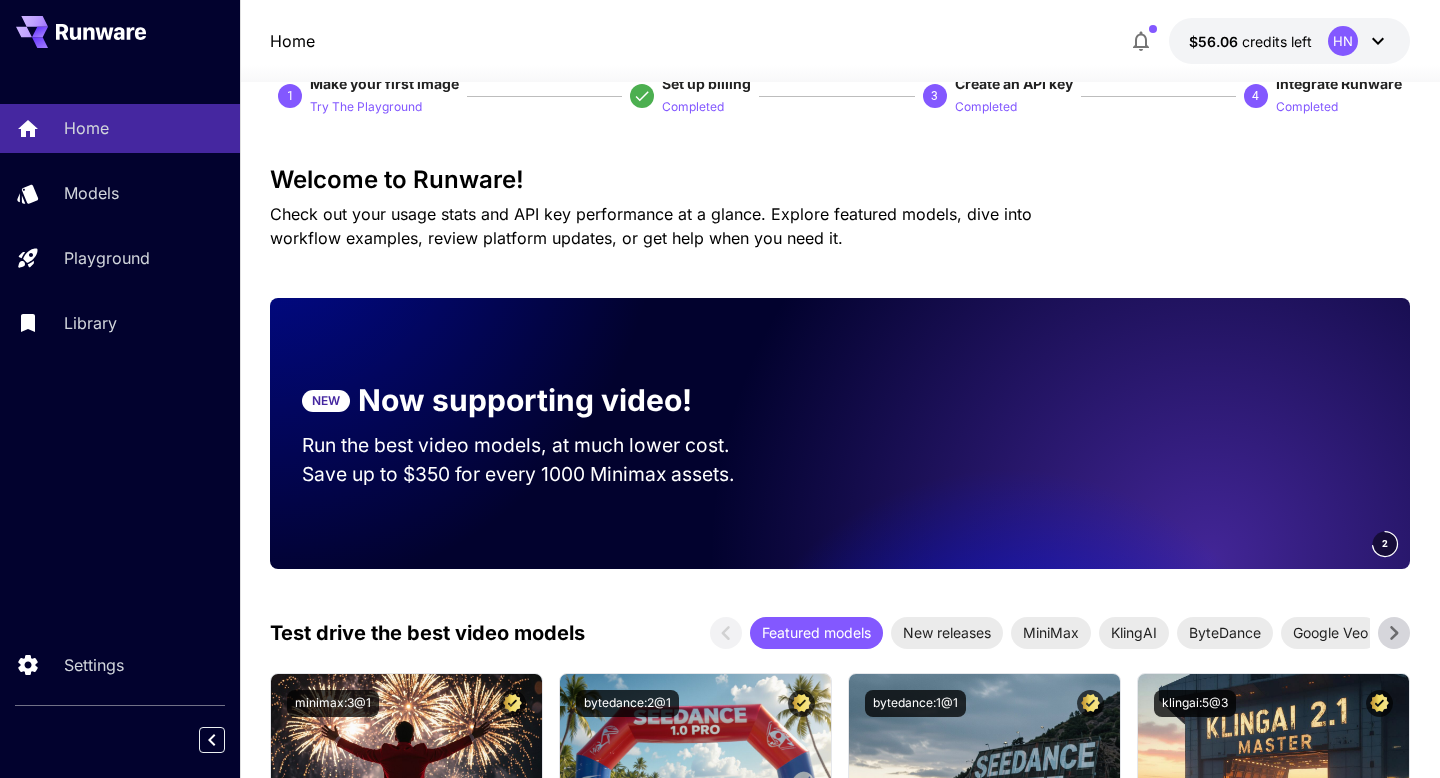 click 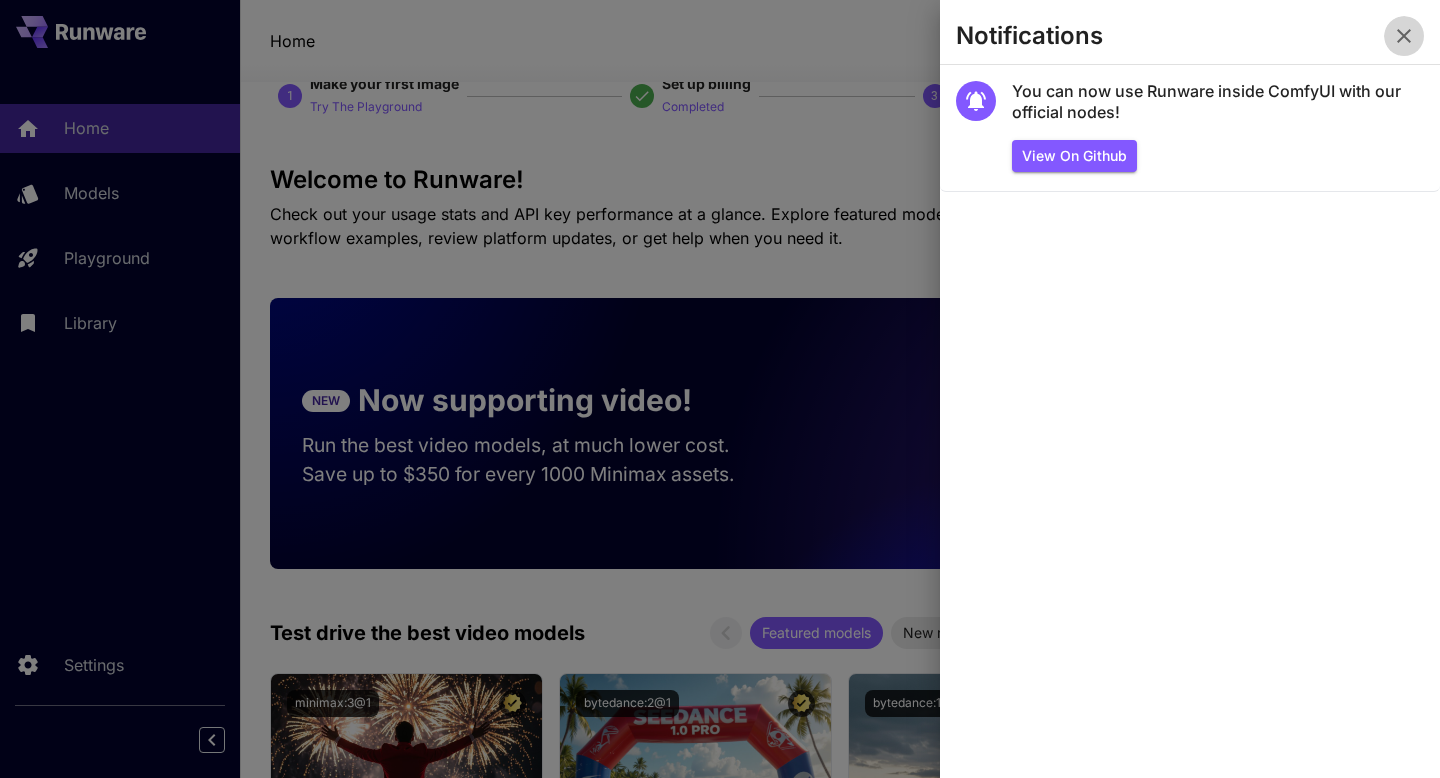 click at bounding box center (1404, 36) 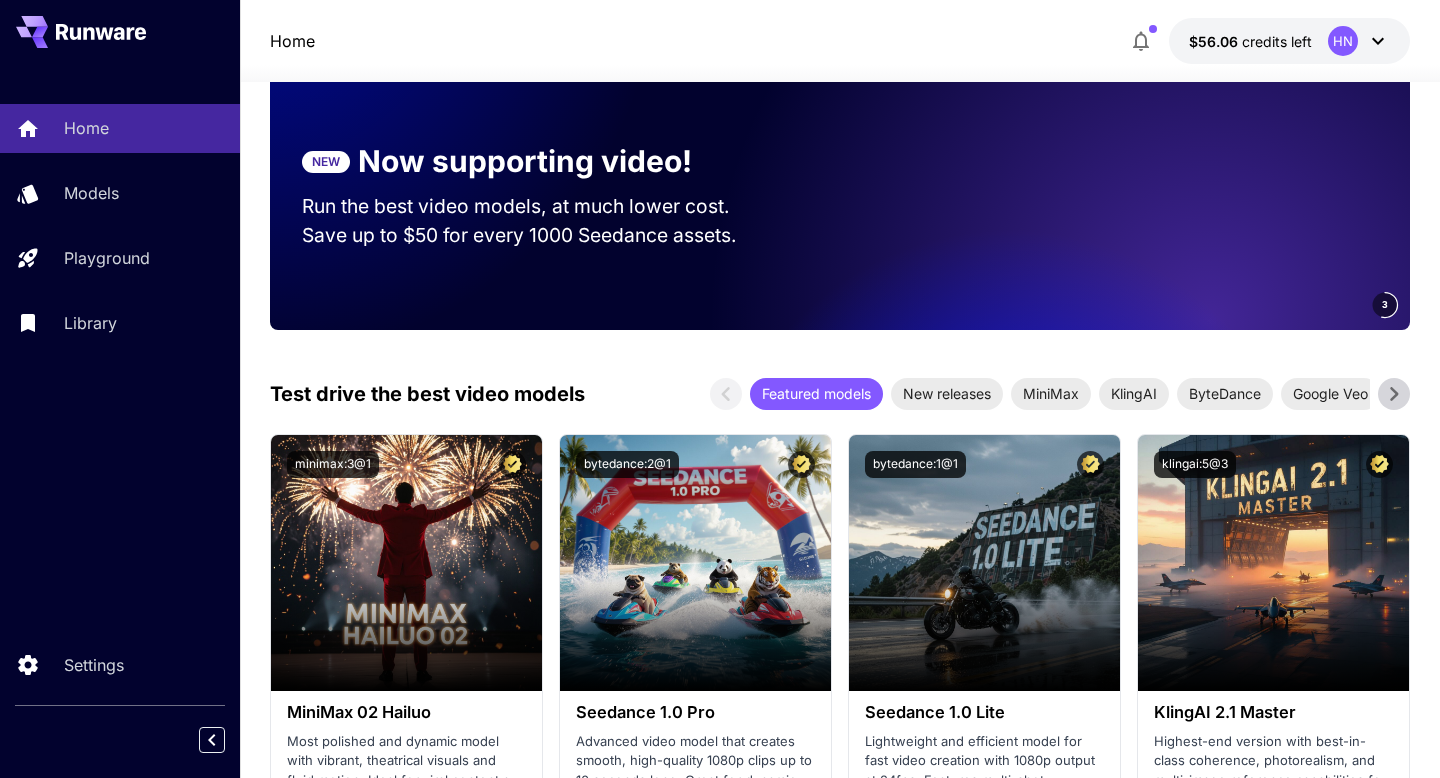 scroll, scrollTop: 0, scrollLeft: 0, axis: both 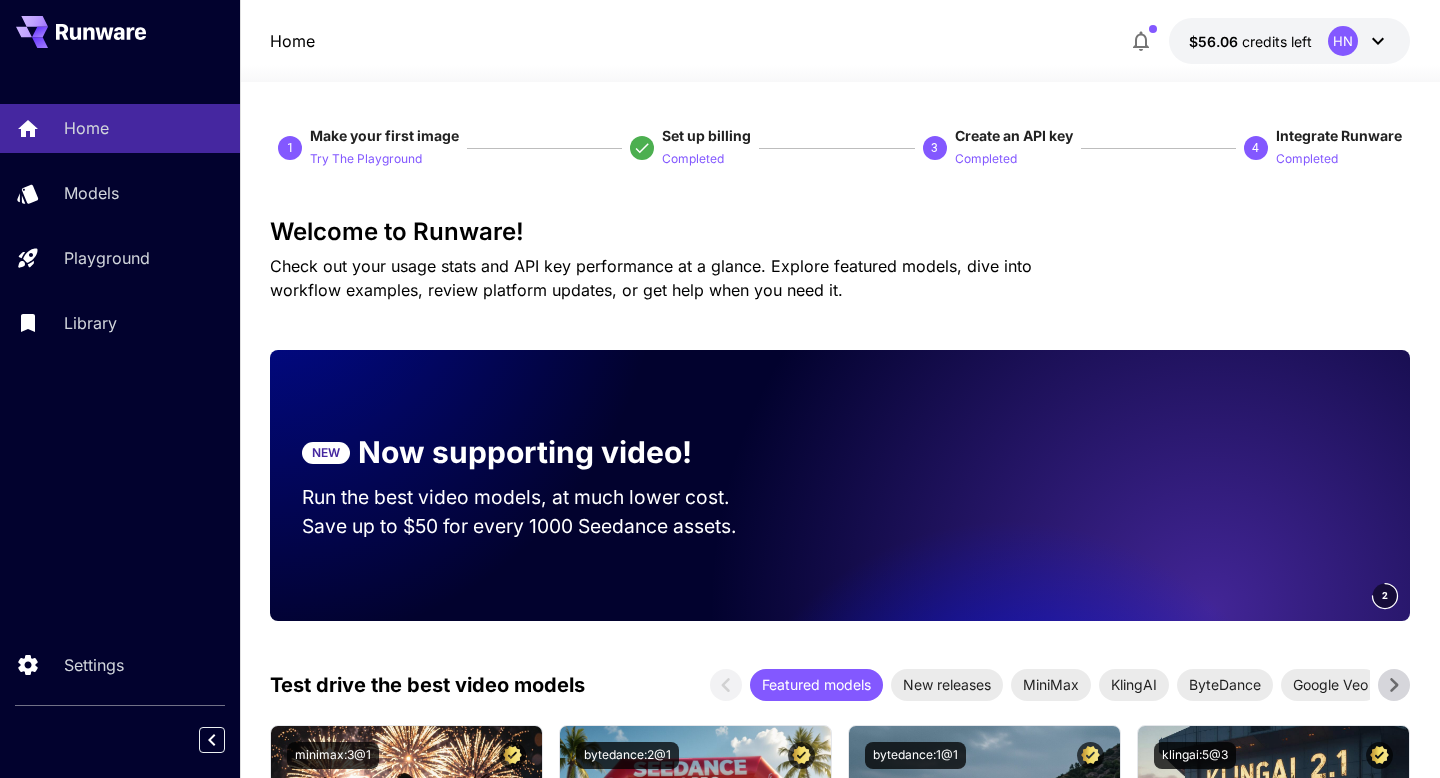 click on "Set up billing Completed" at bounding box center (706, 148) 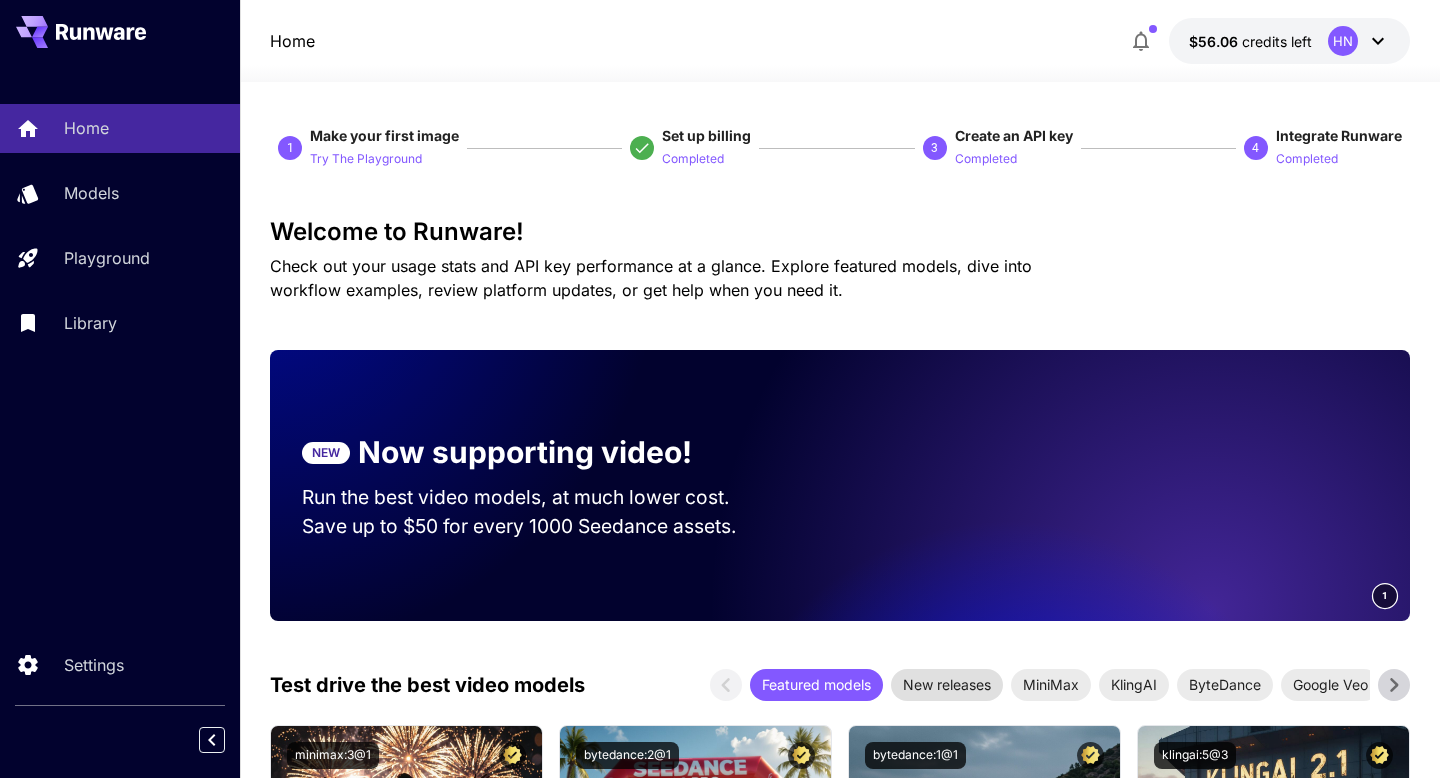 click on "New releases" at bounding box center (947, 684) 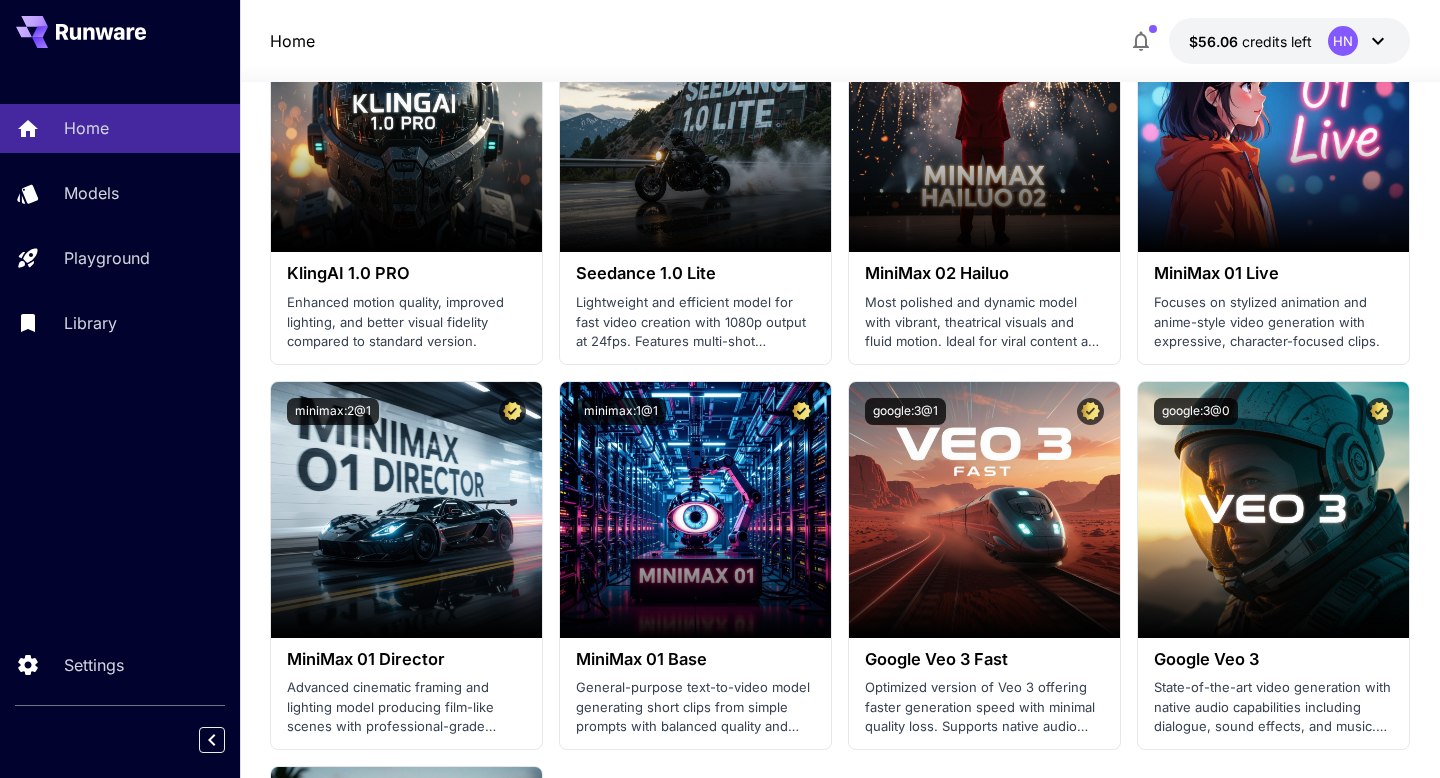 scroll, scrollTop: 1242, scrollLeft: 0, axis: vertical 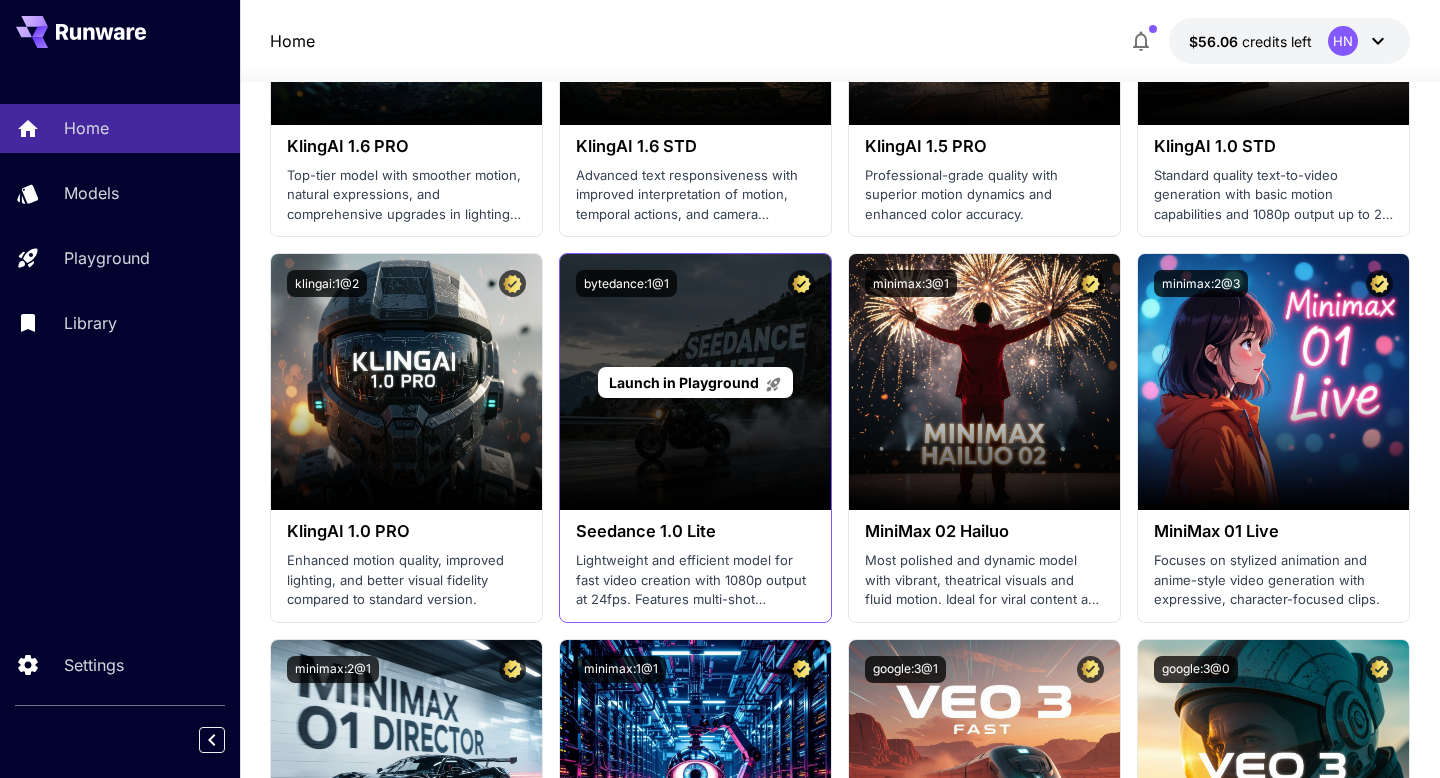 click on "Launch in Playground" at bounding box center (695, 382) 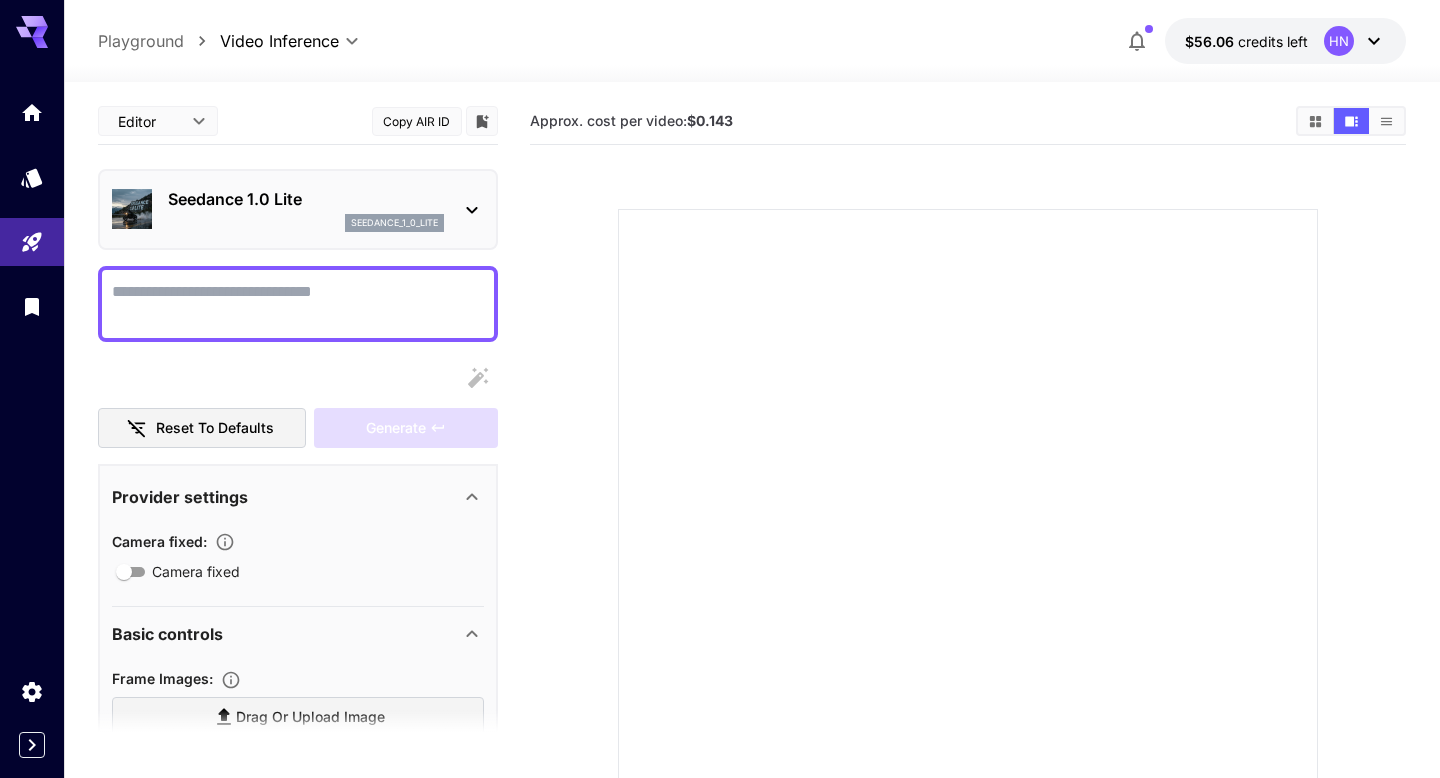 scroll, scrollTop: 42, scrollLeft: 0, axis: vertical 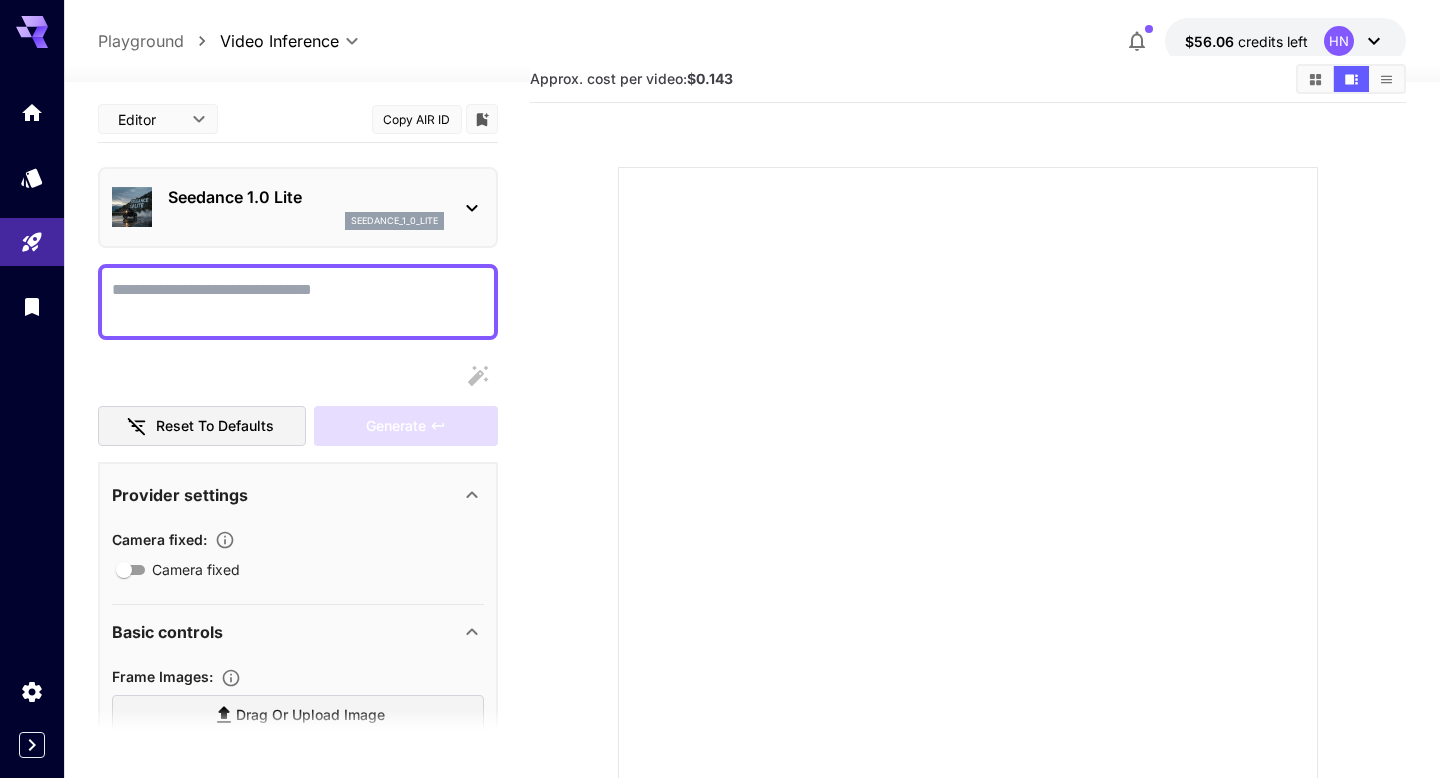 click on "**********" at bounding box center [720, 442] 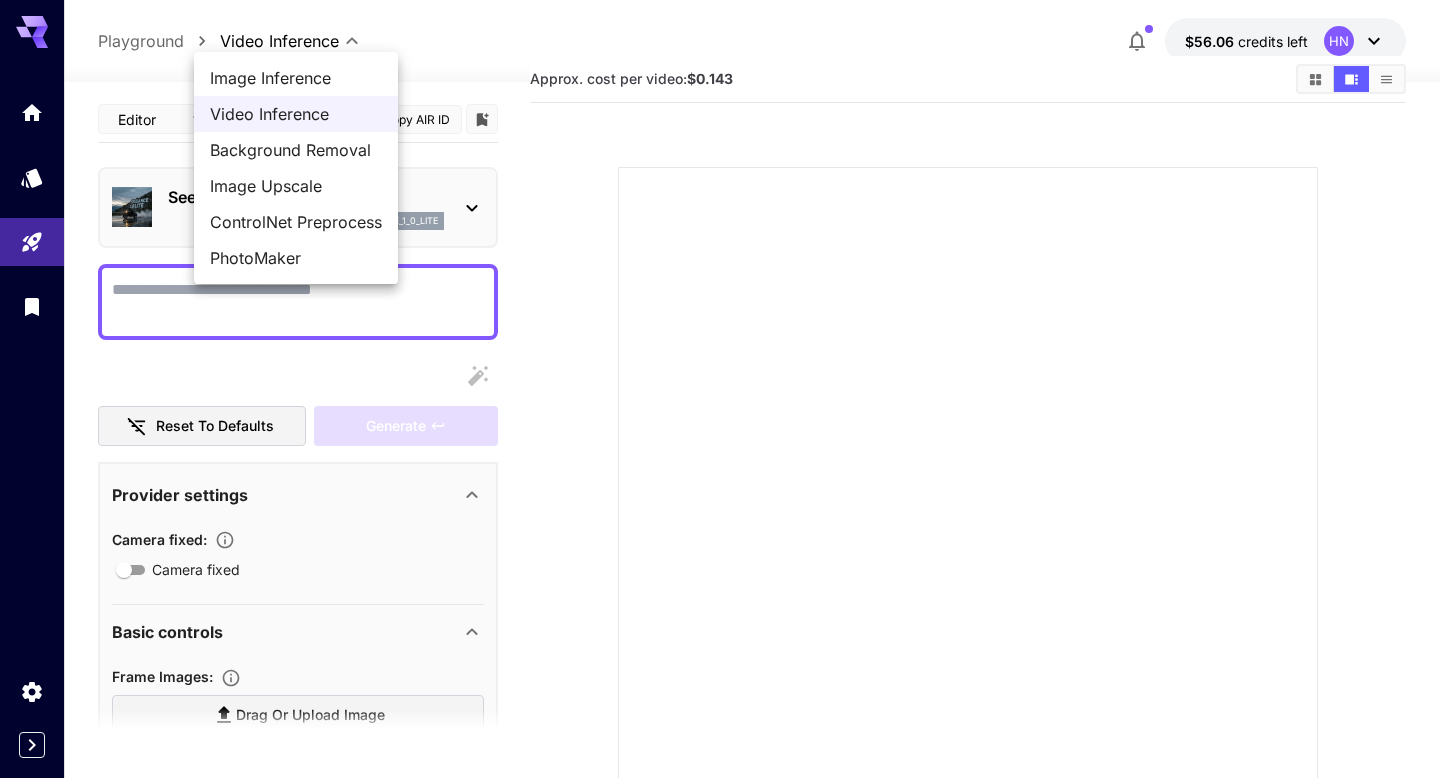 click at bounding box center [720, 389] 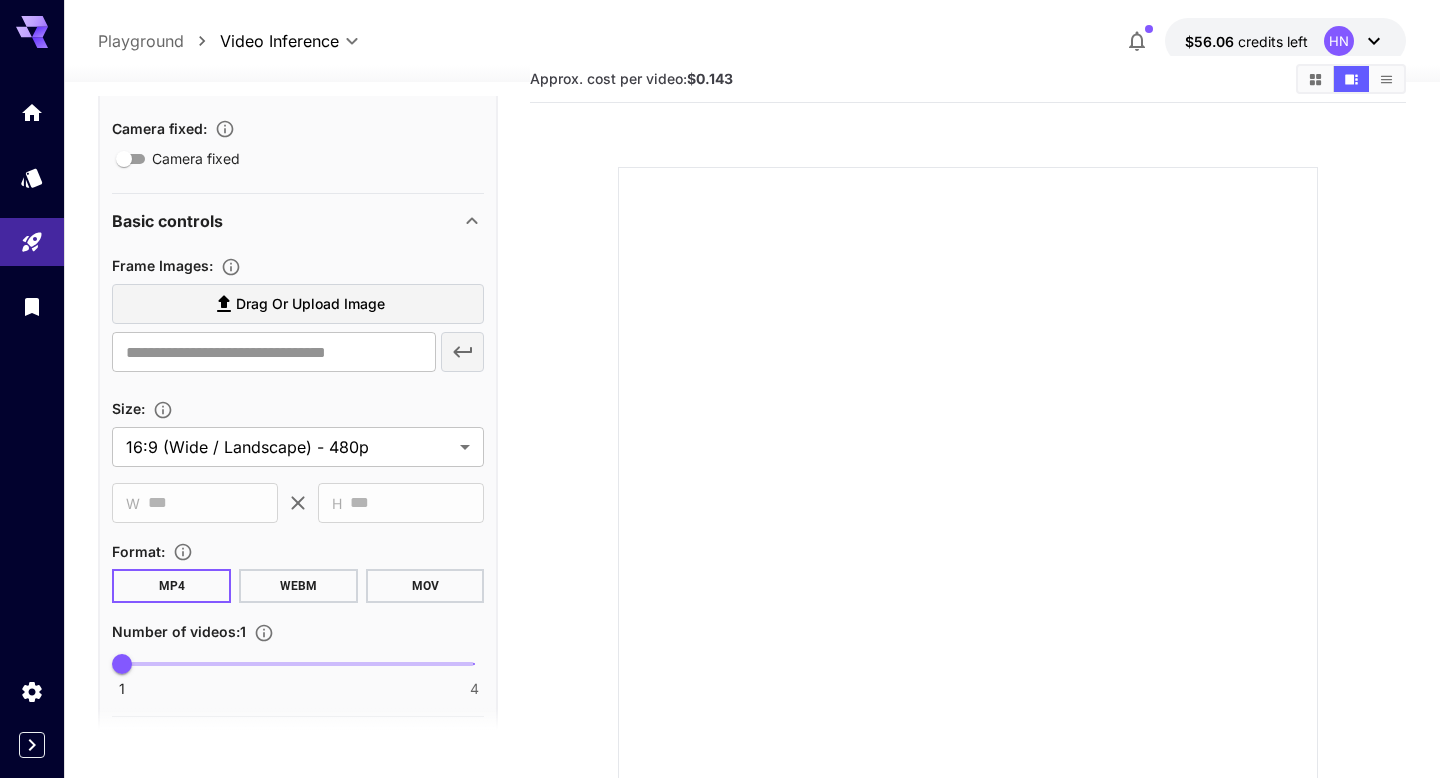 scroll, scrollTop: 437, scrollLeft: 0, axis: vertical 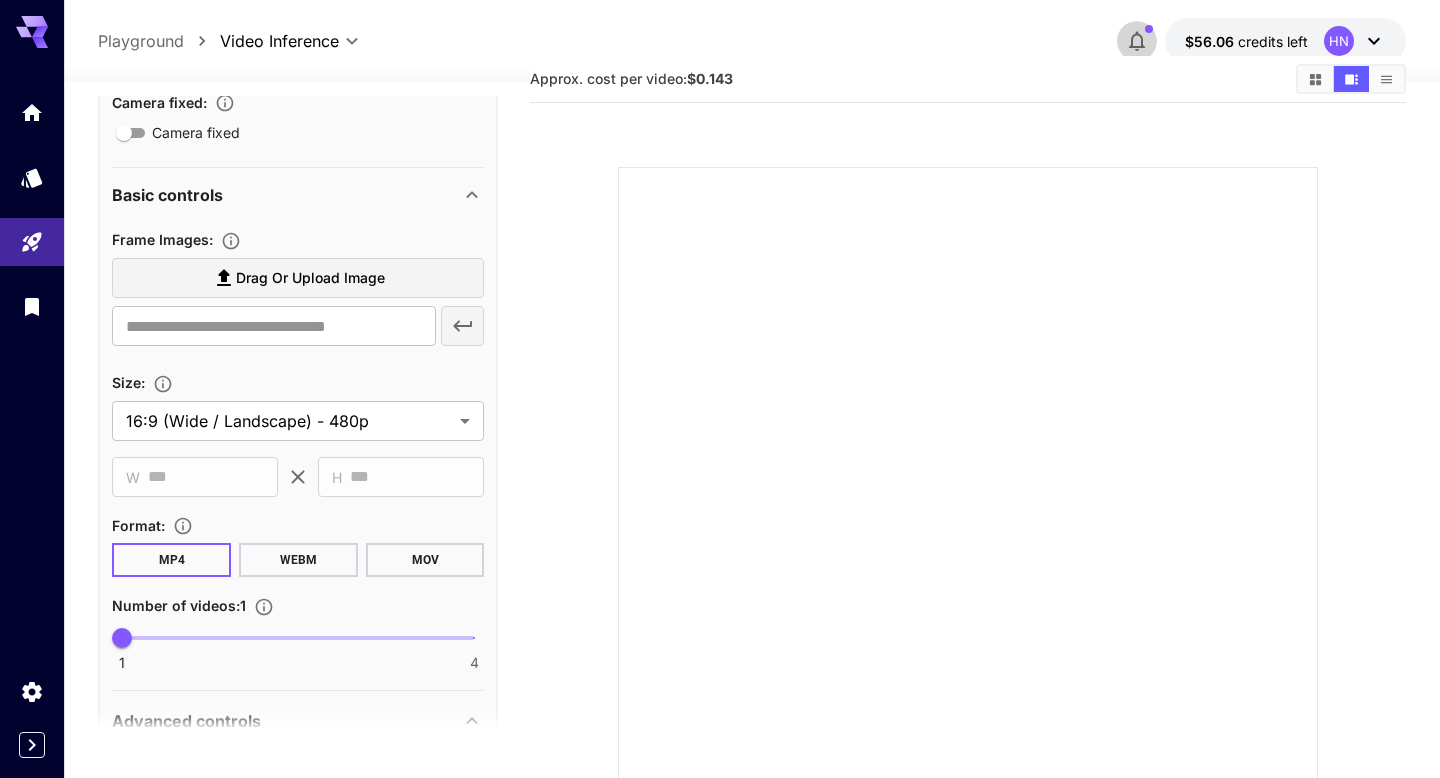 click 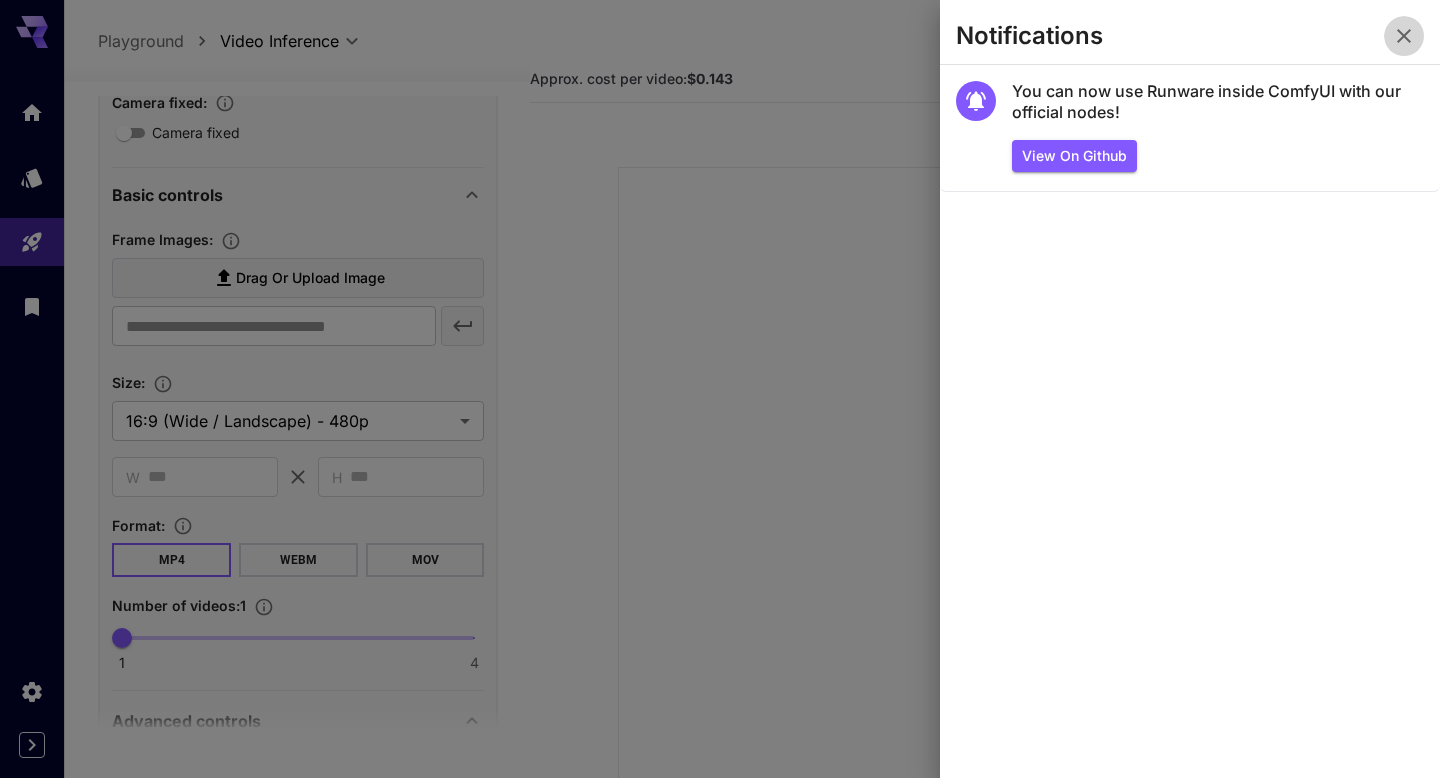 click 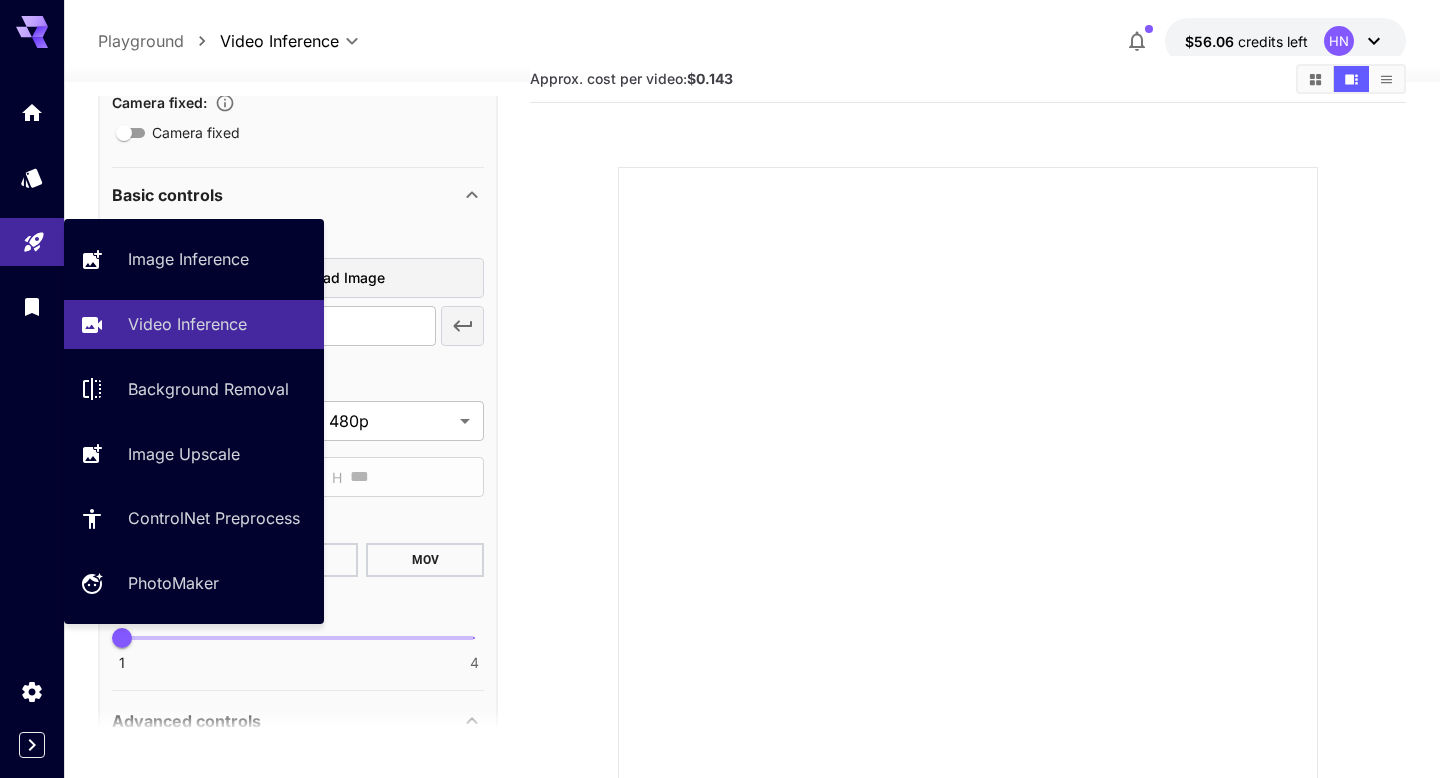 click at bounding box center (32, 242) 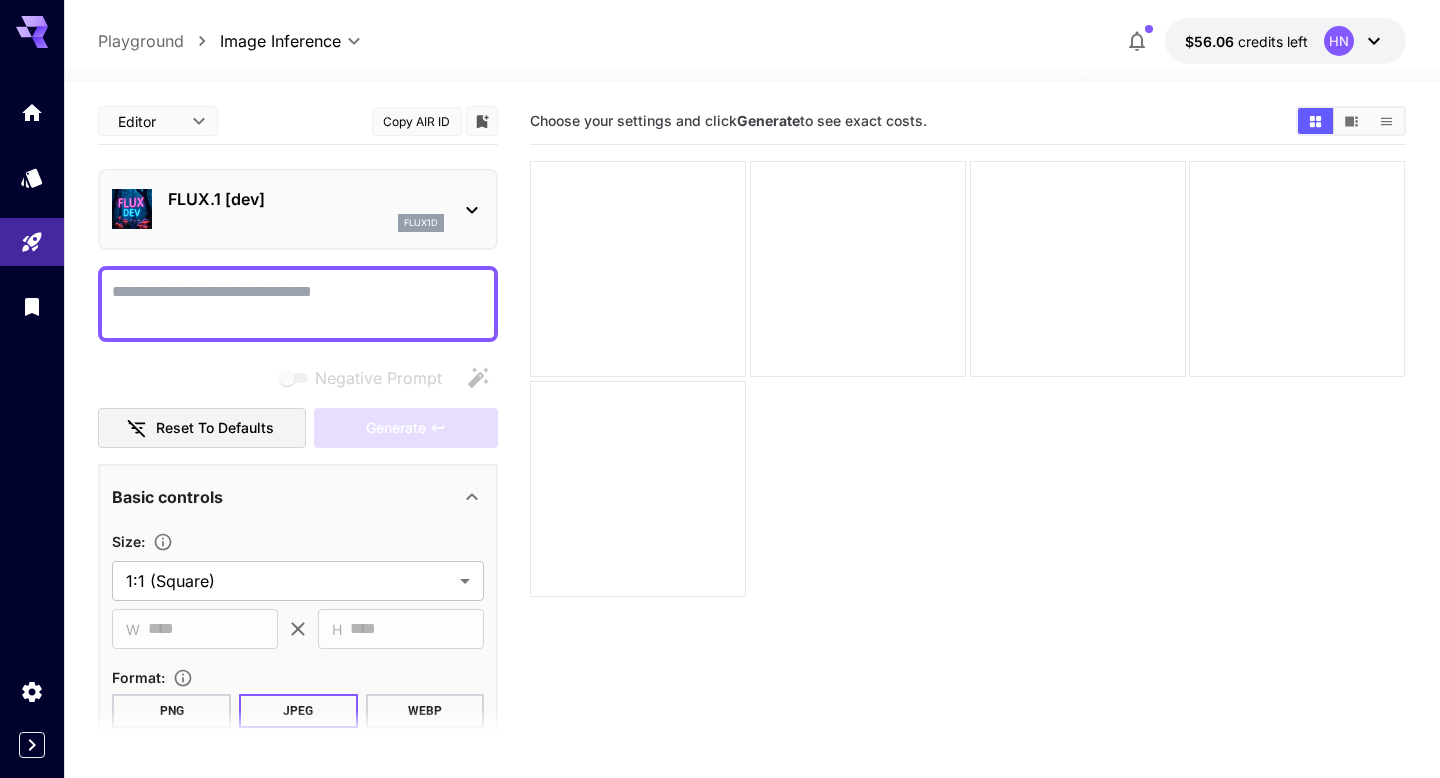 click on "**********" at bounding box center [751, 41] 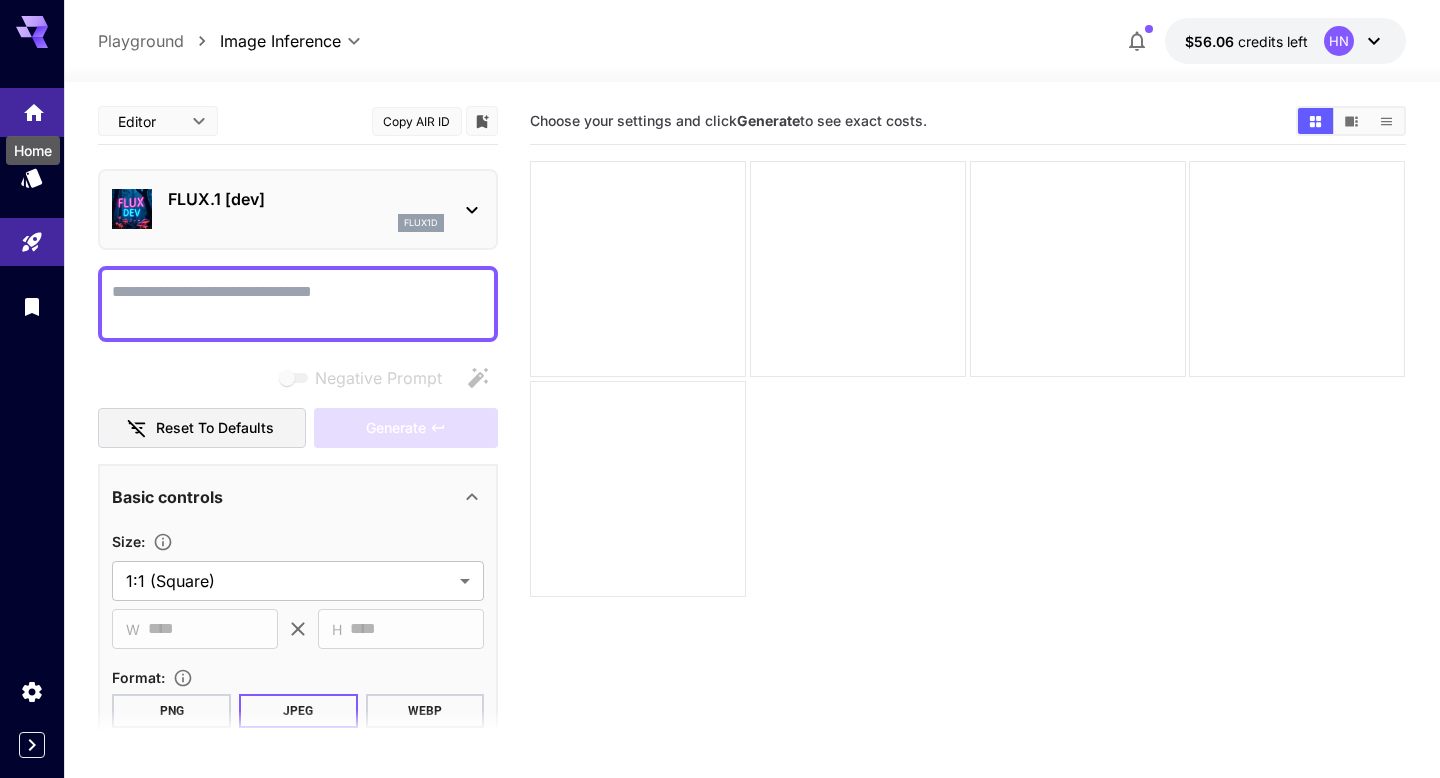 click 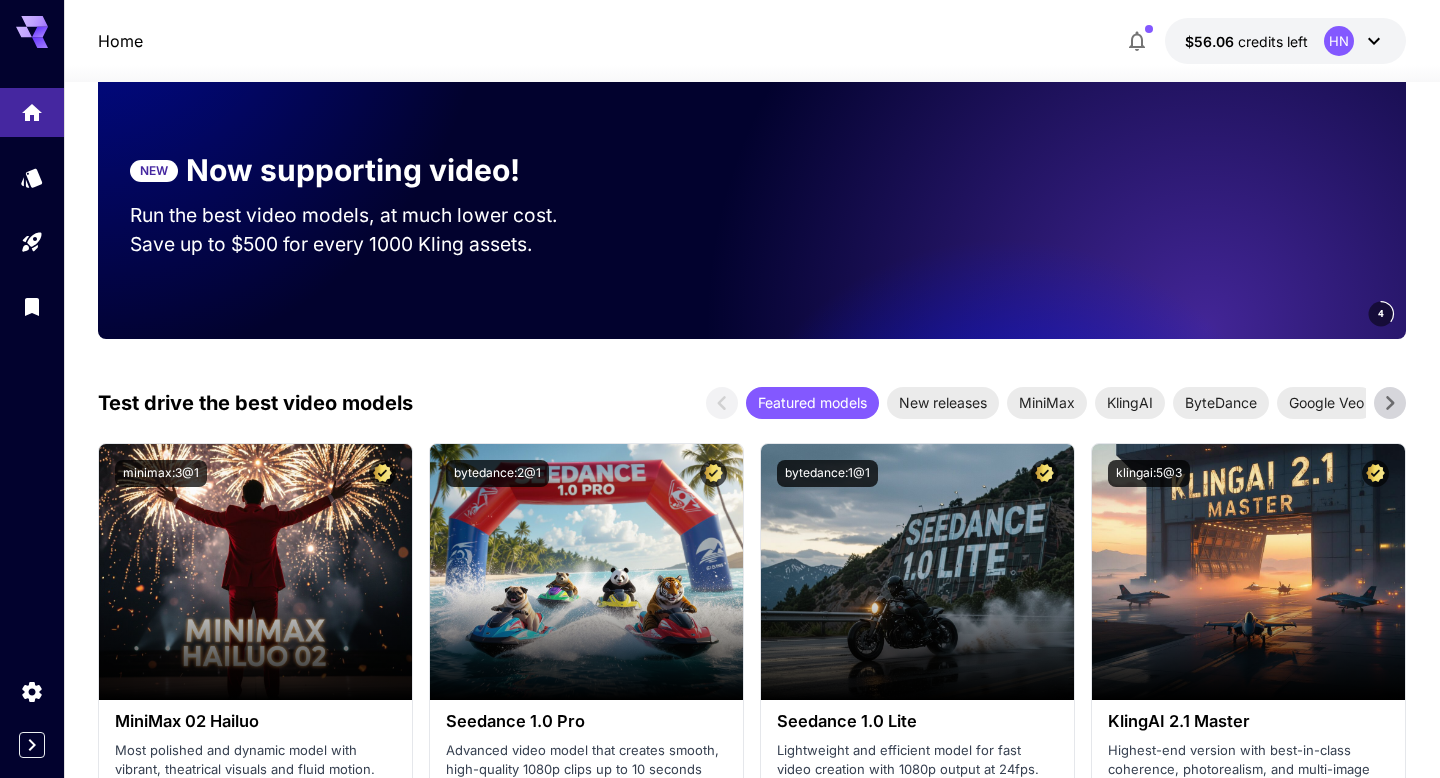 scroll, scrollTop: 442, scrollLeft: 0, axis: vertical 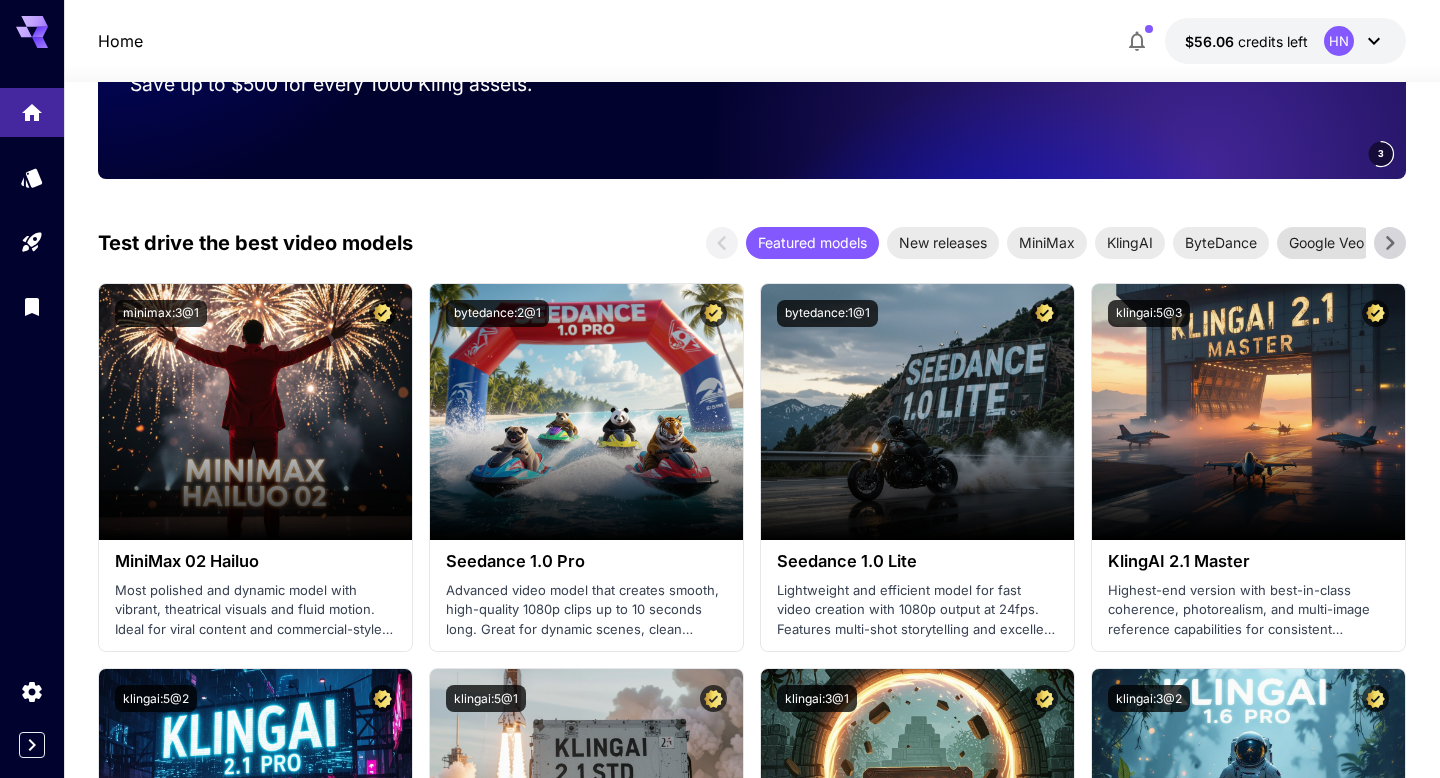 click on "Google Veo" at bounding box center (1326, 242) 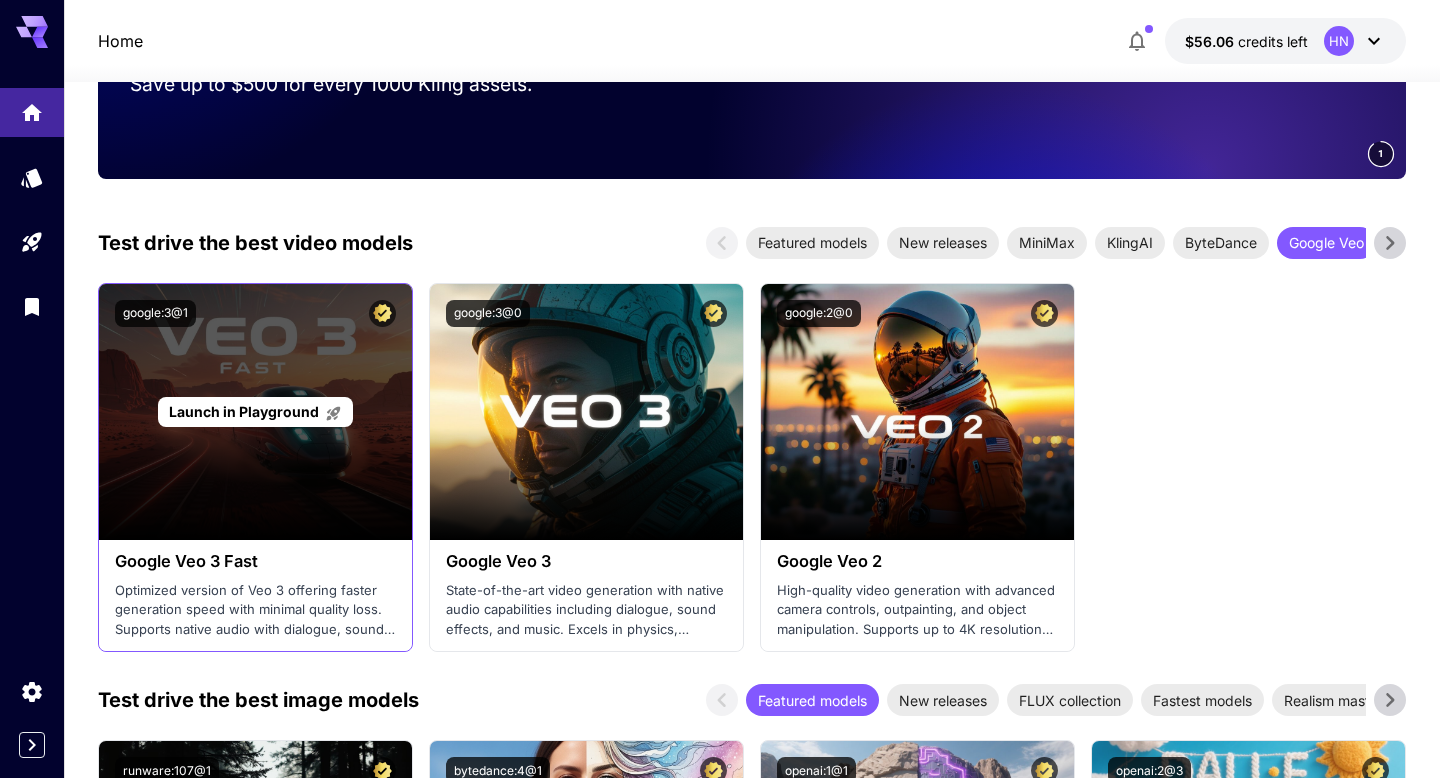 click on "Launch in Playground" at bounding box center [255, 412] 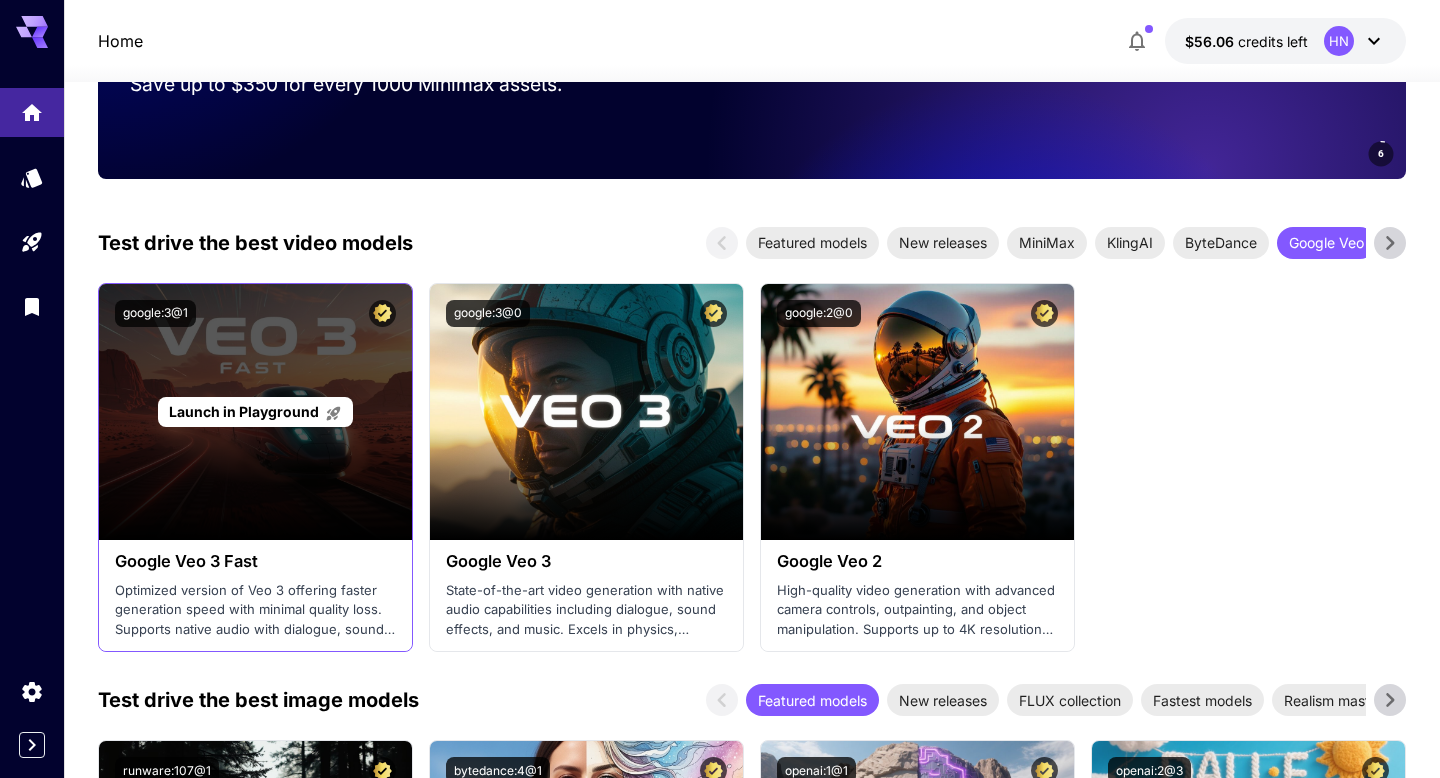 click on "Launch in Playground" at bounding box center (244, 411) 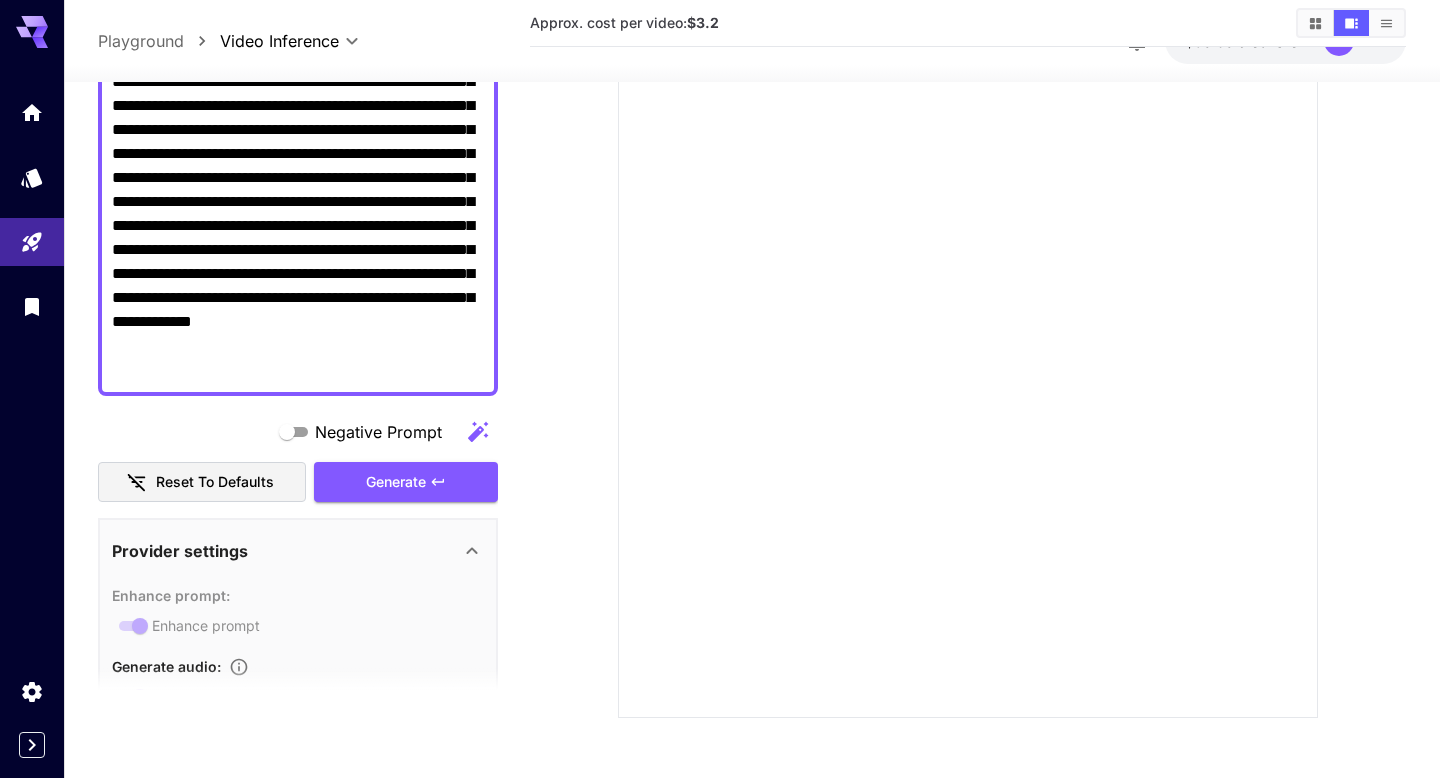 scroll, scrollTop: 248, scrollLeft: 0, axis: vertical 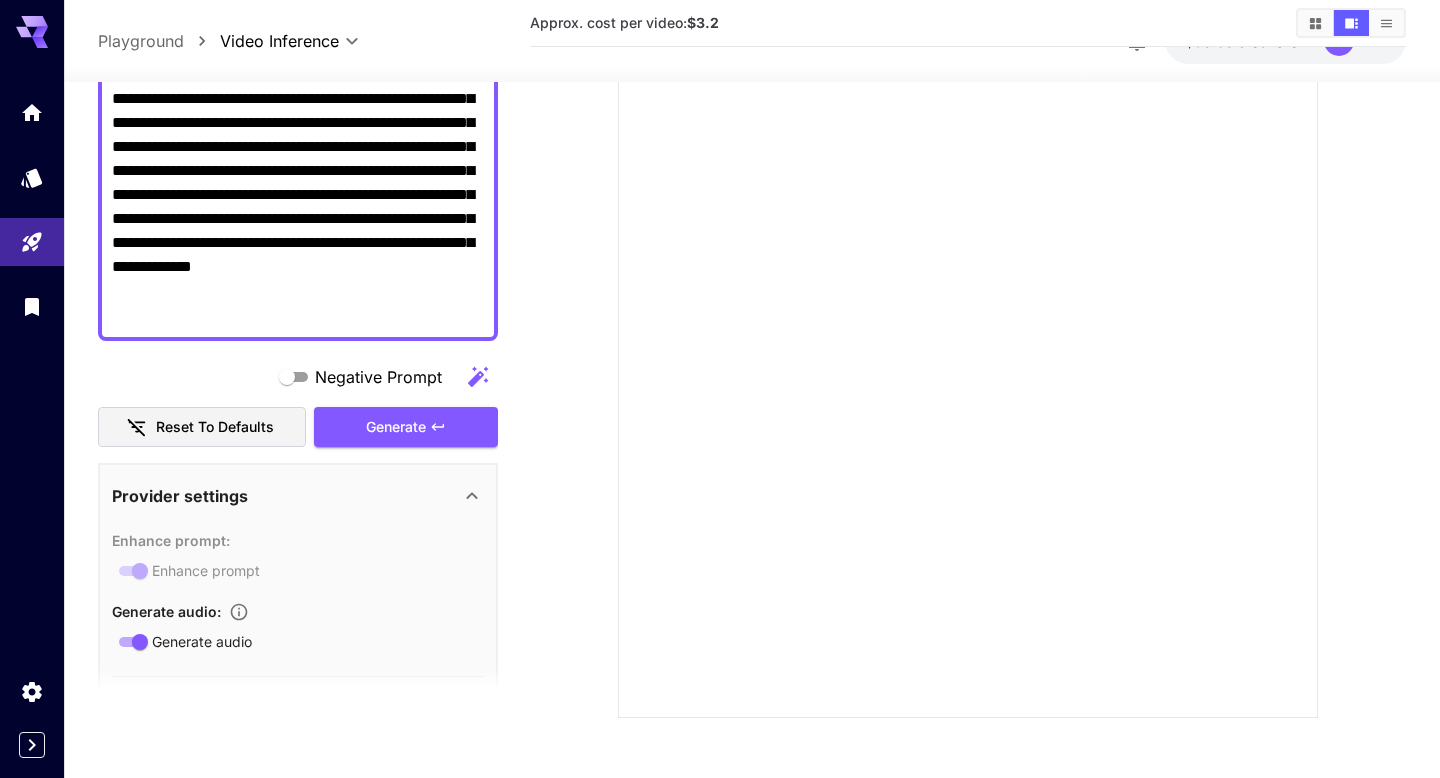 type on "**********" 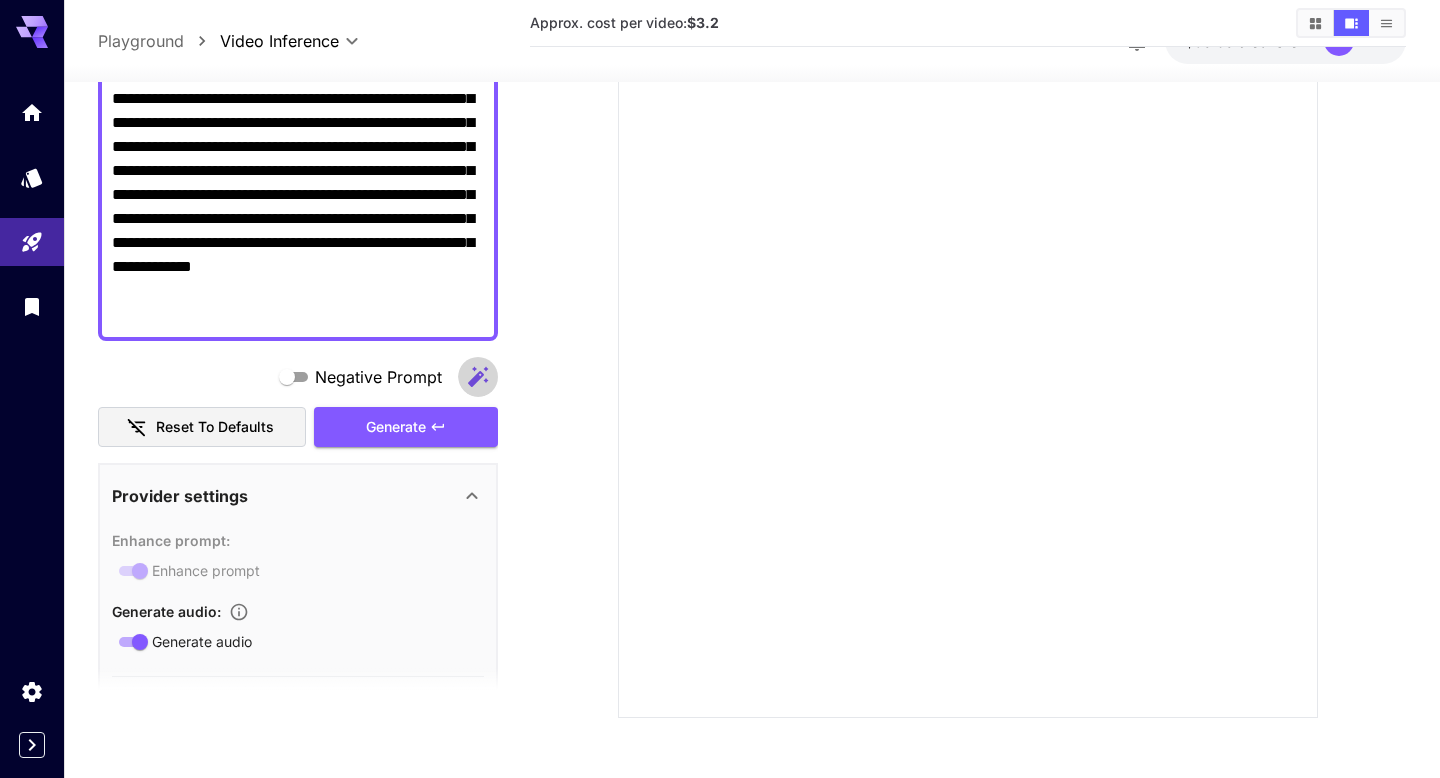 click 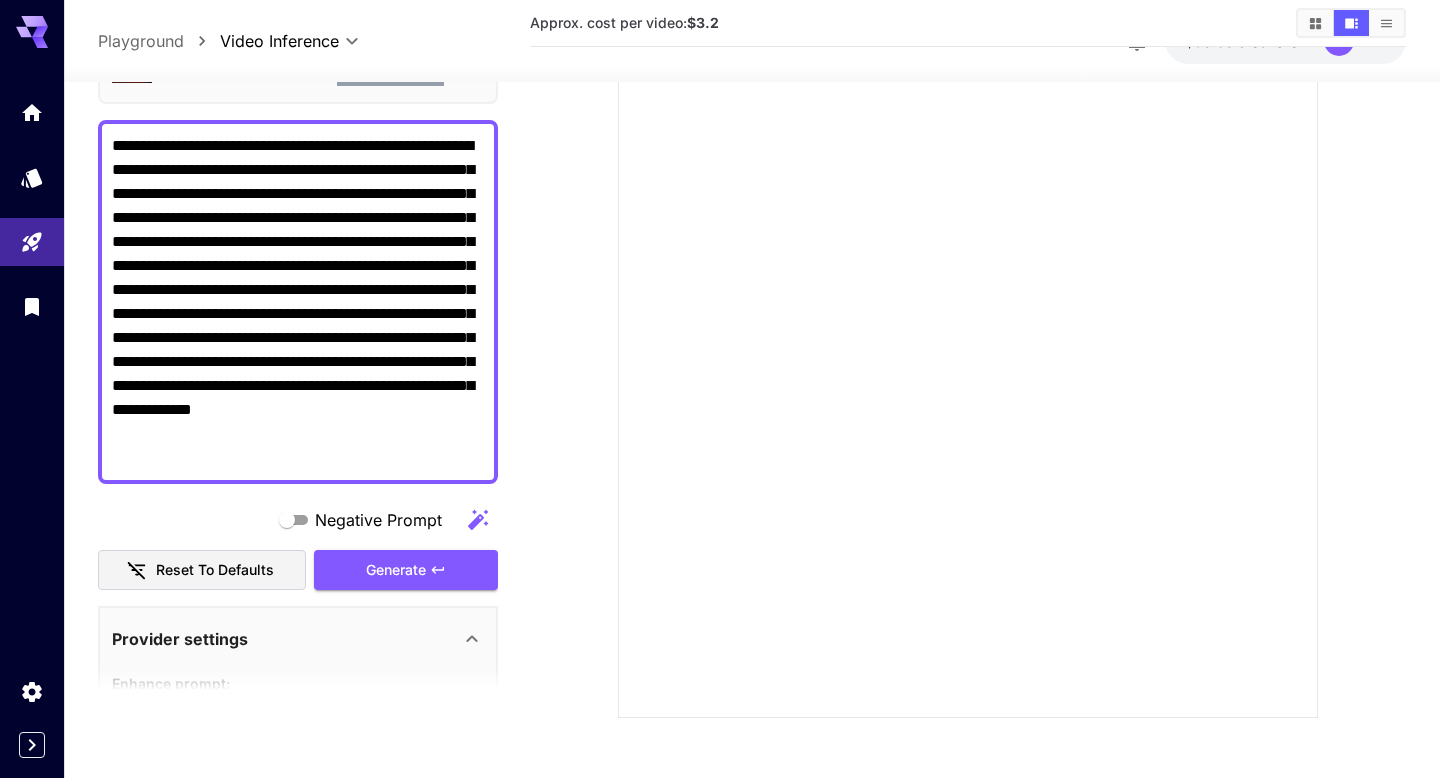 scroll, scrollTop: 124, scrollLeft: 0, axis: vertical 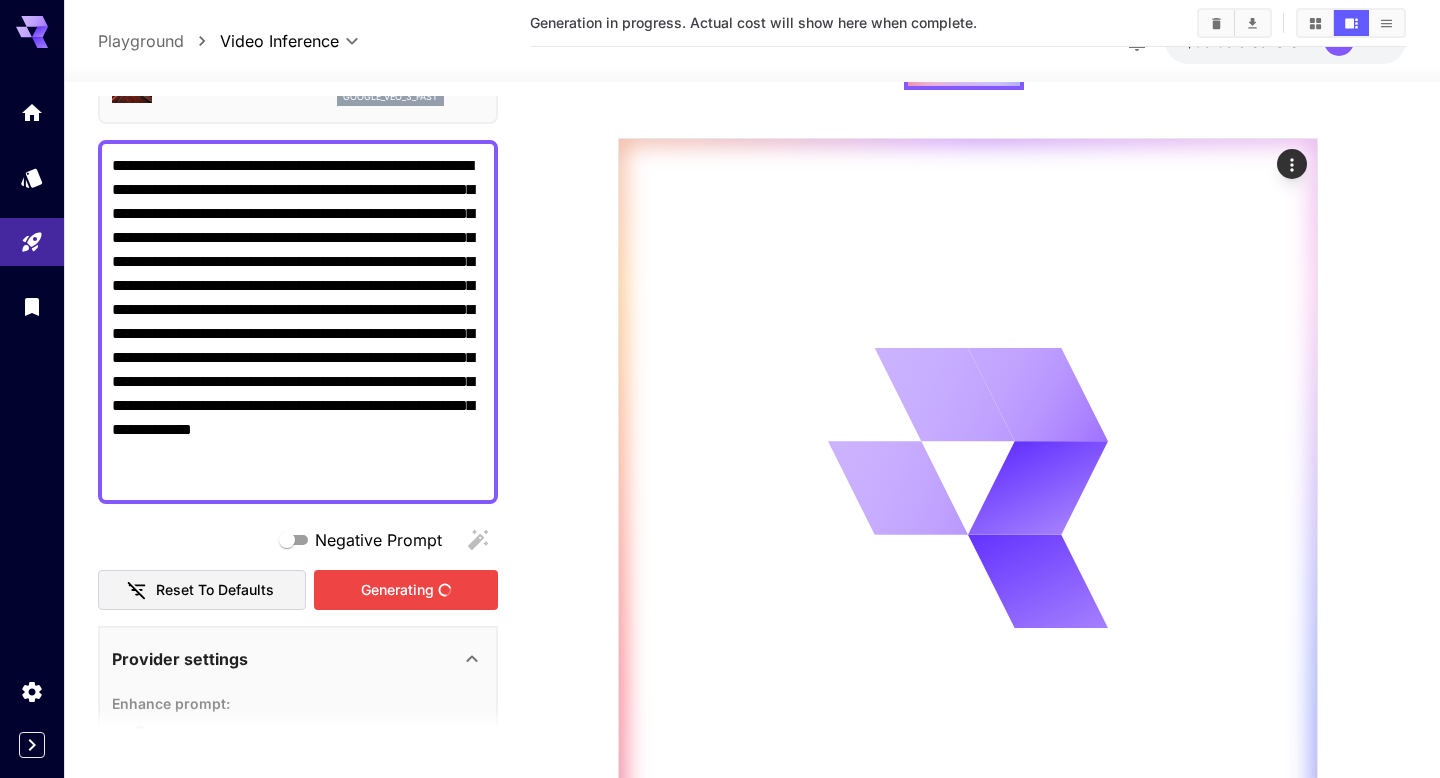 click on "Negative Prompt Reset to defaults Generating" at bounding box center [298, 565] 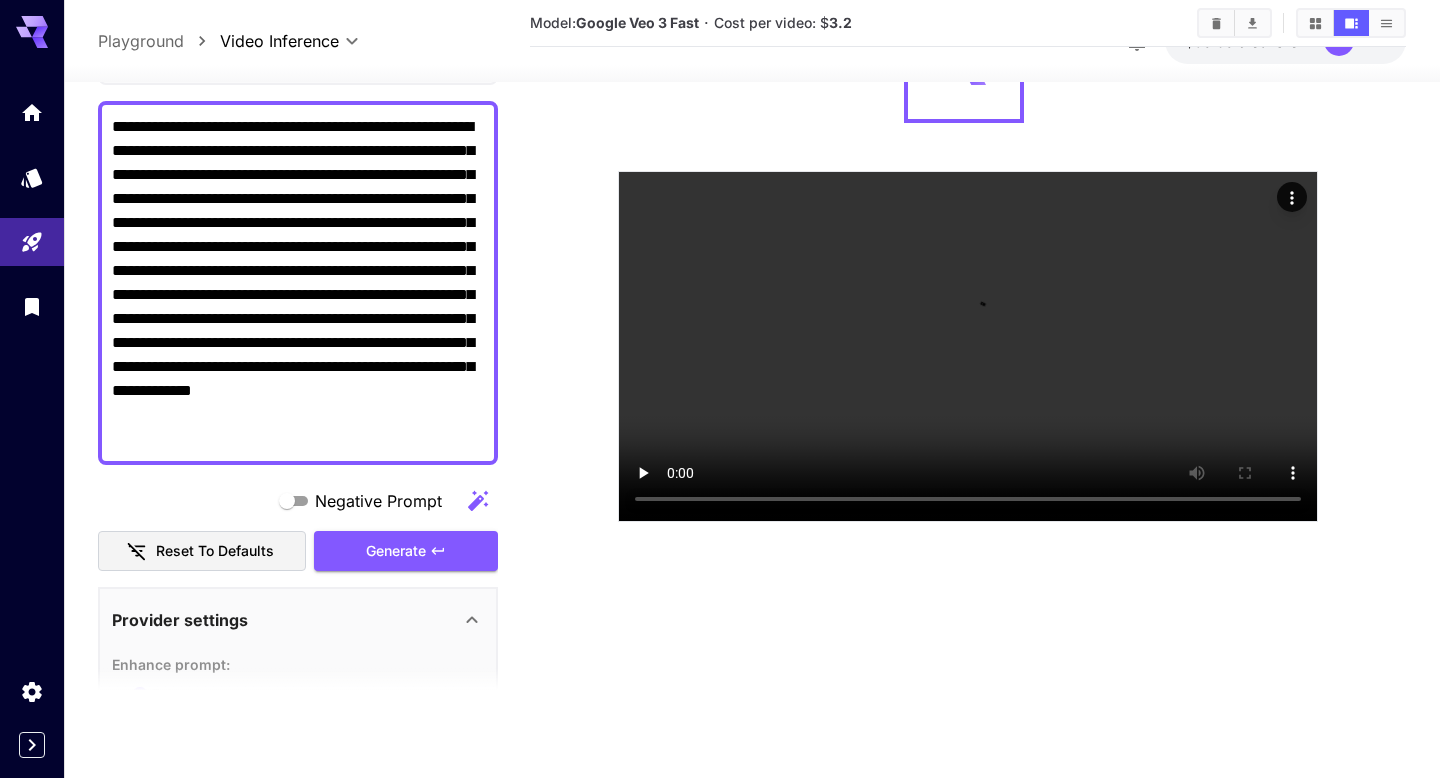 scroll, scrollTop: 158, scrollLeft: 0, axis: vertical 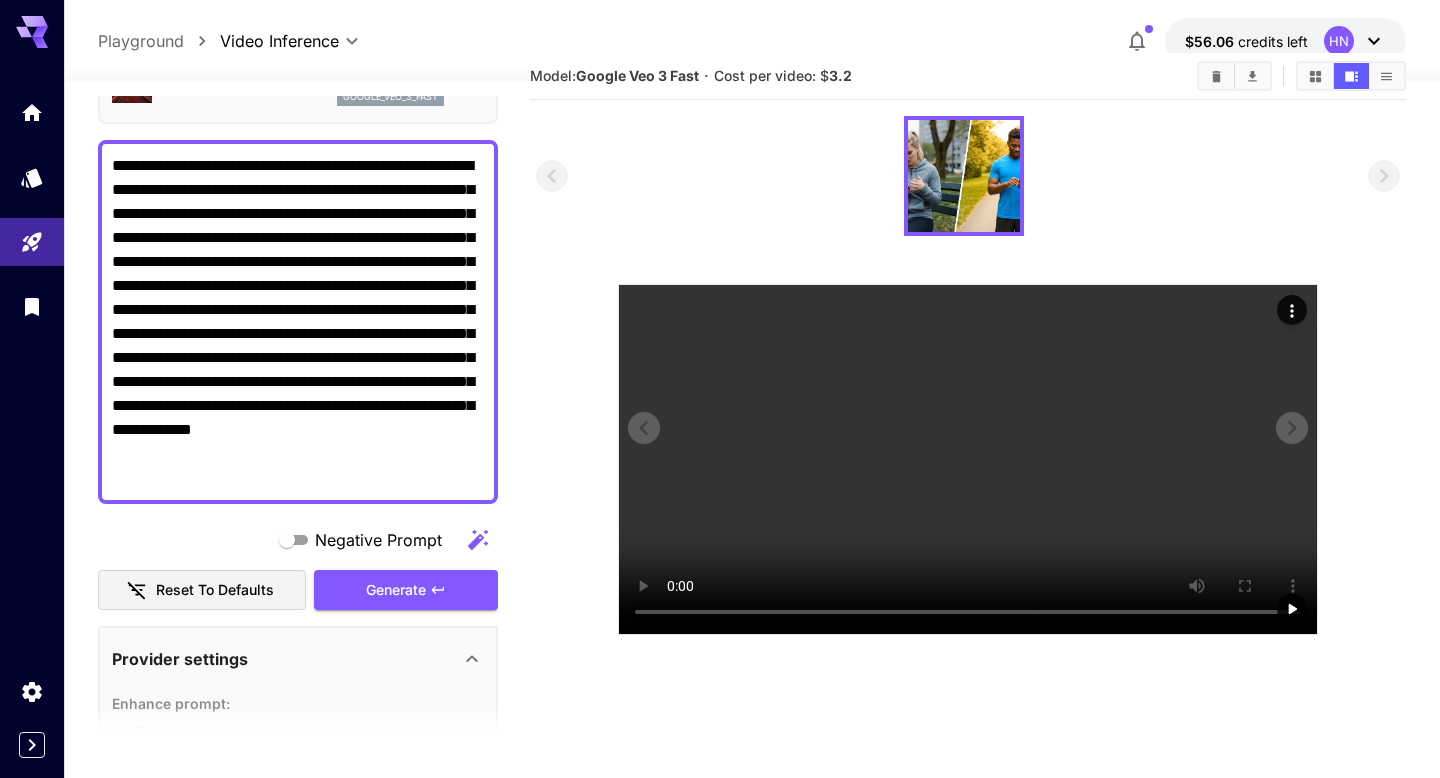 type 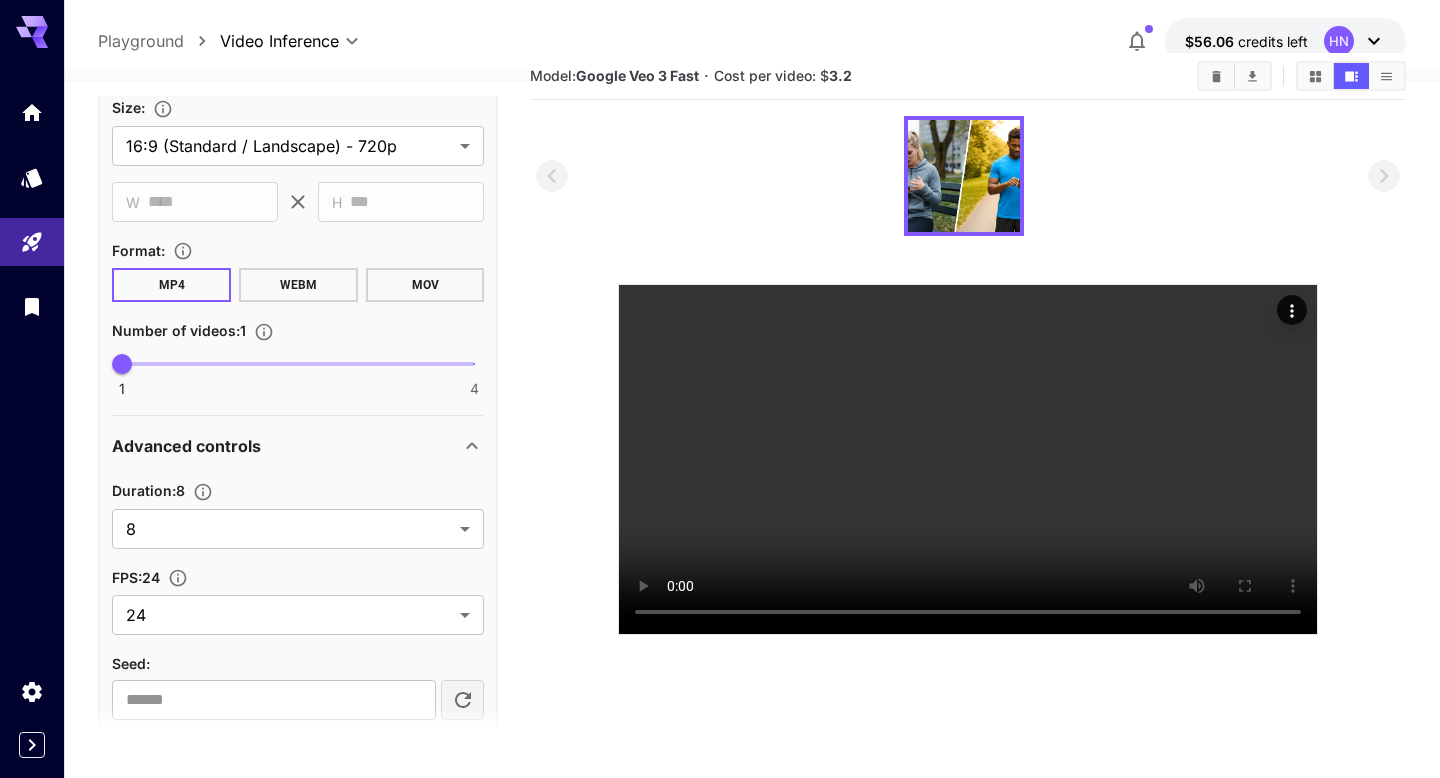 scroll, scrollTop: 1170, scrollLeft: 0, axis: vertical 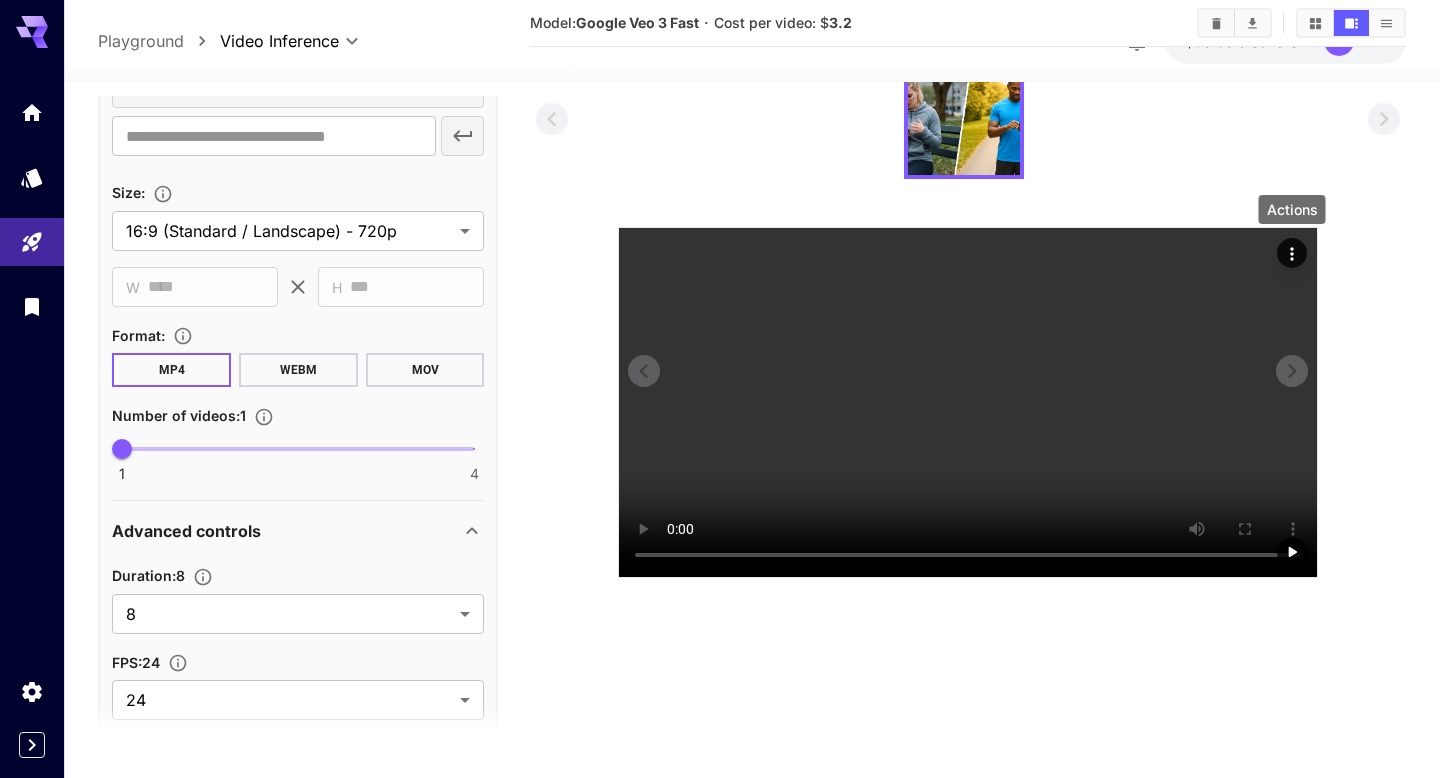 click 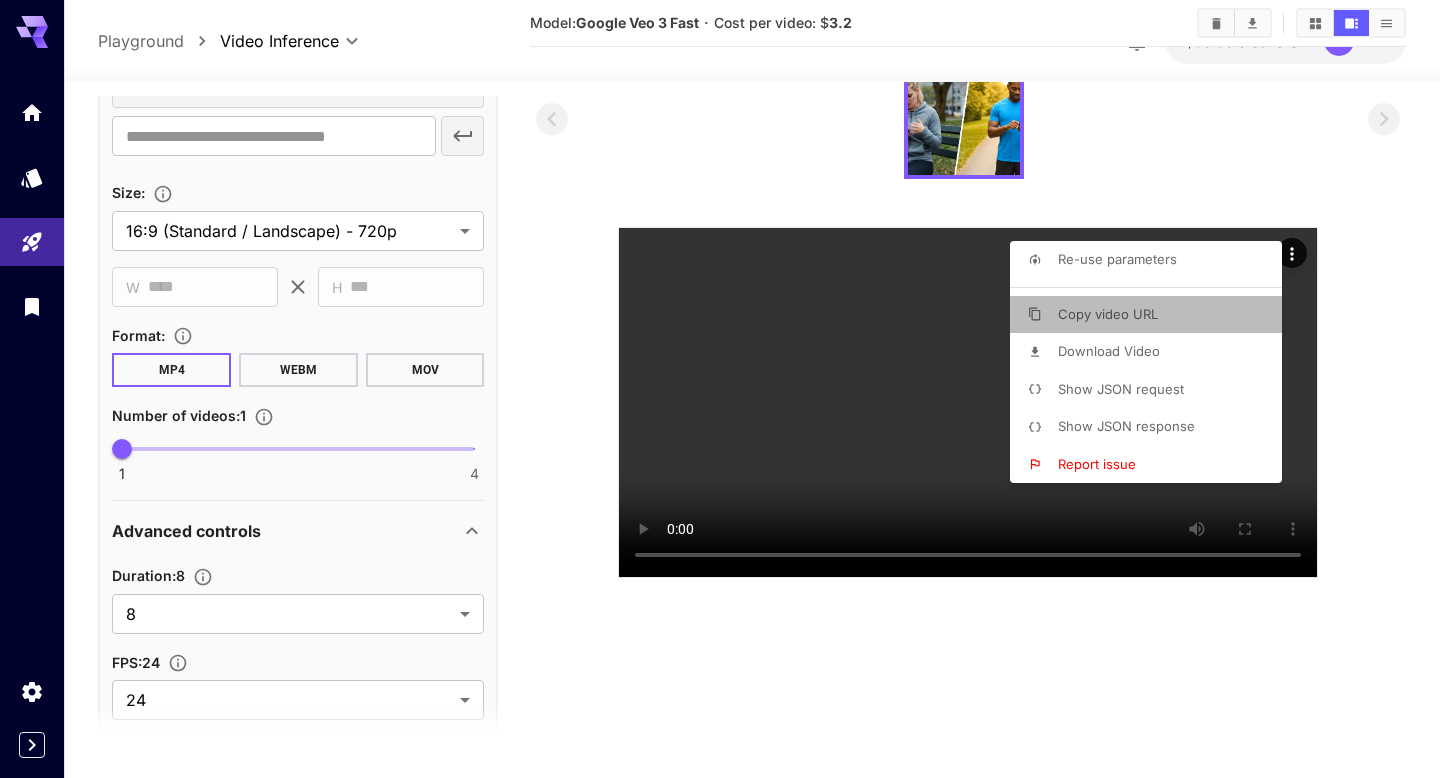 click on "Copy video URL" at bounding box center (1152, 315) 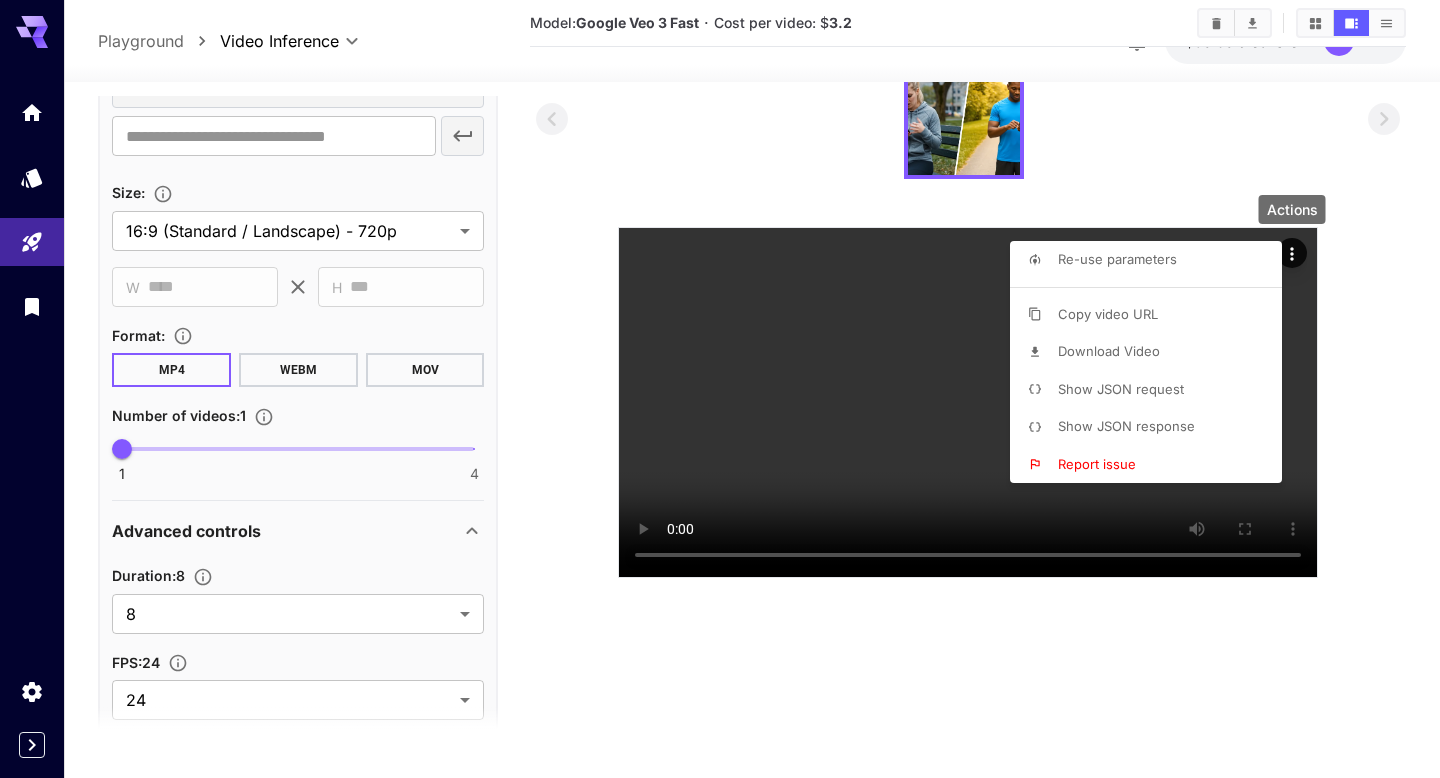 click at bounding box center (720, 389) 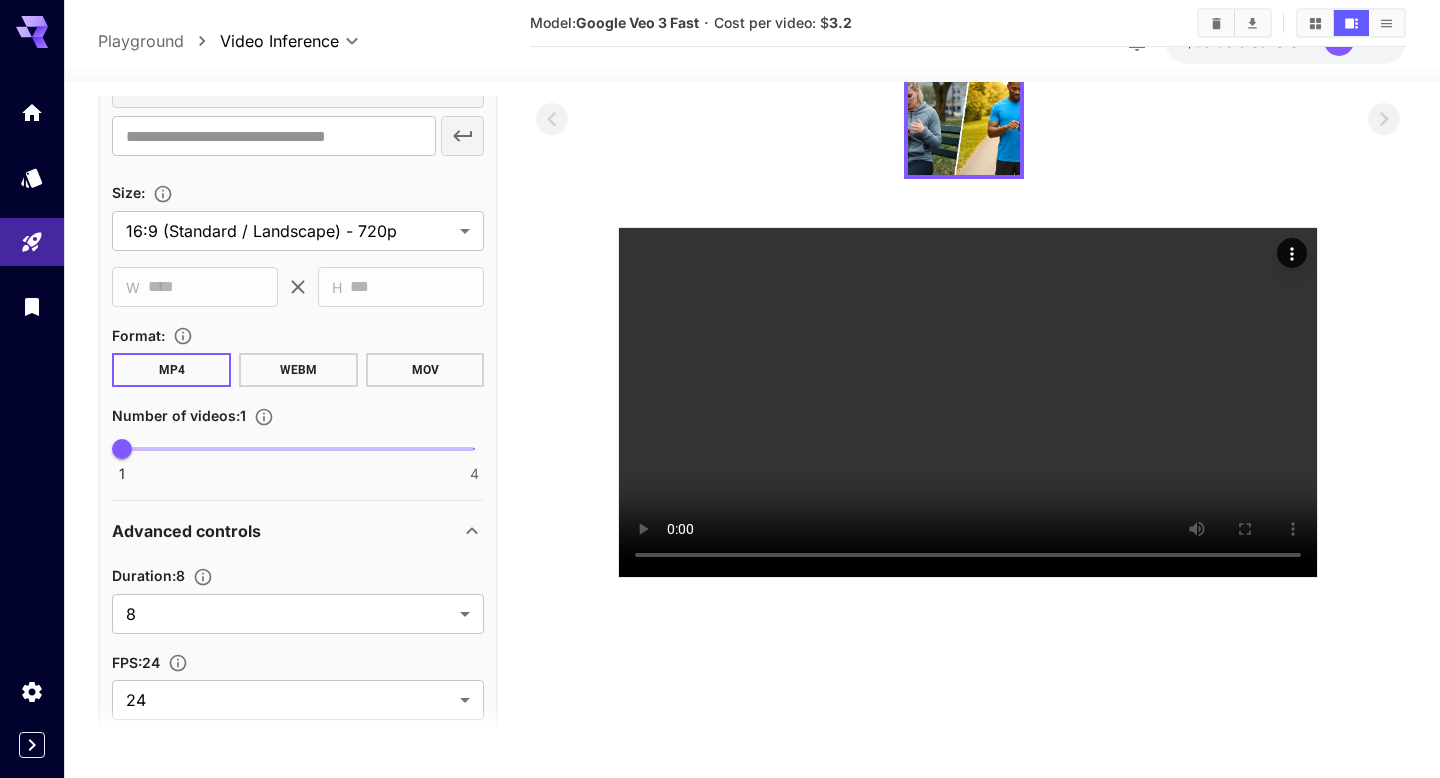 scroll, scrollTop: 158, scrollLeft: 0, axis: vertical 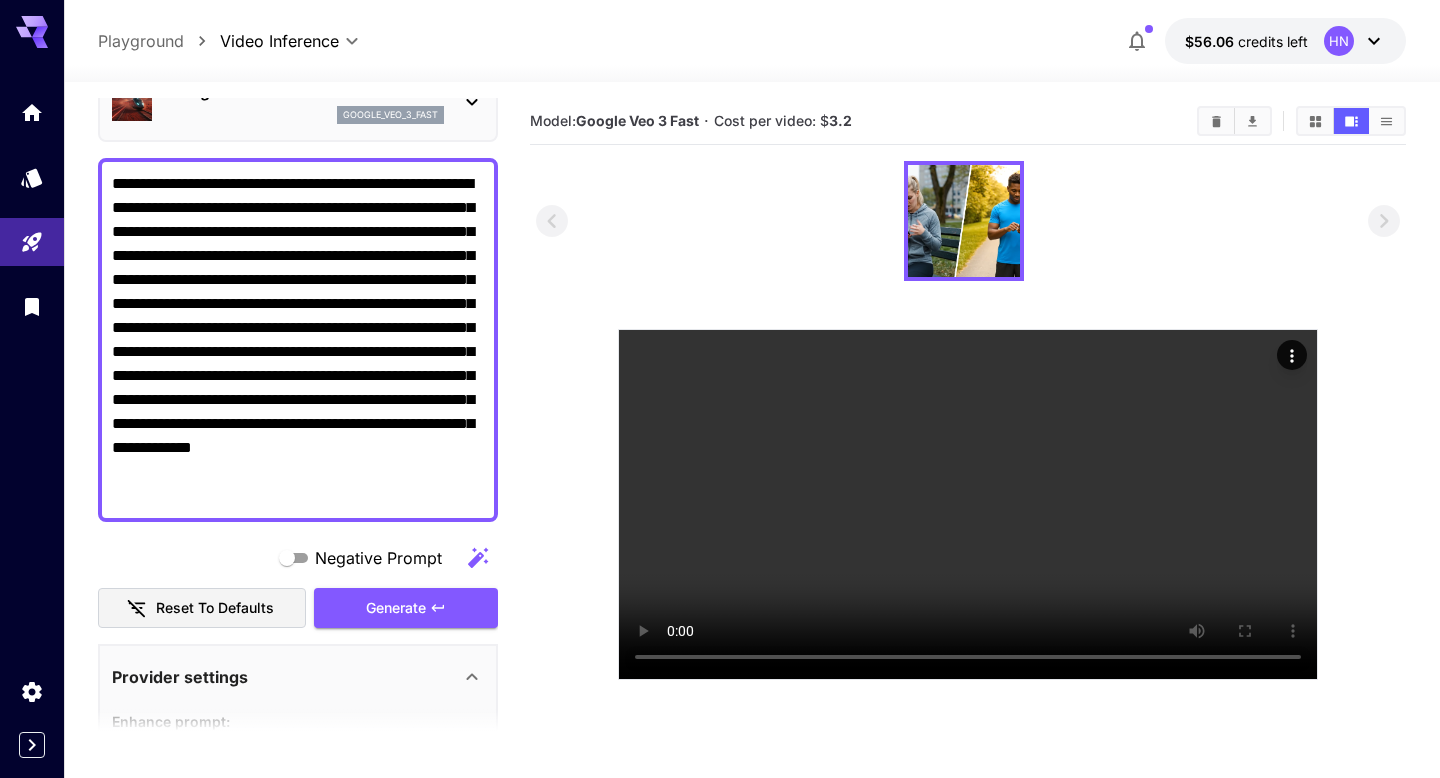 click 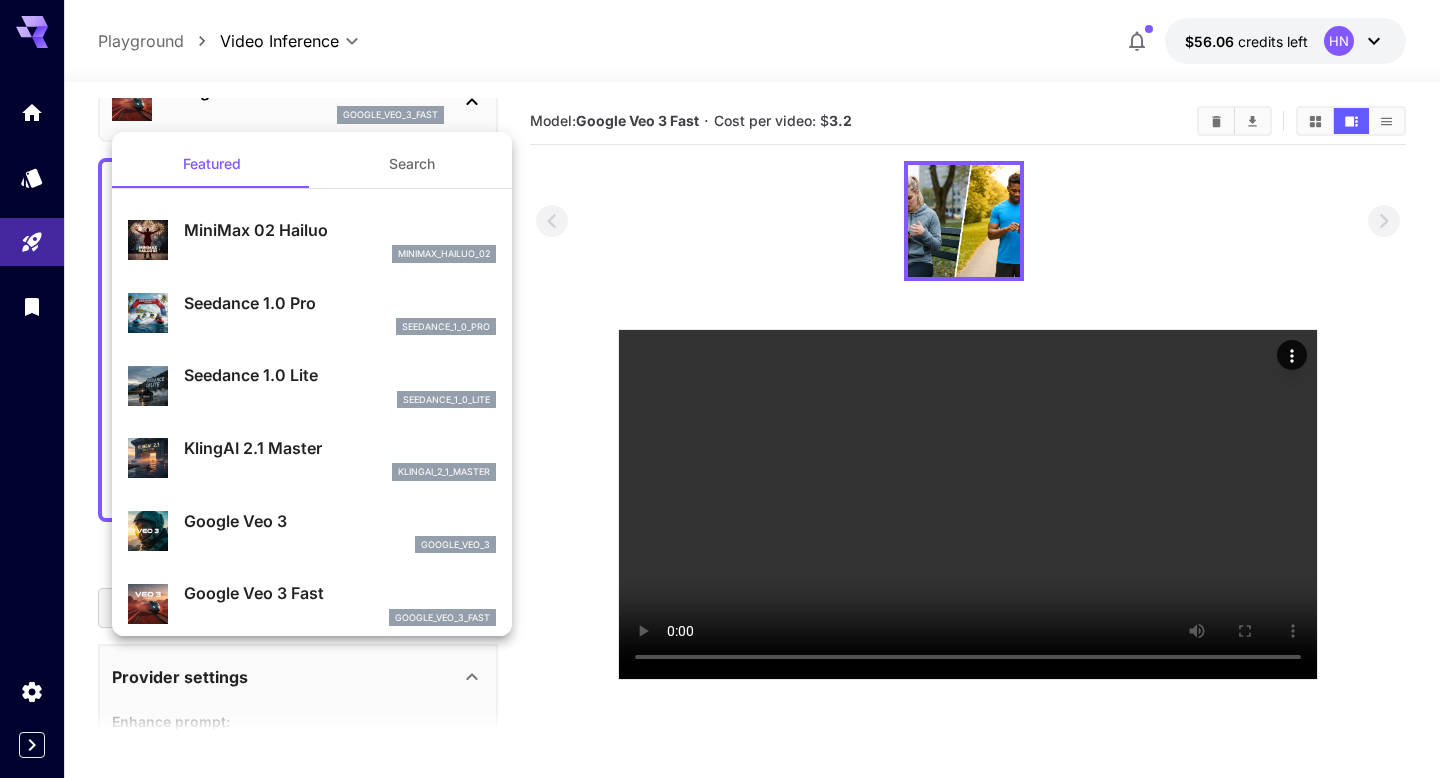 click at bounding box center (720, 389) 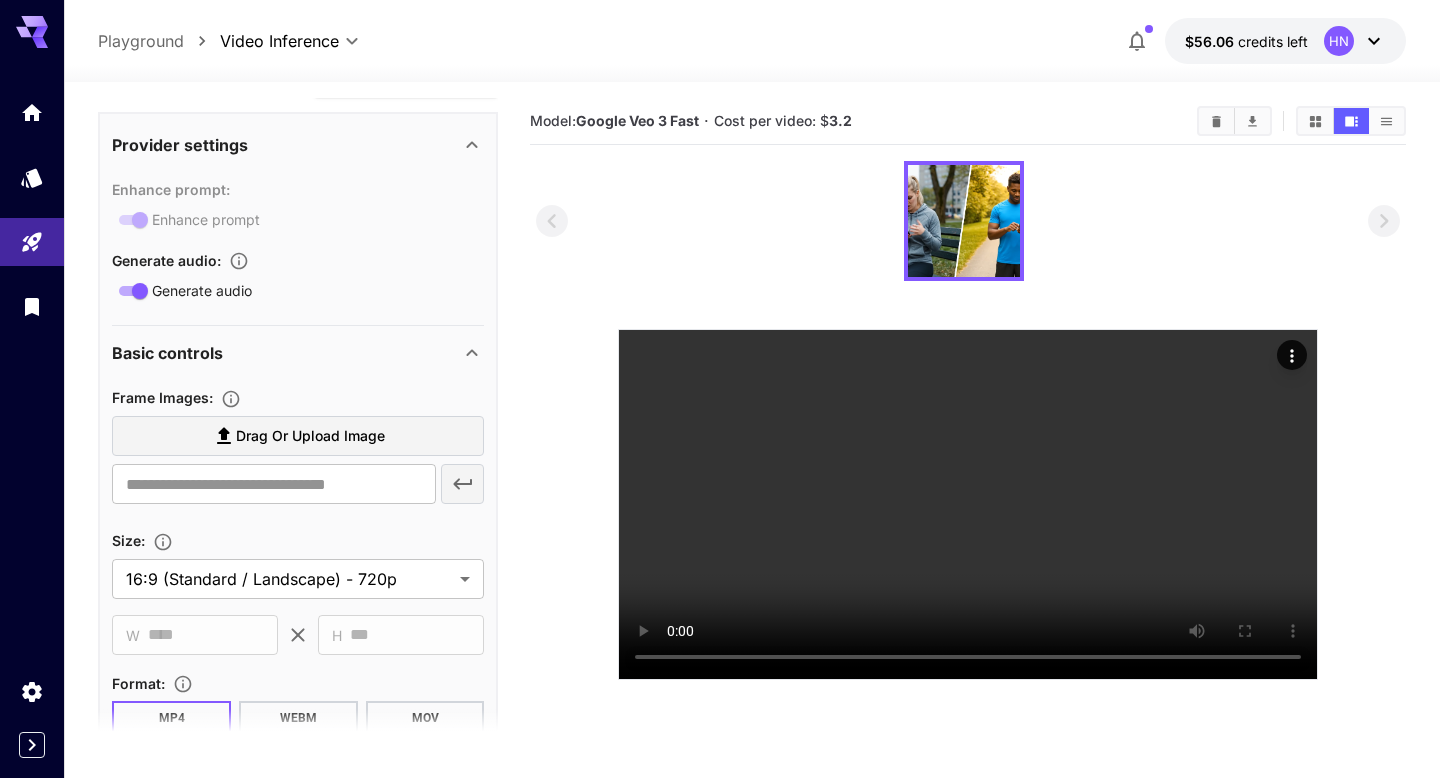 scroll, scrollTop: 646, scrollLeft: 0, axis: vertical 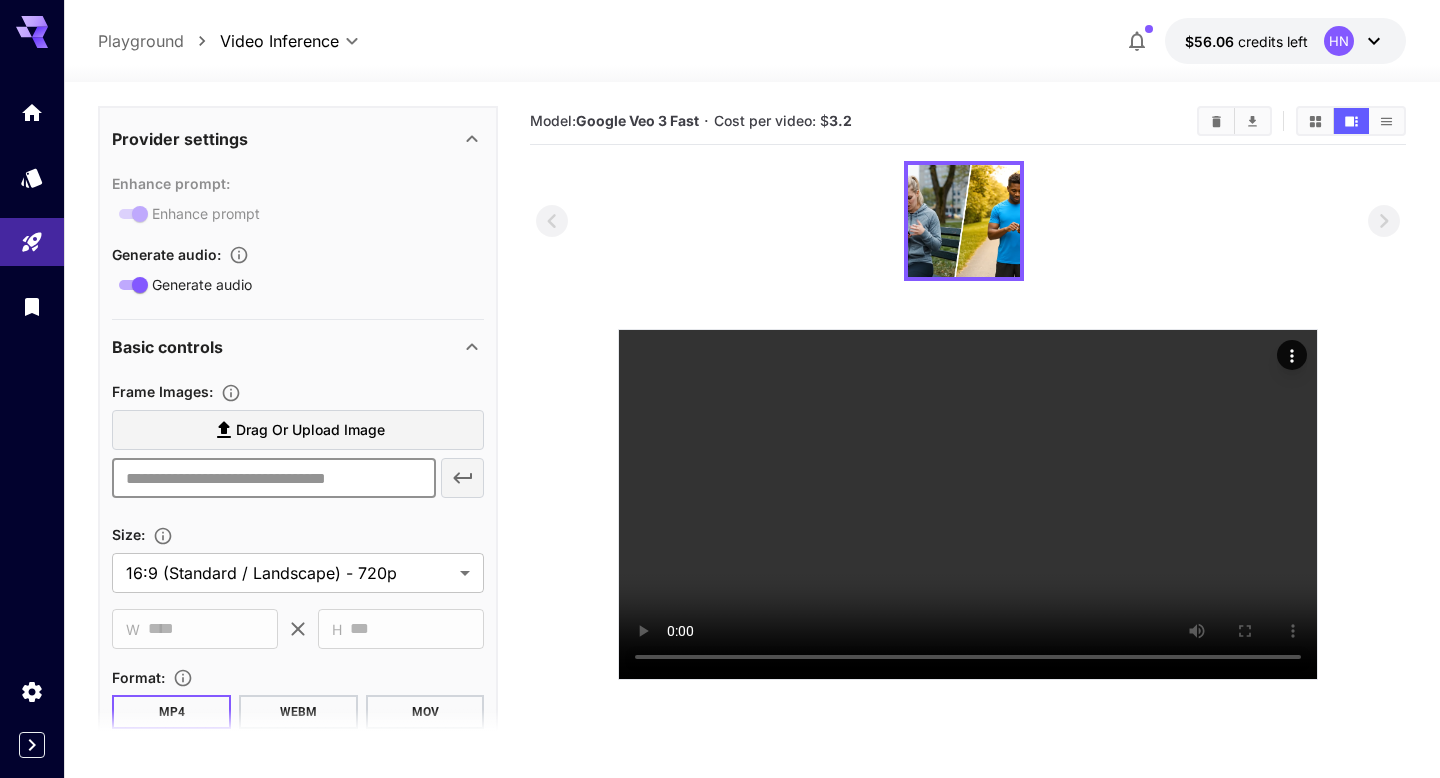 click at bounding box center [273, 478] 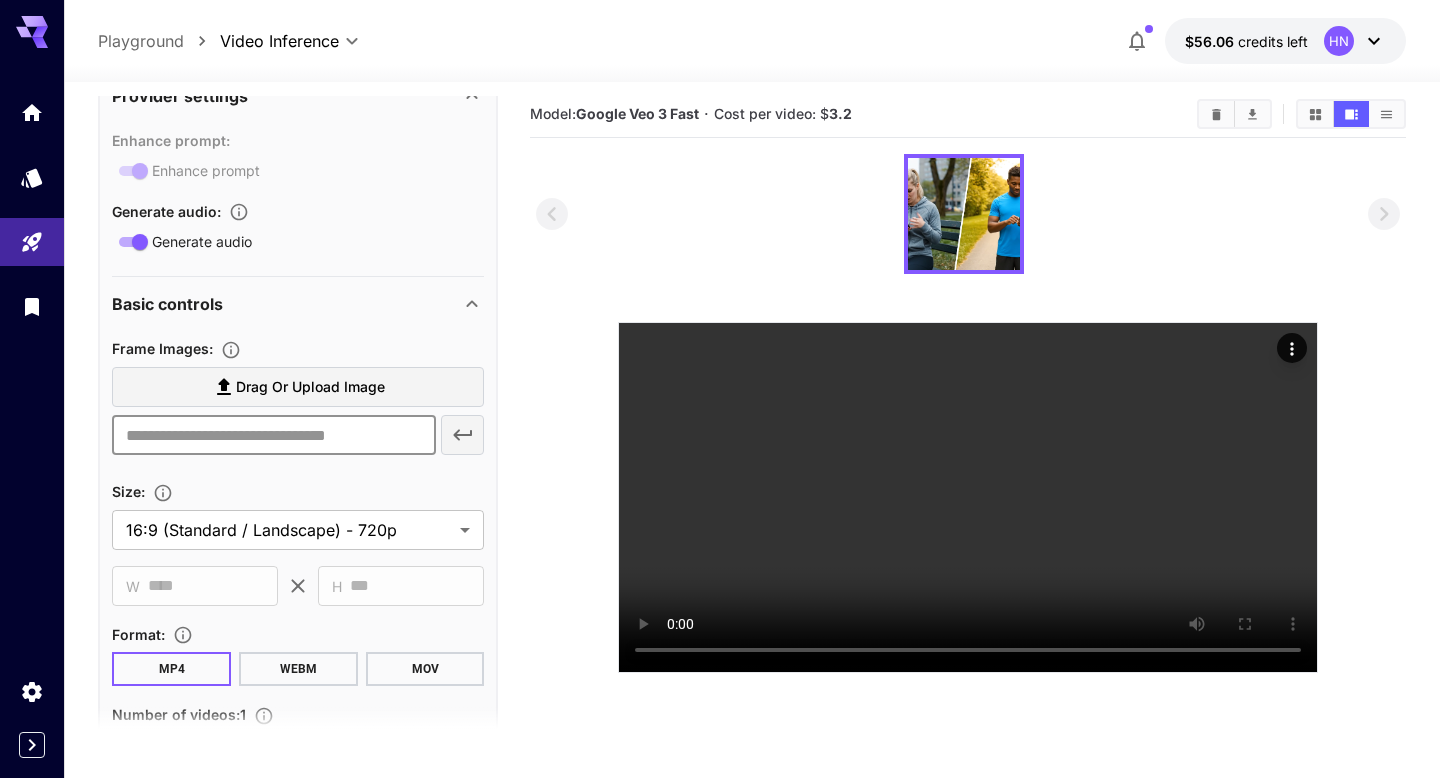 scroll, scrollTop: 158, scrollLeft: 0, axis: vertical 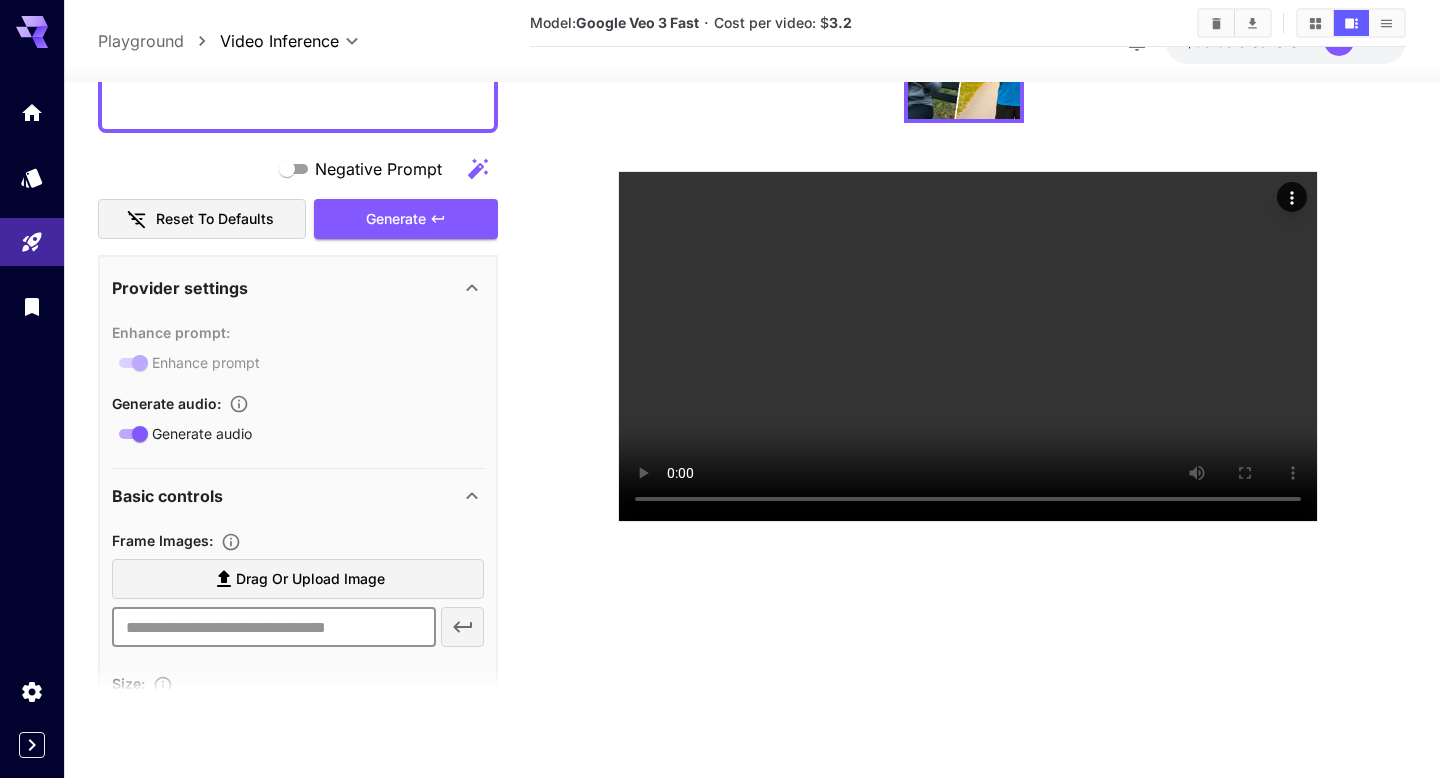 paste on "**********" 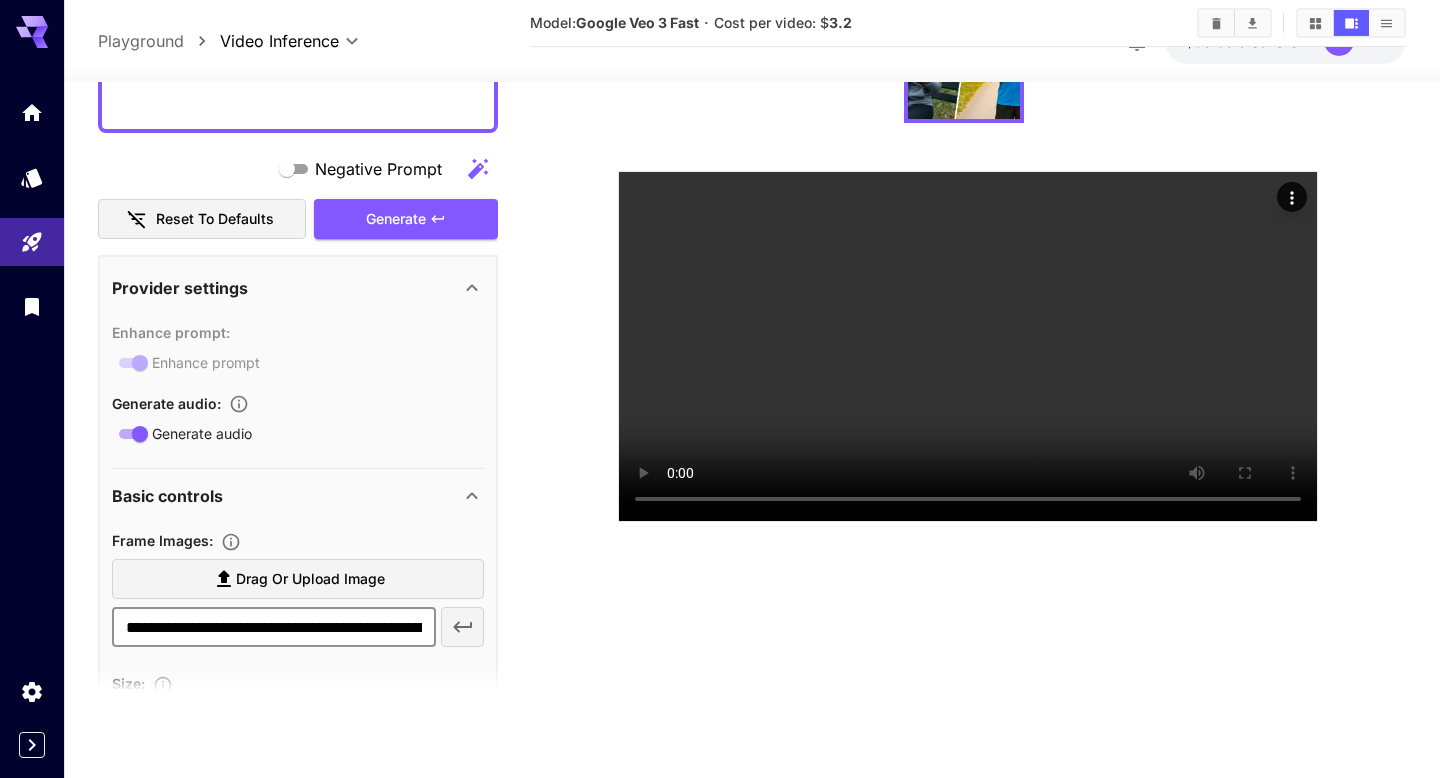 scroll, scrollTop: 0, scrollLeft: 458, axis: horizontal 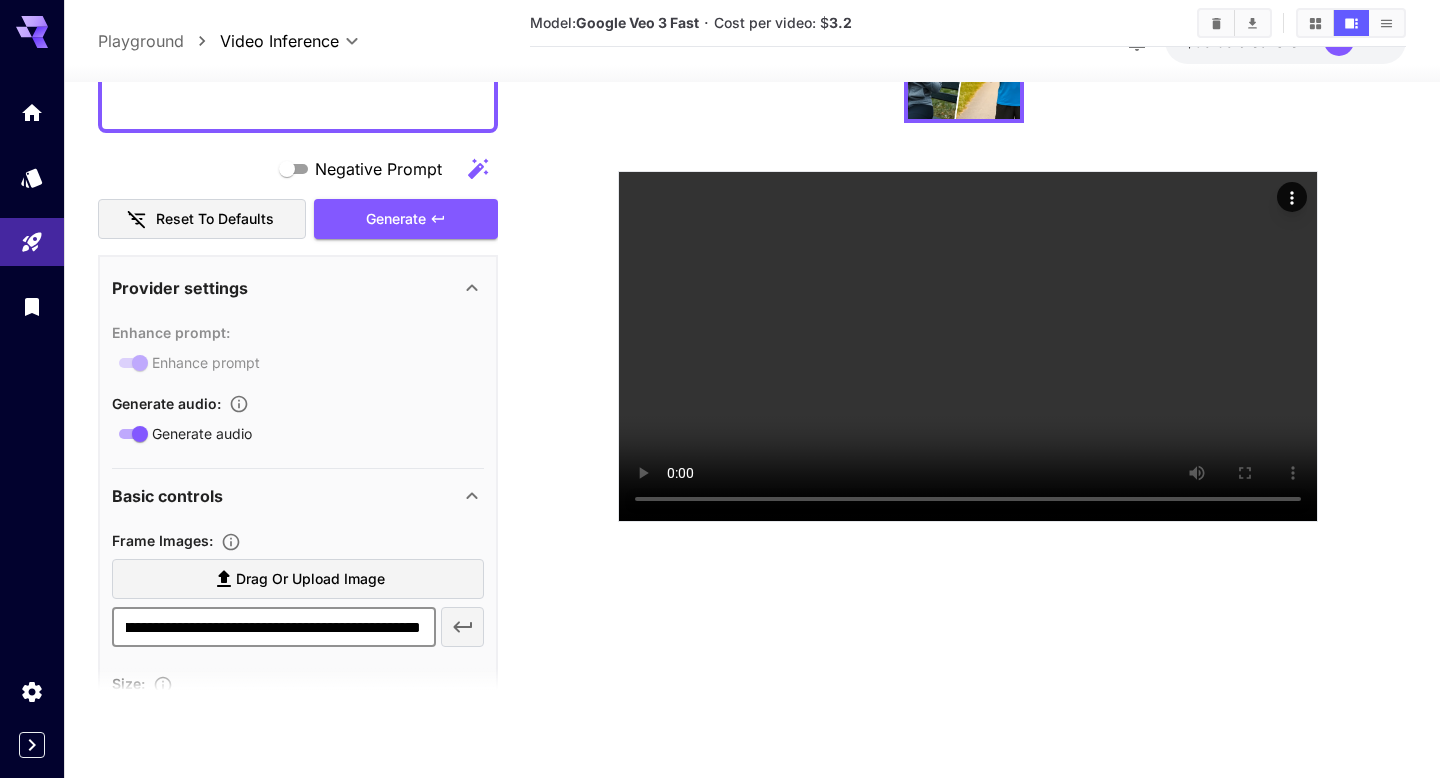 click on "**********" at bounding box center (273, 627) 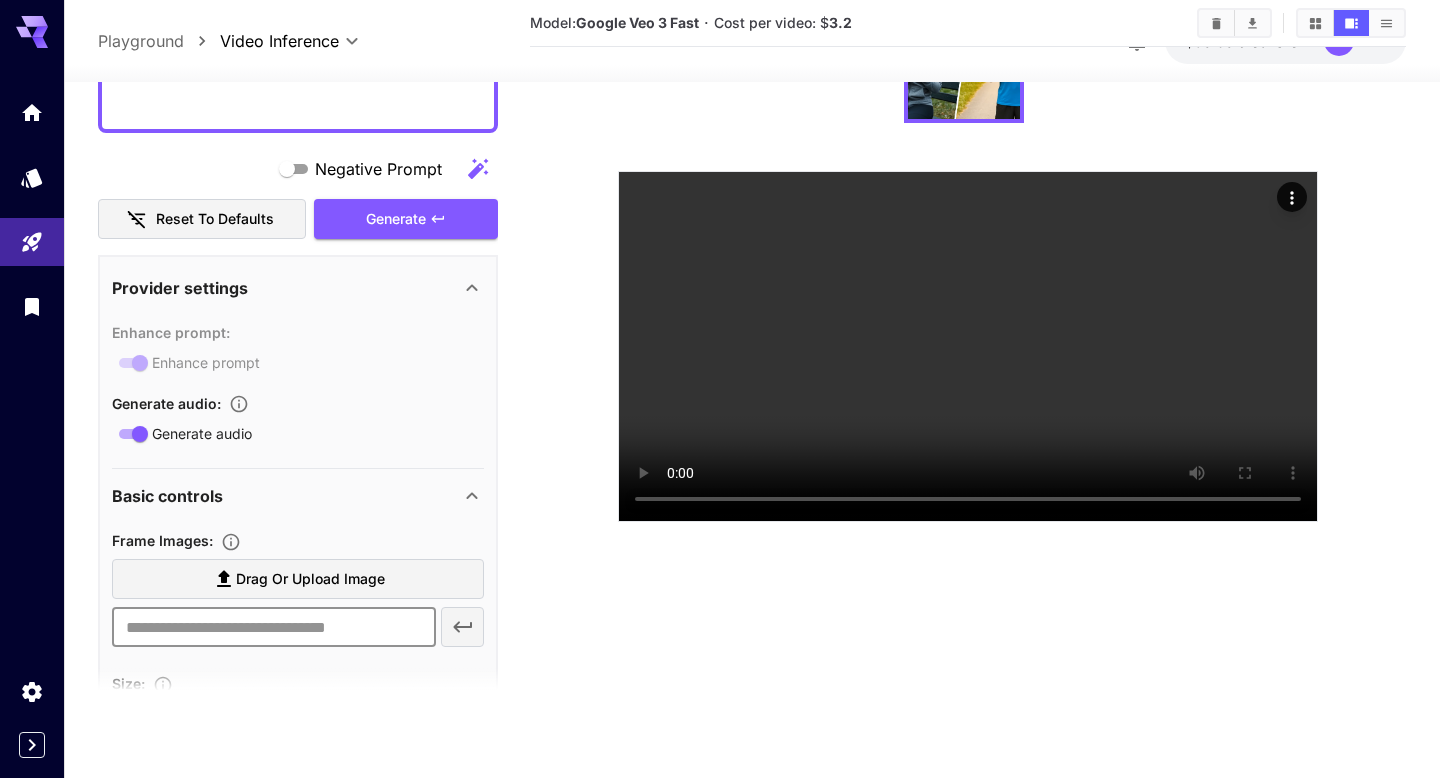 scroll, scrollTop: 0, scrollLeft: 0, axis: both 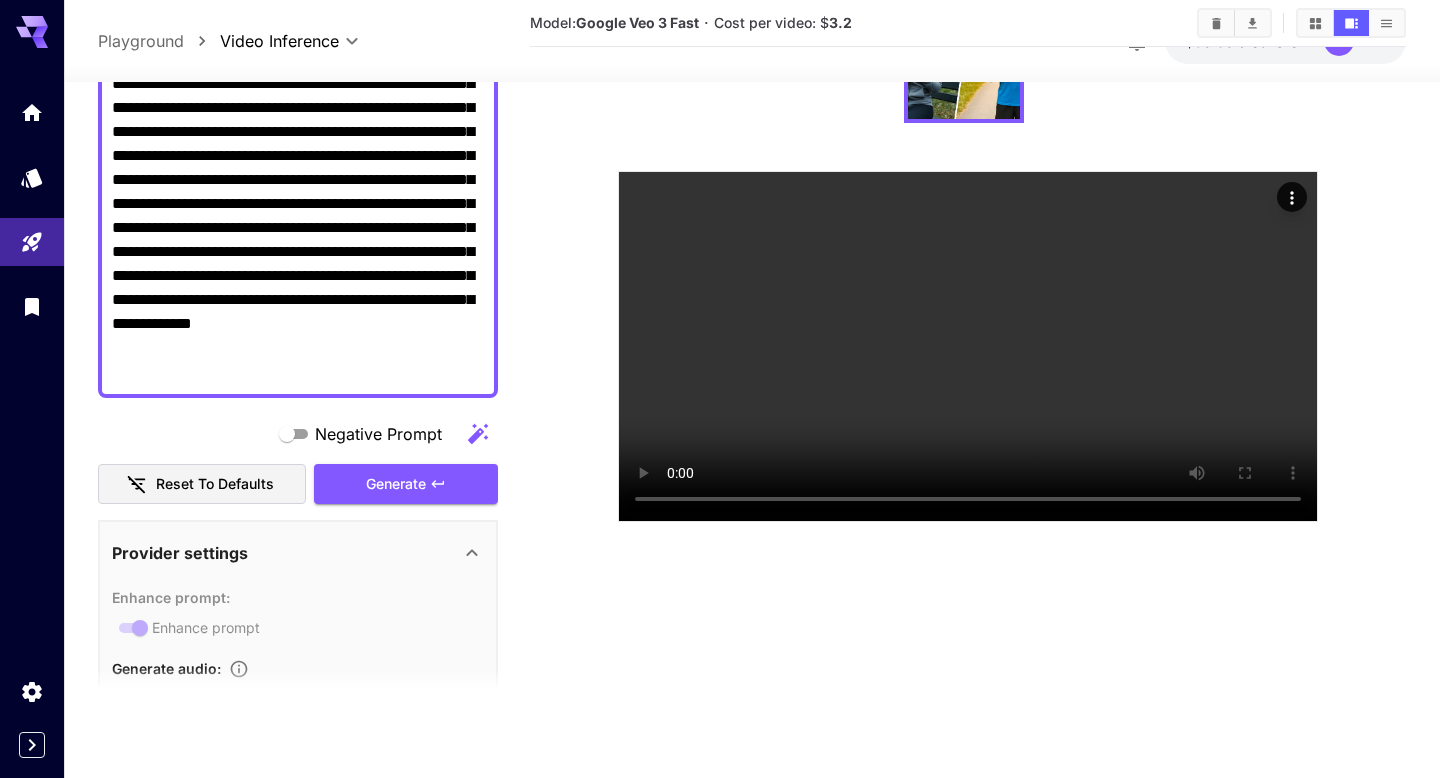 click on "**********" at bounding box center [298, 215] 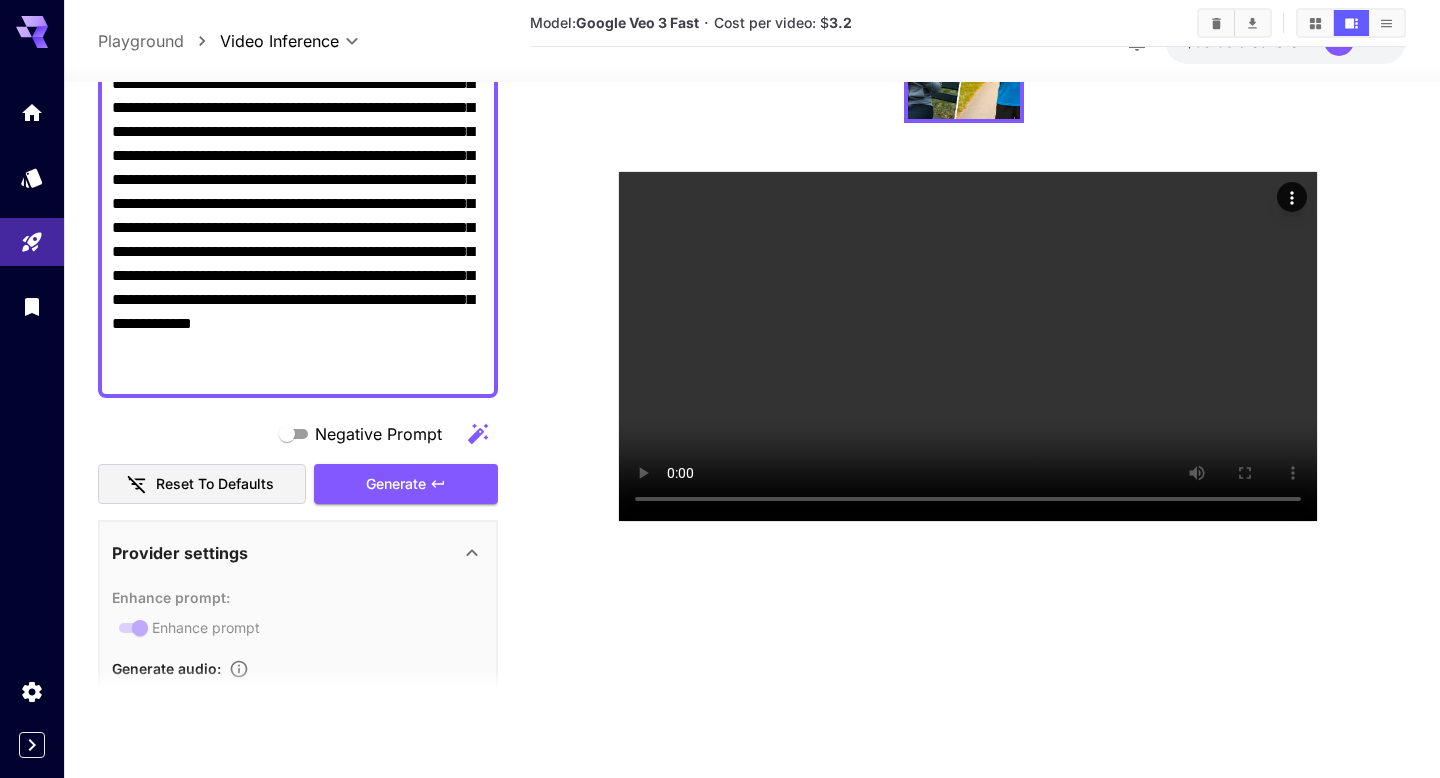 paste on "**********" 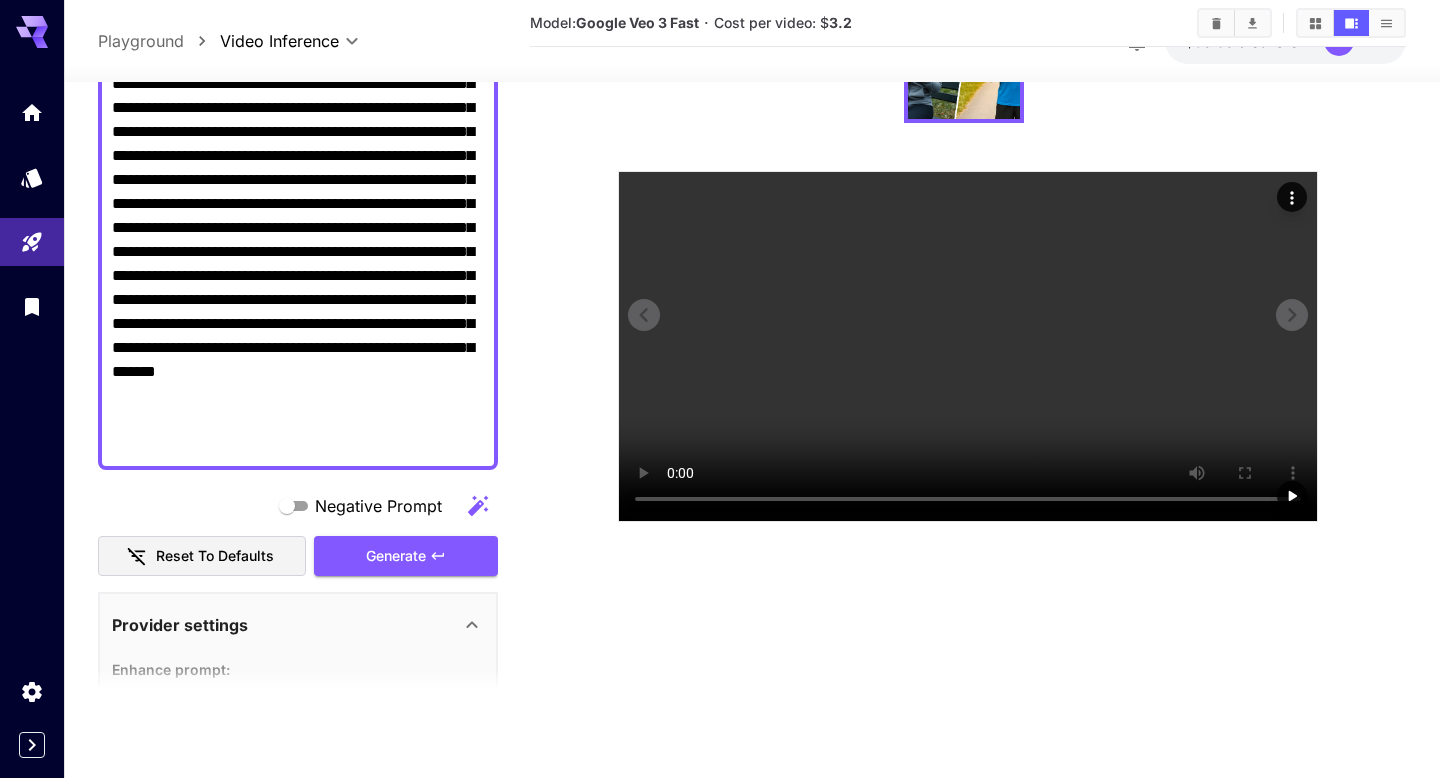 type on "**********" 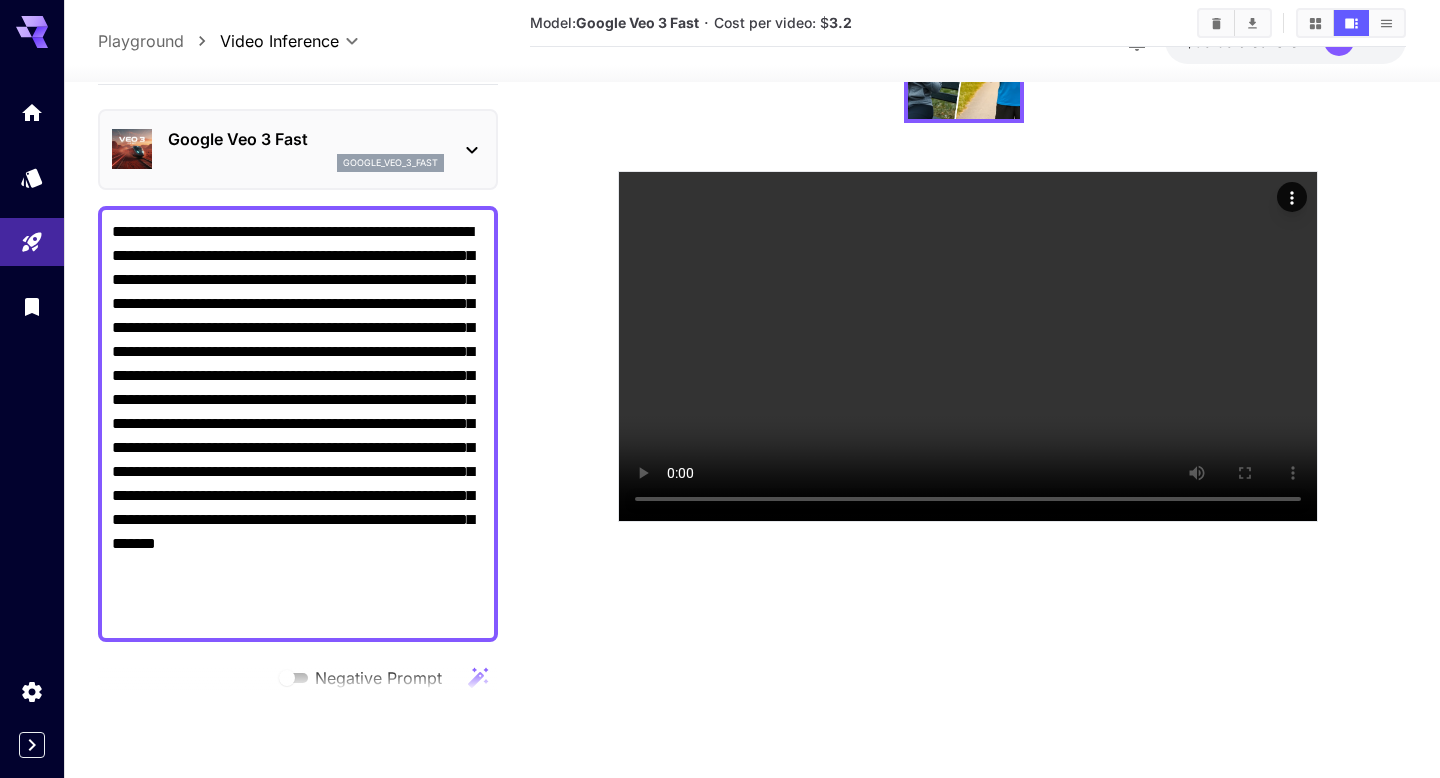 scroll, scrollTop: 0, scrollLeft: 0, axis: both 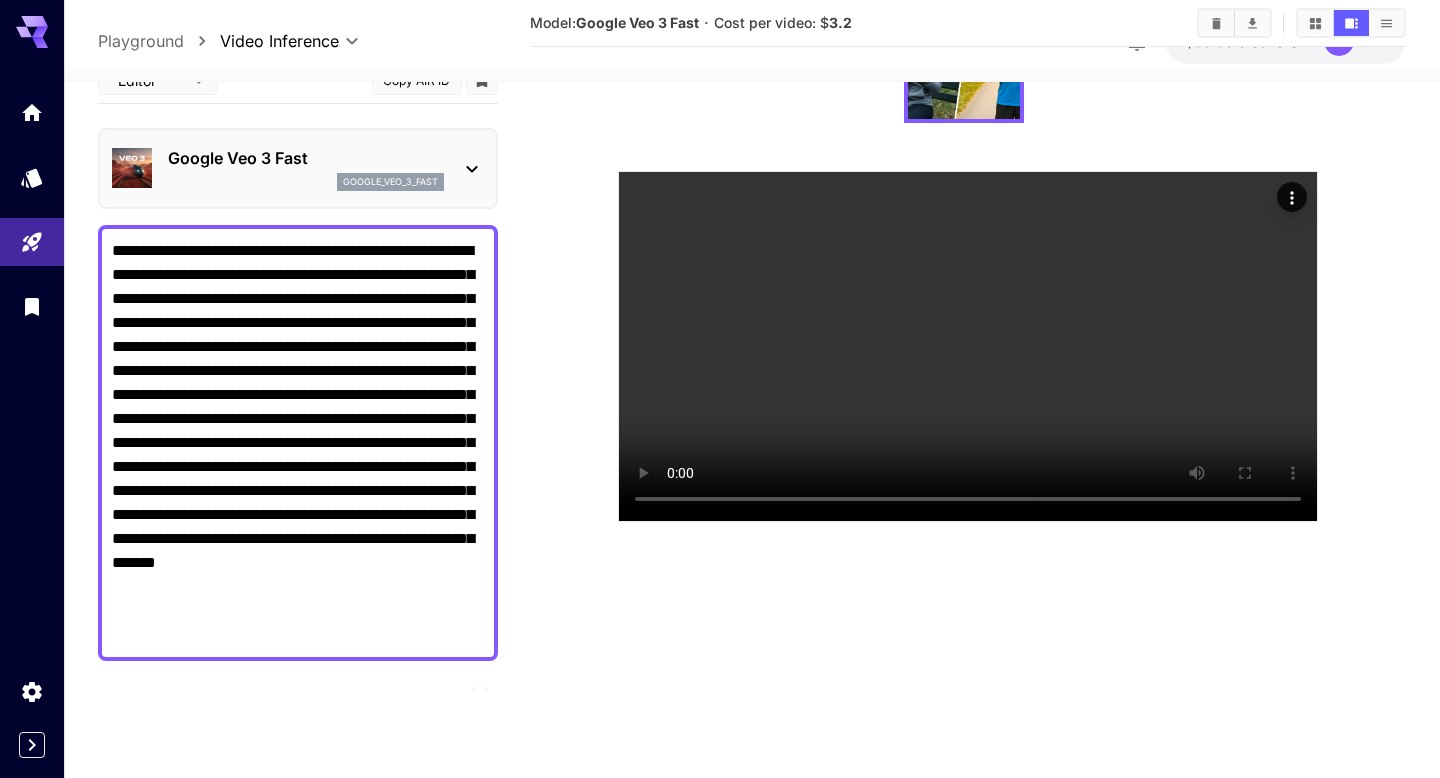 click on "**********" at bounding box center (298, 442) 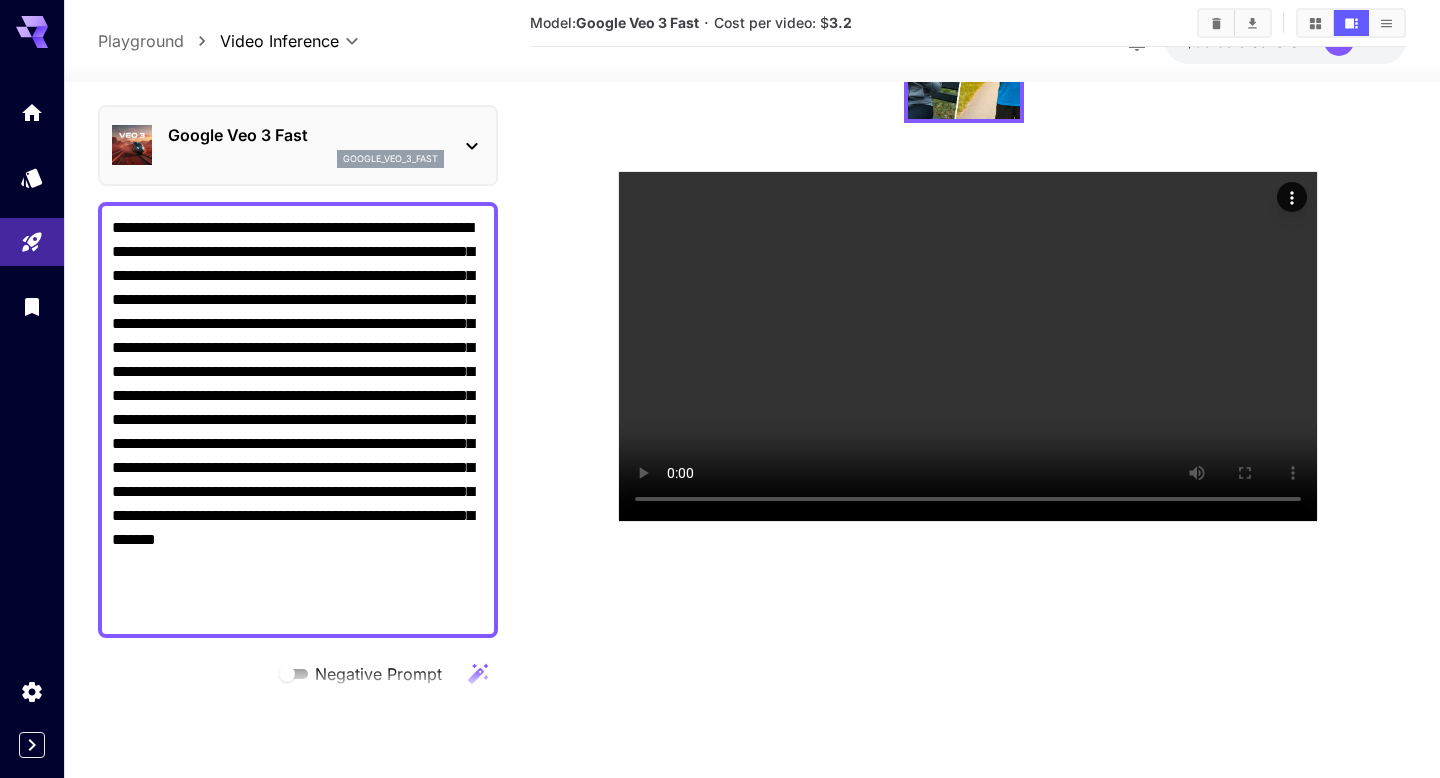 scroll, scrollTop: 24, scrollLeft: 0, axis: vertical 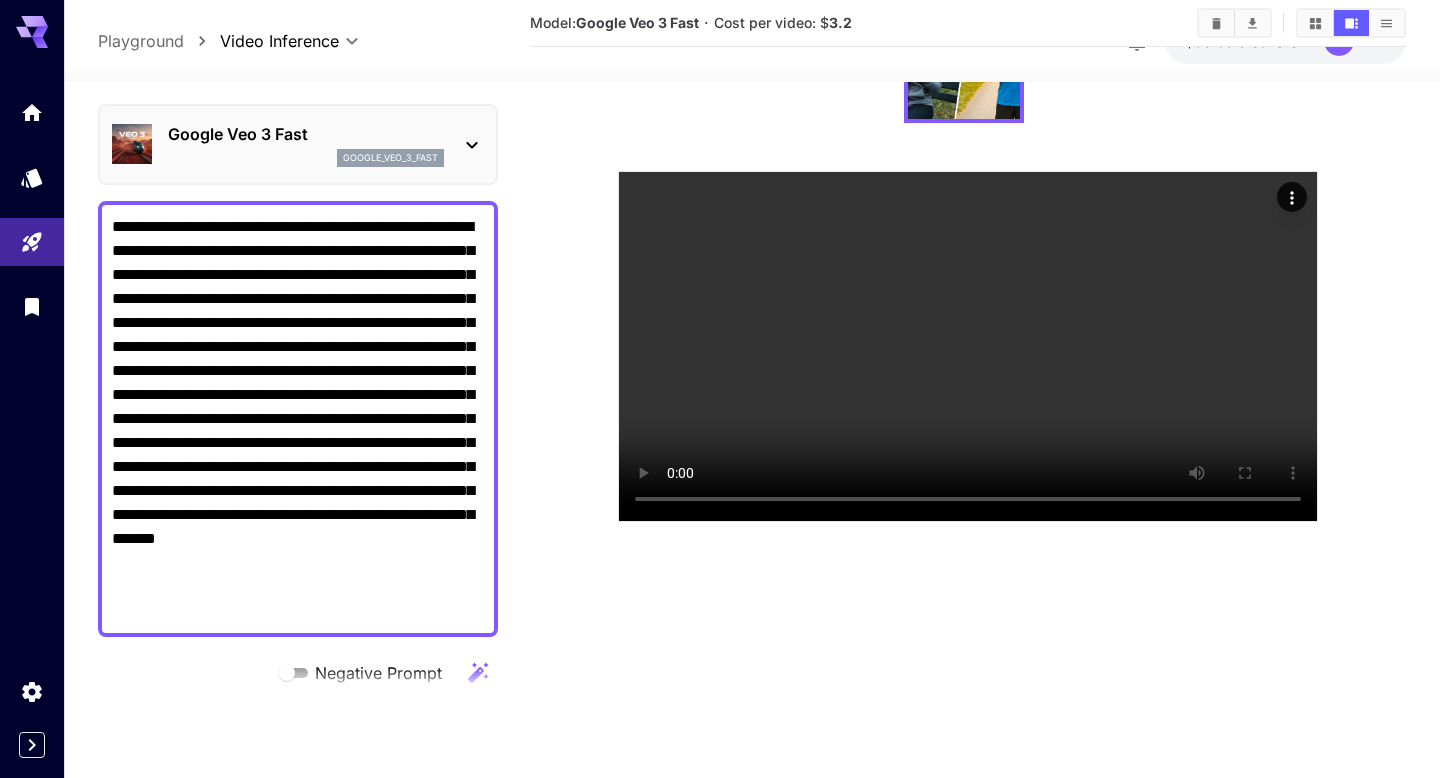 click on "**********" at bounding box center [298, 418] 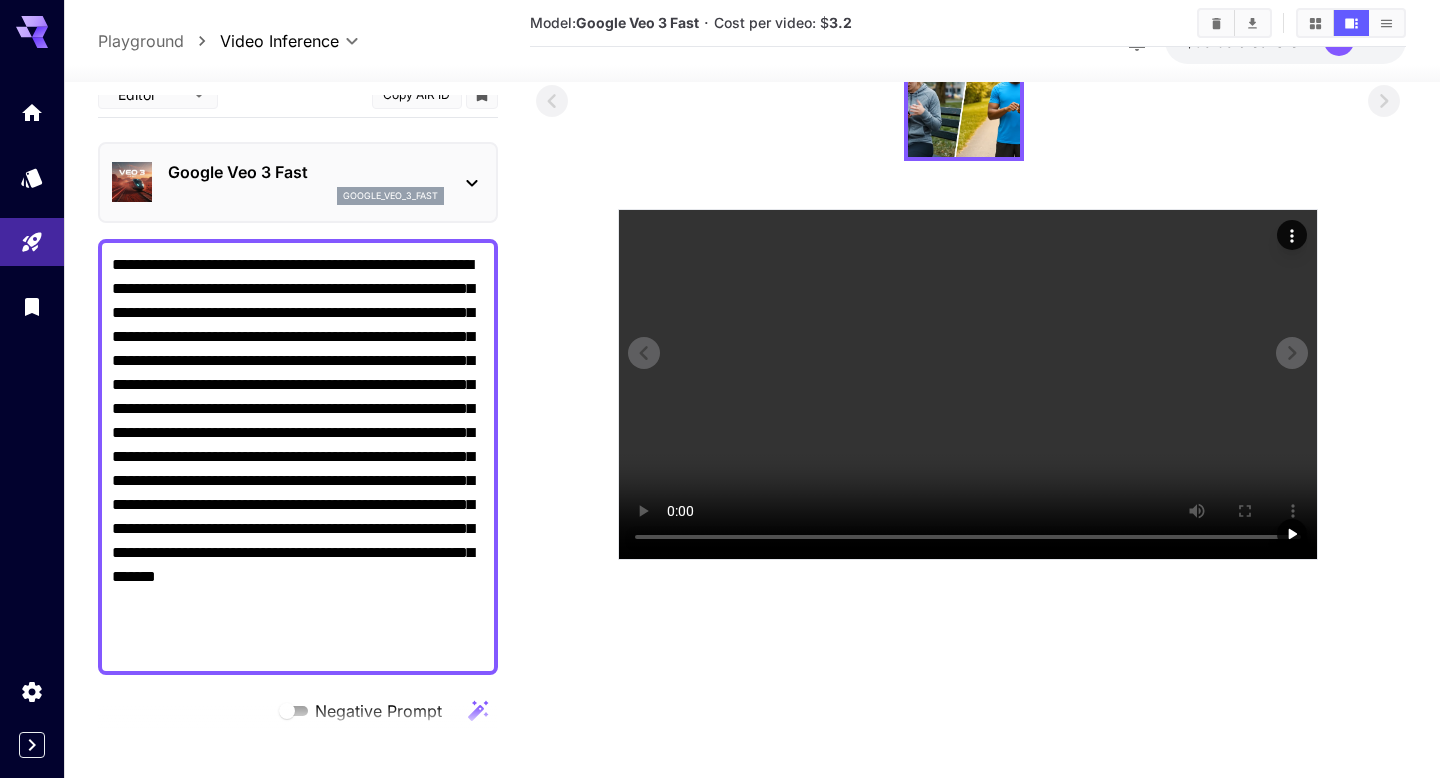 scroll, scrollTop: 116, scrollLeft: 0, axis: vertical 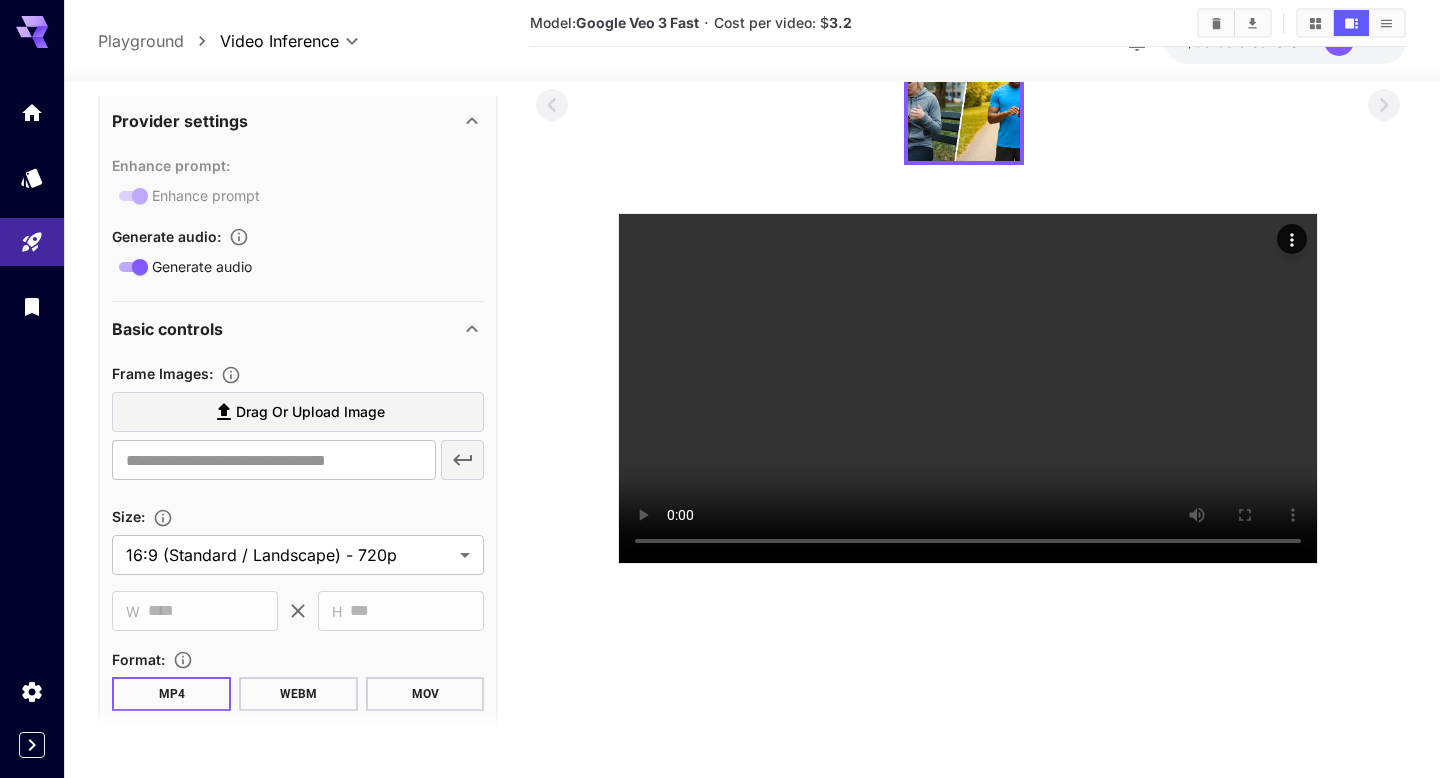 click on "Drag or upload image" at bounding box center (298, 412) 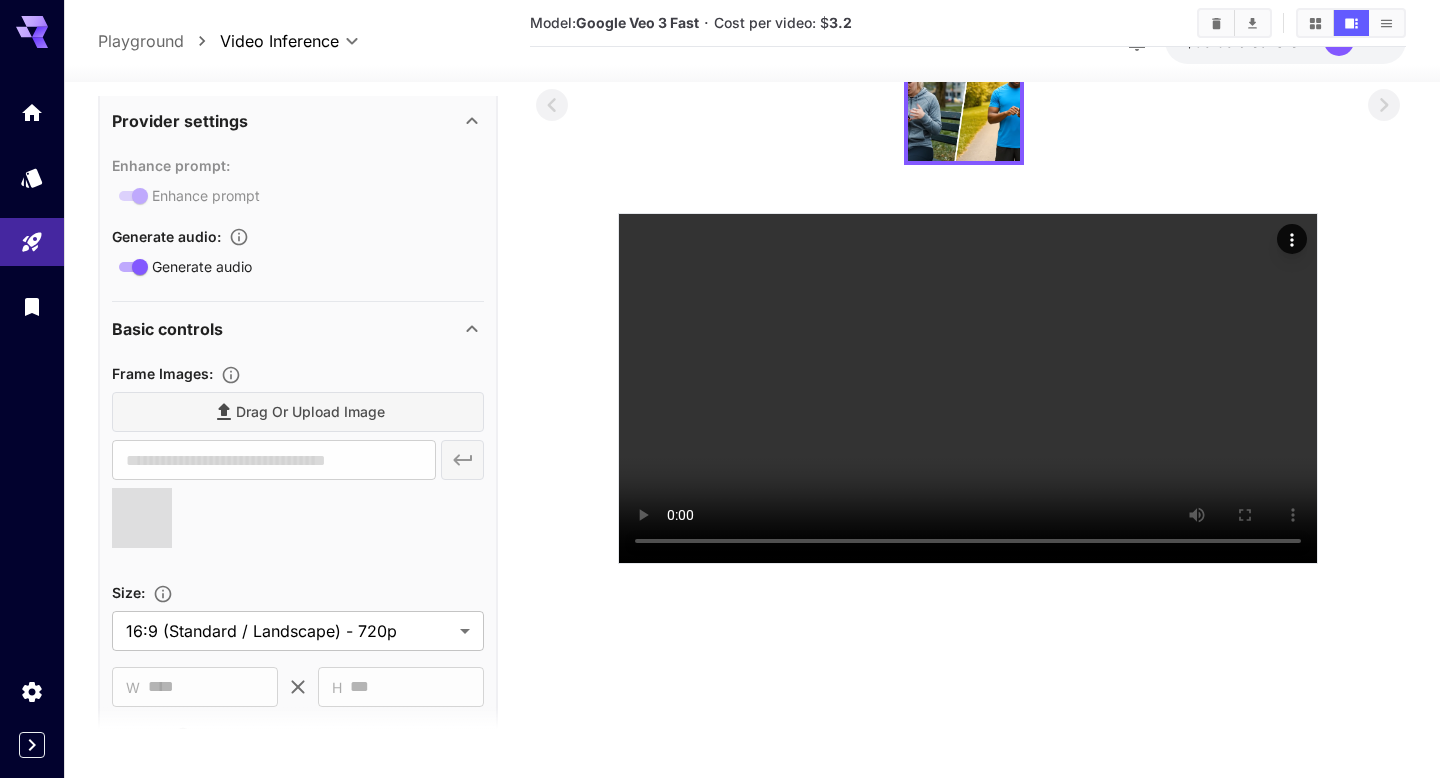 type on "**********" 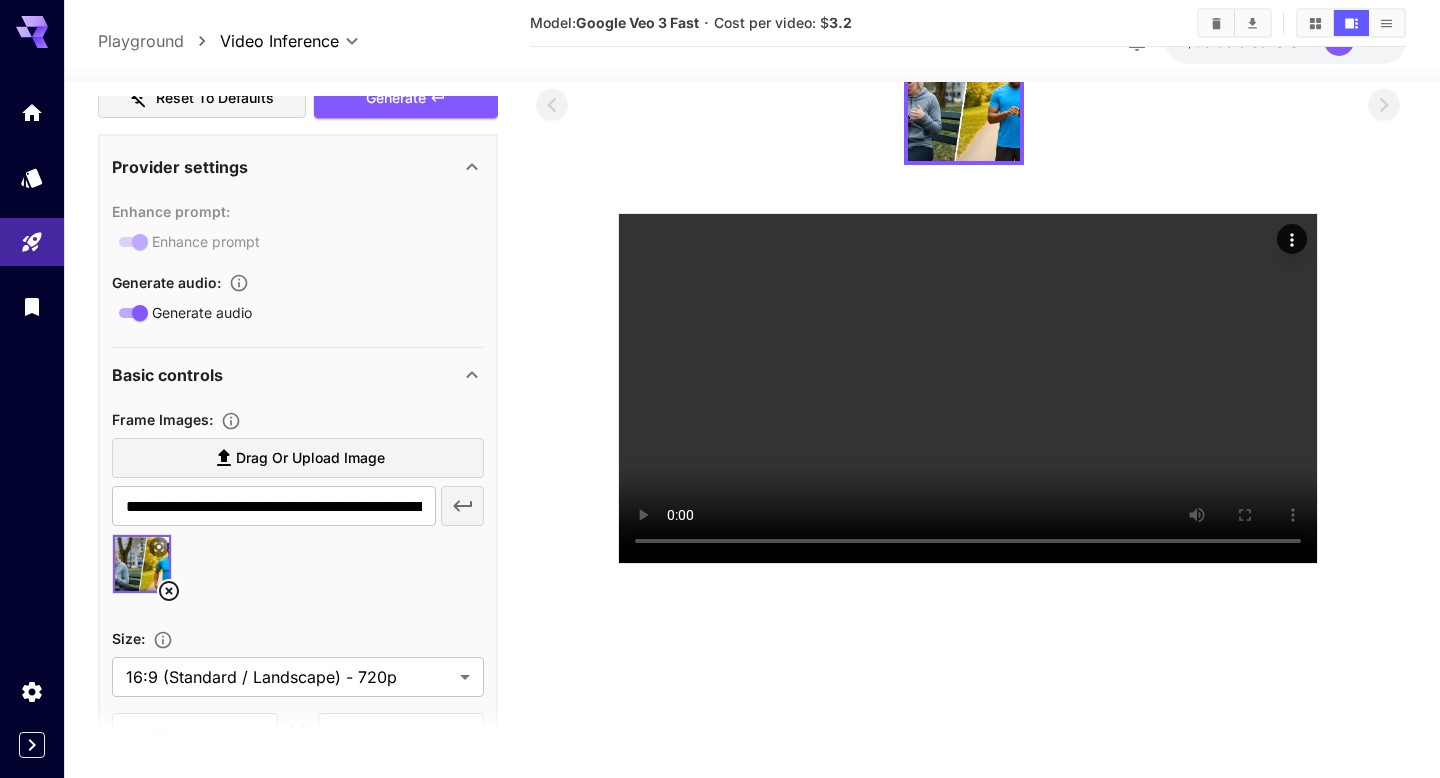 scroll, scrollTop: 70, scrollLeft: 0, axis: vertical 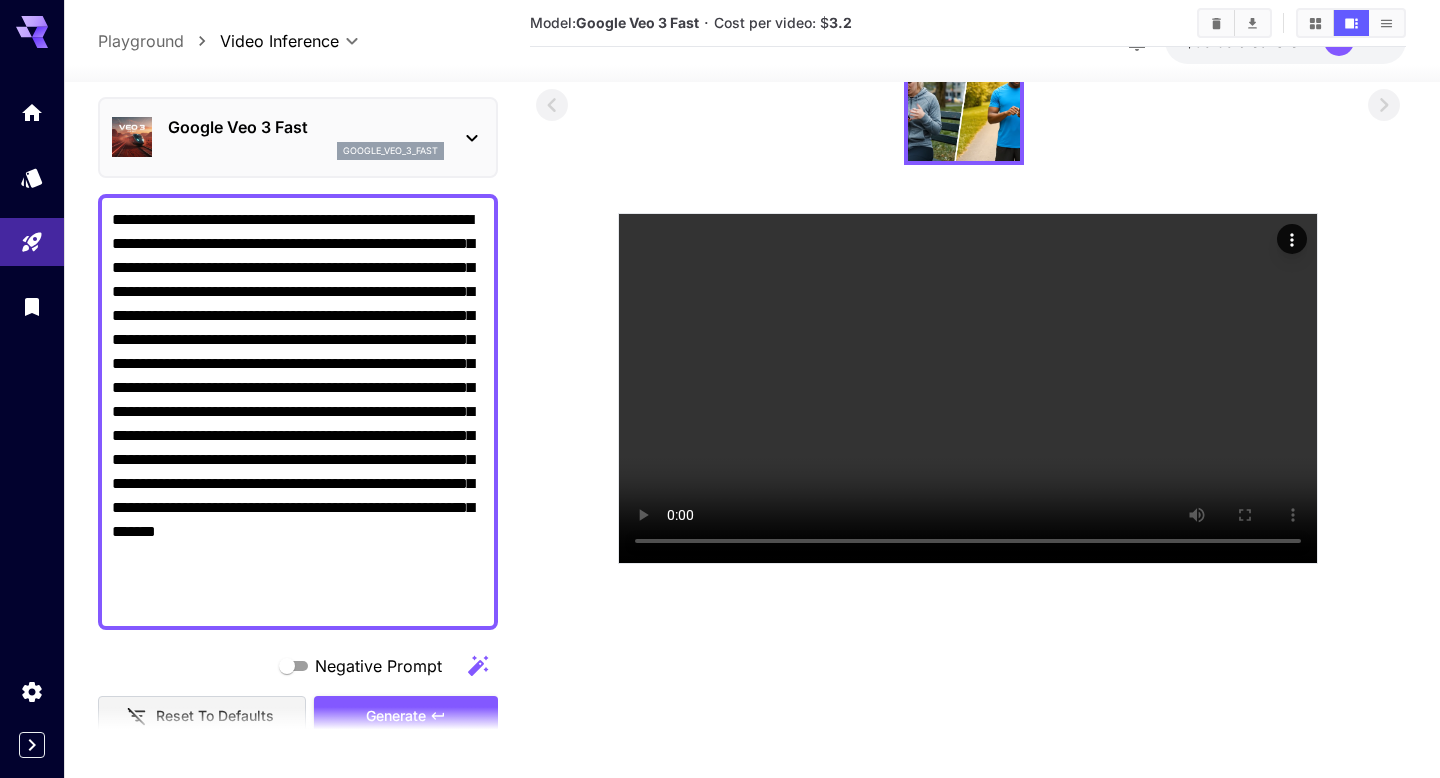 click on "**********" at bounding box center [298, 412] 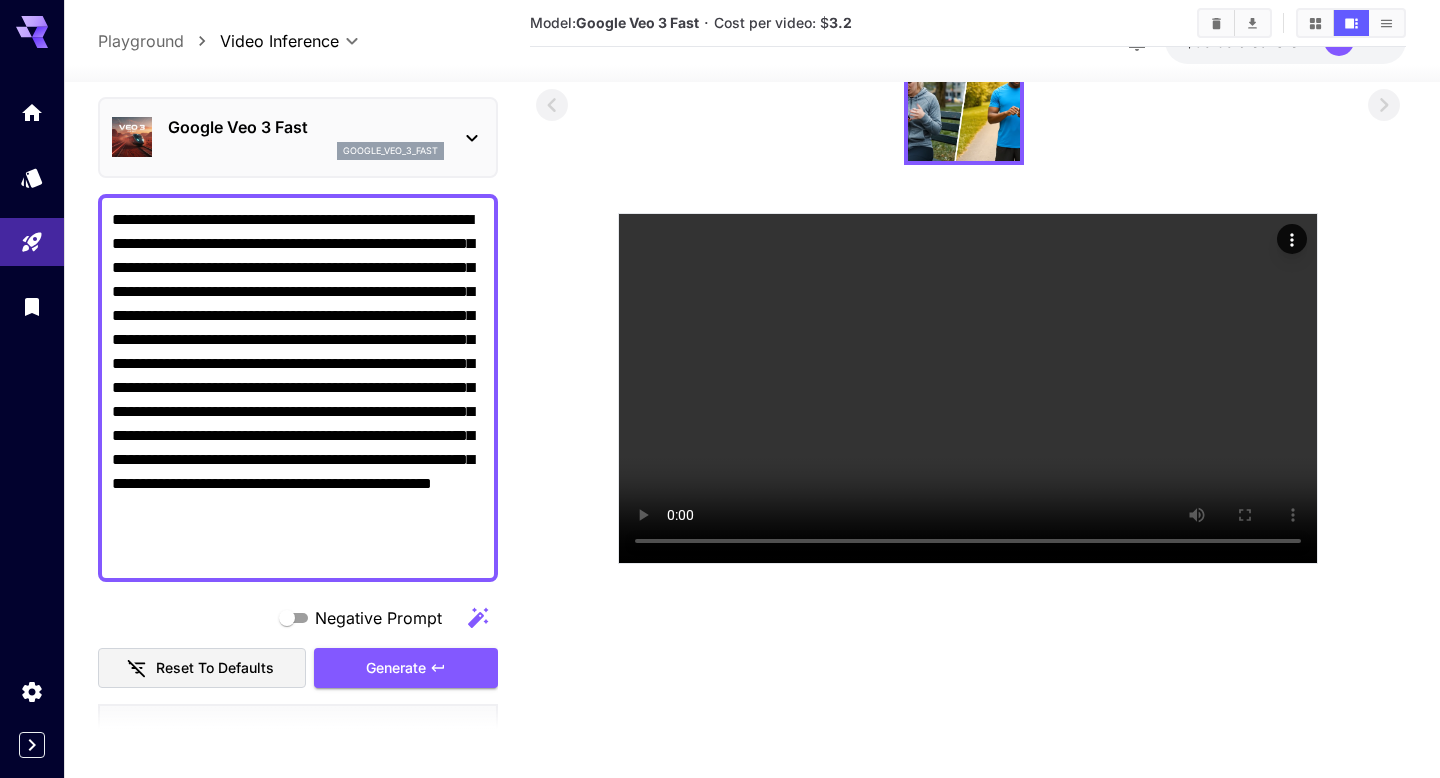 click 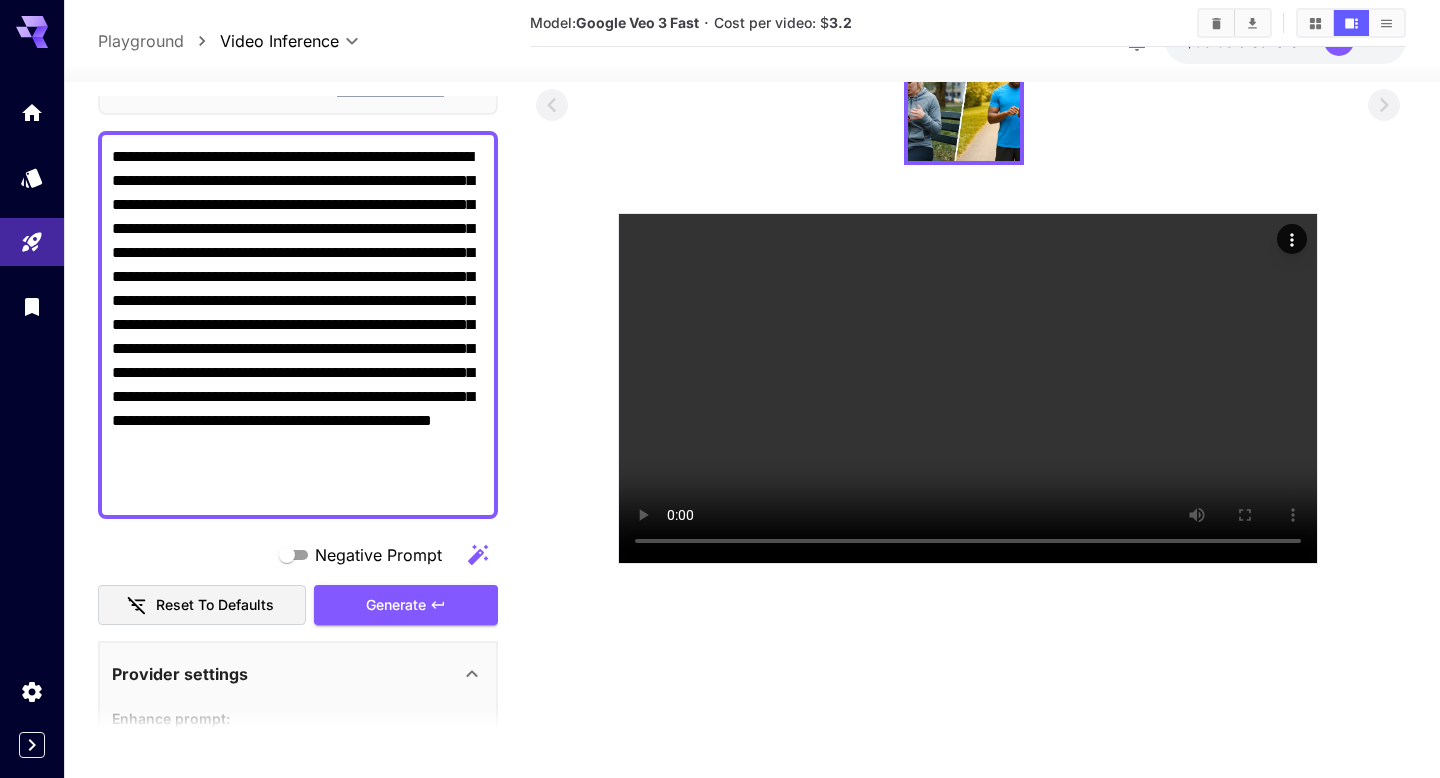 scroll, scrollTop: 140, scrollLeft: 0, axis: vertical 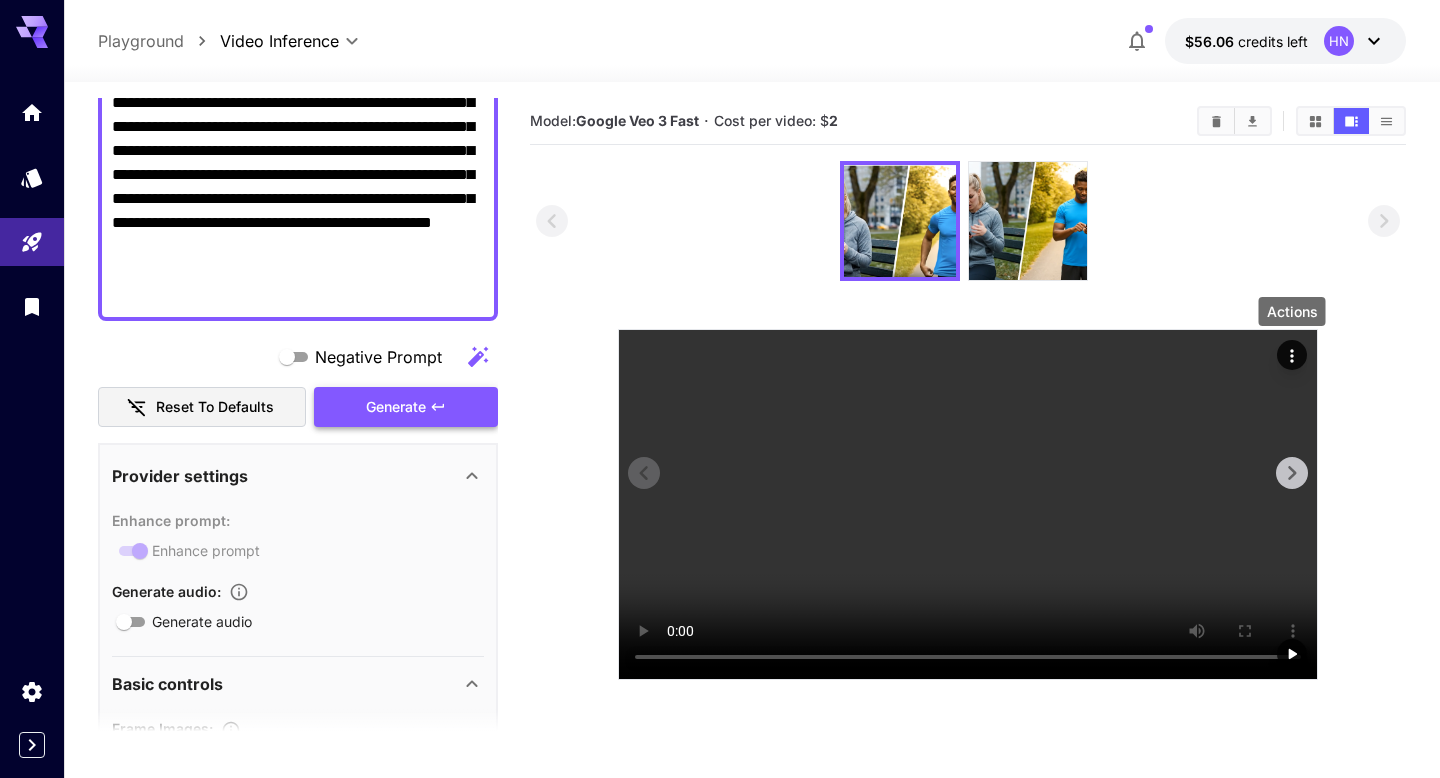 click 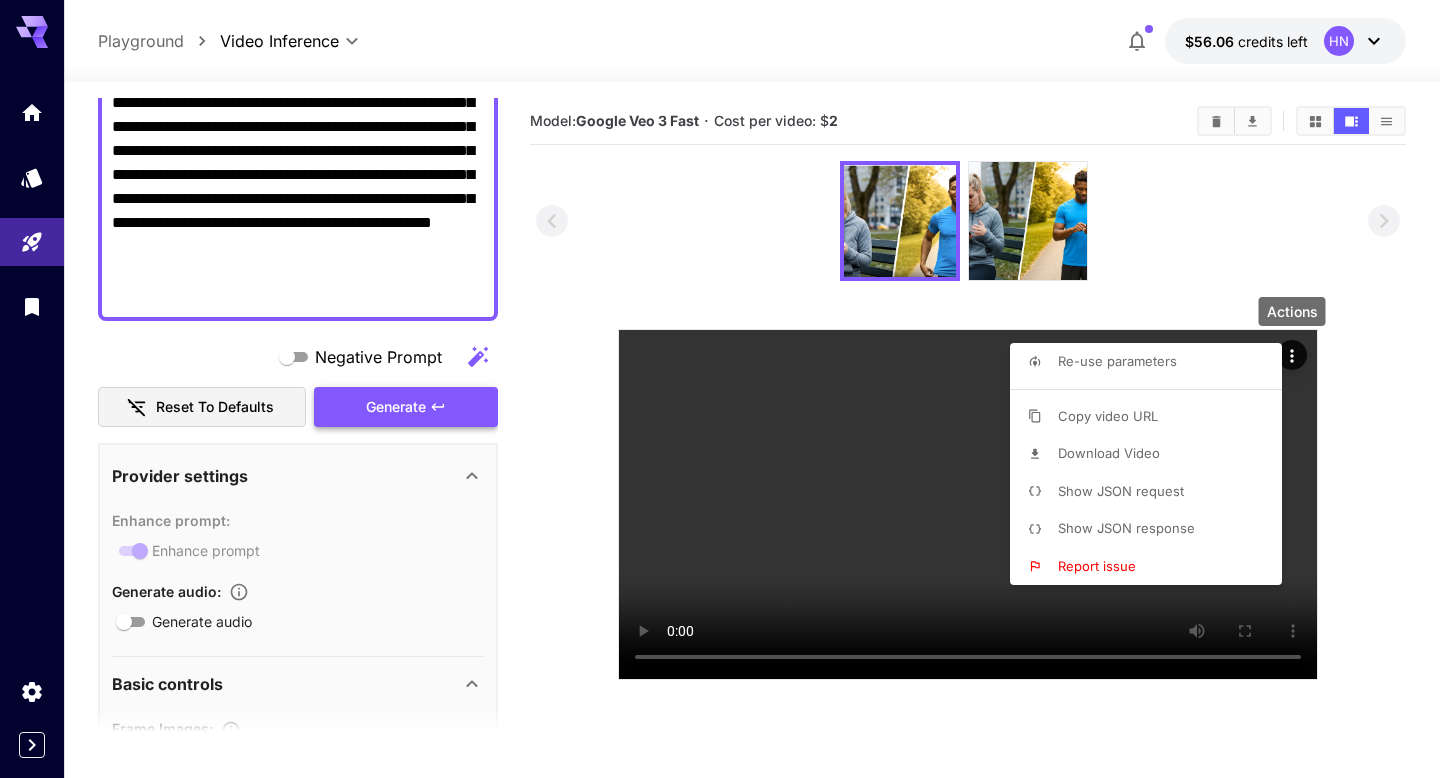 click on "Download Video" at bounding box center (1109, 453) 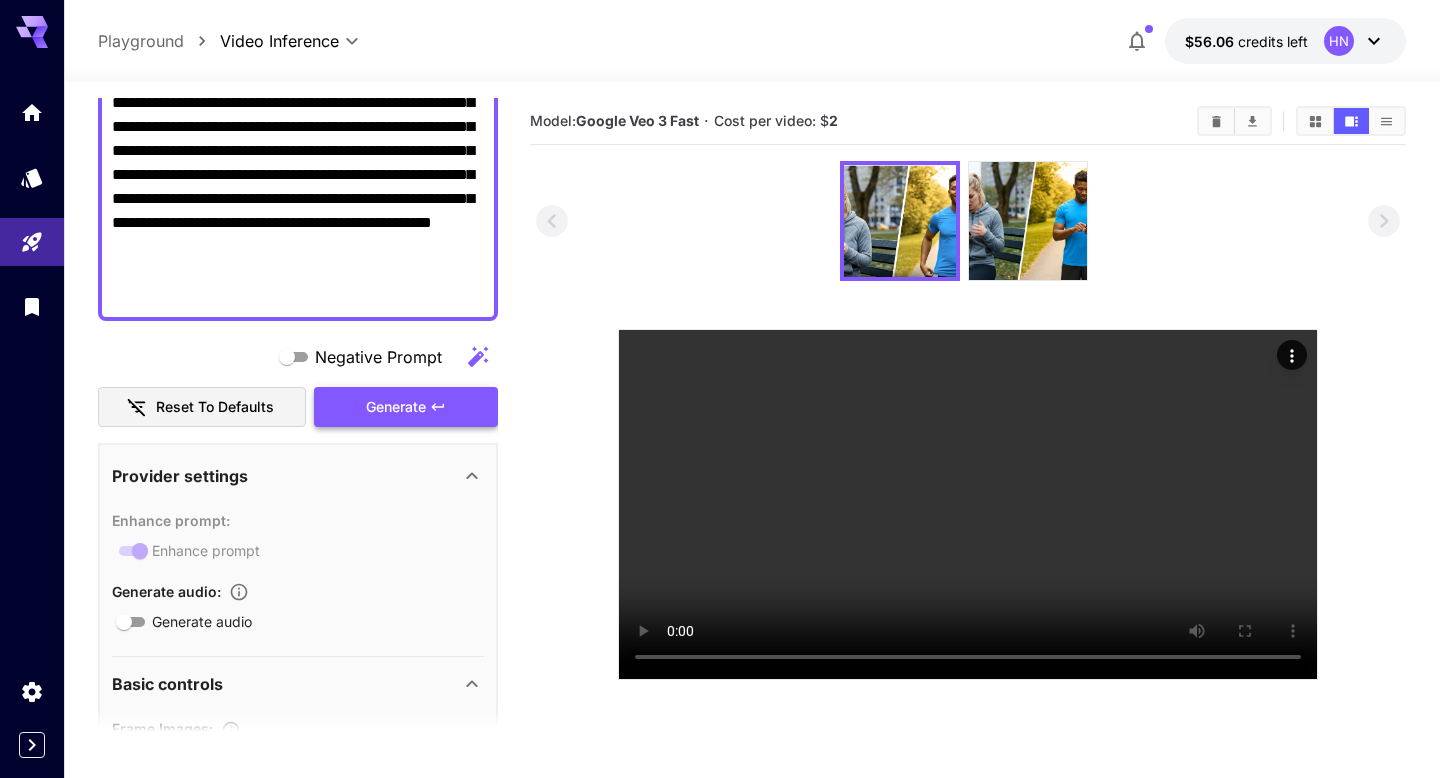 click on "**********" at bounding box center (298, 127) 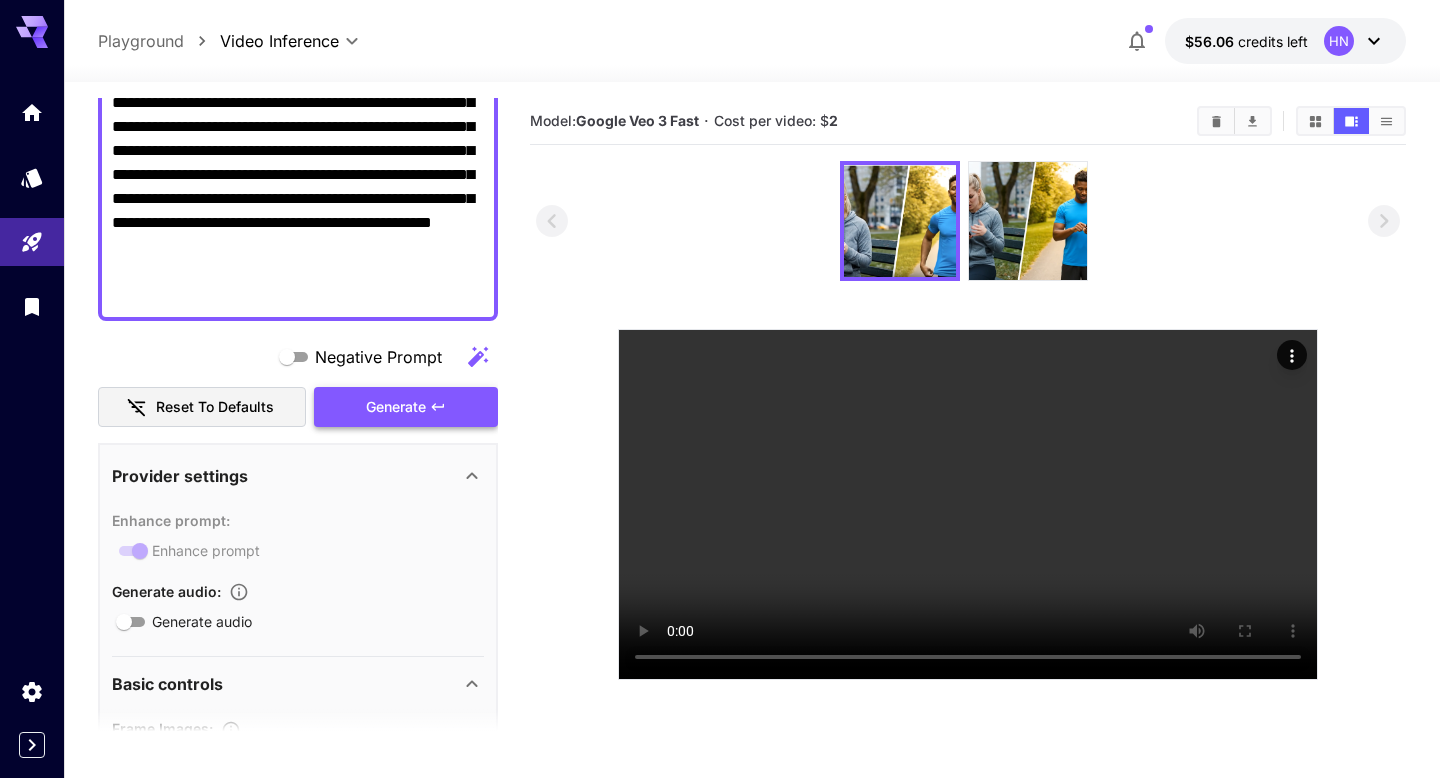 paste 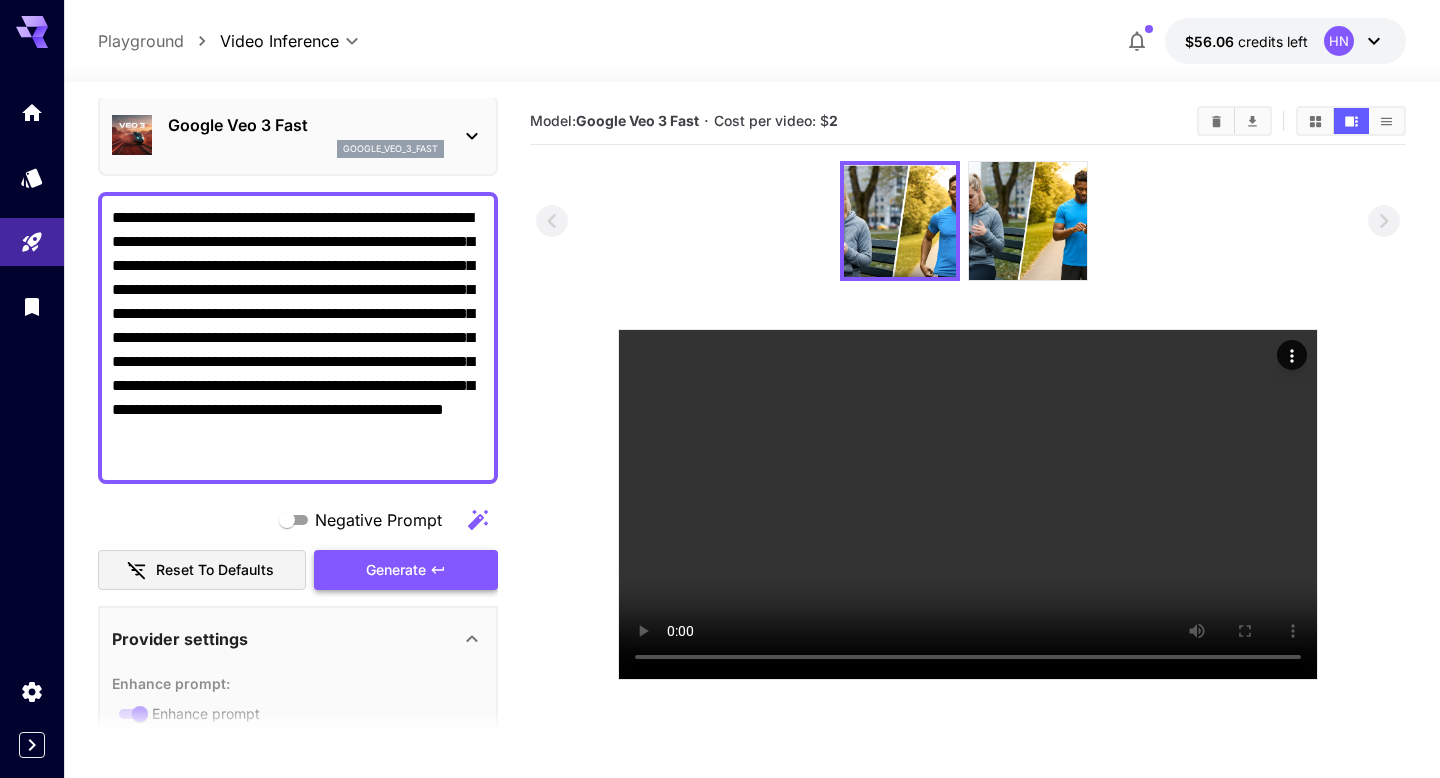 scroll, scrollTop: 72, scrollLeft: 0, axis: vertical 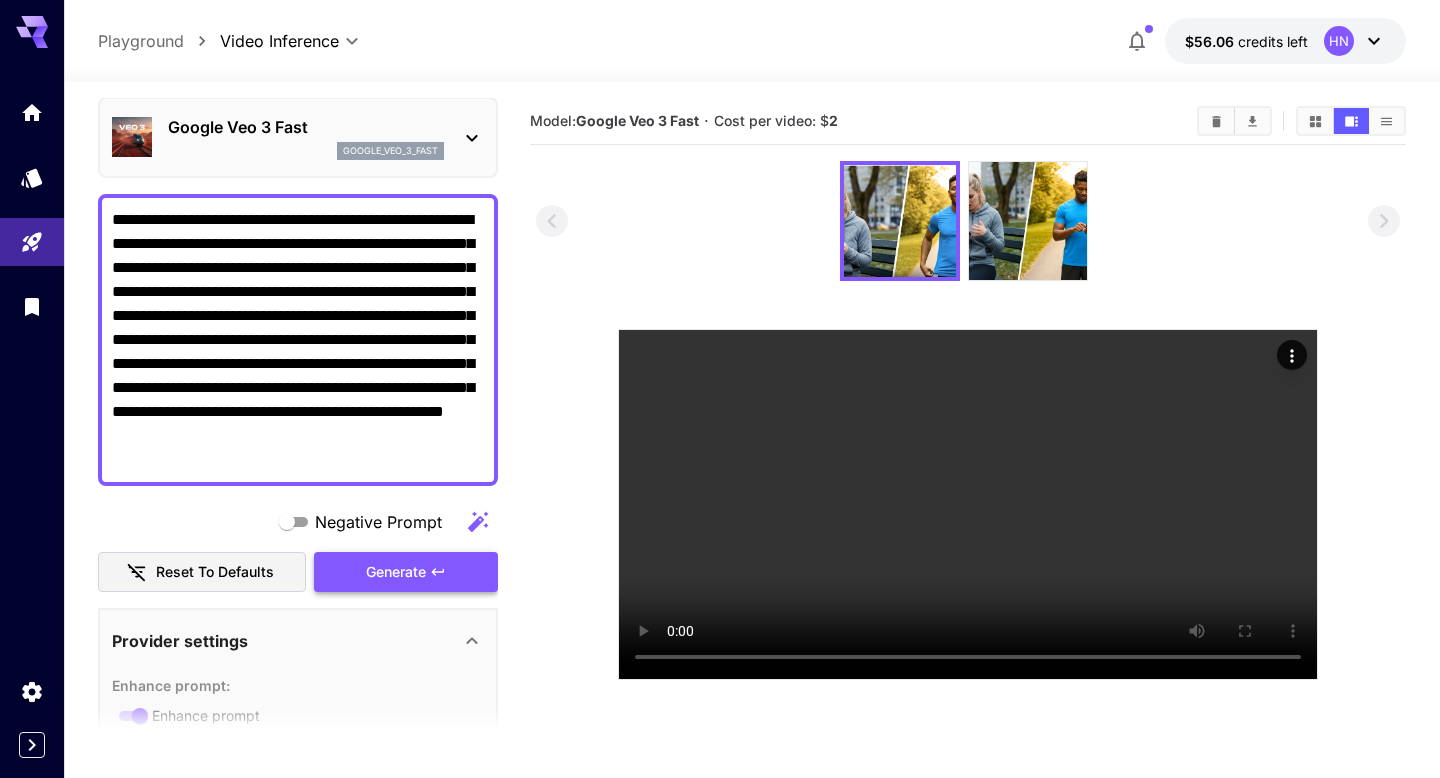 click on "**********" at bounding box center (298, 340) 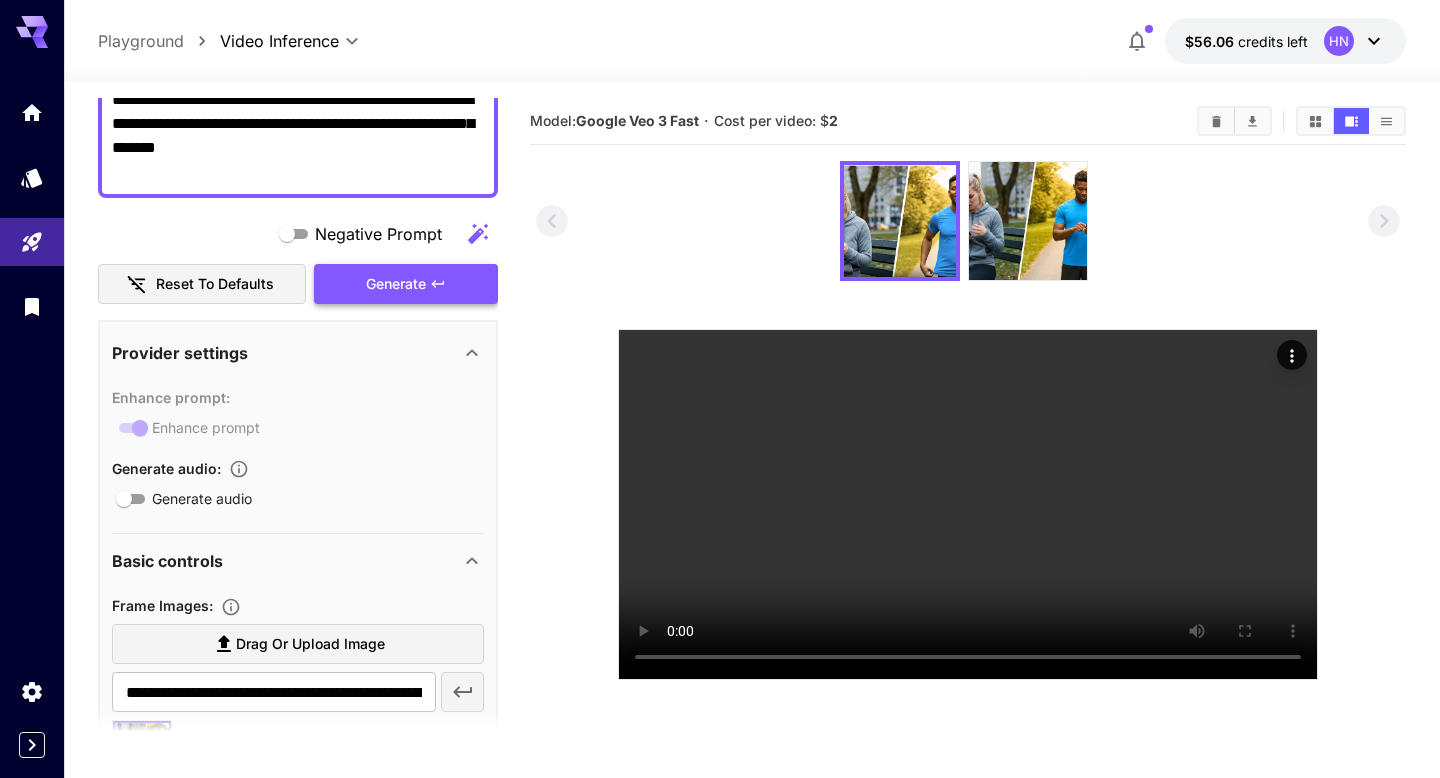 scroll, scrollTop: 421, scrollLeft: 0, axis: vertical 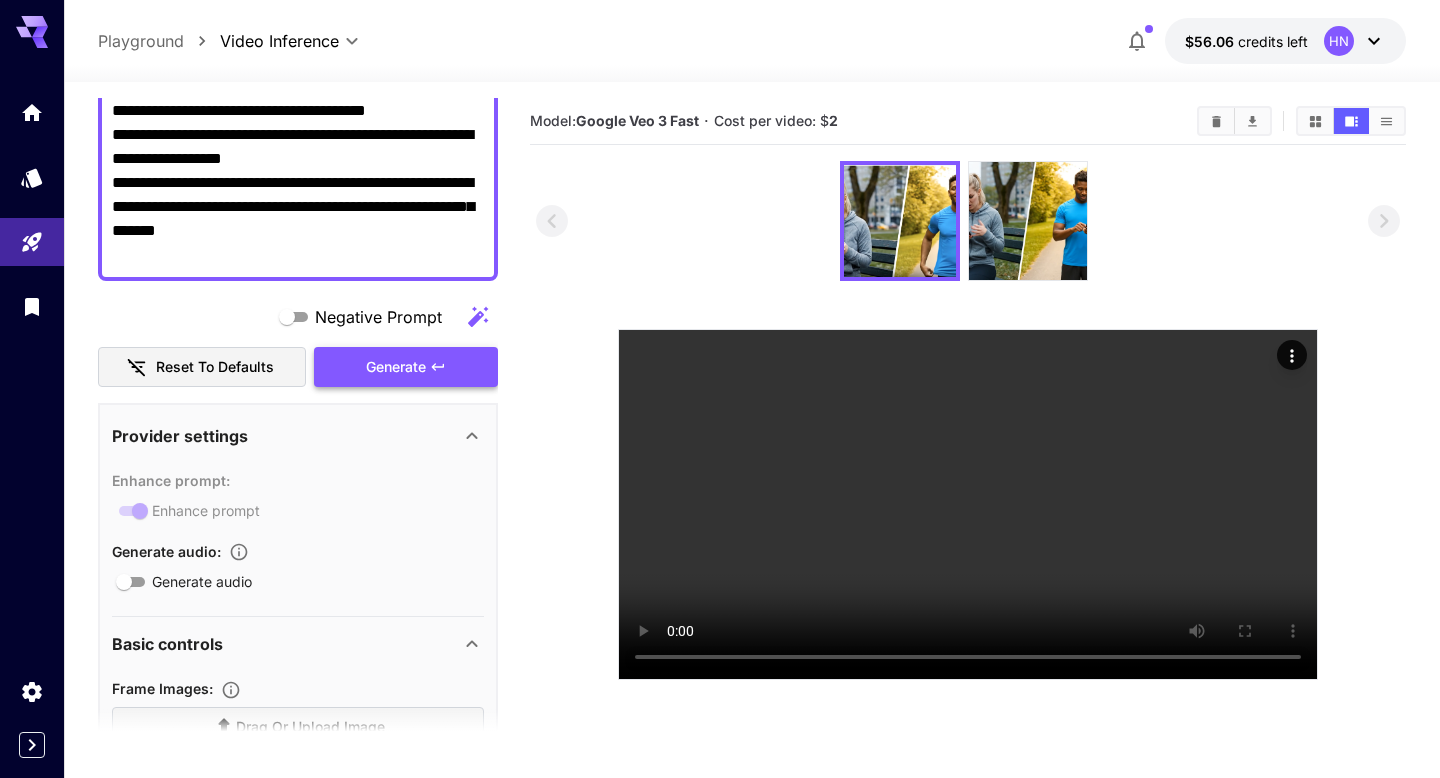 click on "**********" at bounding box center [298, 63] 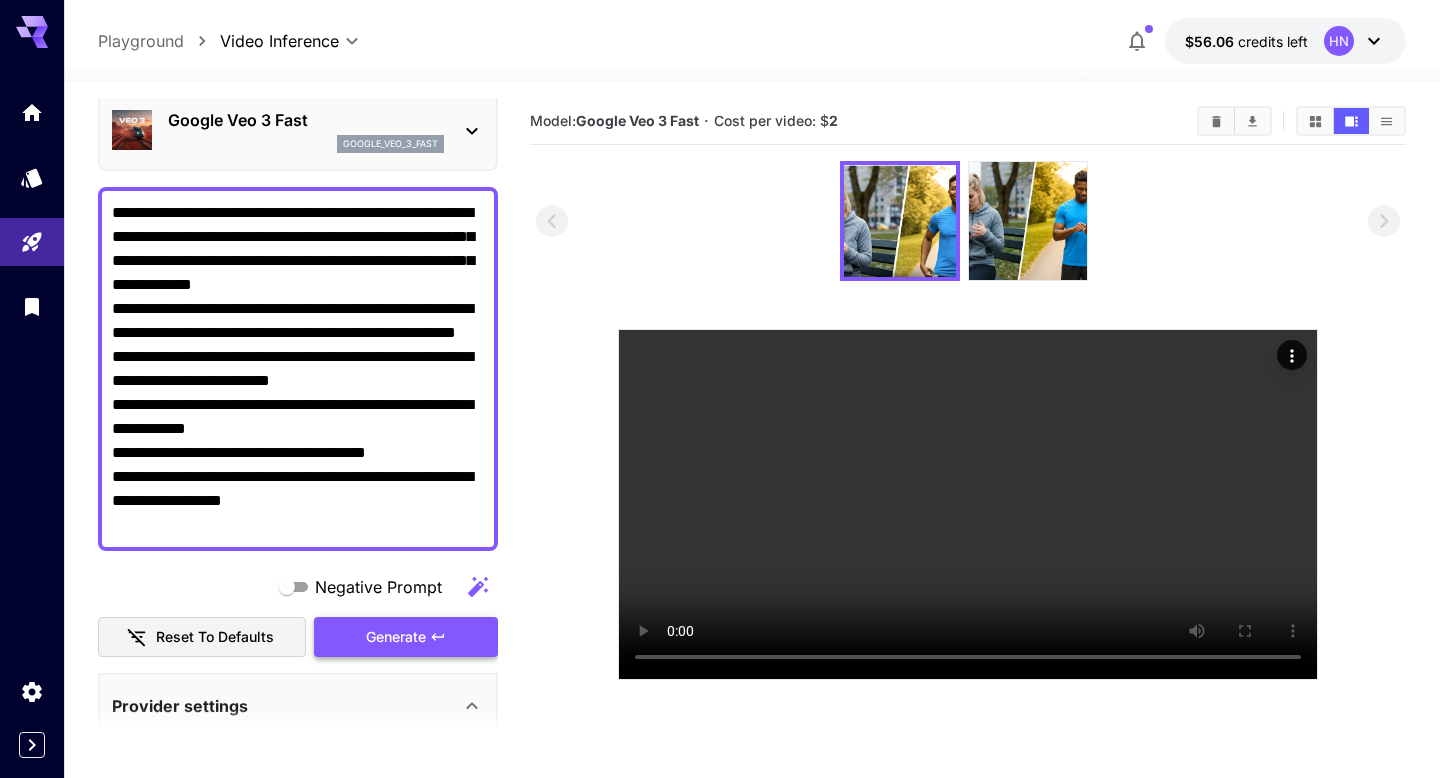 scroll, scrollTop: 95, scrollLeft: 0, axis: vertical 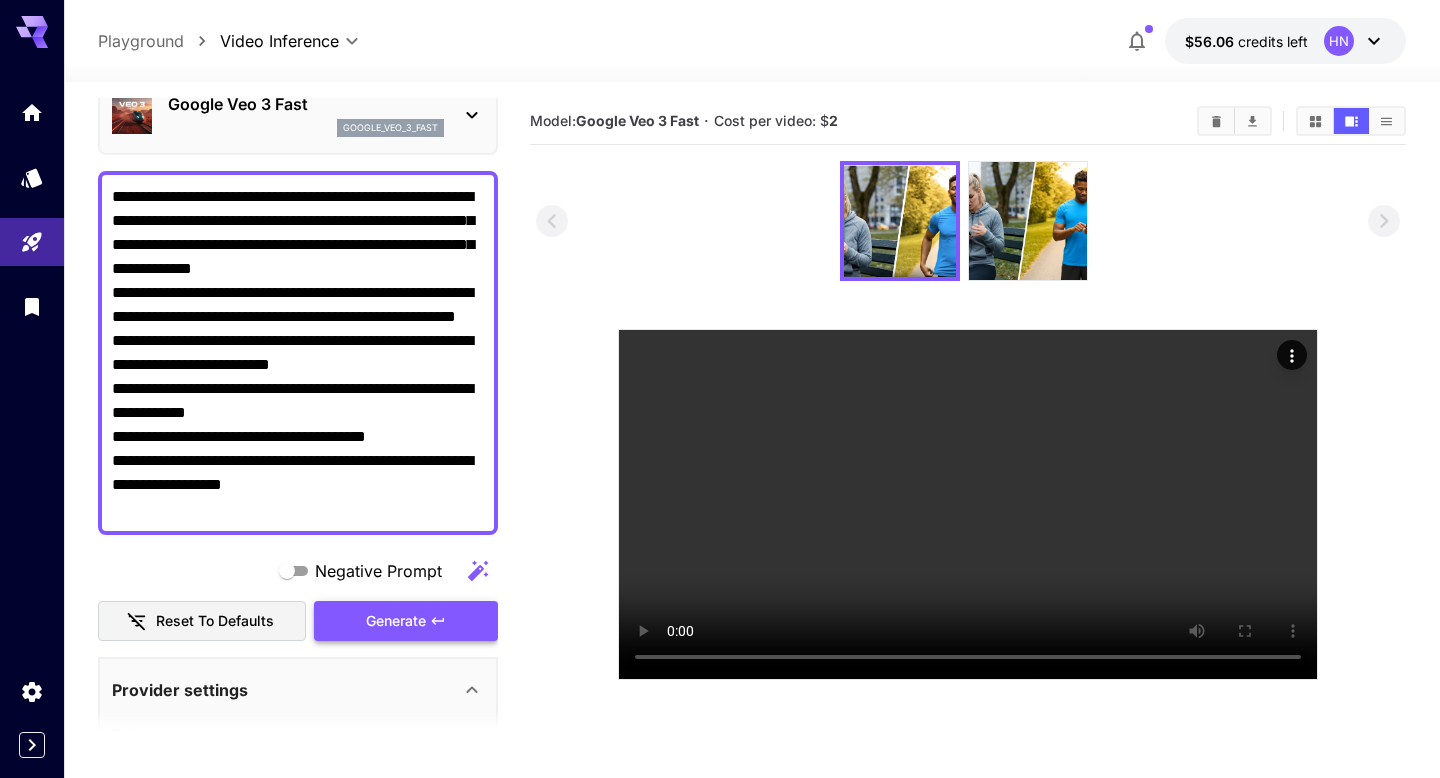 type on "**********" 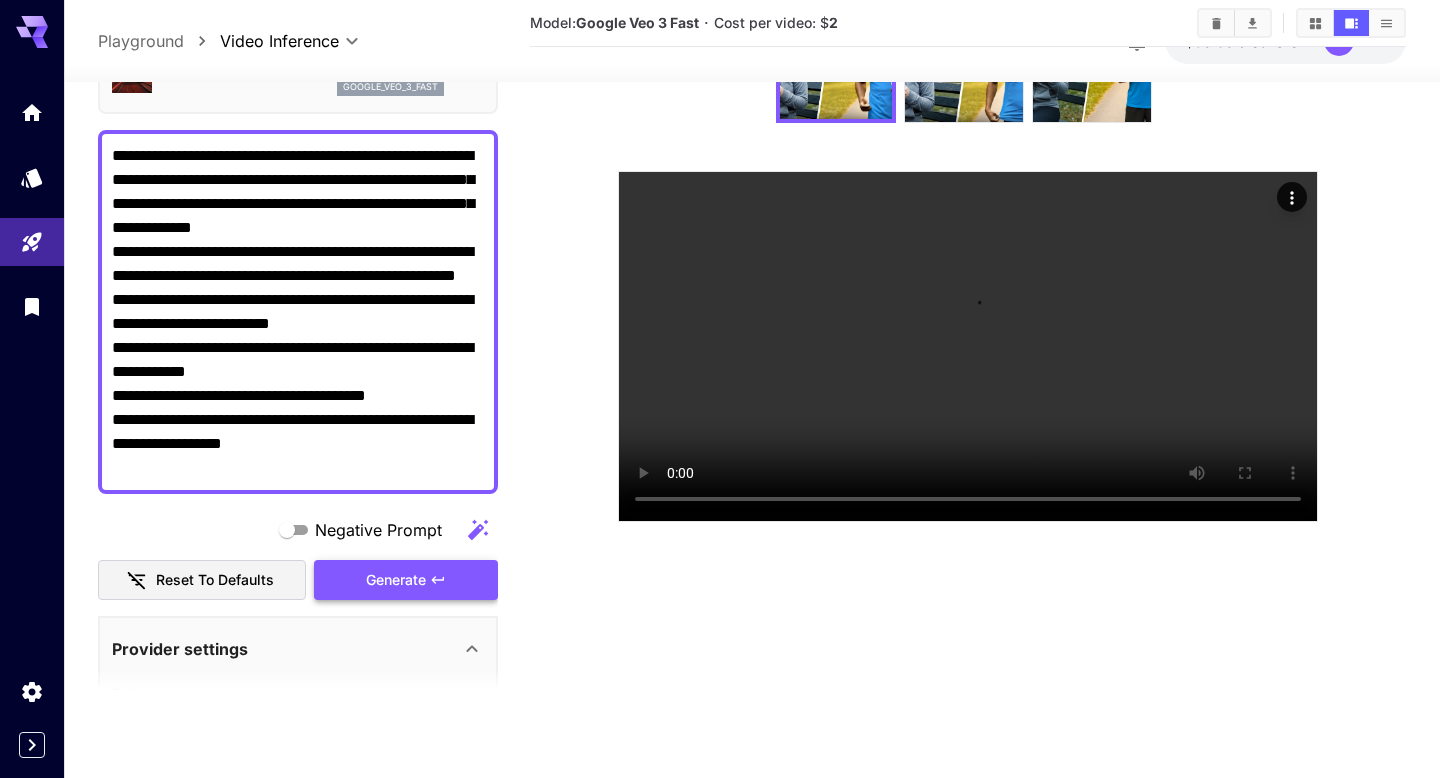 scroll, scrollTop: 158, scrollLeft: 0, axis: vertical 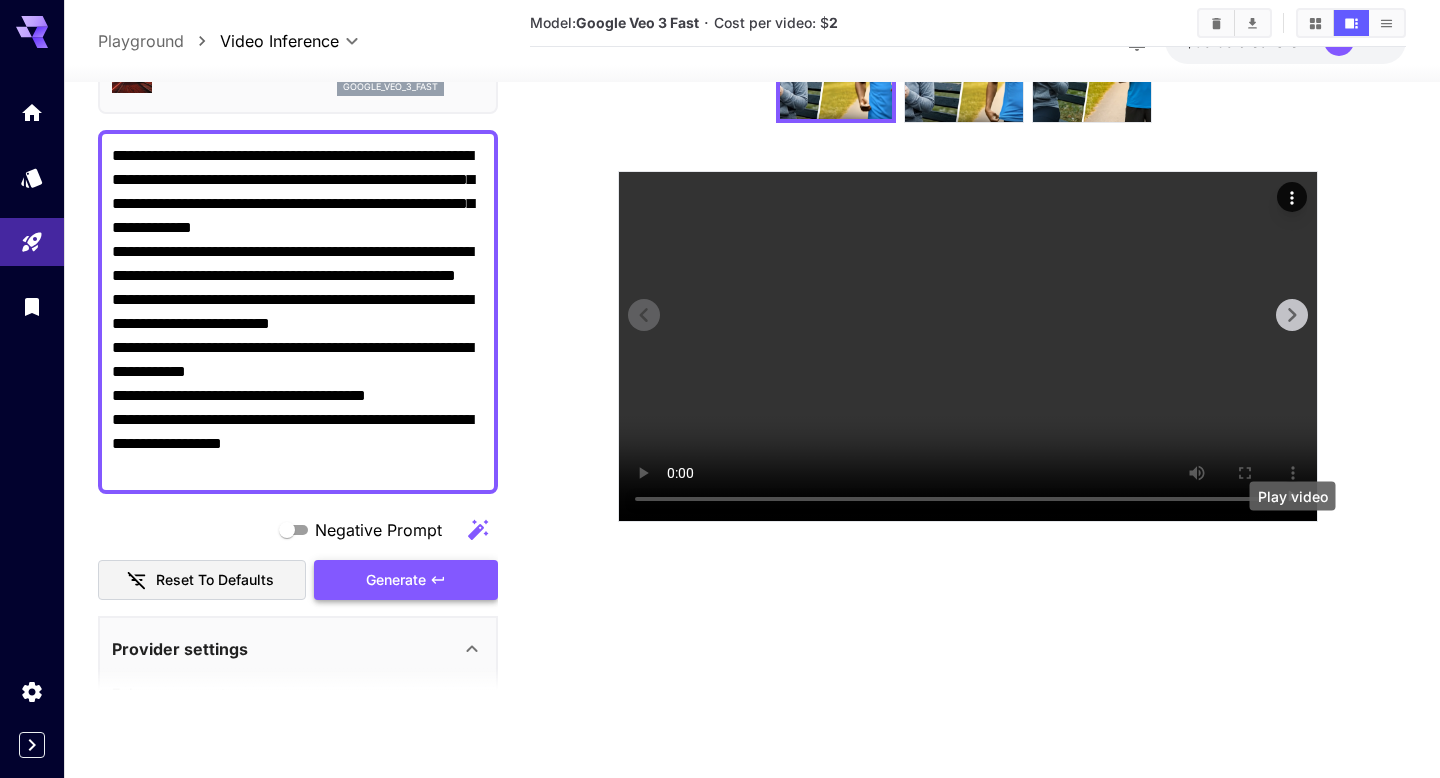 click 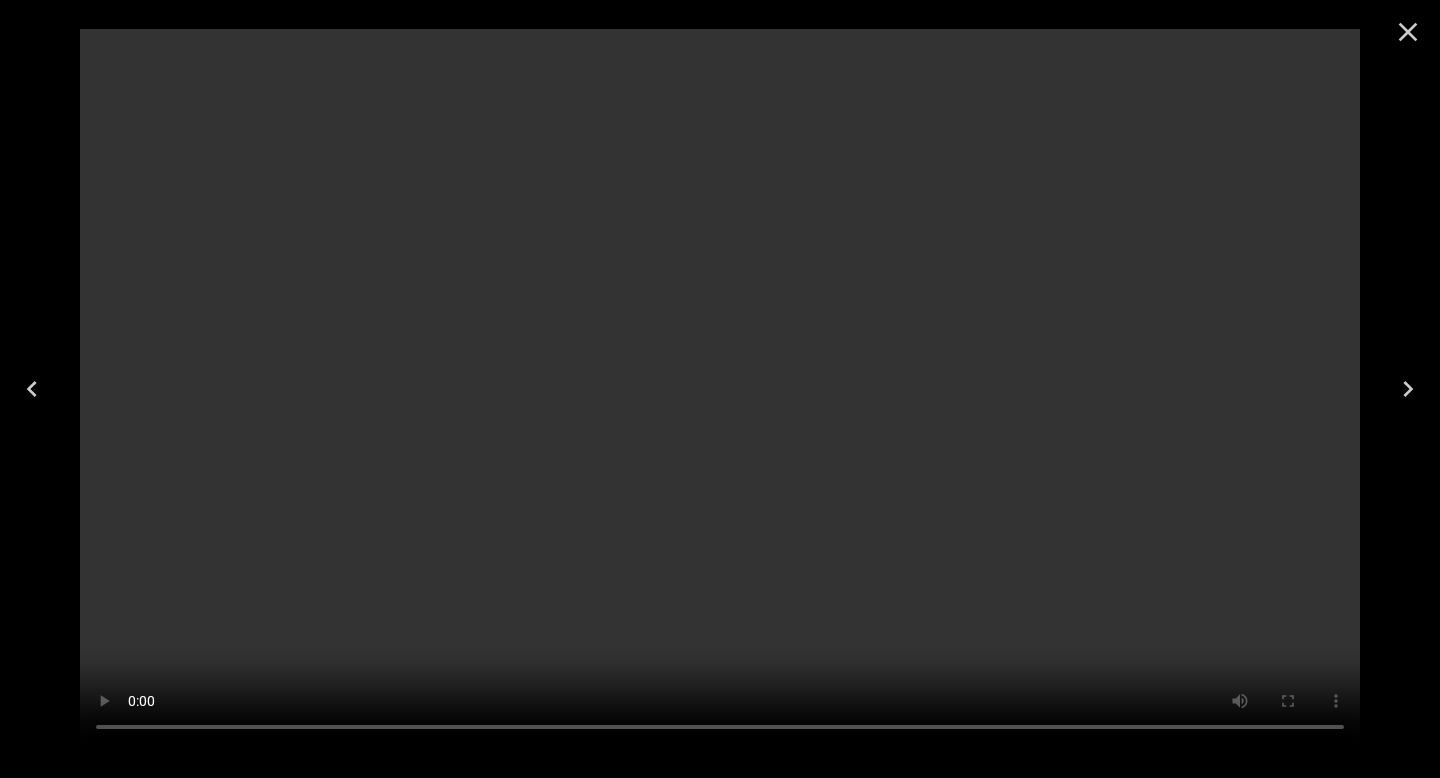 click 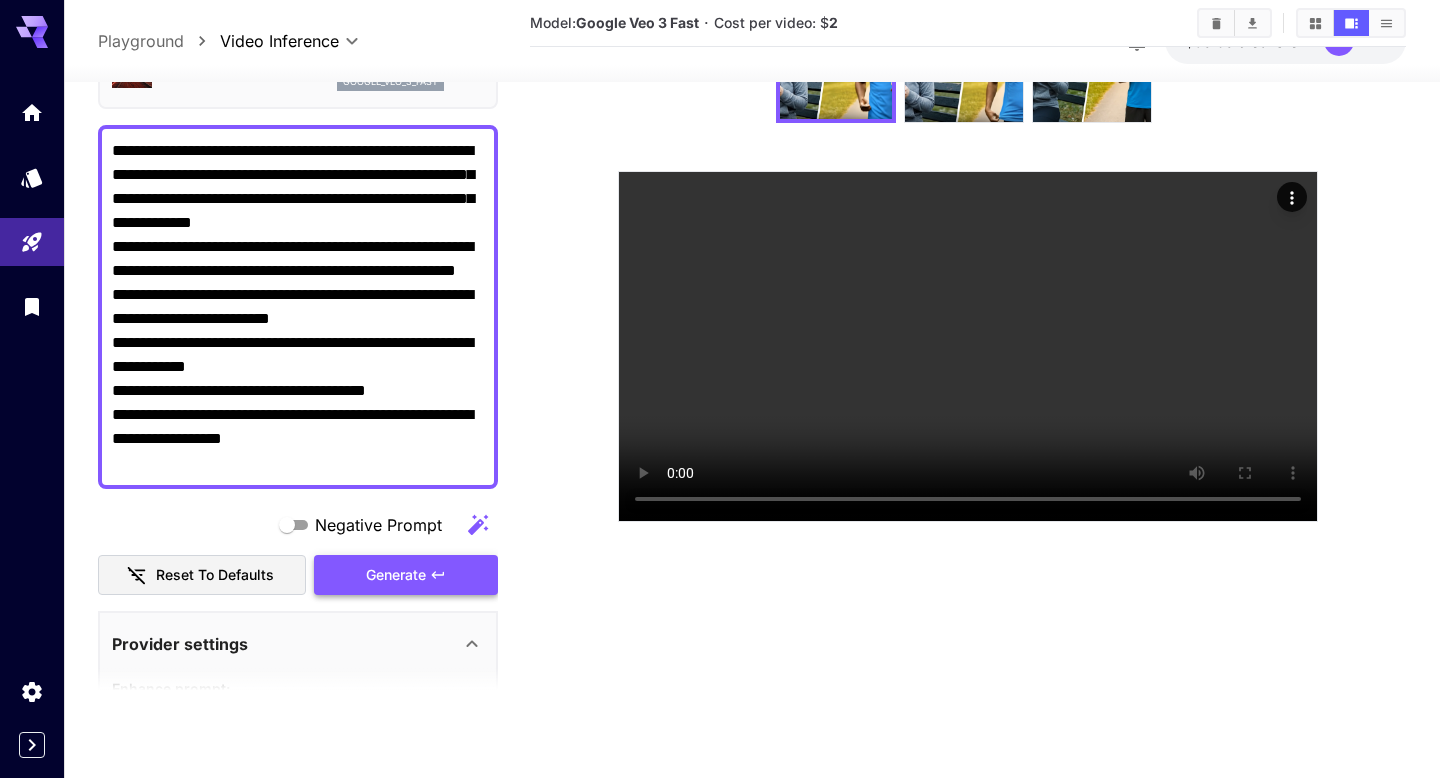 scroll, scrollTop: 668, scrollLeft: 0, axis: vertical 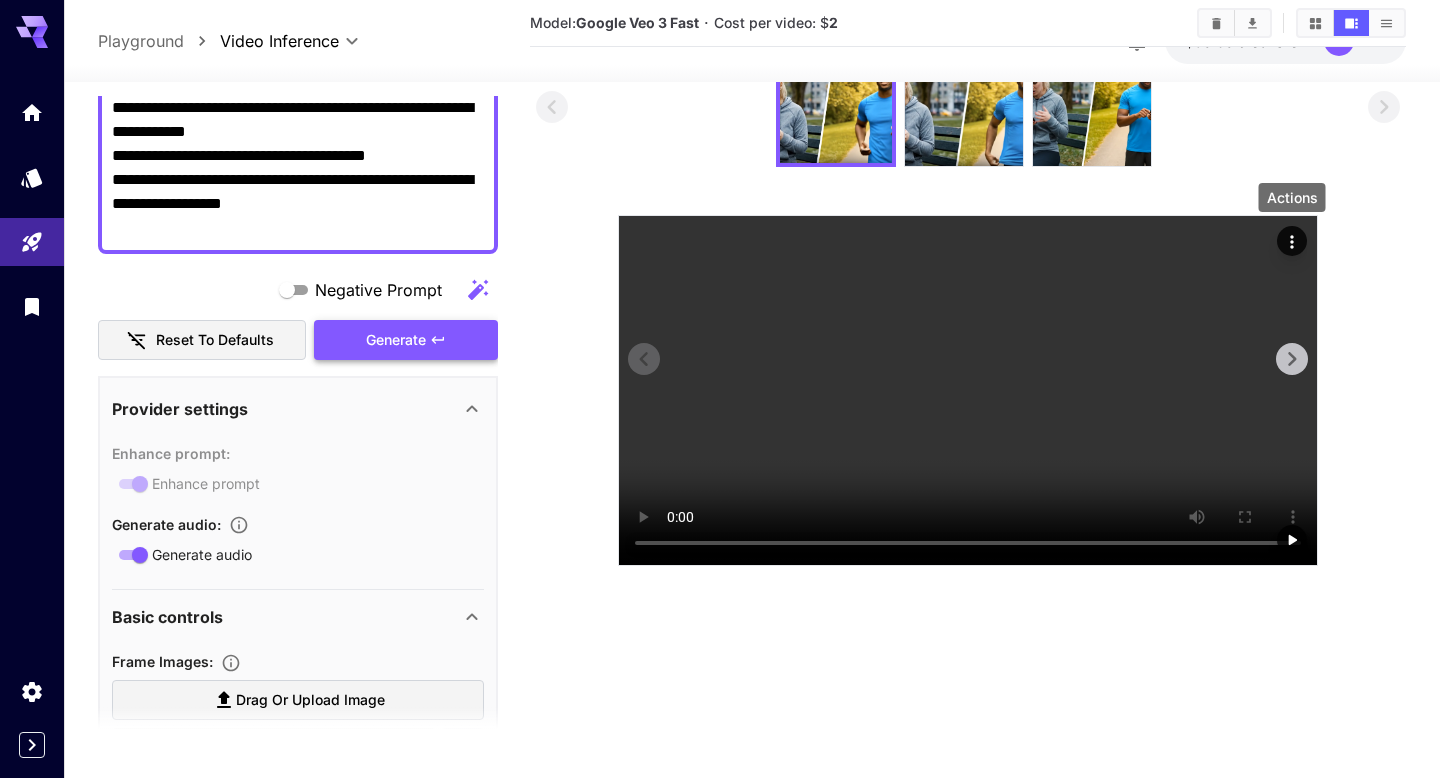click 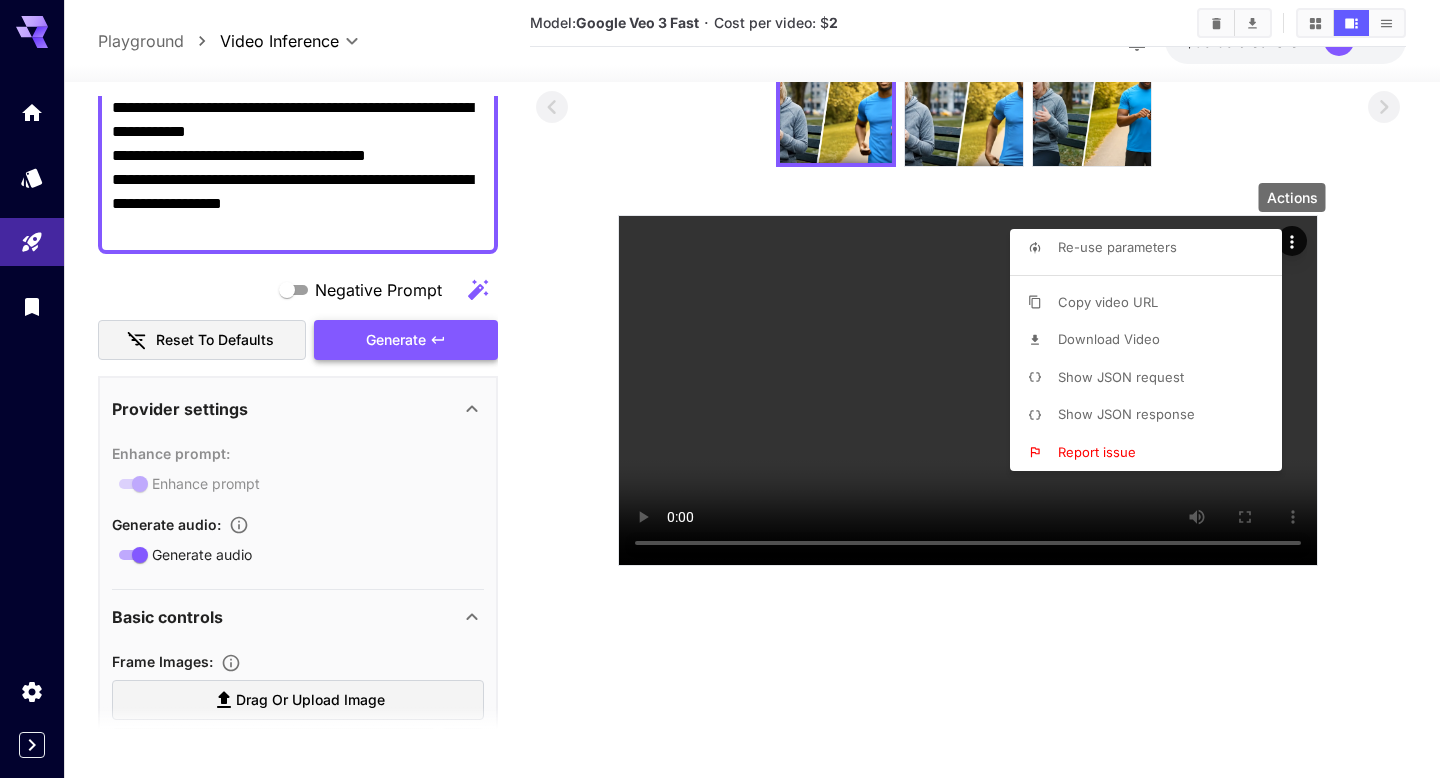click on "Download Video" at bounding box center [1152, 340] 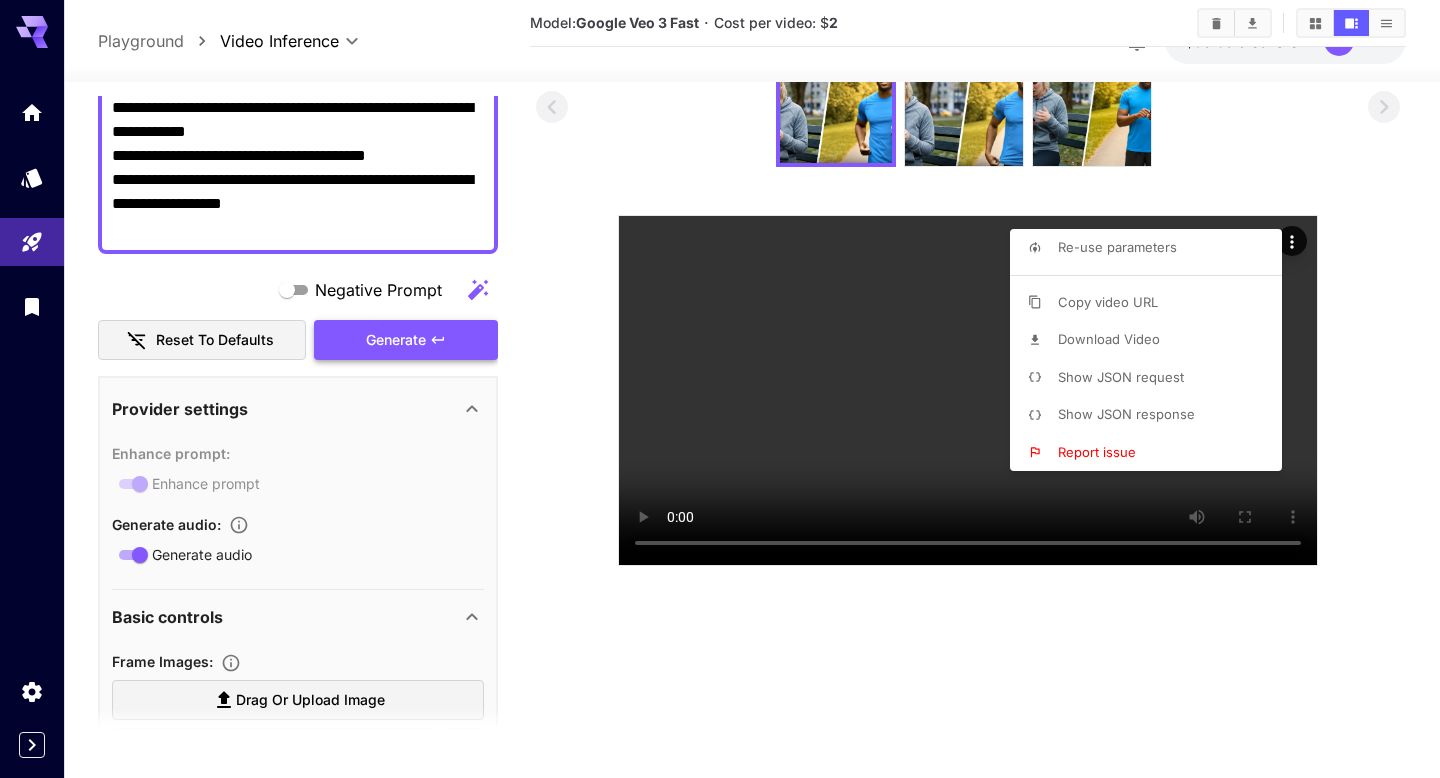 click at bounding box center (720, 389) 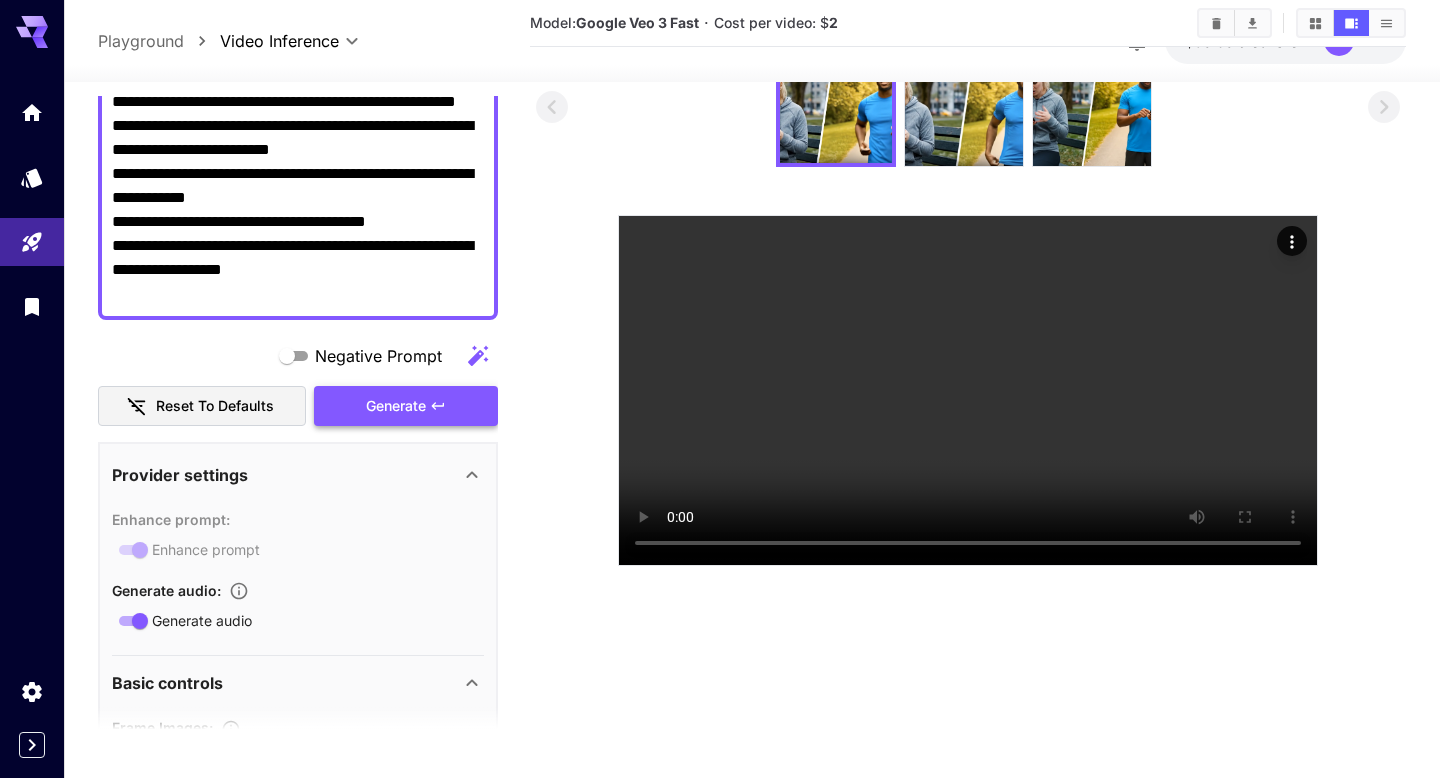 scroll, scrollTop: 311, scrollLeft: 0, axis: vertical 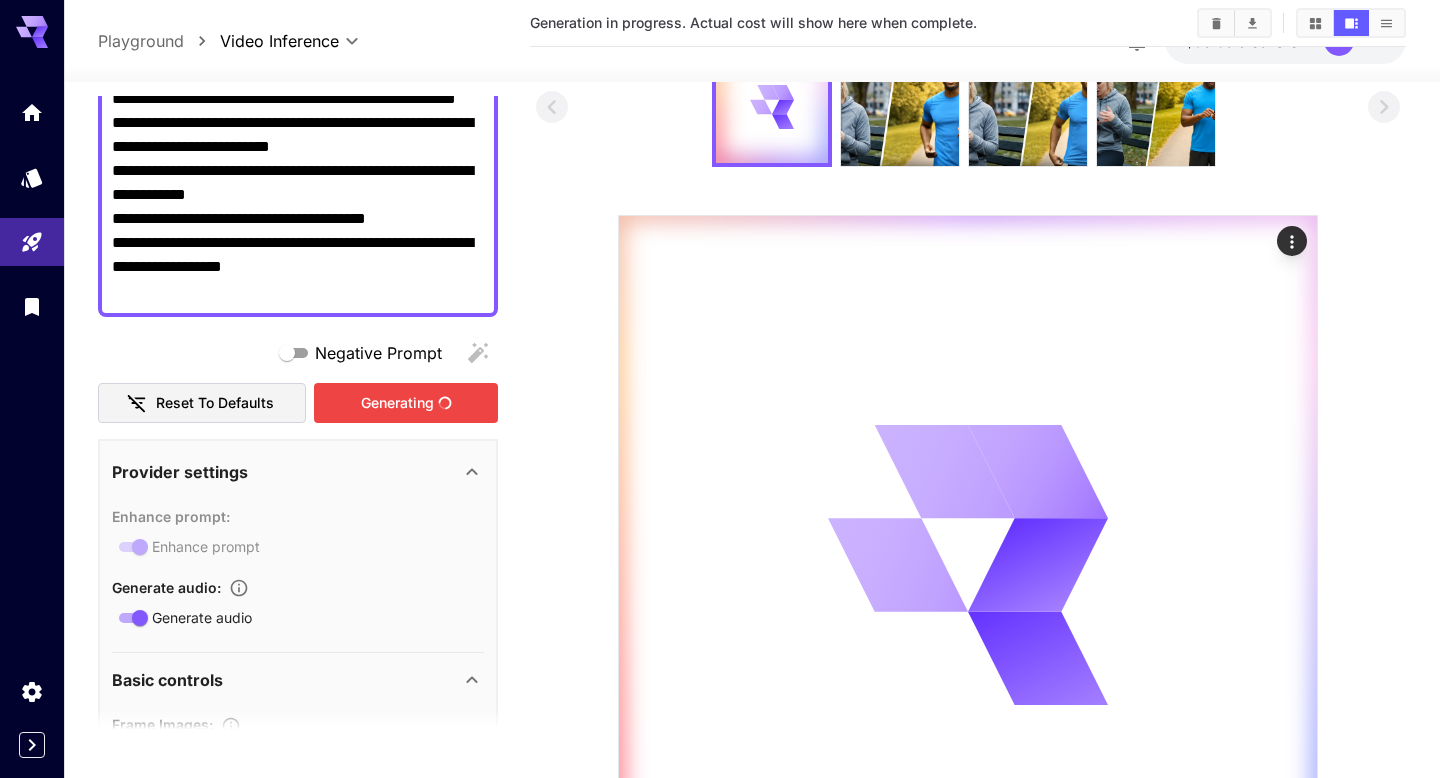 click on "Generating" at bounding box center (406, 403) 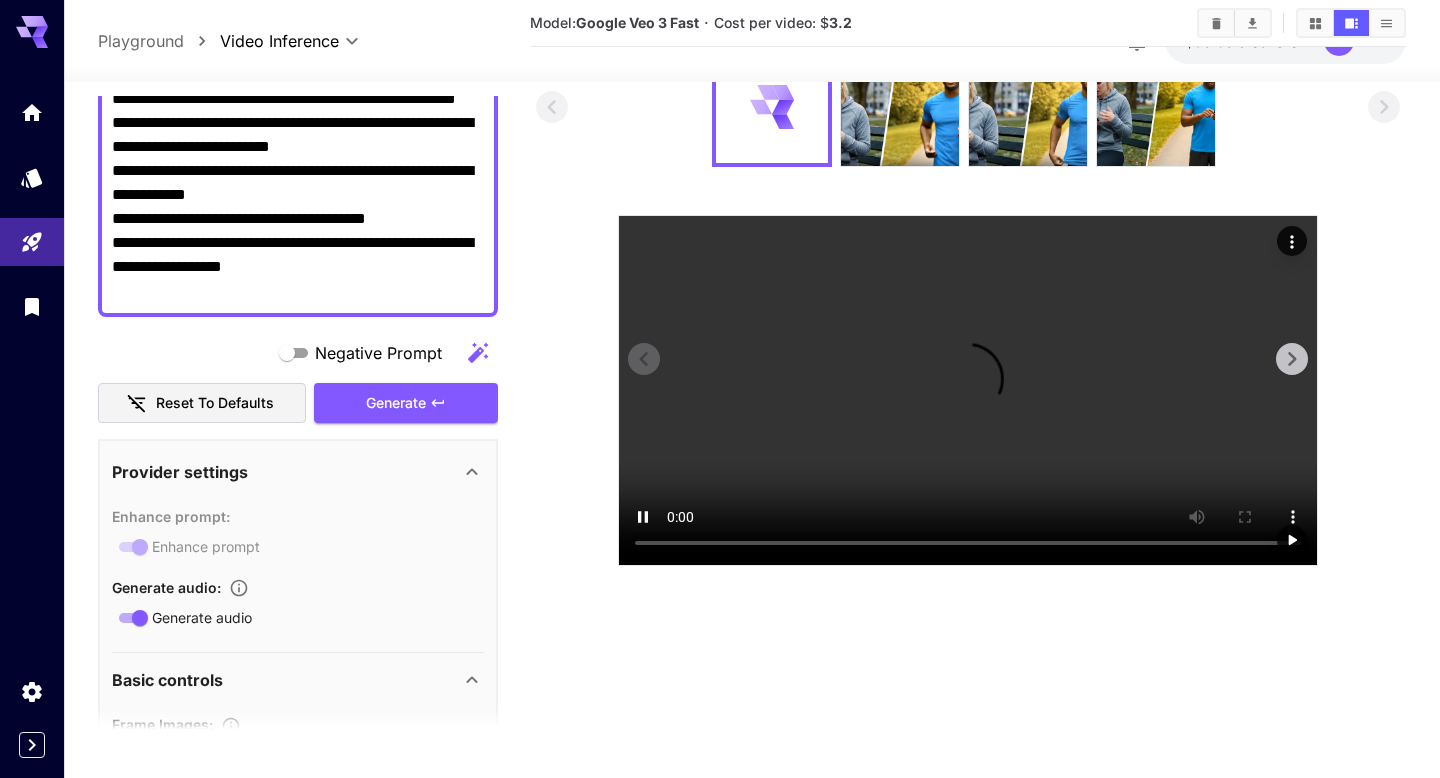 scroll, scrollTop: 0, scrollLeft: 0, axis: both 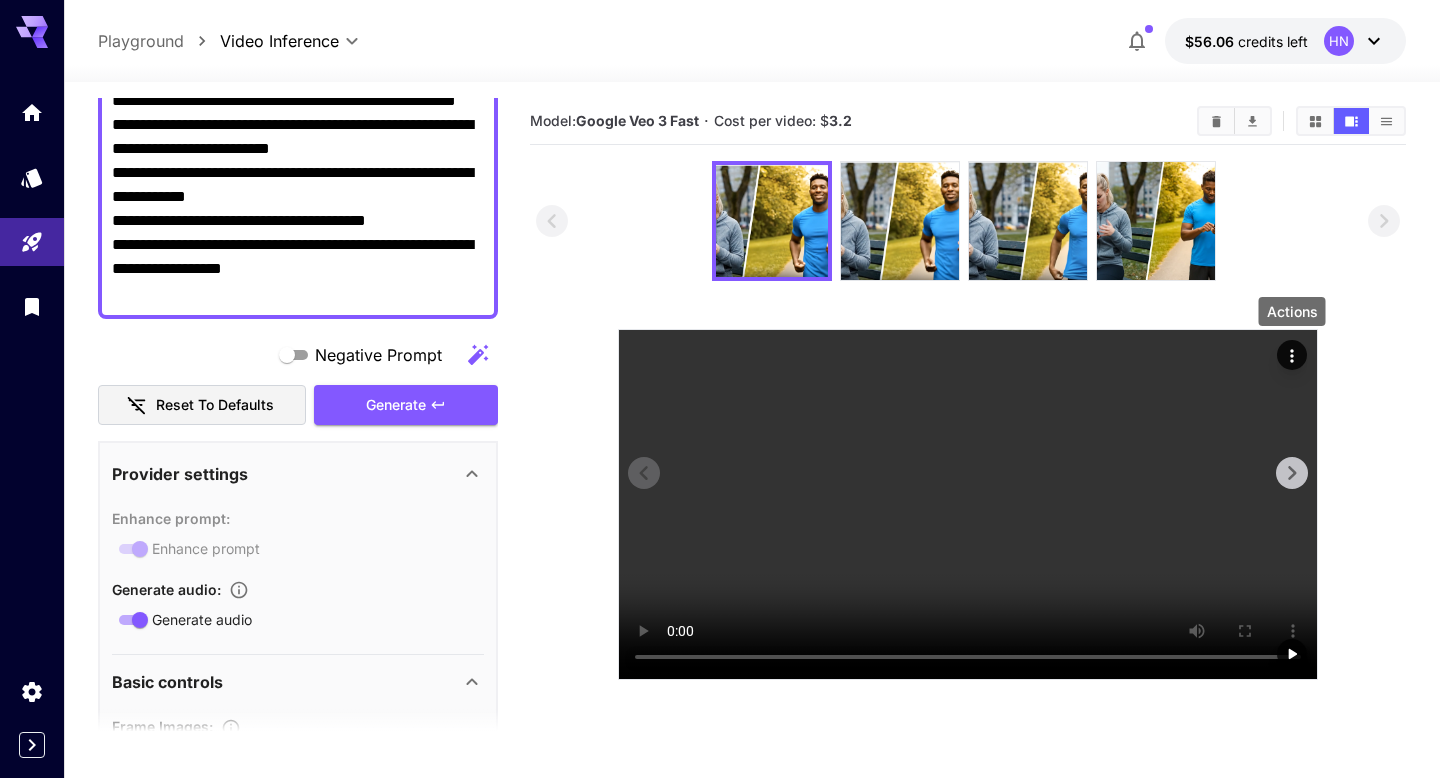 click at bounding box center (1292, 355) 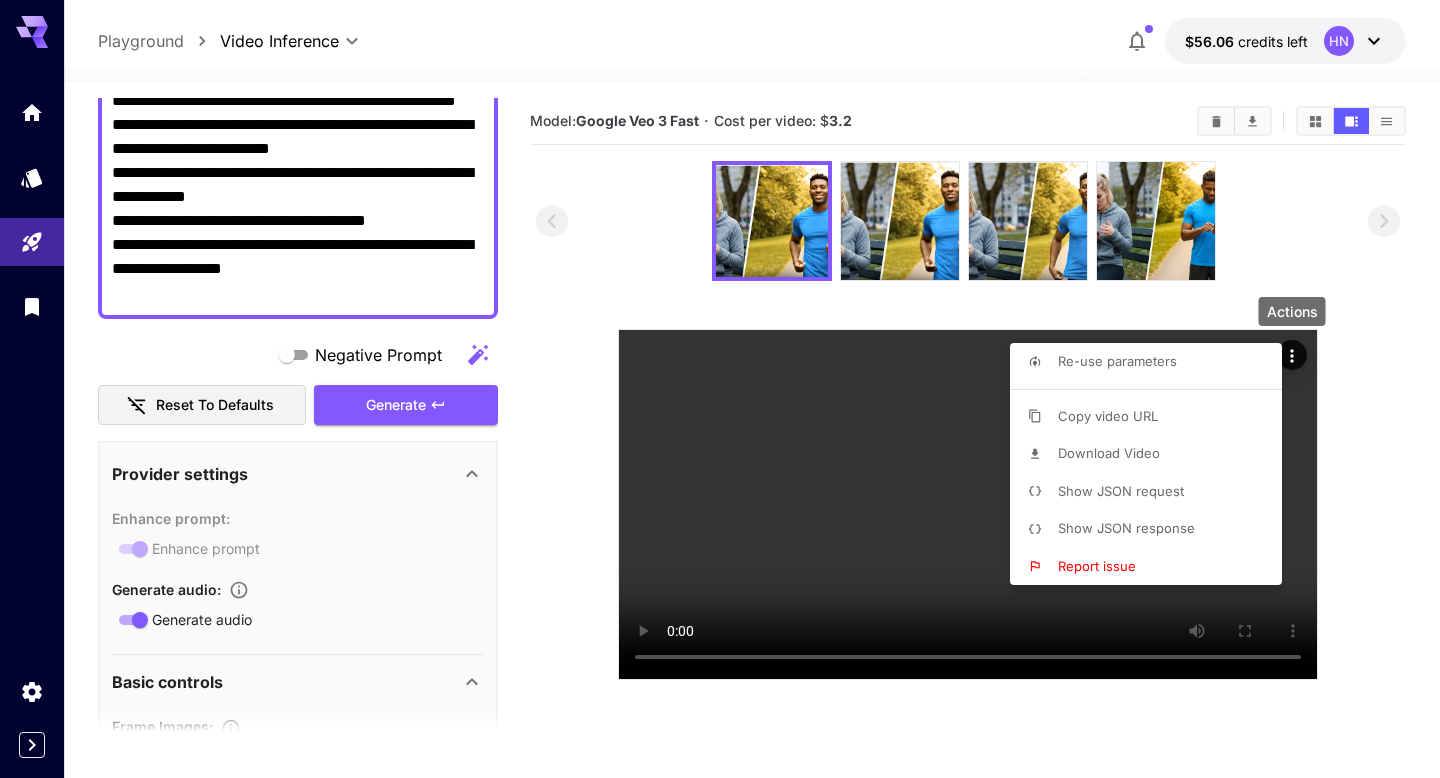 click on "Download Video" at bounding box center (1152, 454) 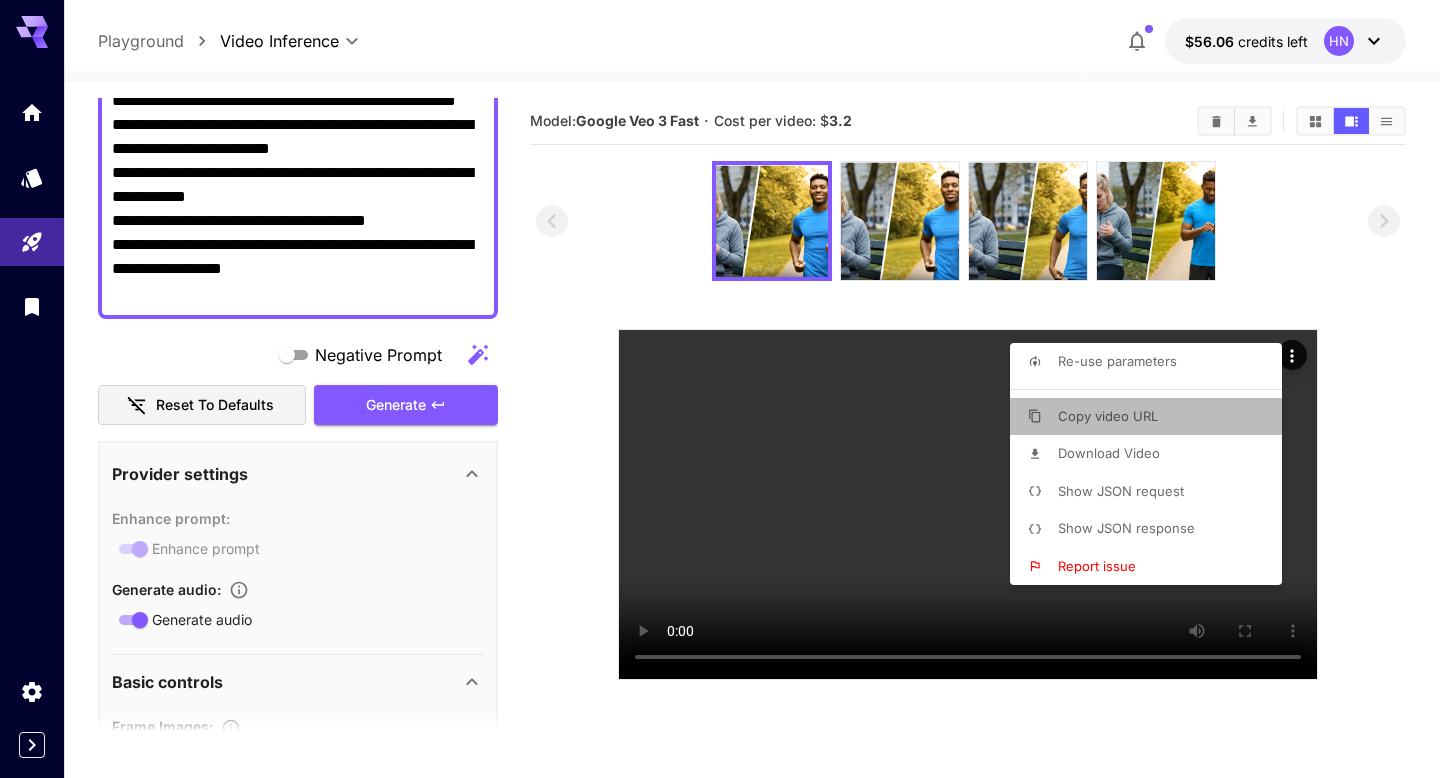 click on "Copy video URL" at bounding box center (1108, 416) 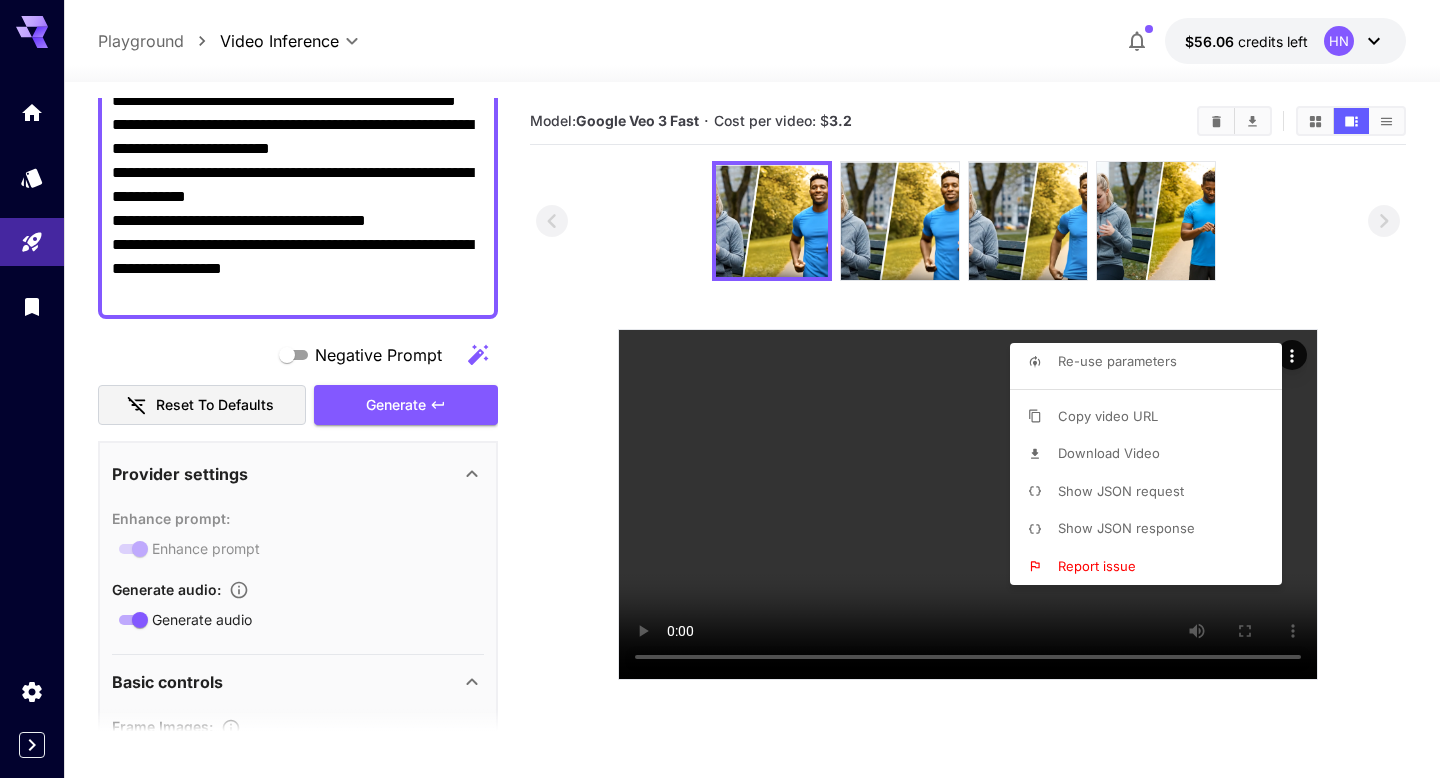 click at bounding box center [720, 389] 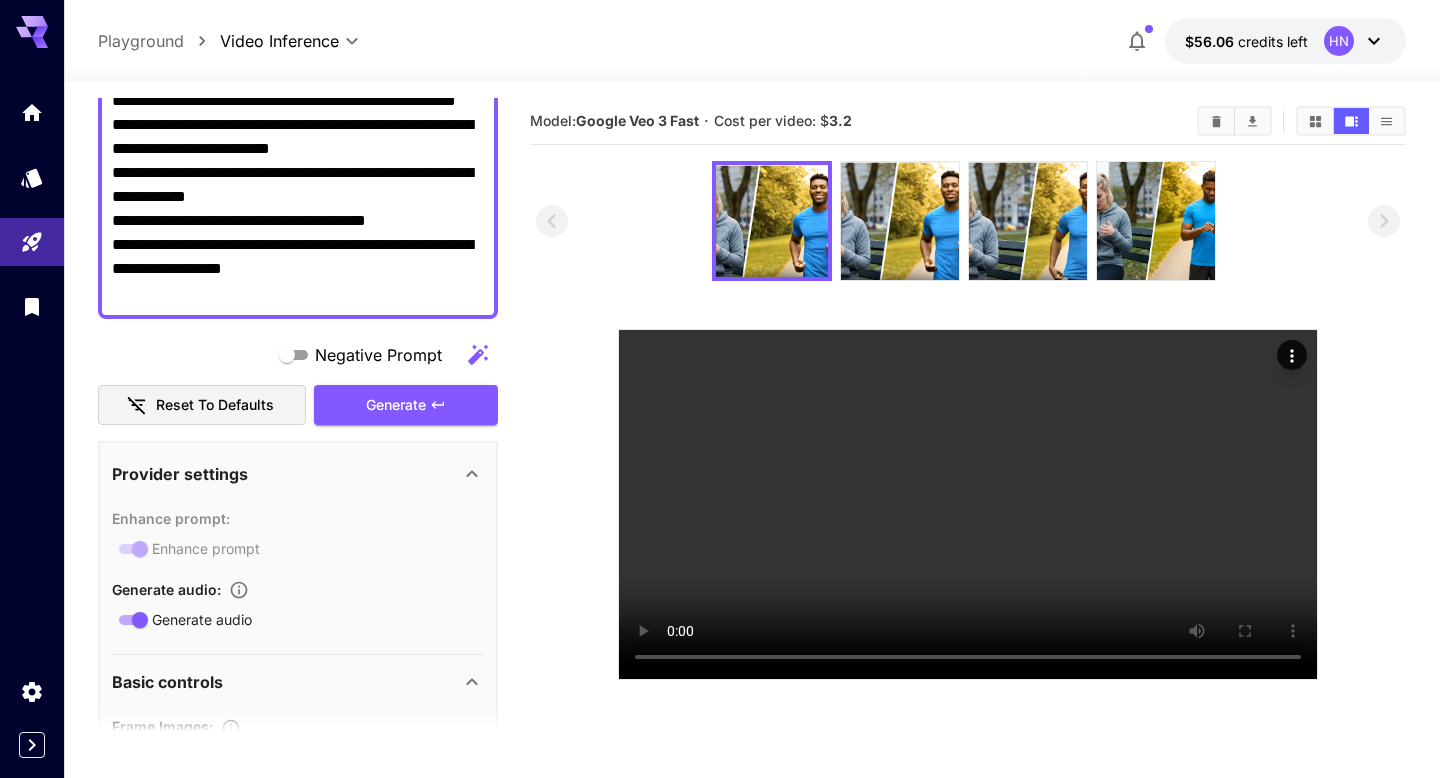 click on "**********" at bounding box center [298, 137] 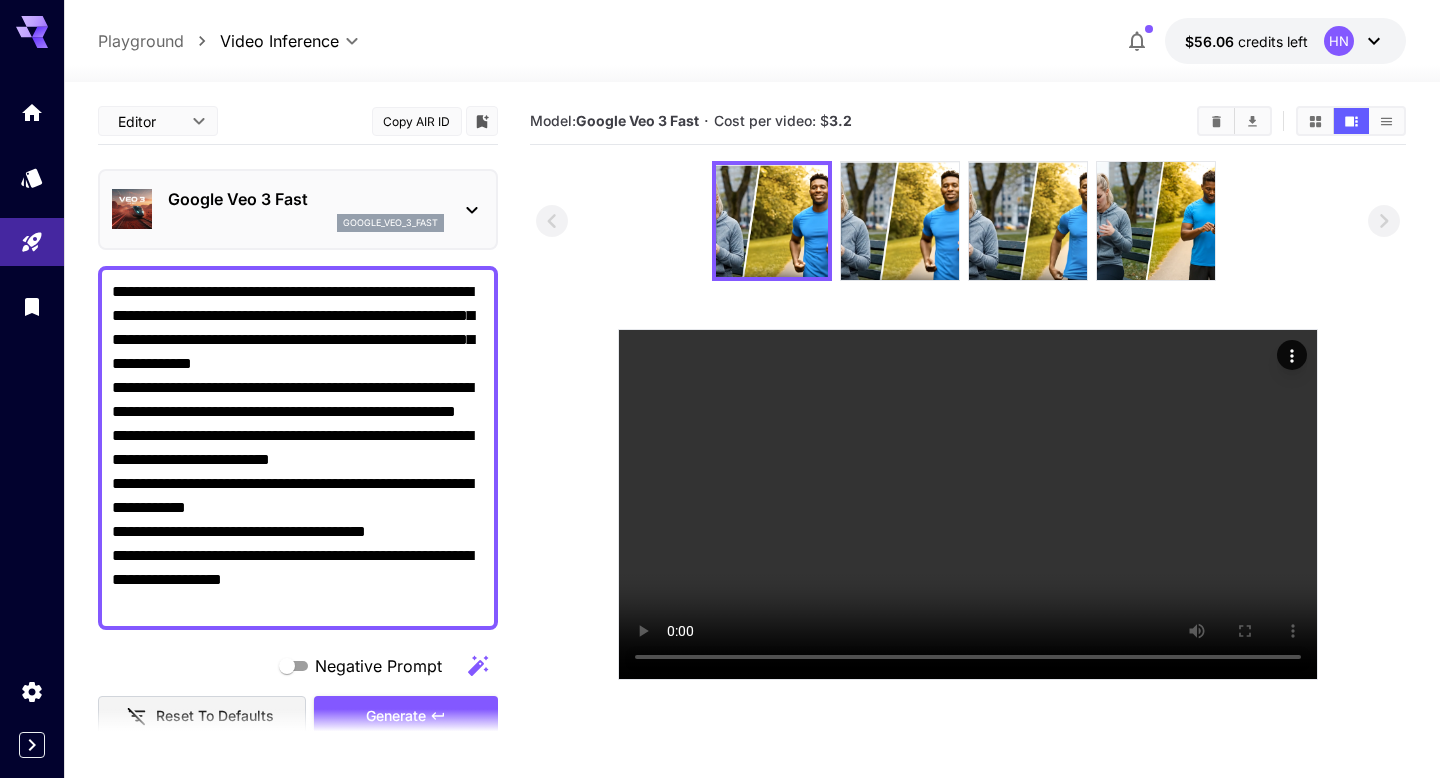 click on "**********" at bounding box center (298, 448) 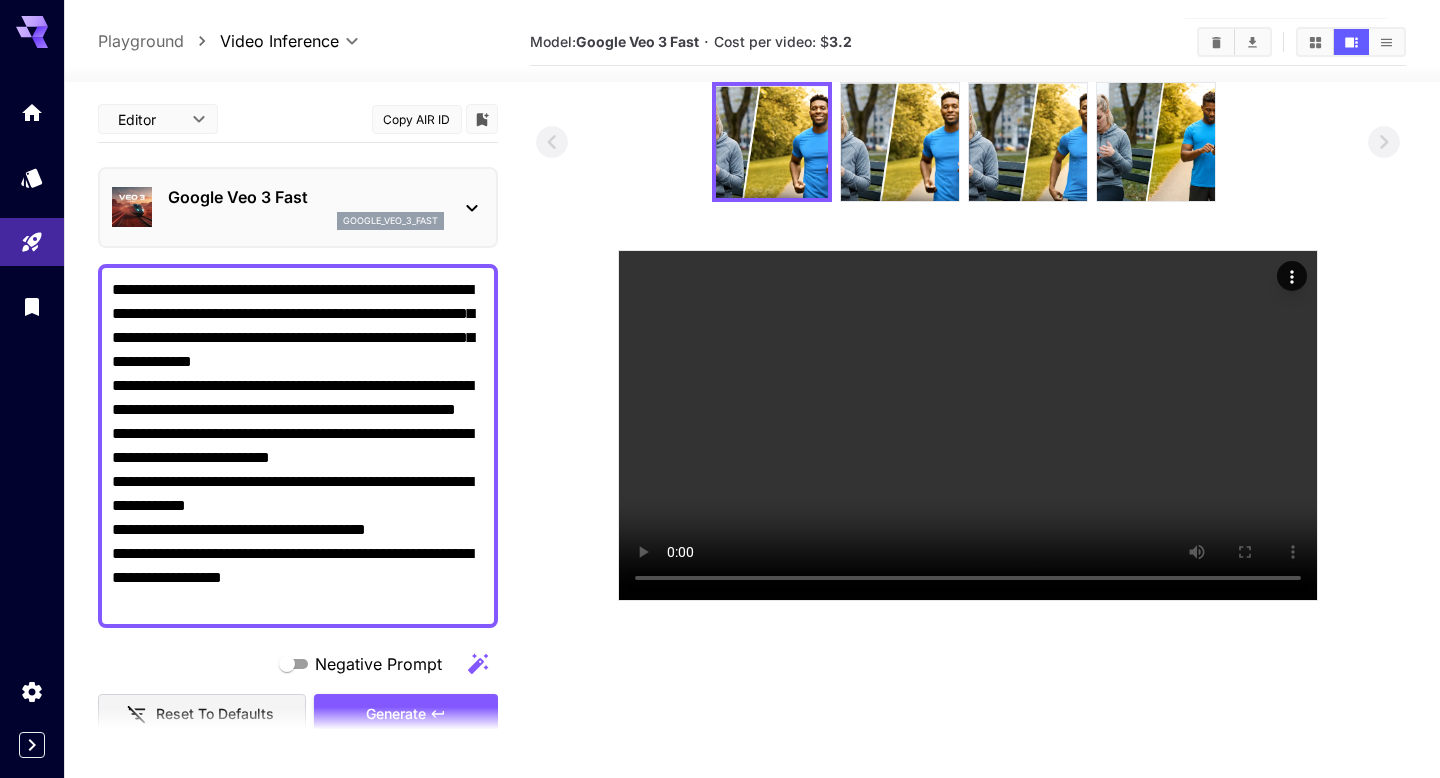 scroll, scrollTop: 22, scrollLeft: 0, axis: vertical 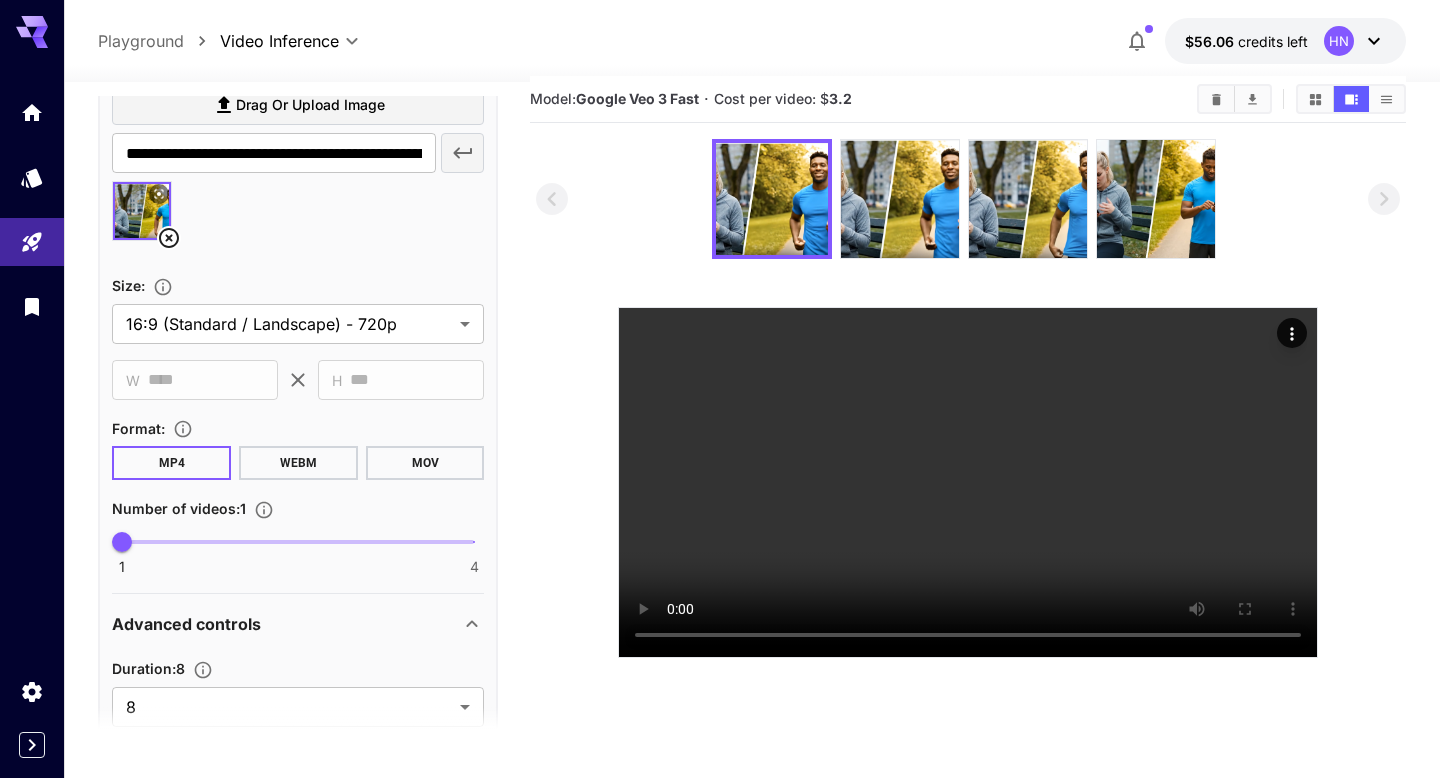 click 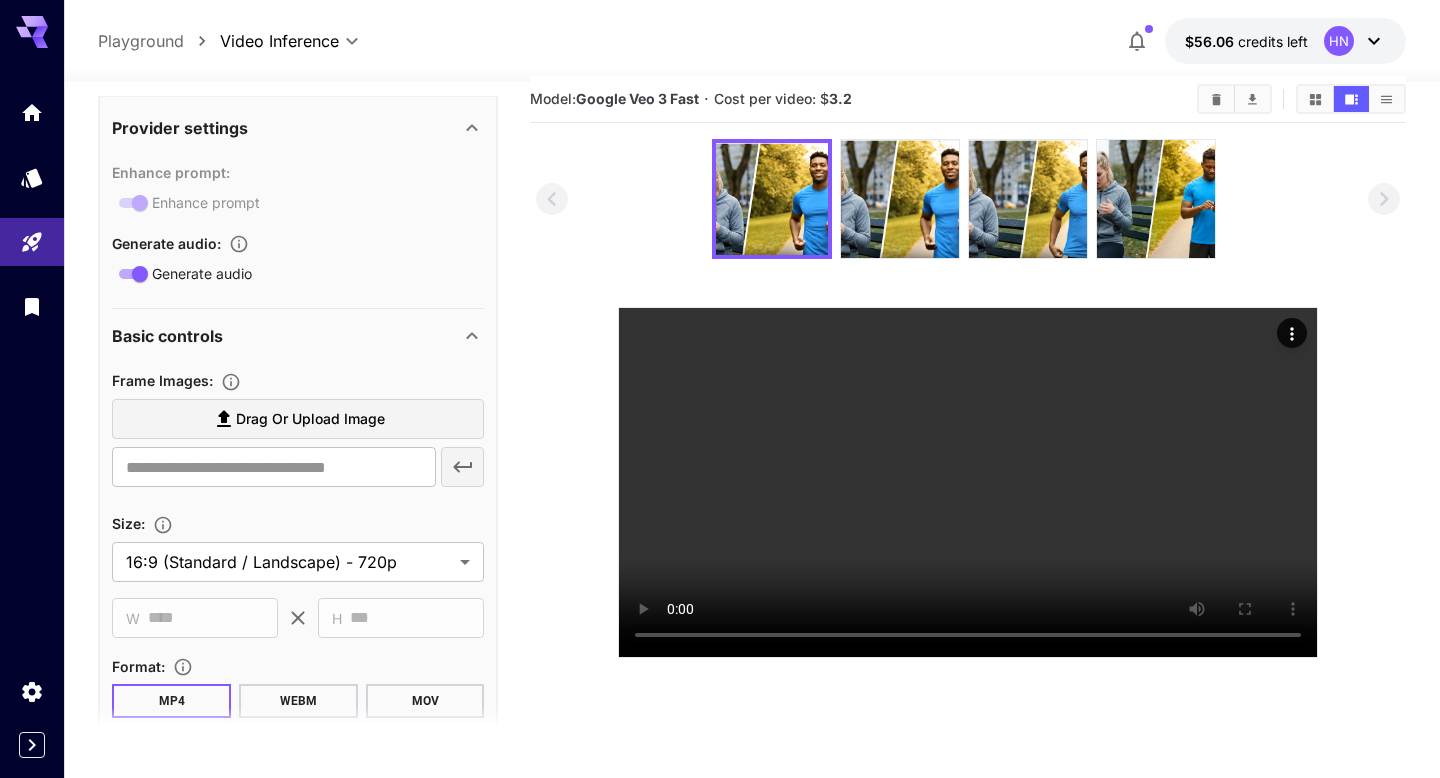 scroll, scrollTop: 0, scrollLeft: 0, axis: both 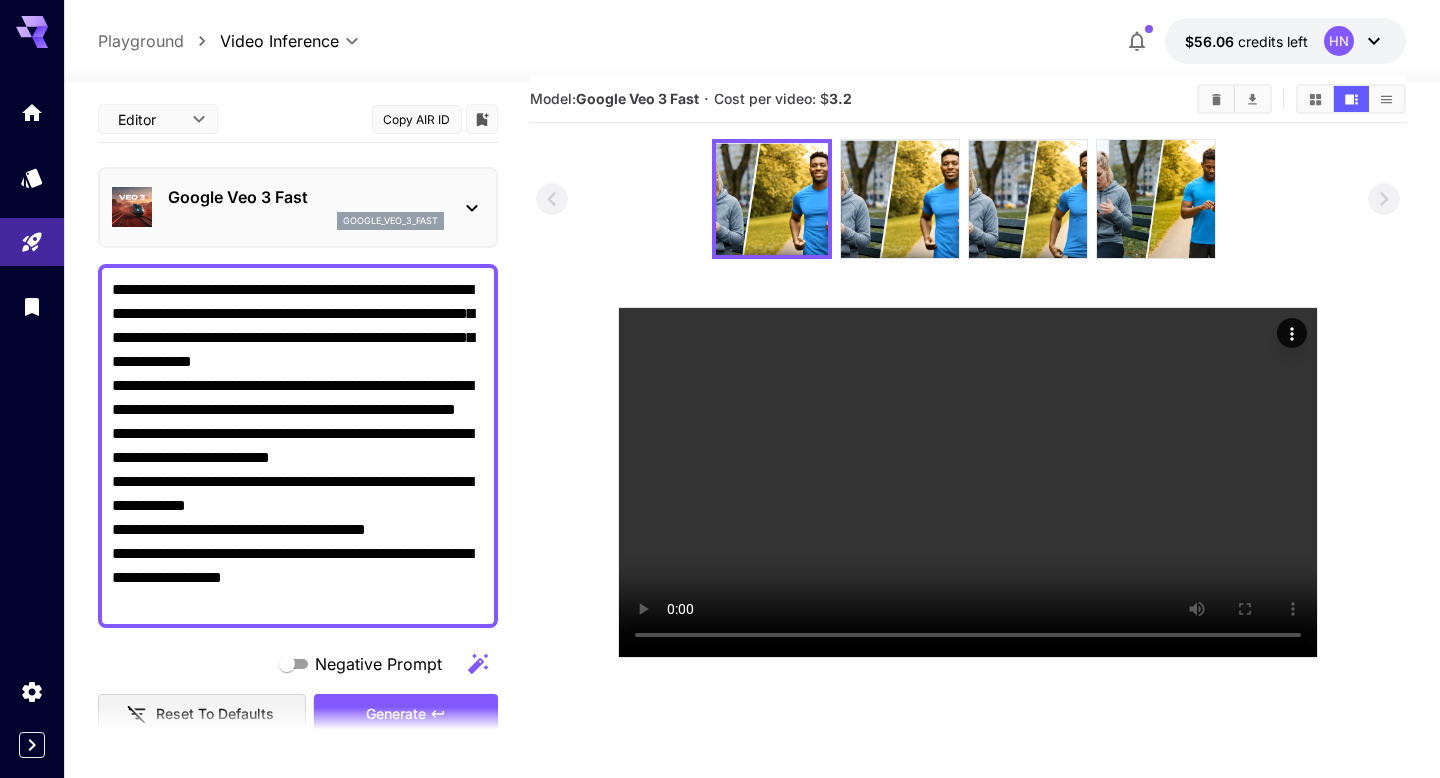 click on "**********" at bounding box center [298, 446] 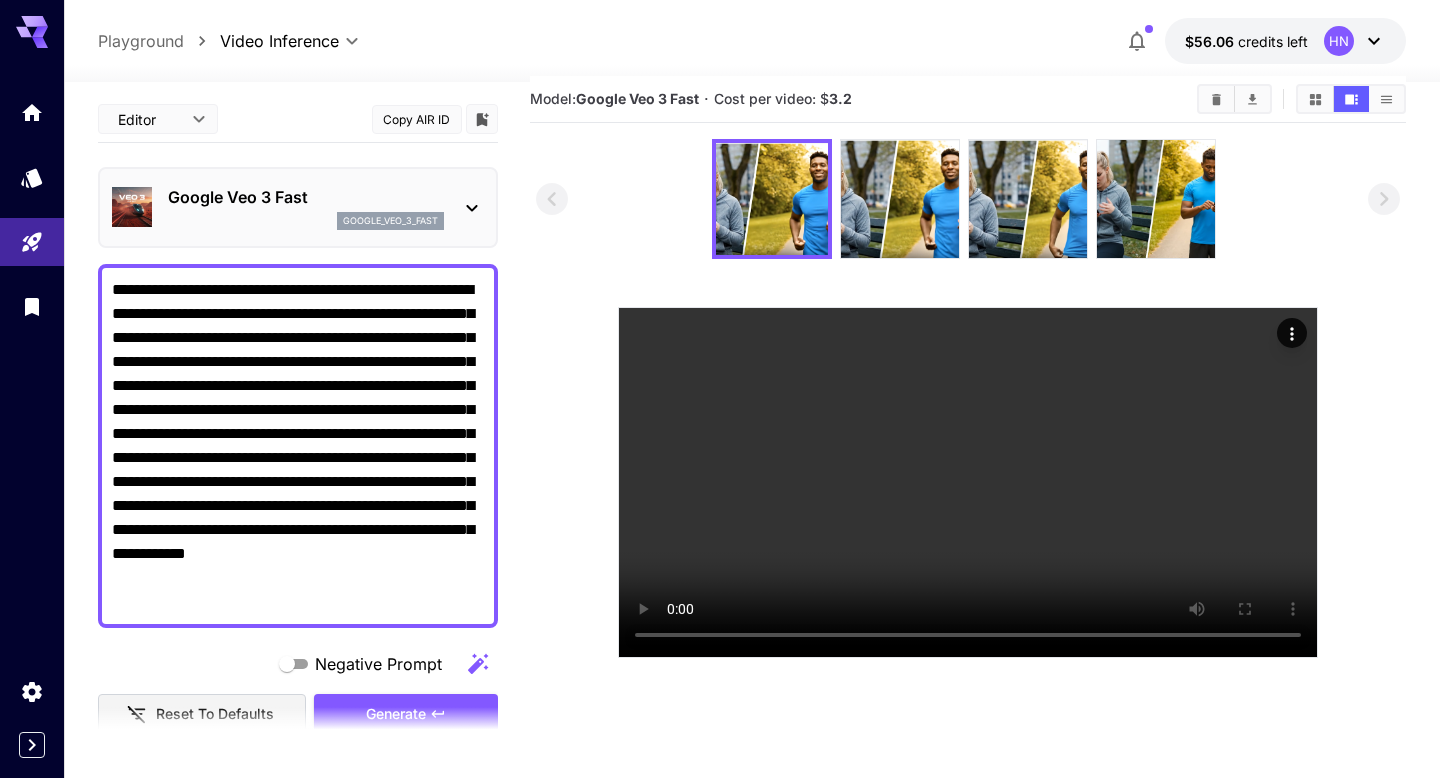 click on "**********" at bounding box center (298, 446) 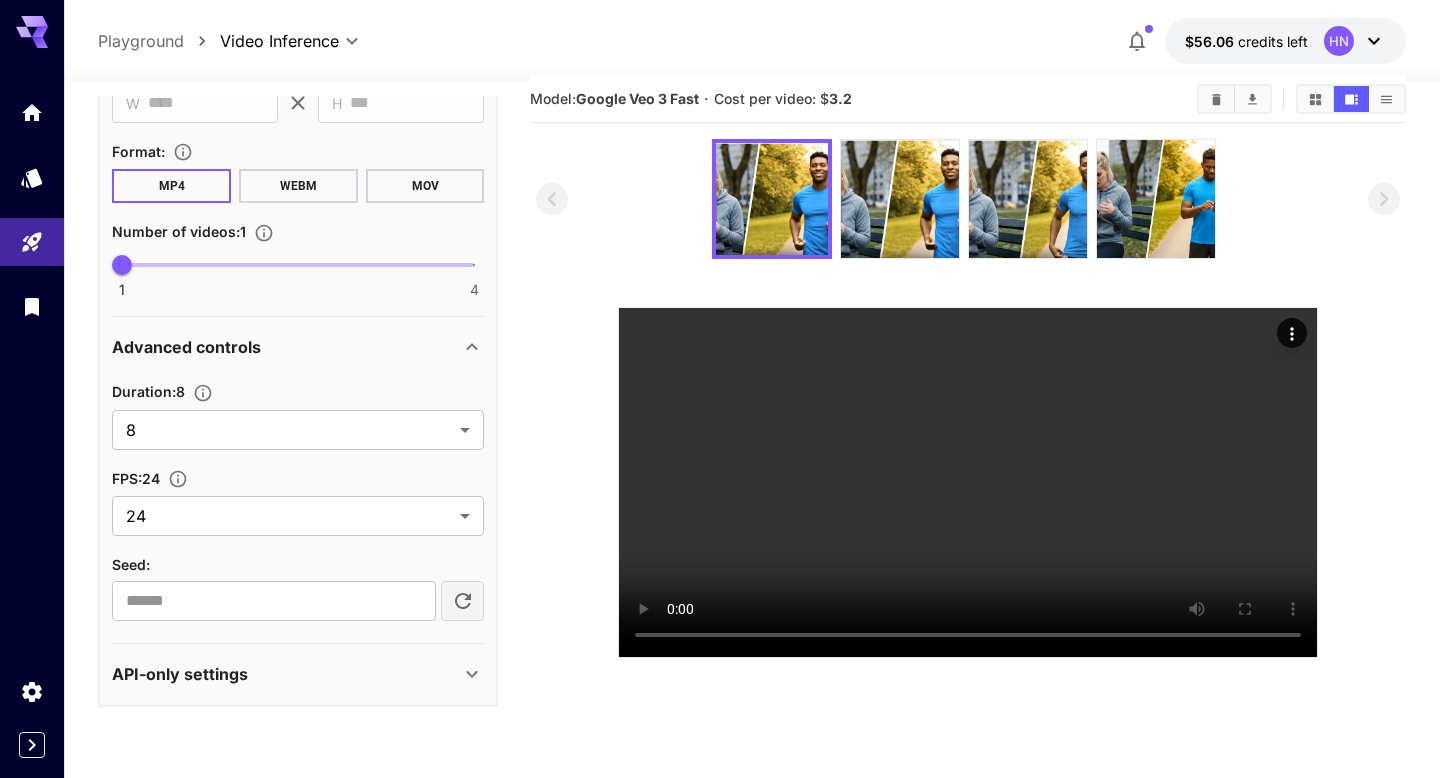 scroll, scrollTop: 0, scrollLeft: 0, axis: both 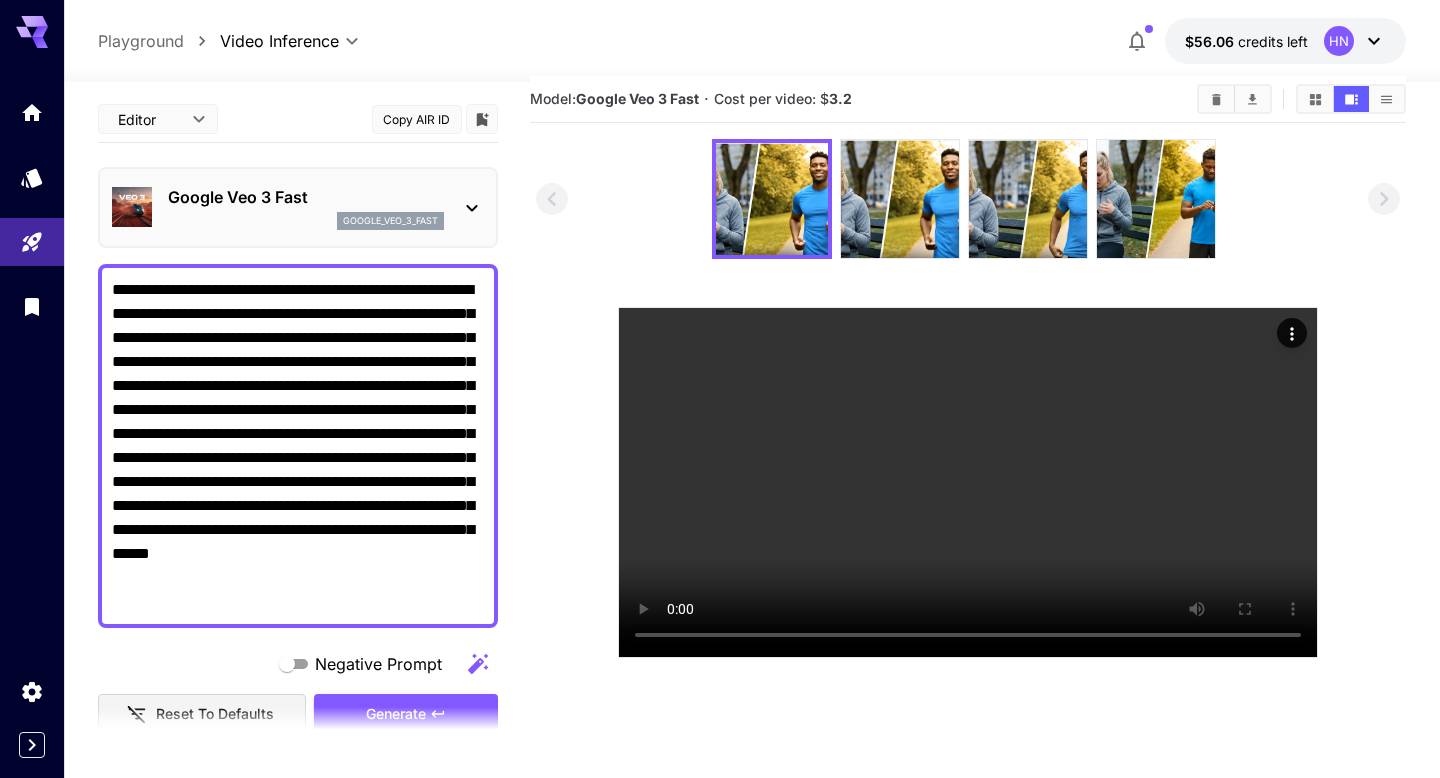 click on "Cost per video: $ 3.2" at bounding box center [783, 98] 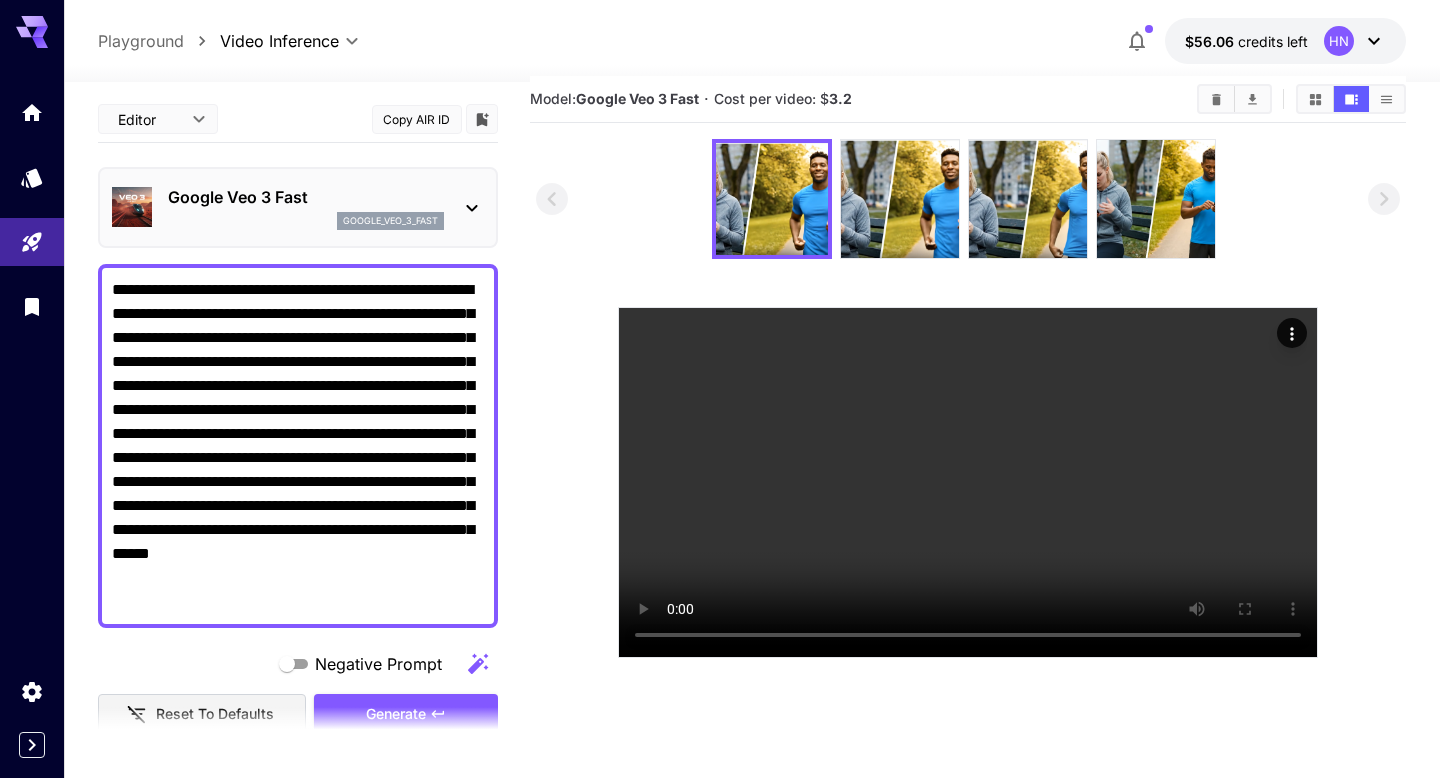 click 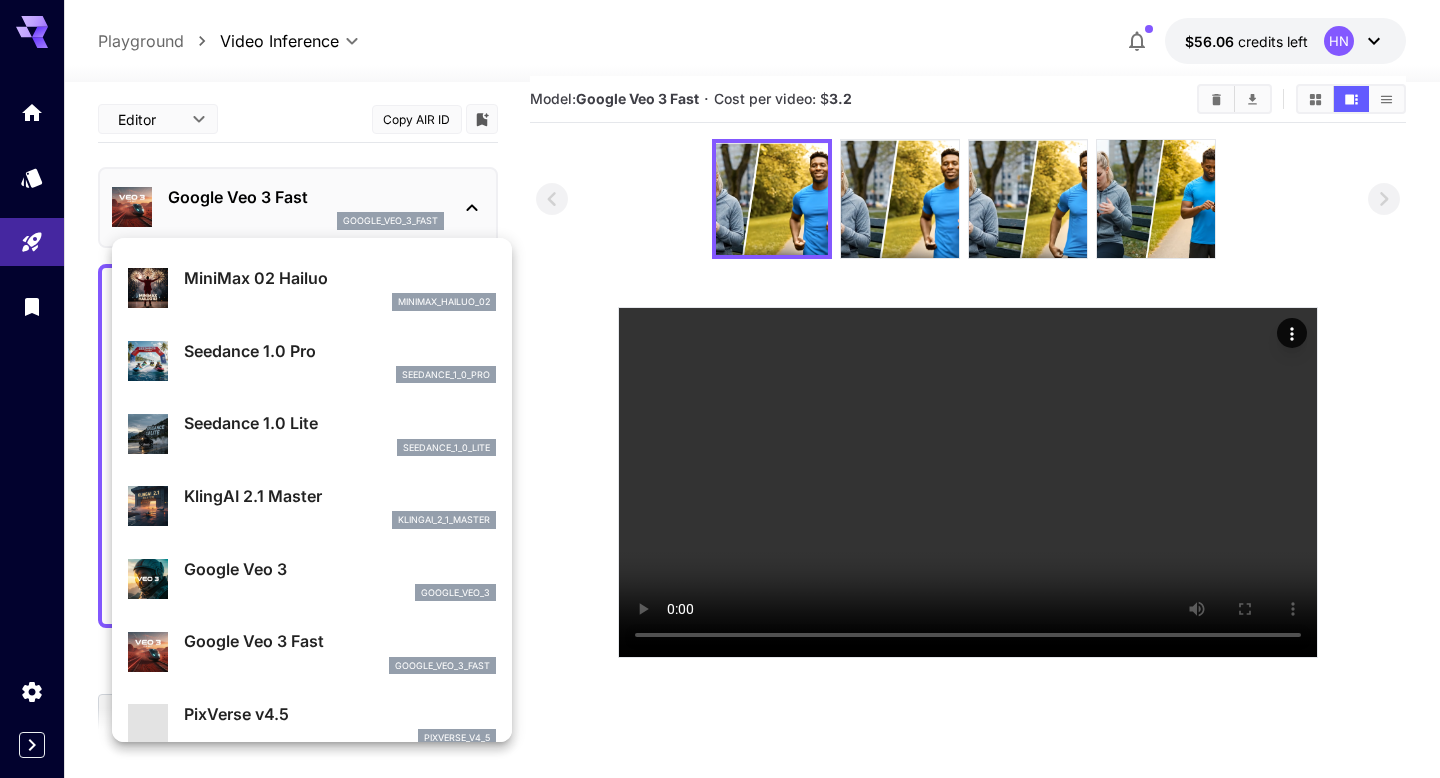 scroll, scrollTop: 62, scrollLeft: 0, axis: vertical 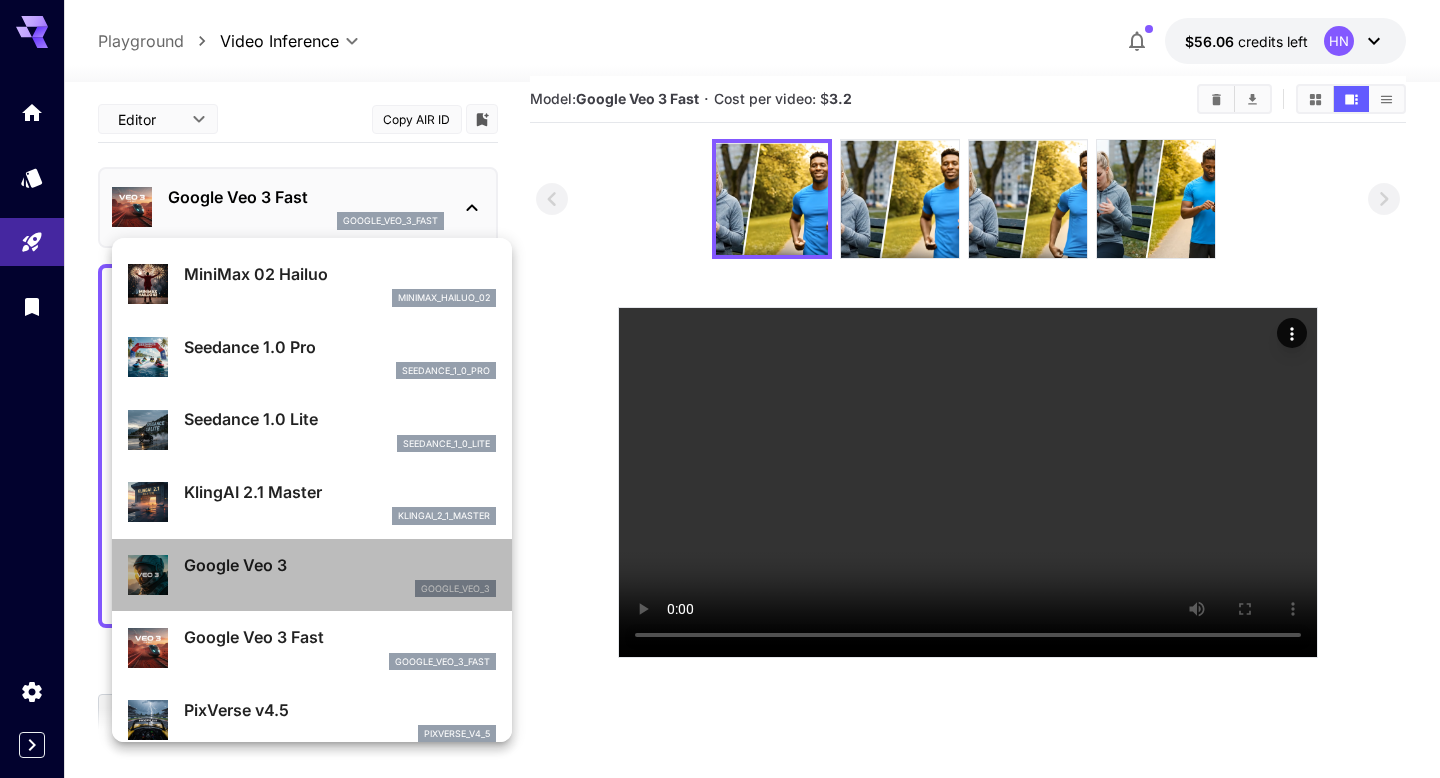 click on "google_veo_3" at bounding box center [340, 589] 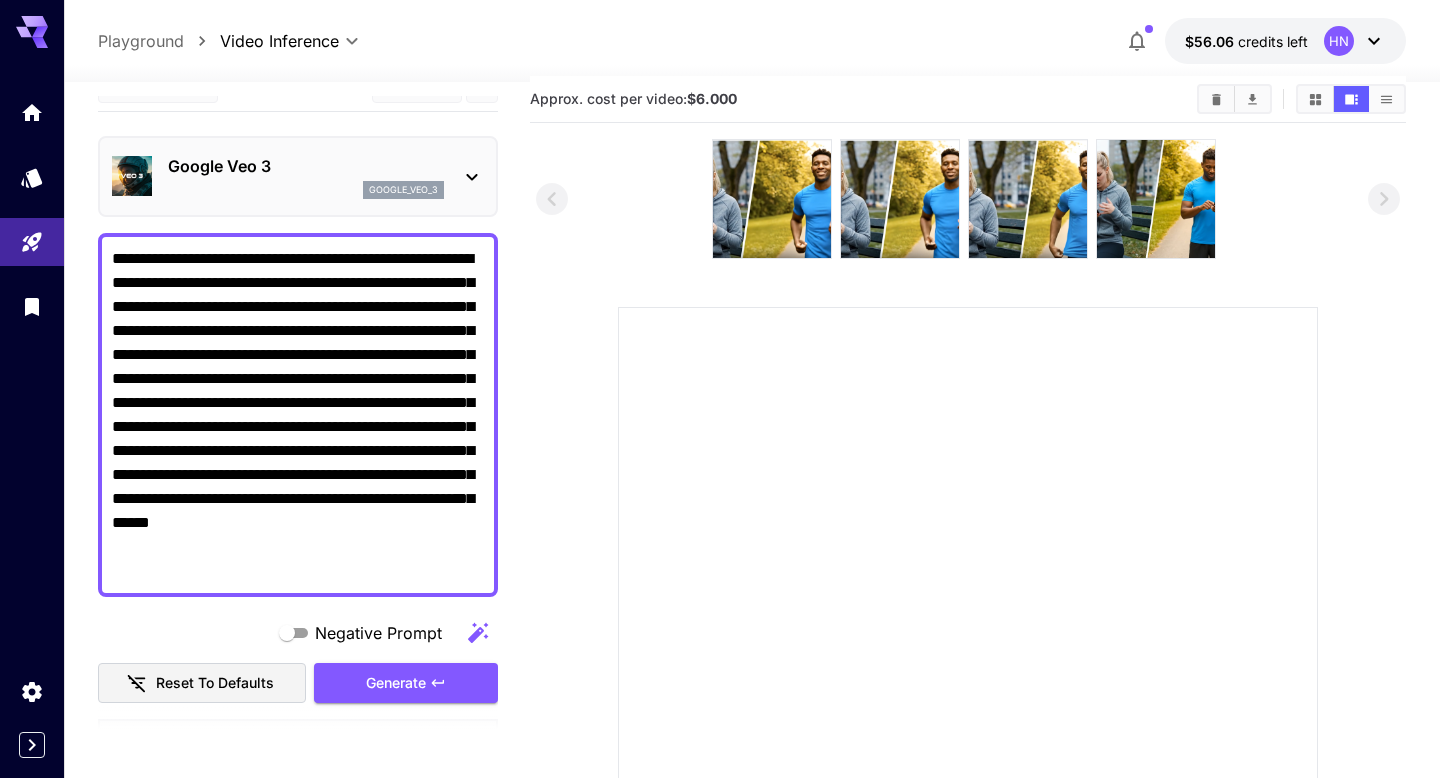 scroll, scrollTop: 0, scrollLeft: 0, axis: both 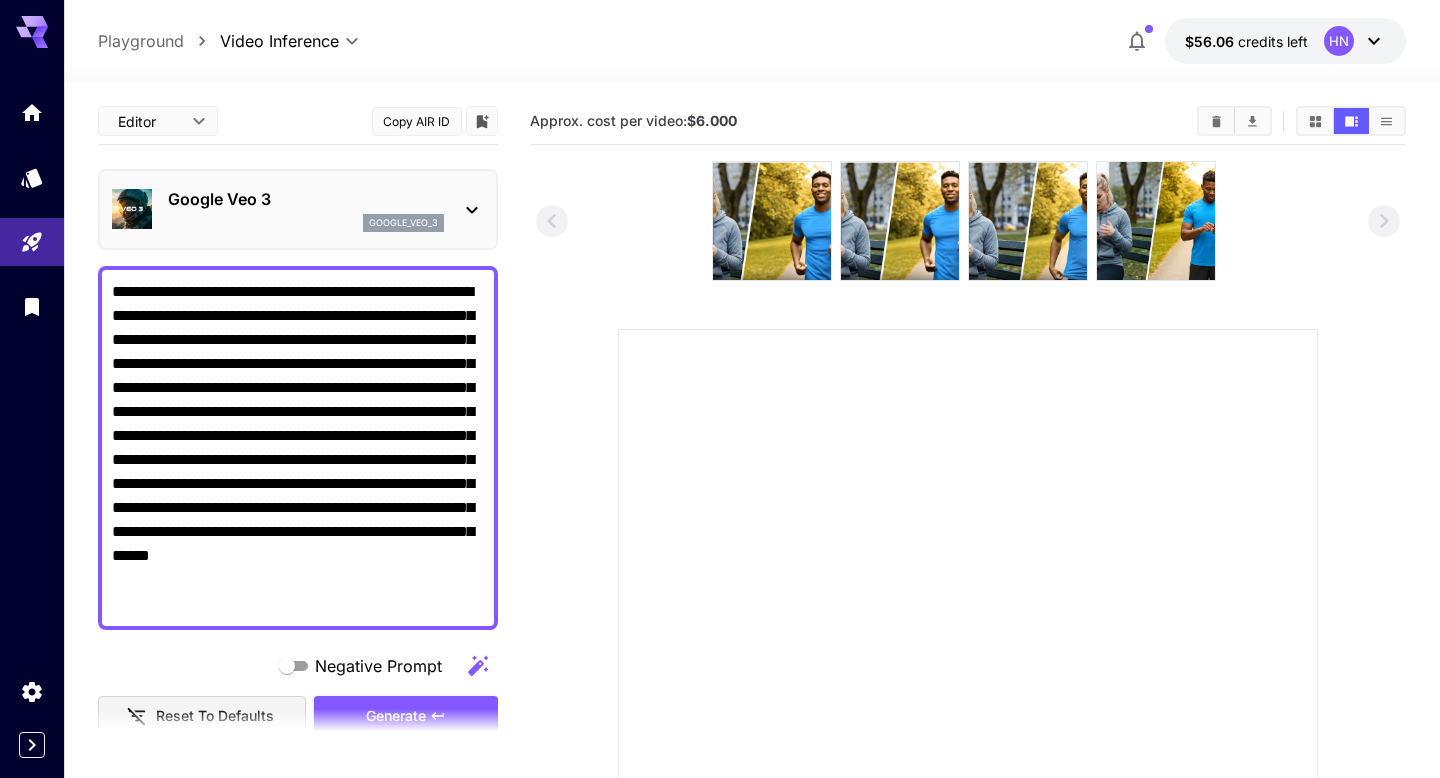 click on "Google Veo 3" at bounding box center [306, 199] 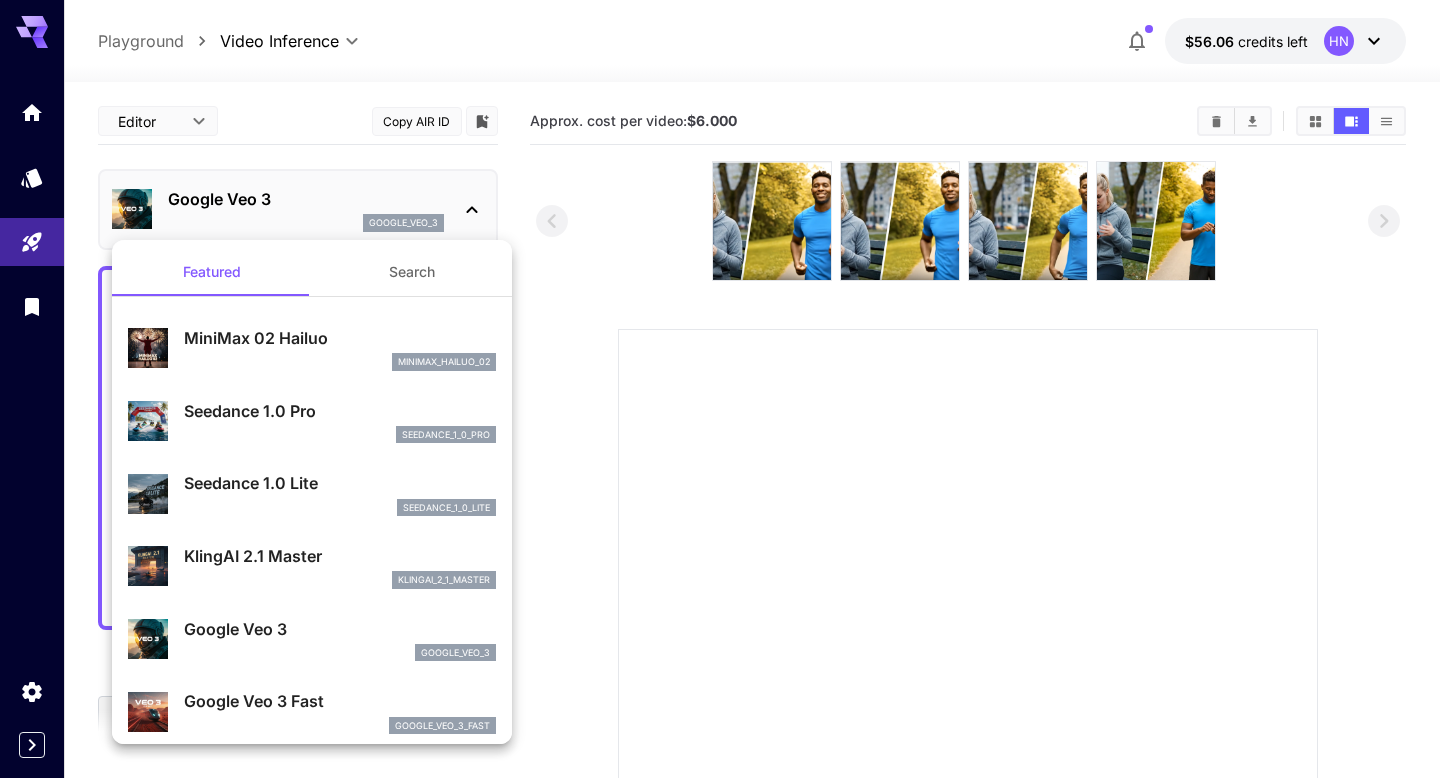 click on "Google Veo 3 Fast" at bounding box center [340, 701] 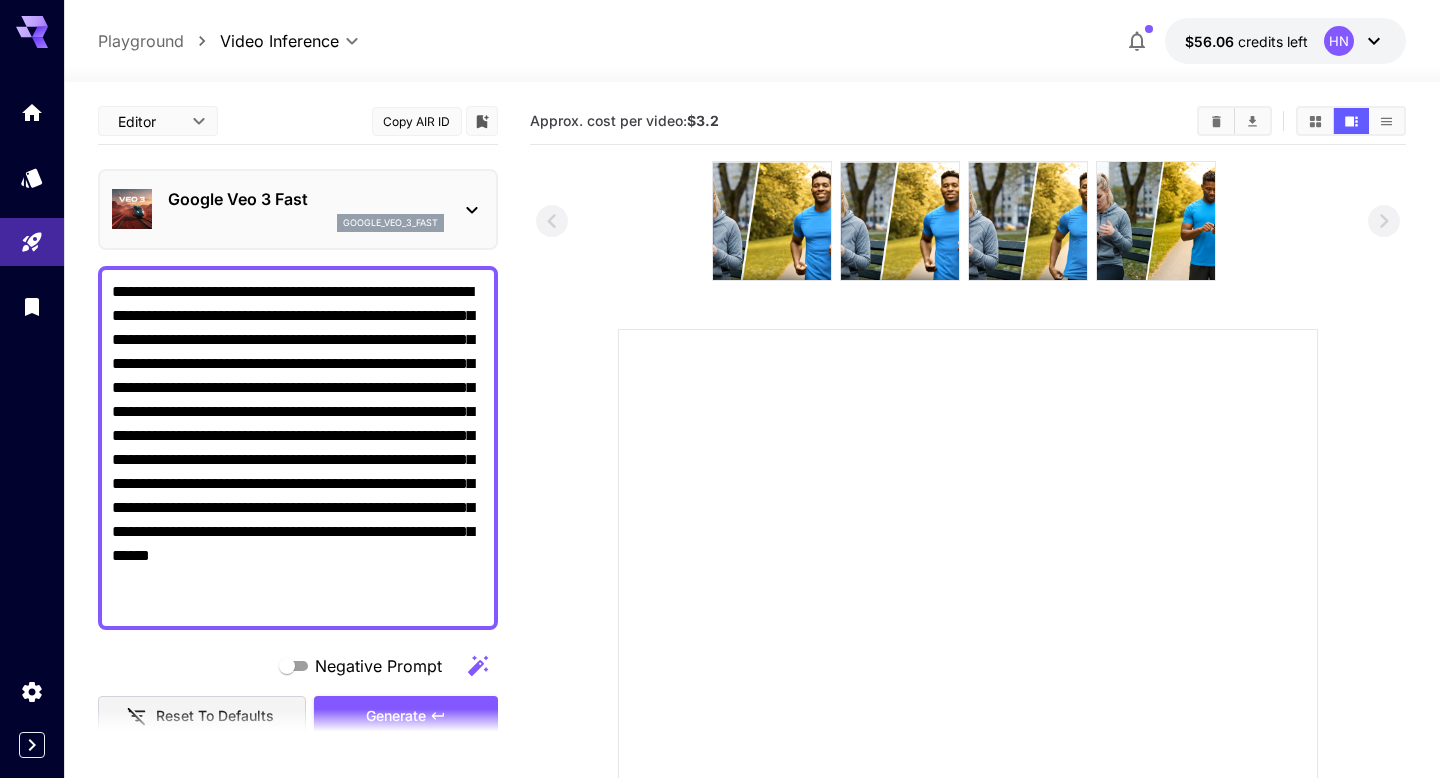 click on "Google Veo 3 Fast" at bounding box center [306, 199] 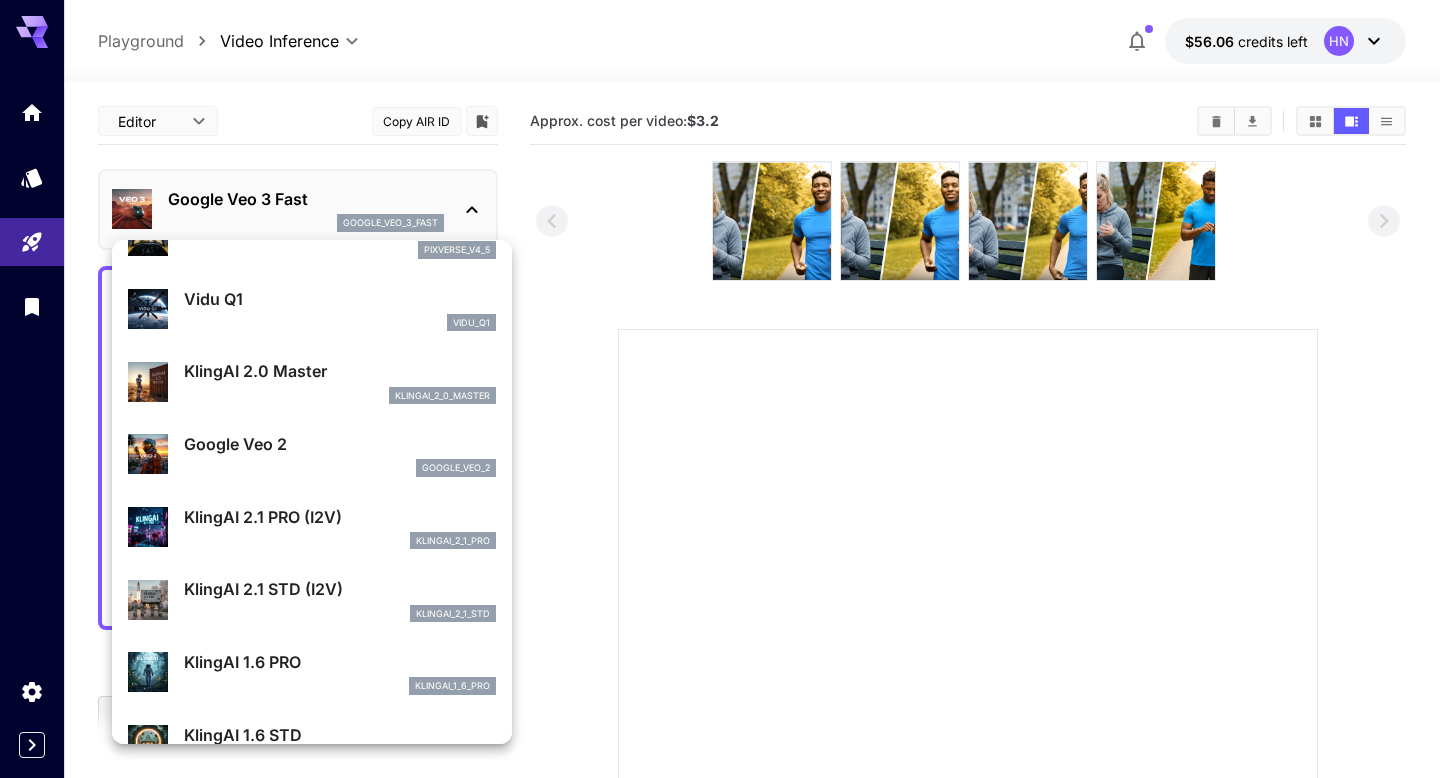 scroll, scrollTop: 549, scrollLeft: 0, axis: vertical 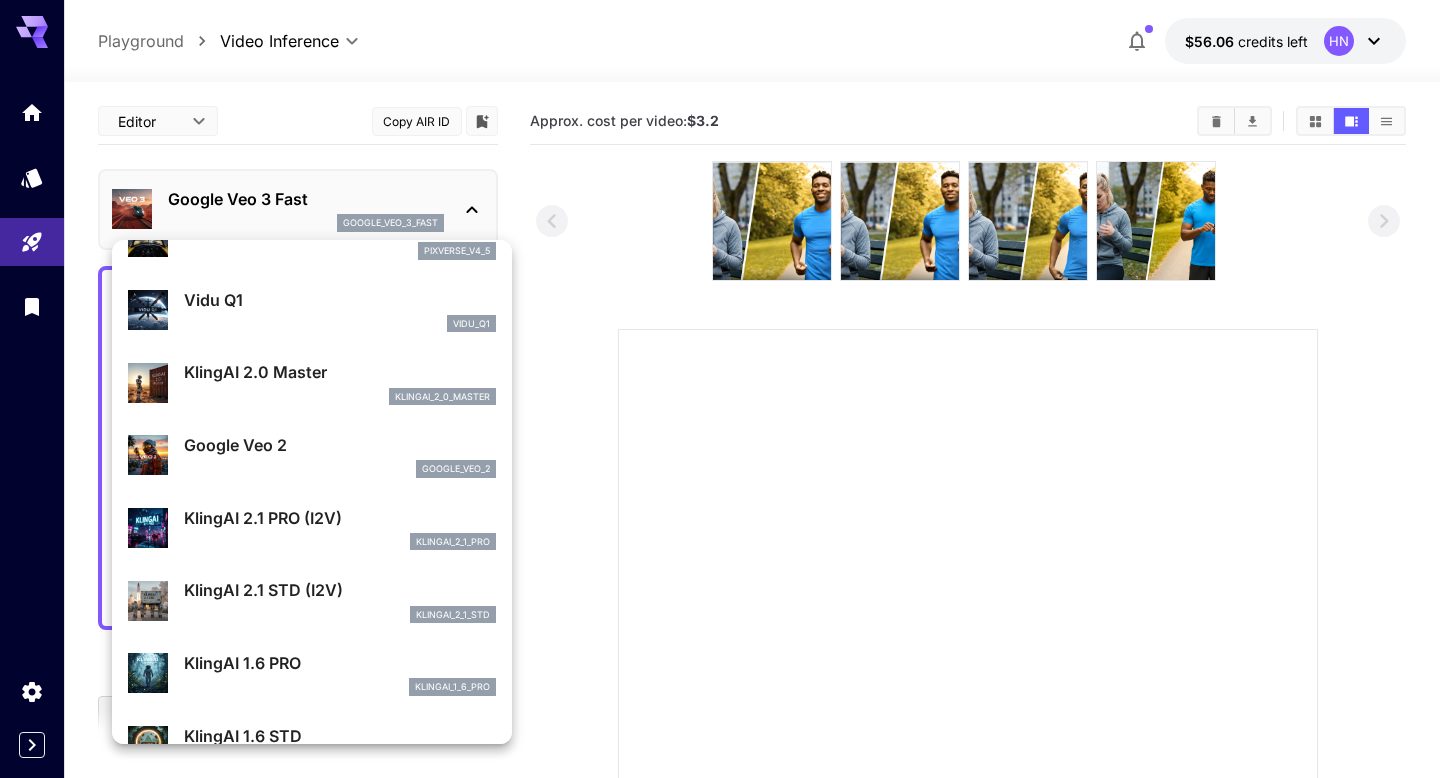 click at bounding box center [720, 389] 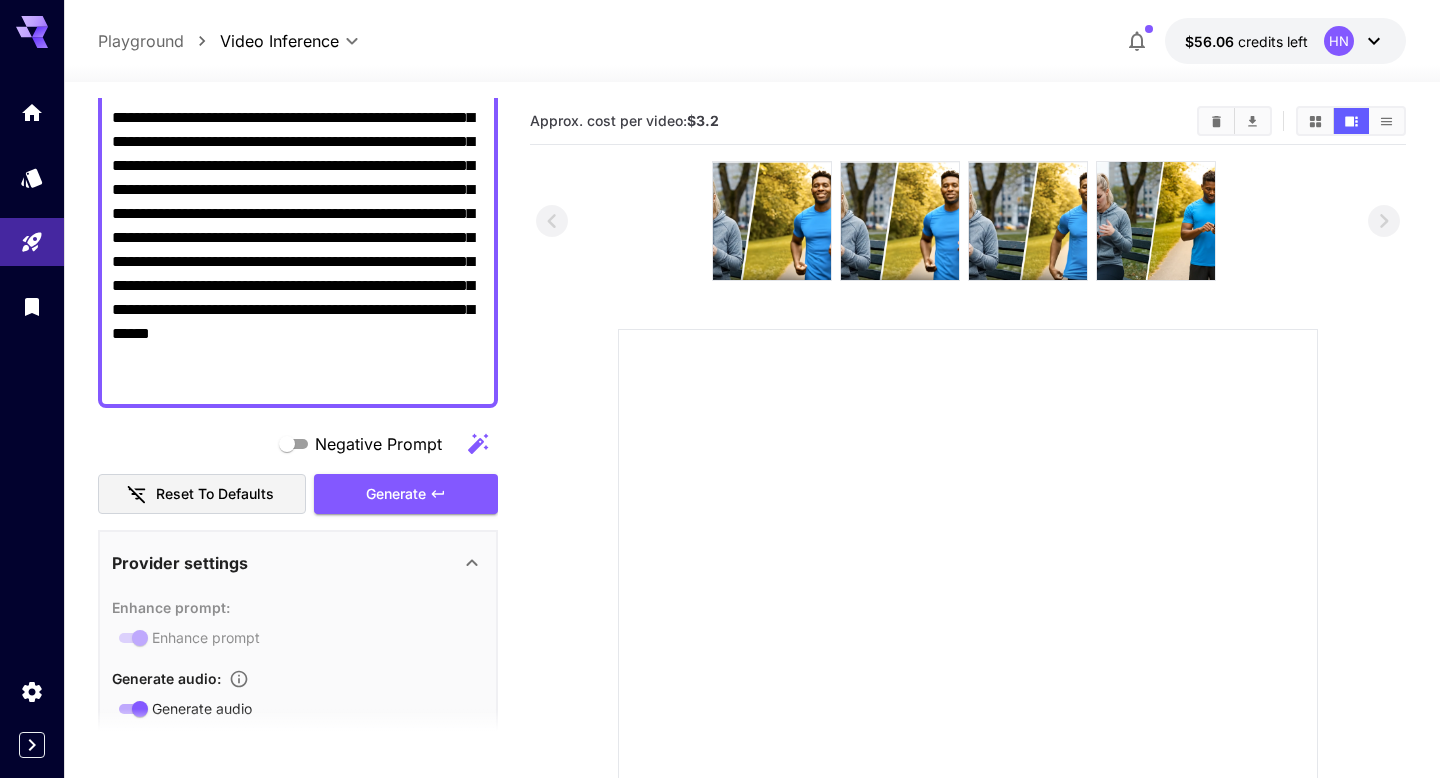 scroll, scrollTop: 207, scrollLeft: 0, axis: vertical 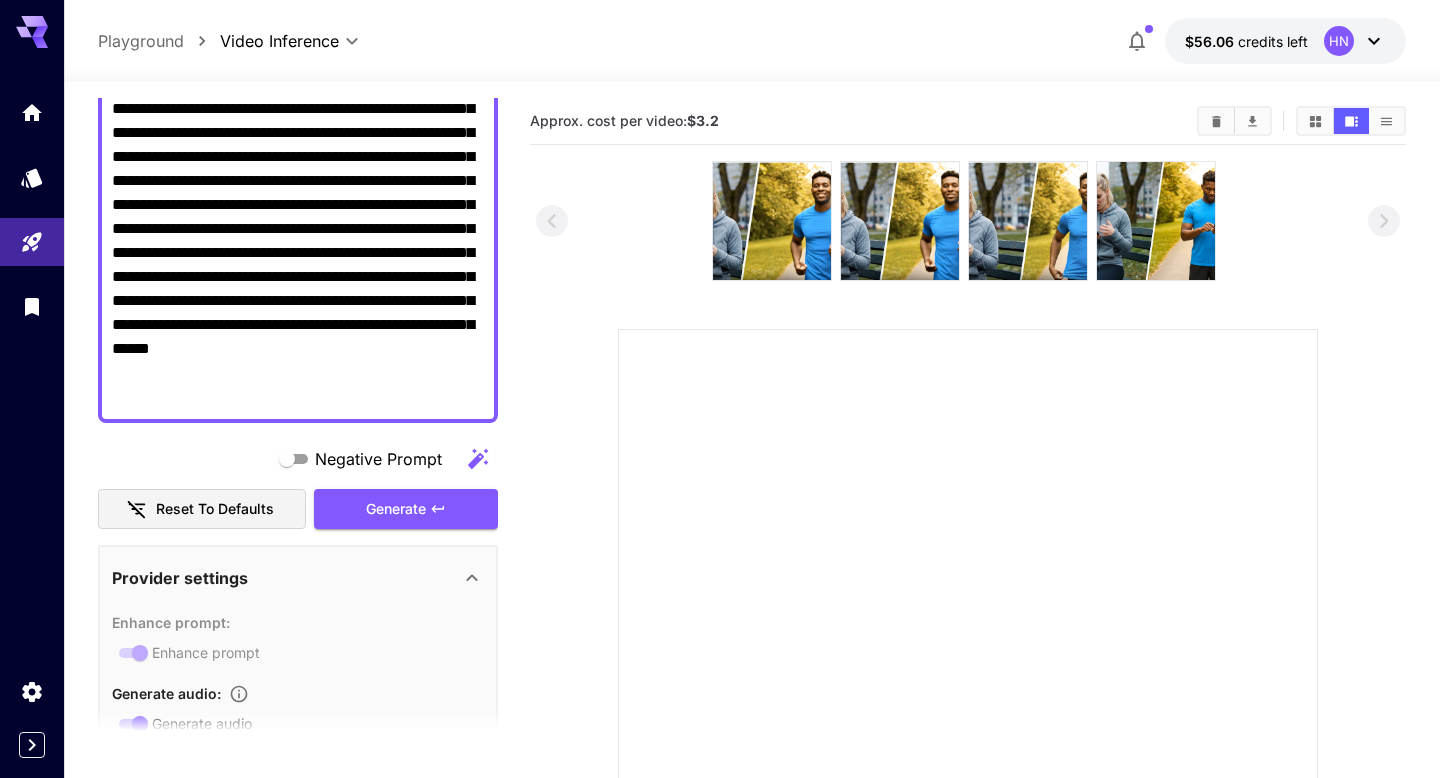 click on "Generate" at bounding box center (406, 509) 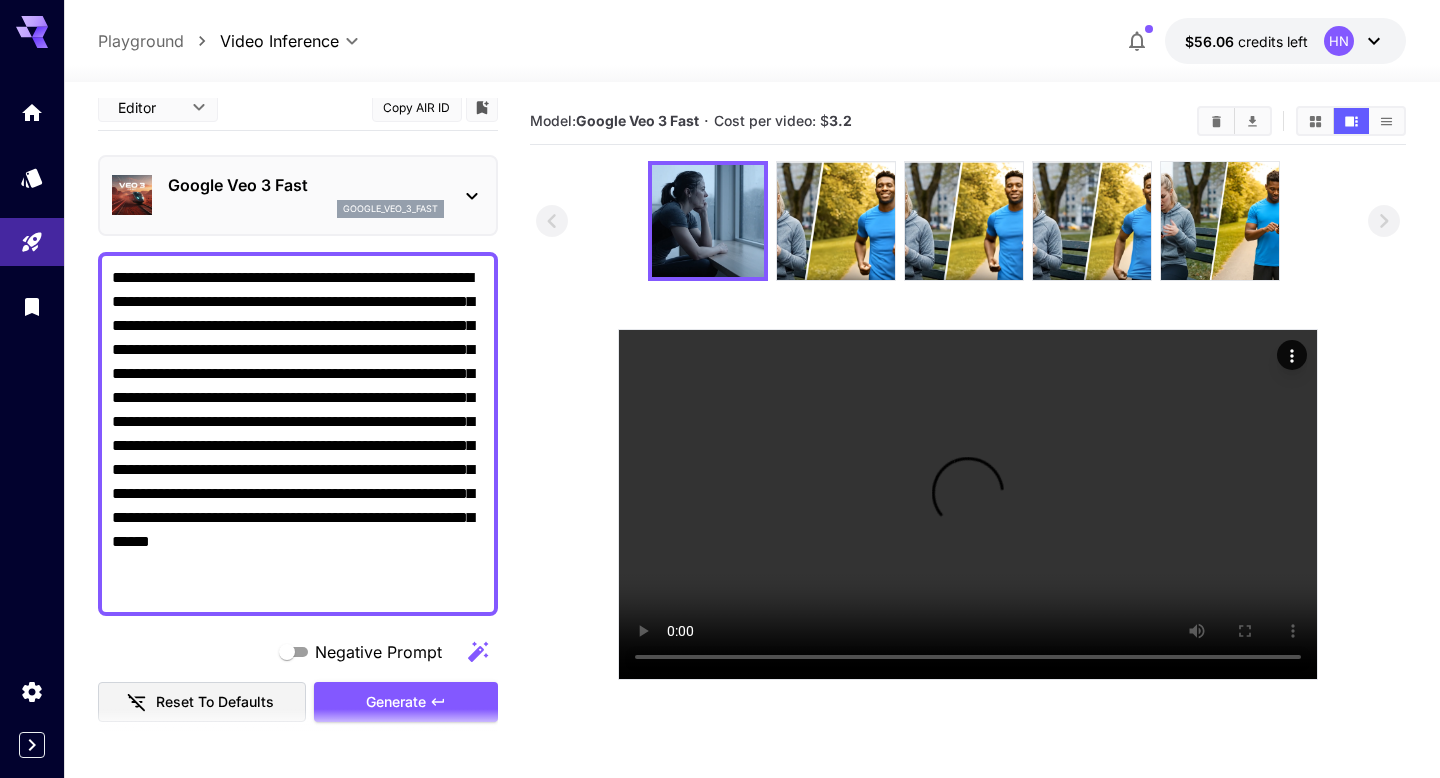 scroll, scrollTop: 13, scrollLeft: 0, axis: vertical 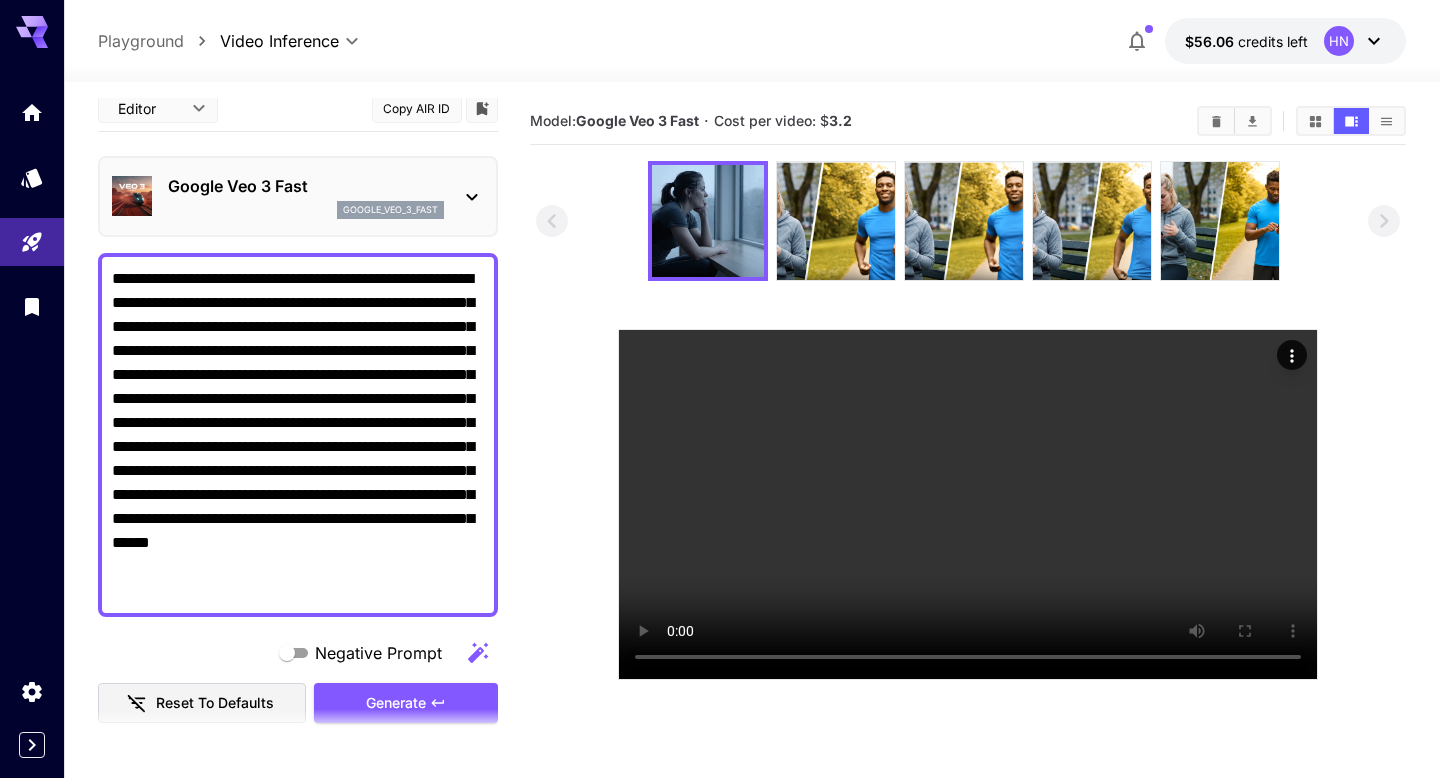 drag, startPoint x: 256, startPoint y: 372, endPoint x: 75, endPoint y: 385, distance: 181.46625 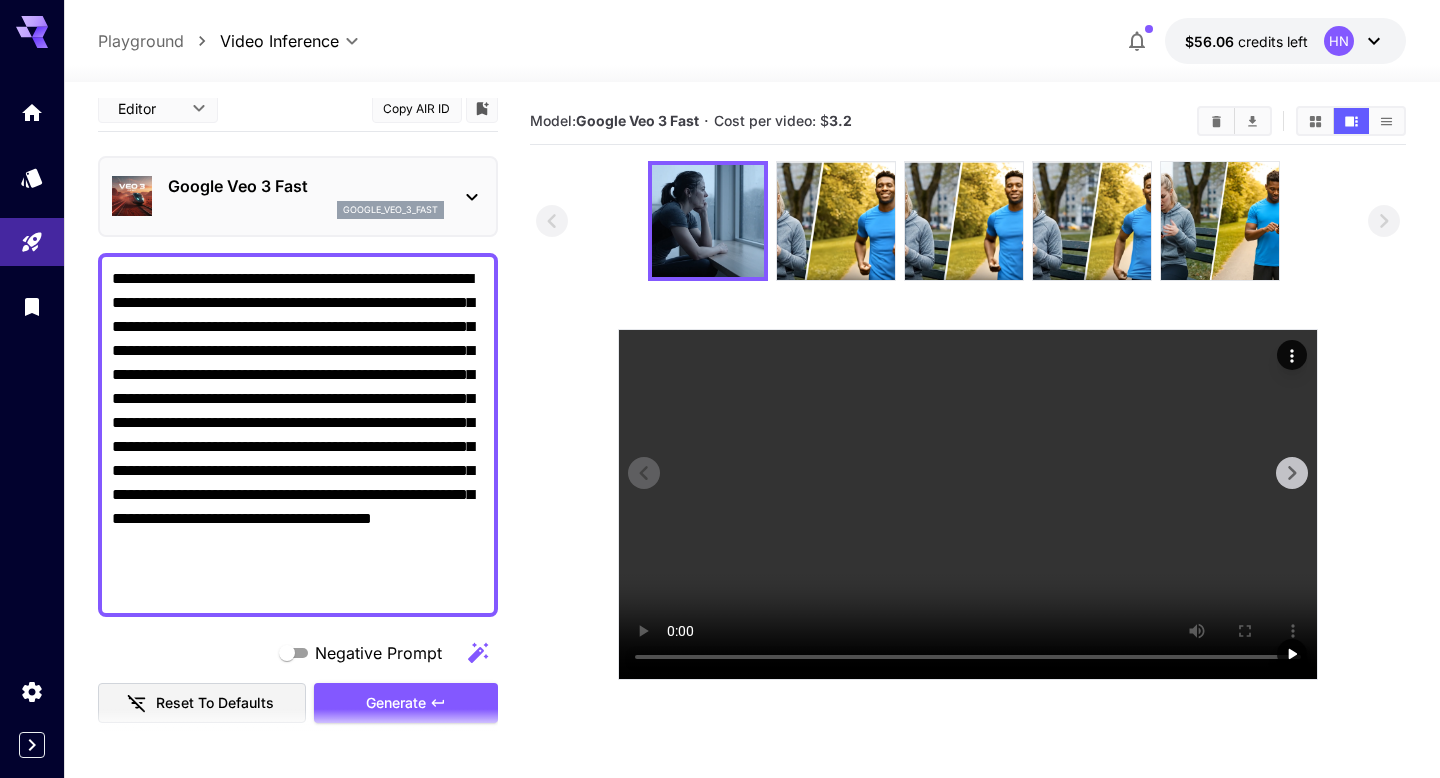 click at bounding box center [1292, 355] 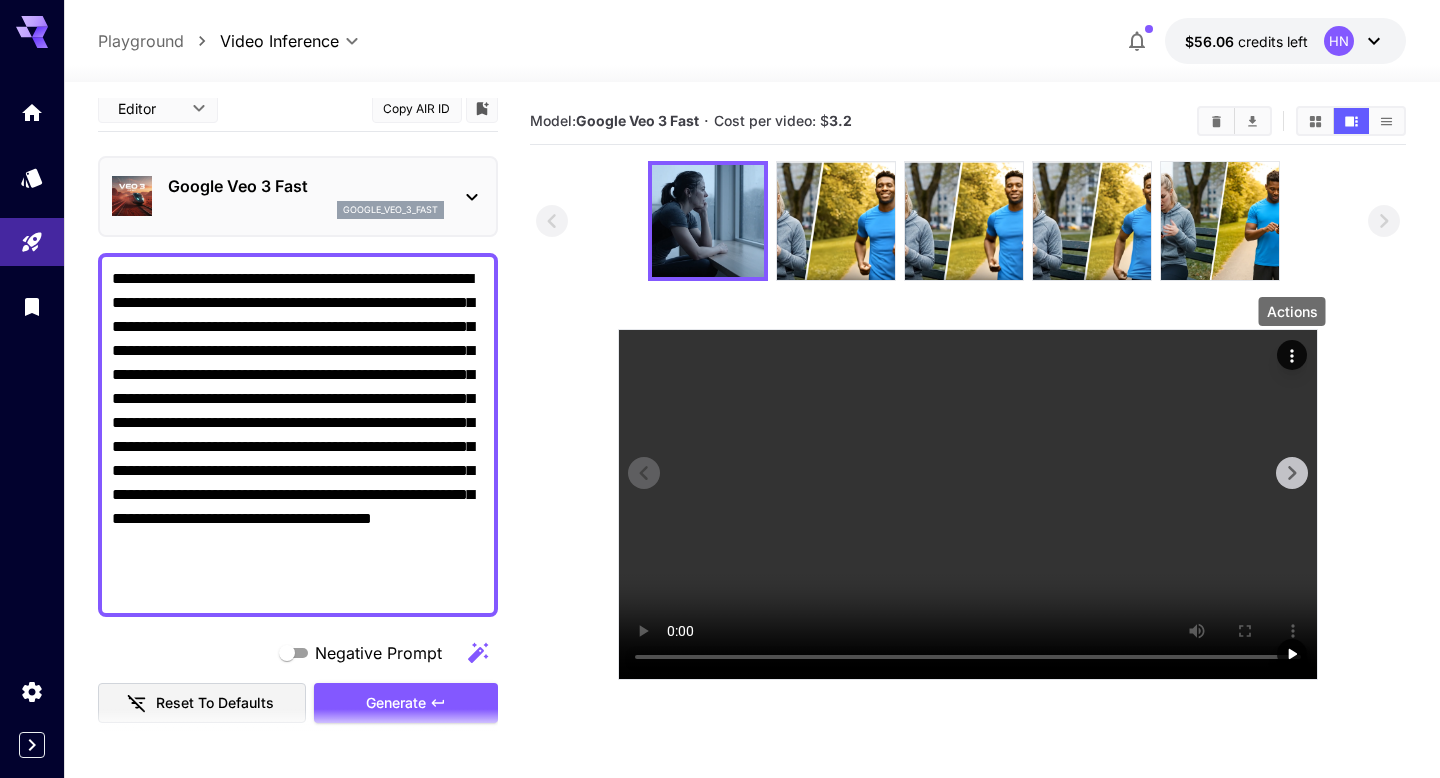click 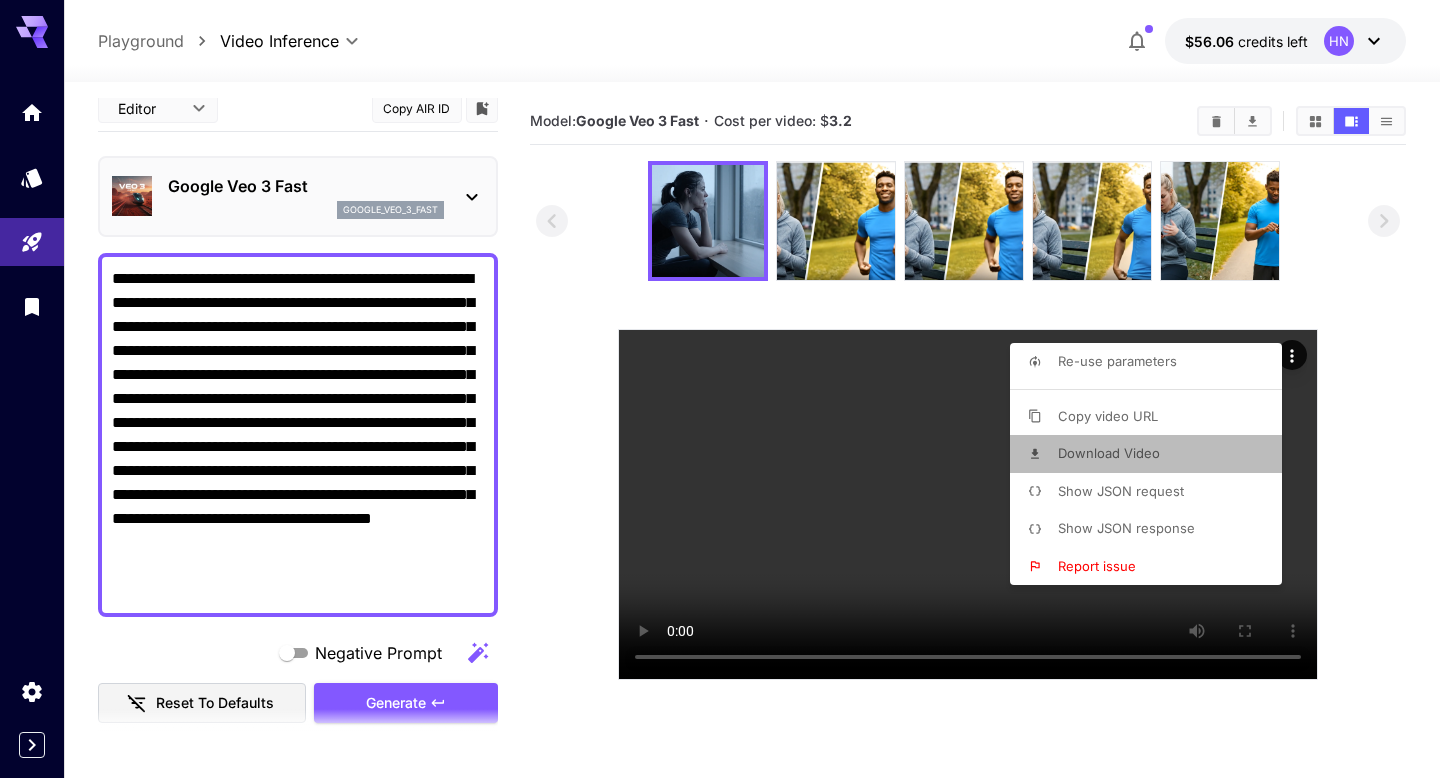 click on "Download Video" at bounding box center (1109, 453) 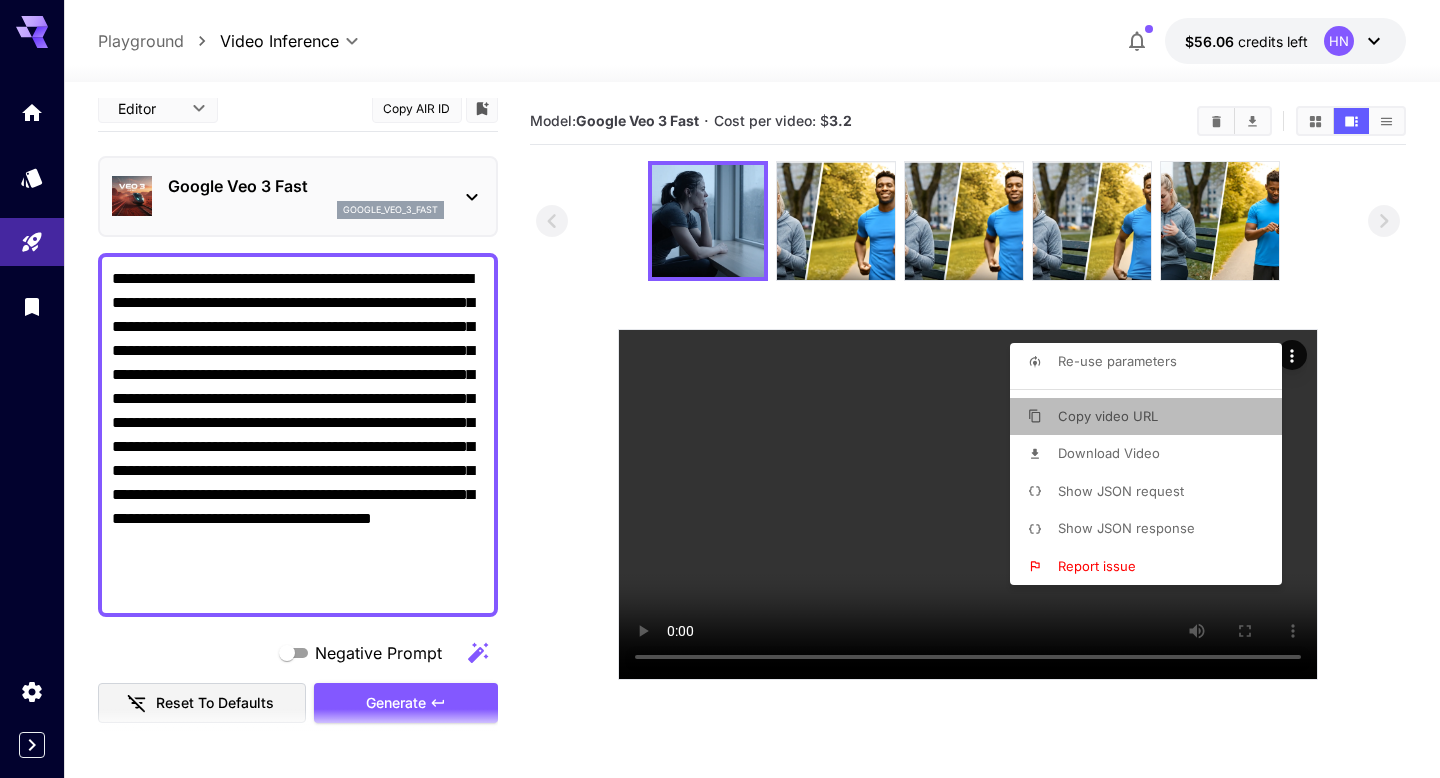 click on "Copy video URL" at bounding box center (1152, 417) 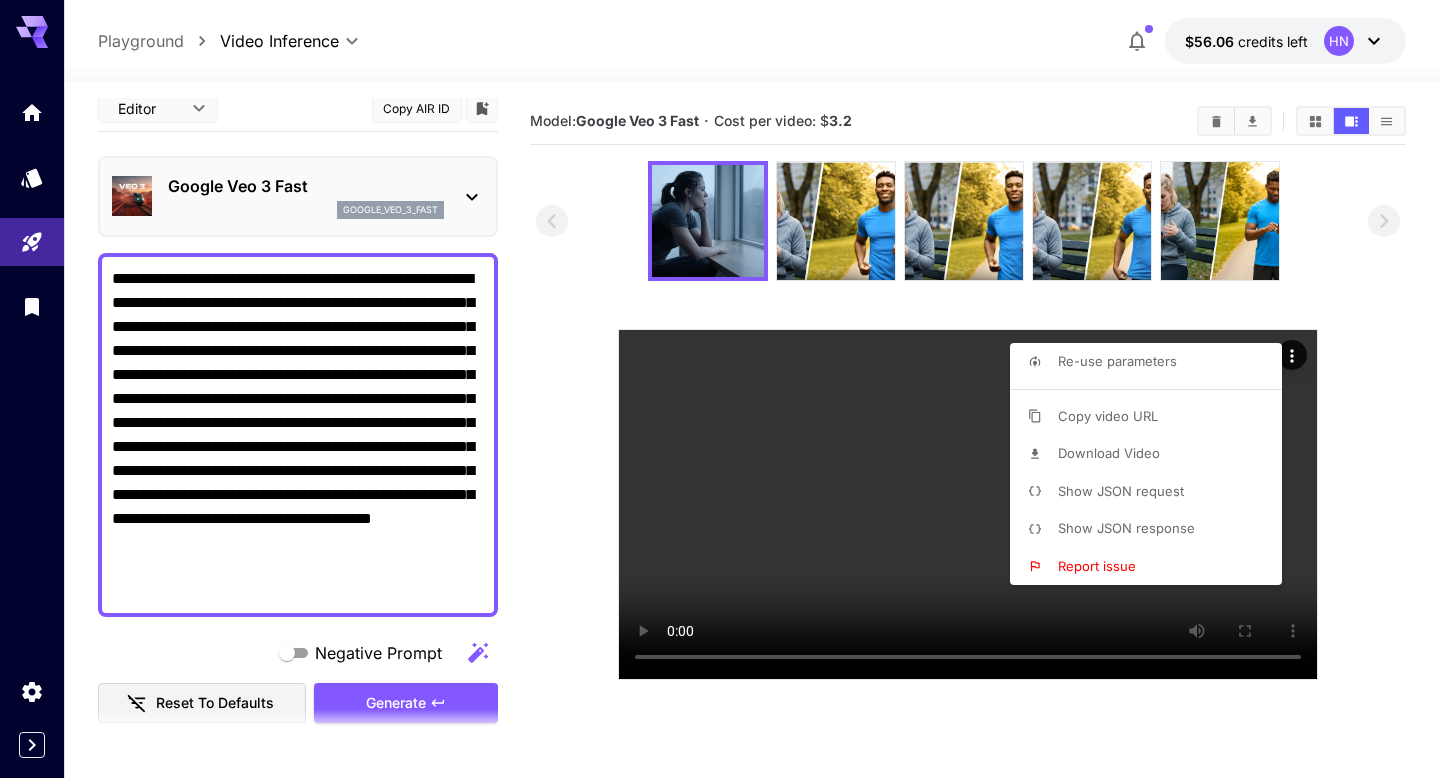 click at bounding box center [720, 389] 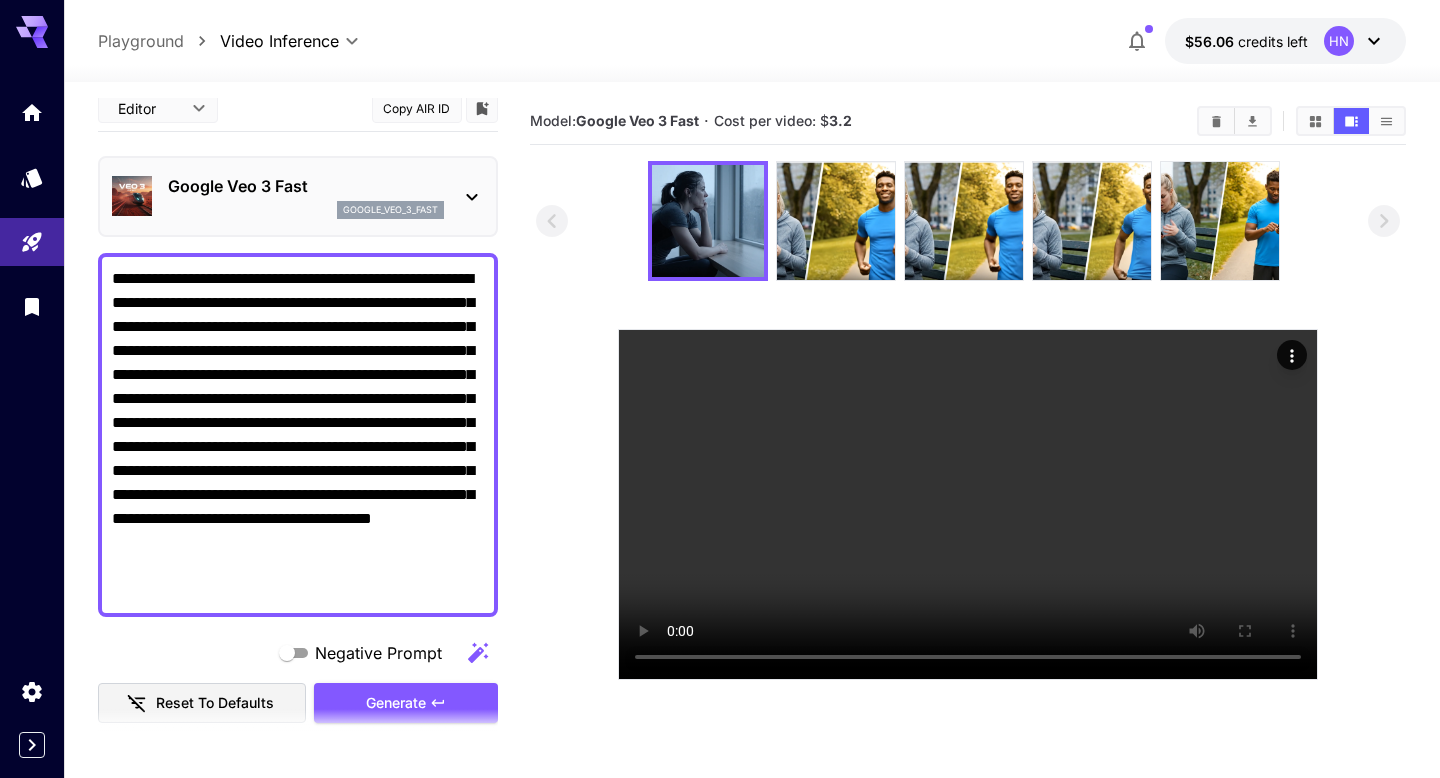 click on "**********" at bounding box center [298, 435] 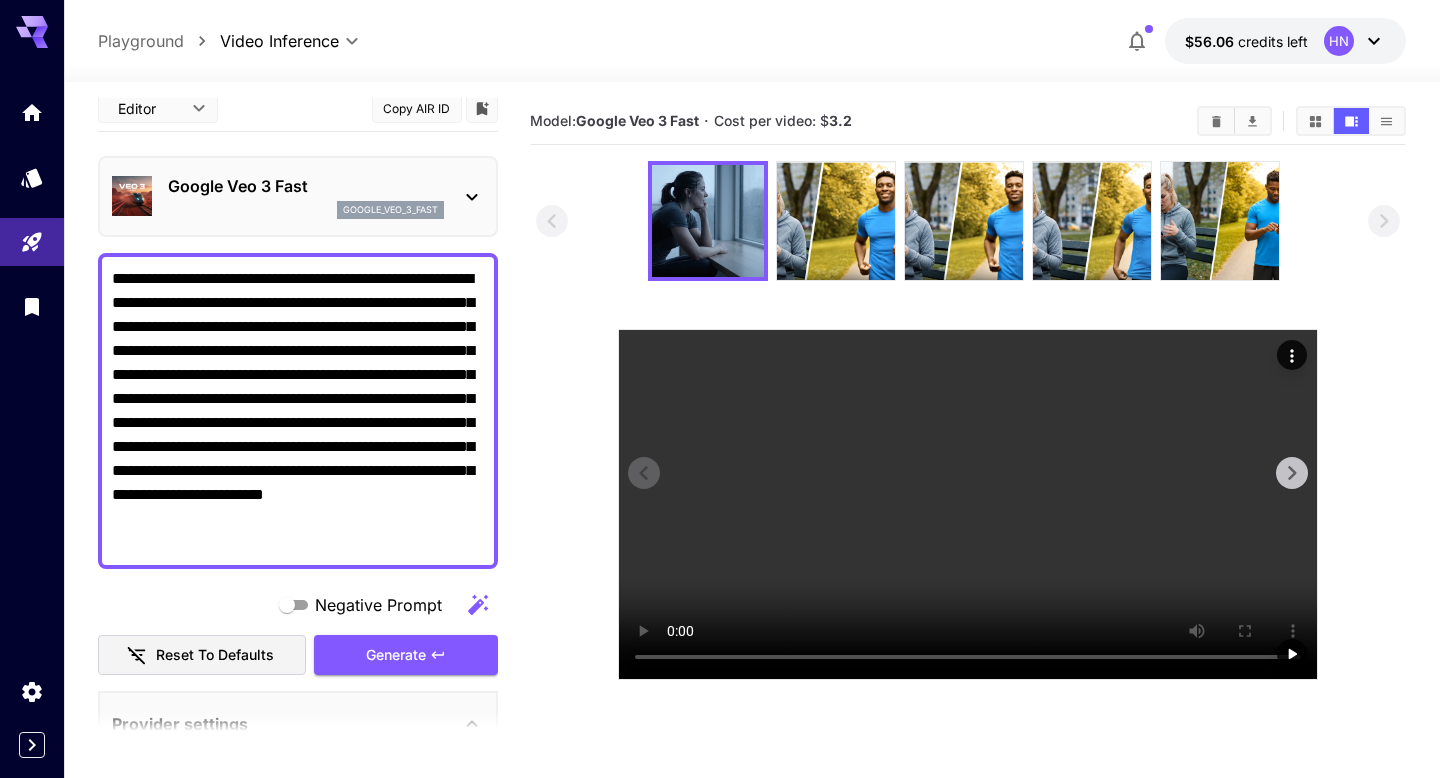 scroll, scrollTop: 158, scrollLeft: 0, axis: vertical 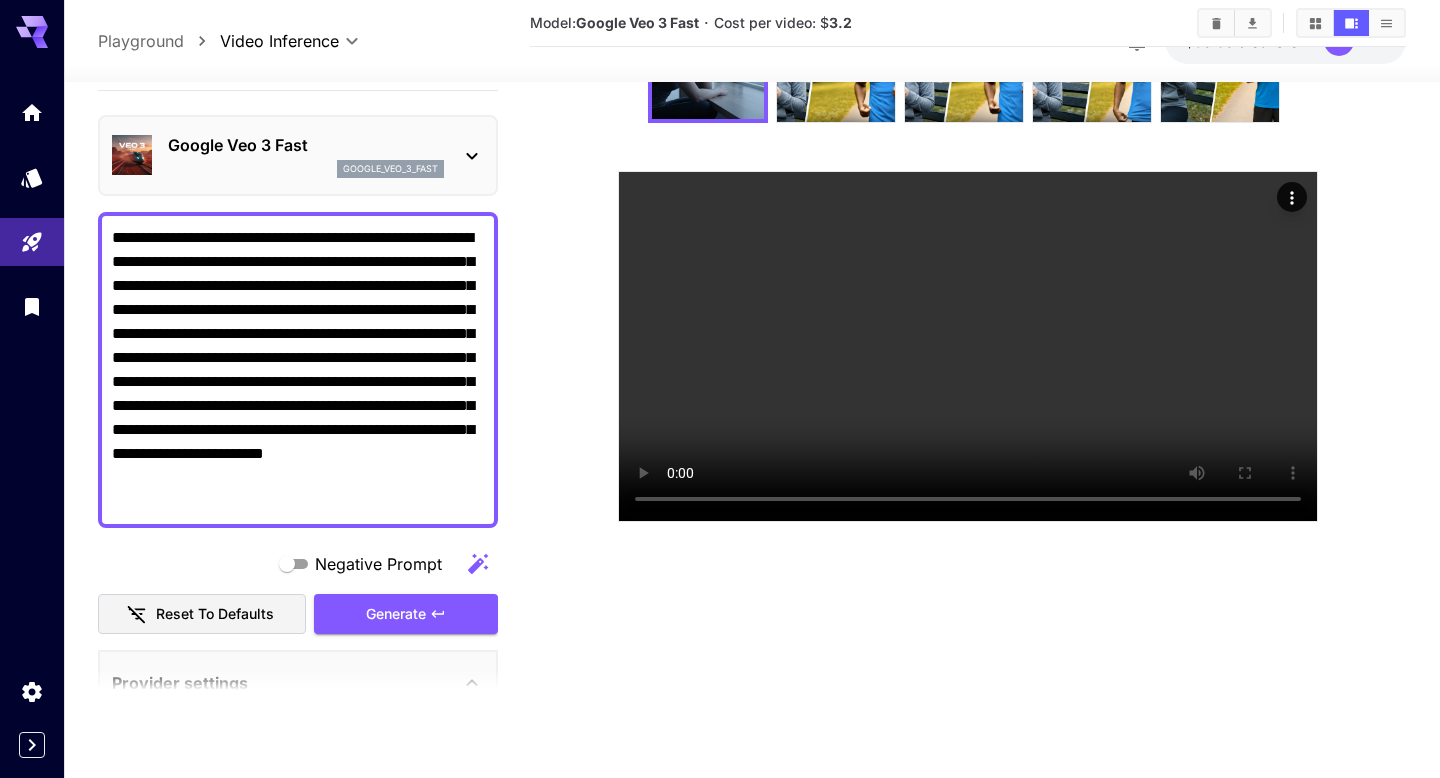 type on "**********" 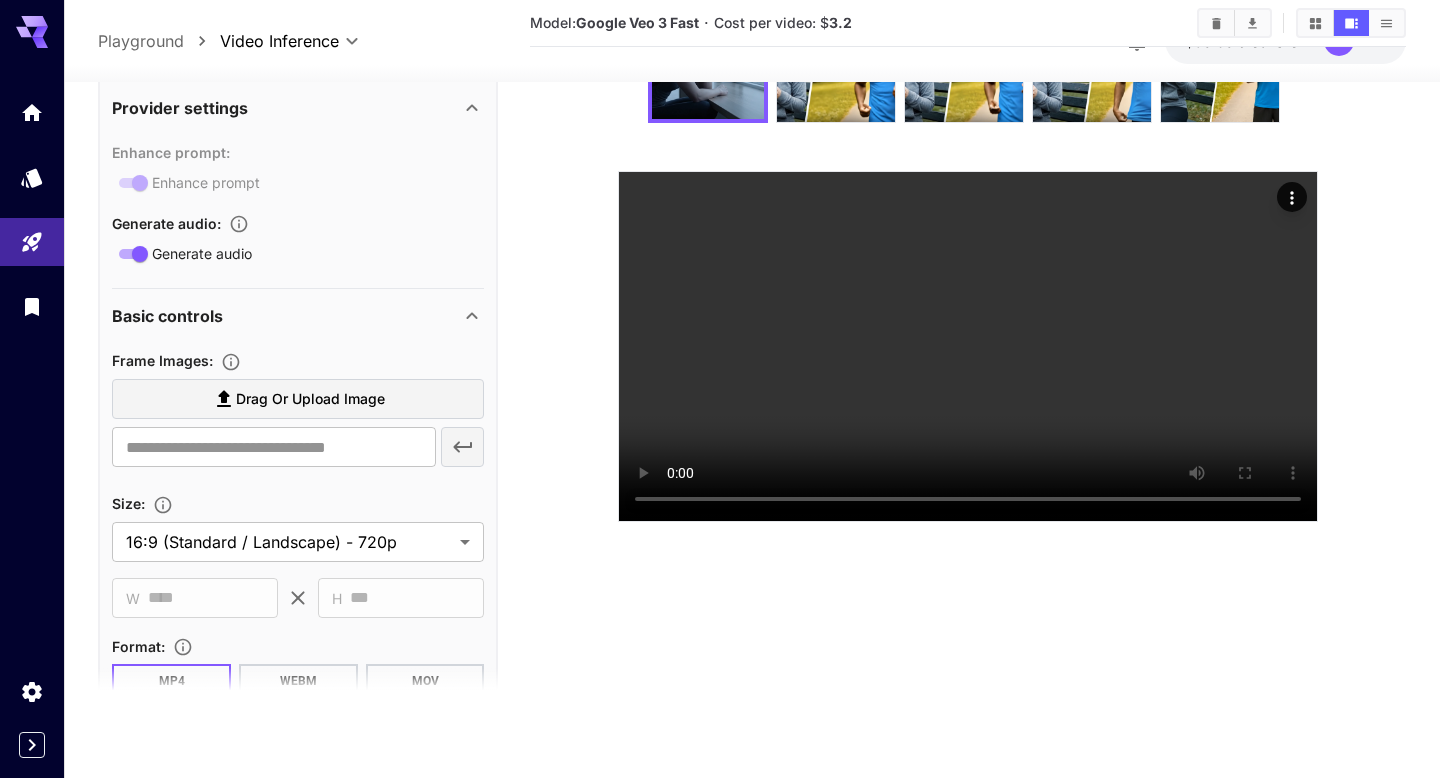 scroll, scrollTop: 617, scrollLeft: 0, axis: vertical 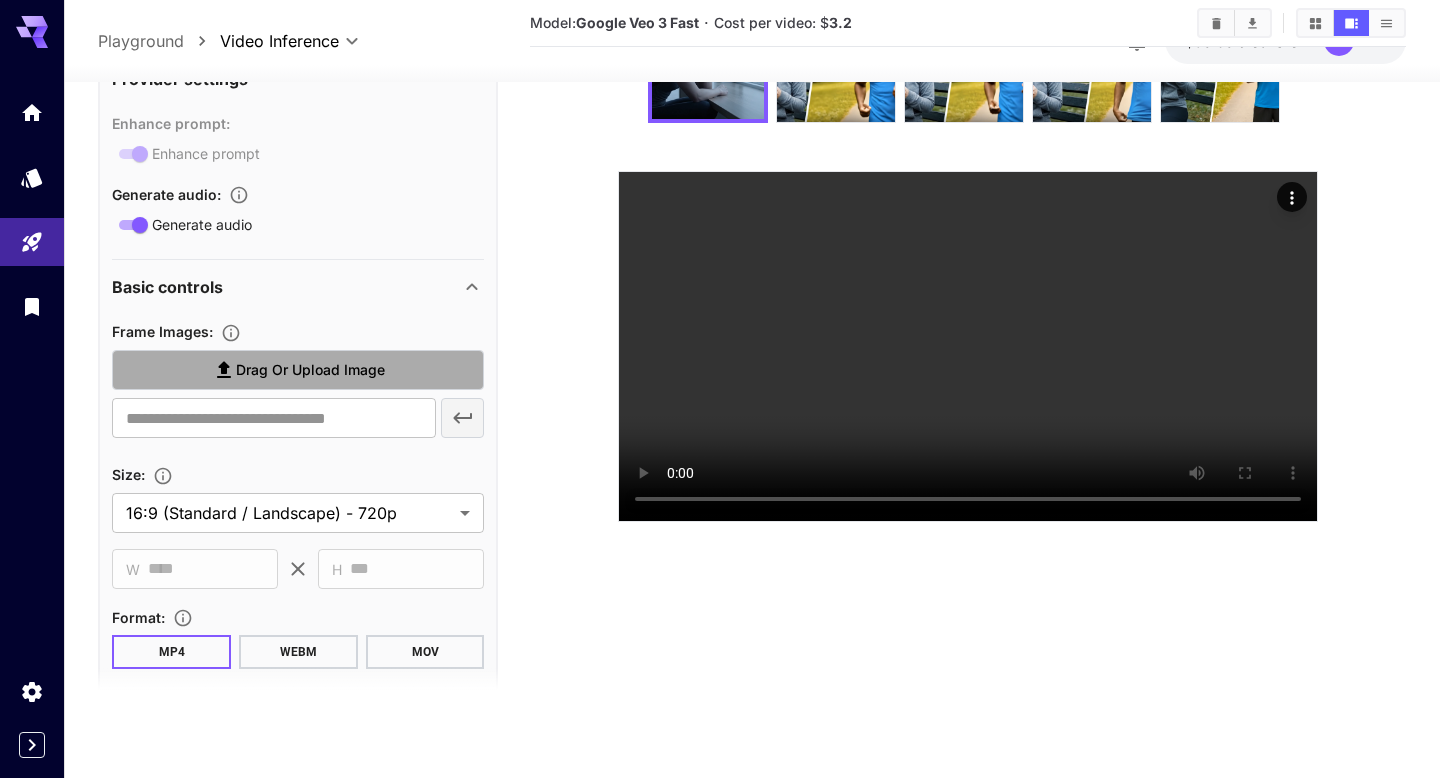 click on "Drag or upload image" at bounding box center (298, 370) 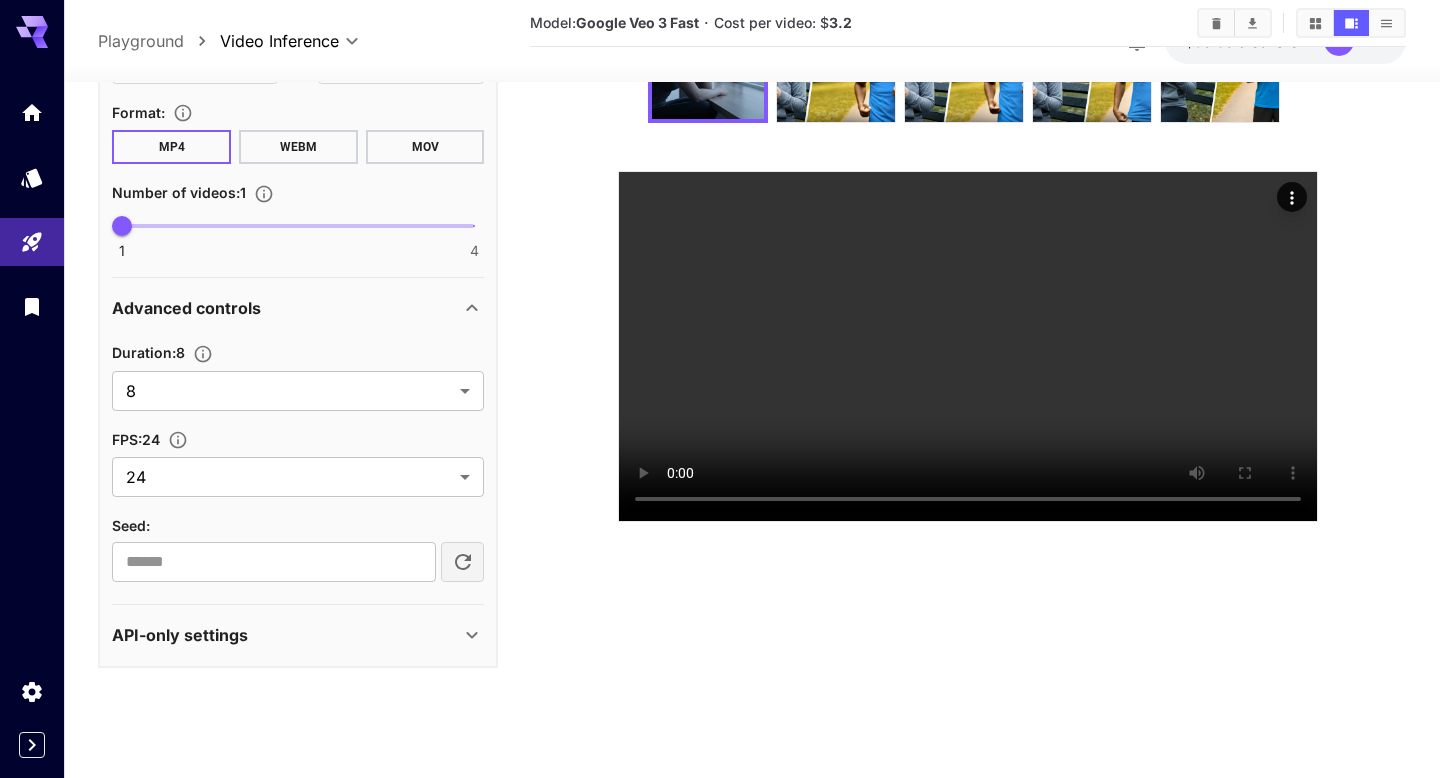 type on "**********" 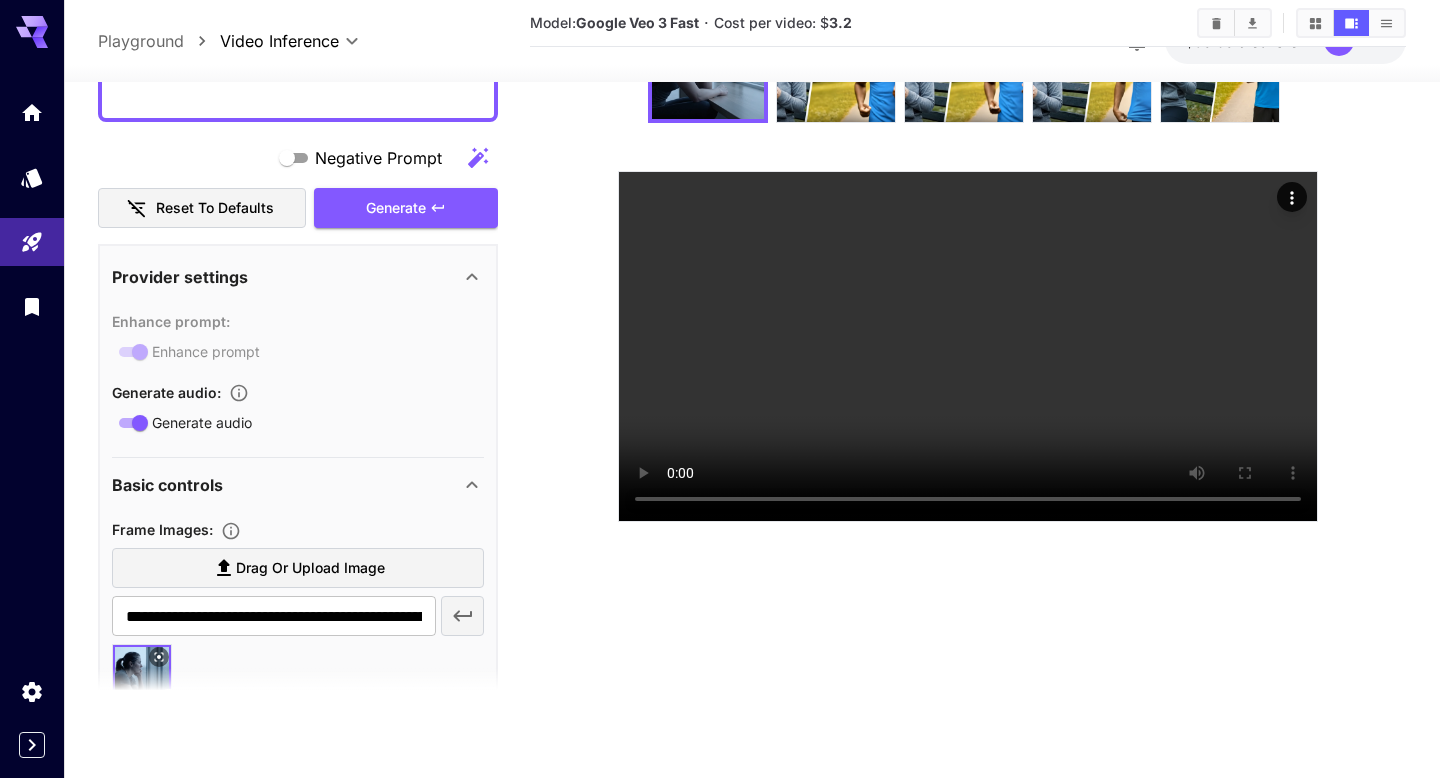scroll, scrollTop: 0, scrollLeft: 0, axis: both 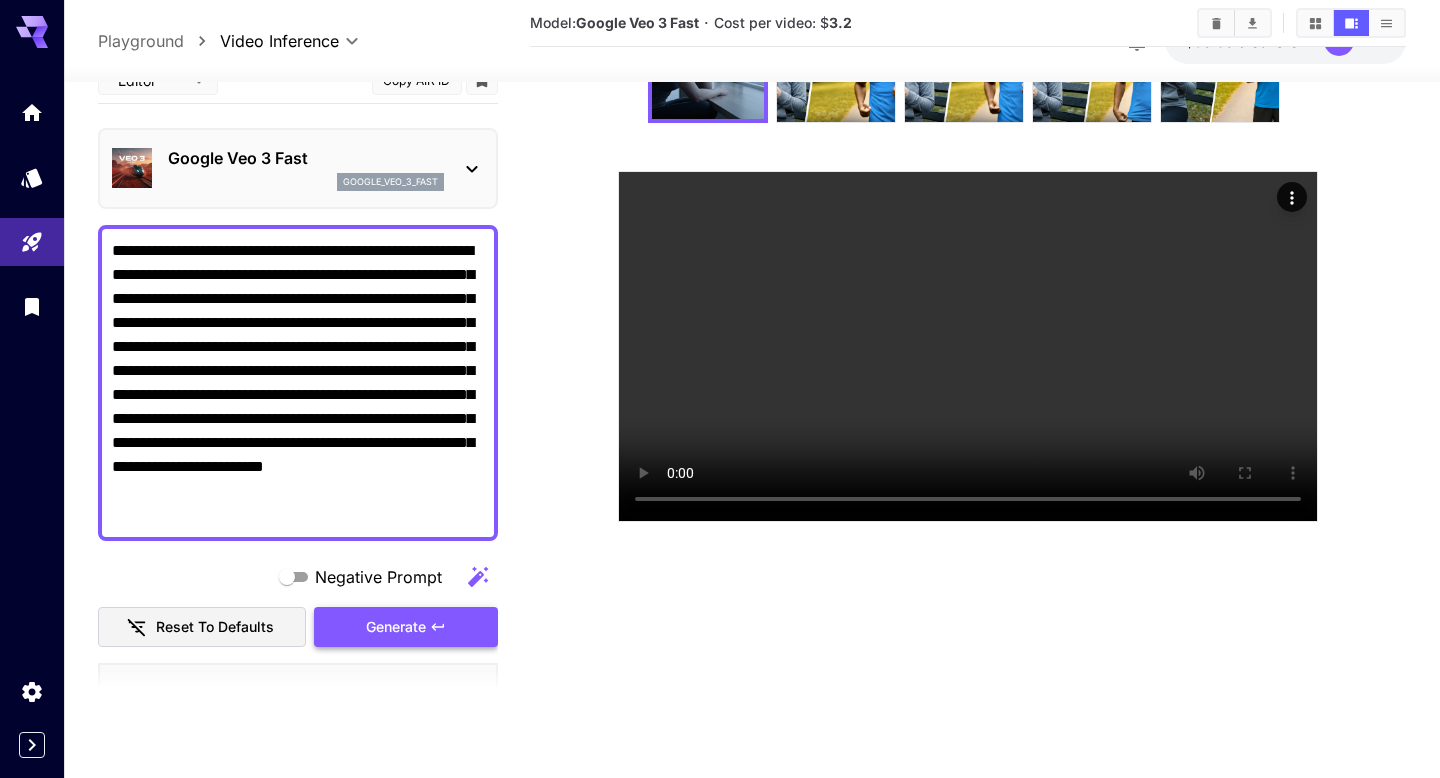 click on "Negative Prompt Reset to defaults Generate" at bounding box center [298, 601] 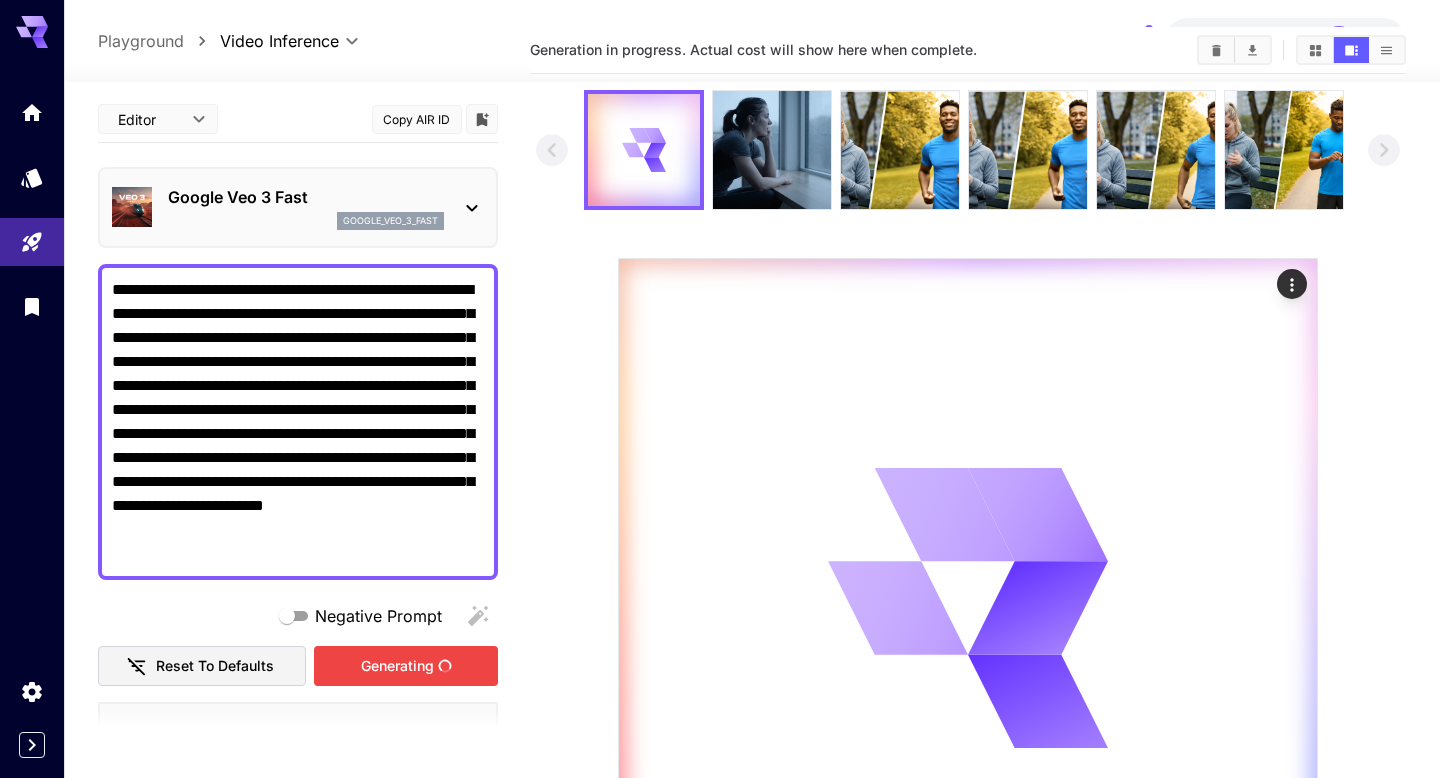 scroll, scrollTop: 0, scrollLeft: 0, axis: both 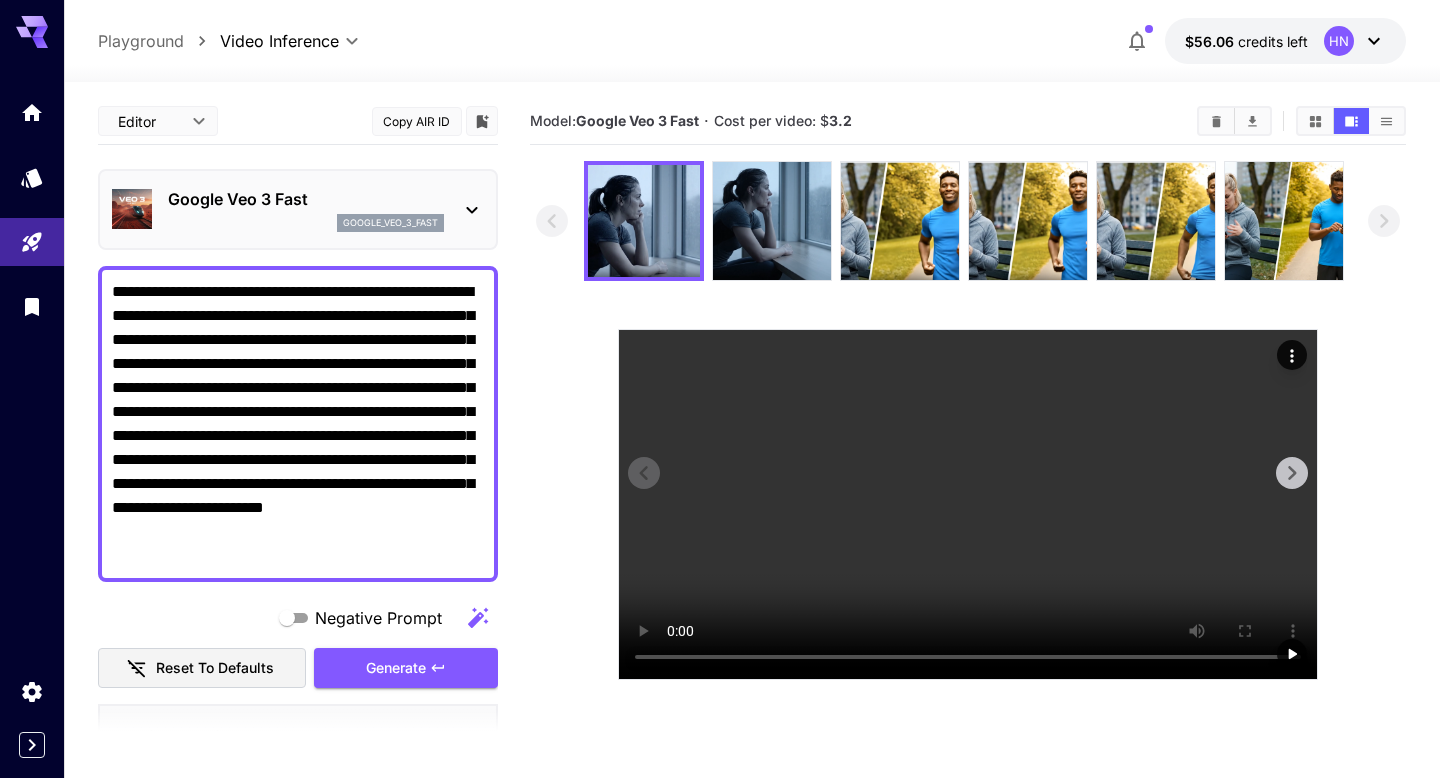 click at bounding box center [968, 504] 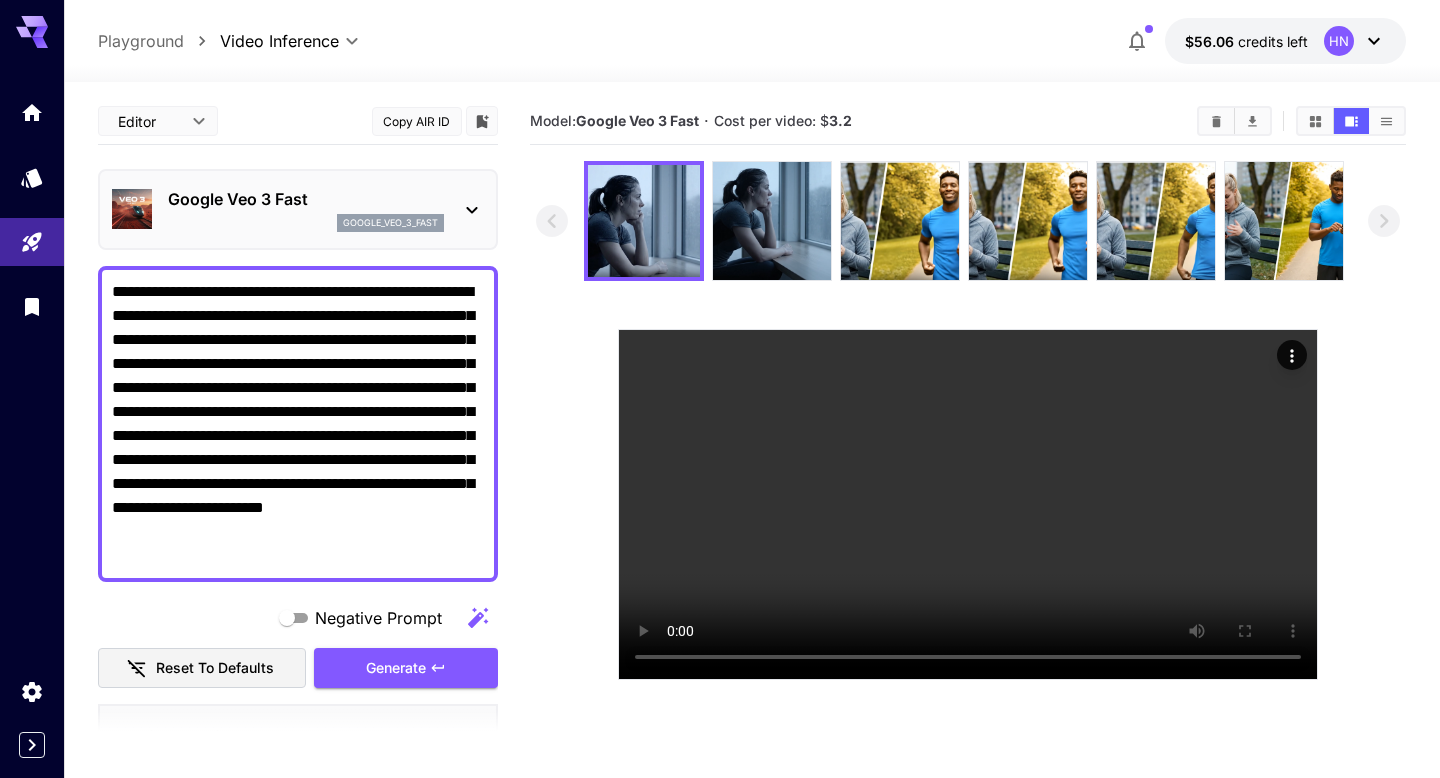 scroll, scrollTop: 0, scrollLeft: 0, axis: both 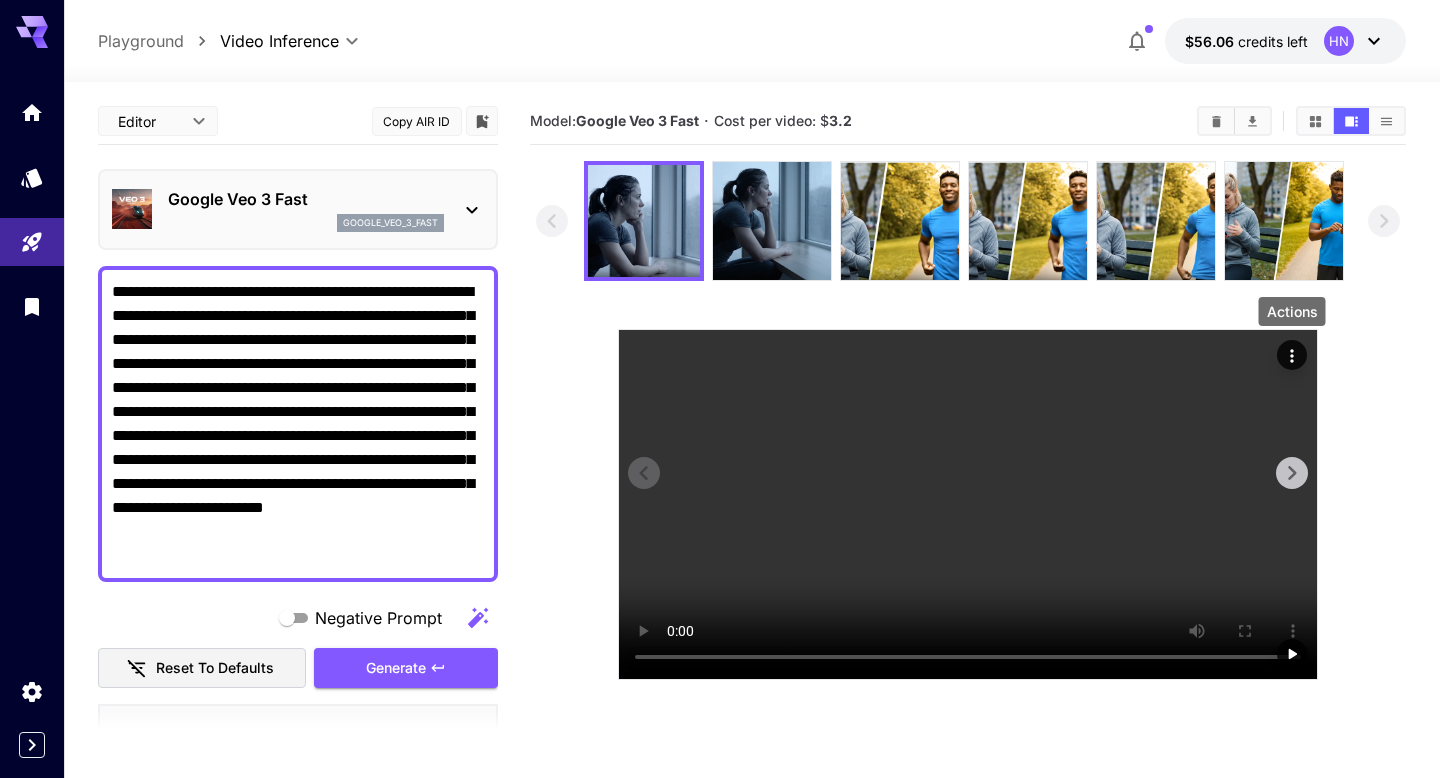 click 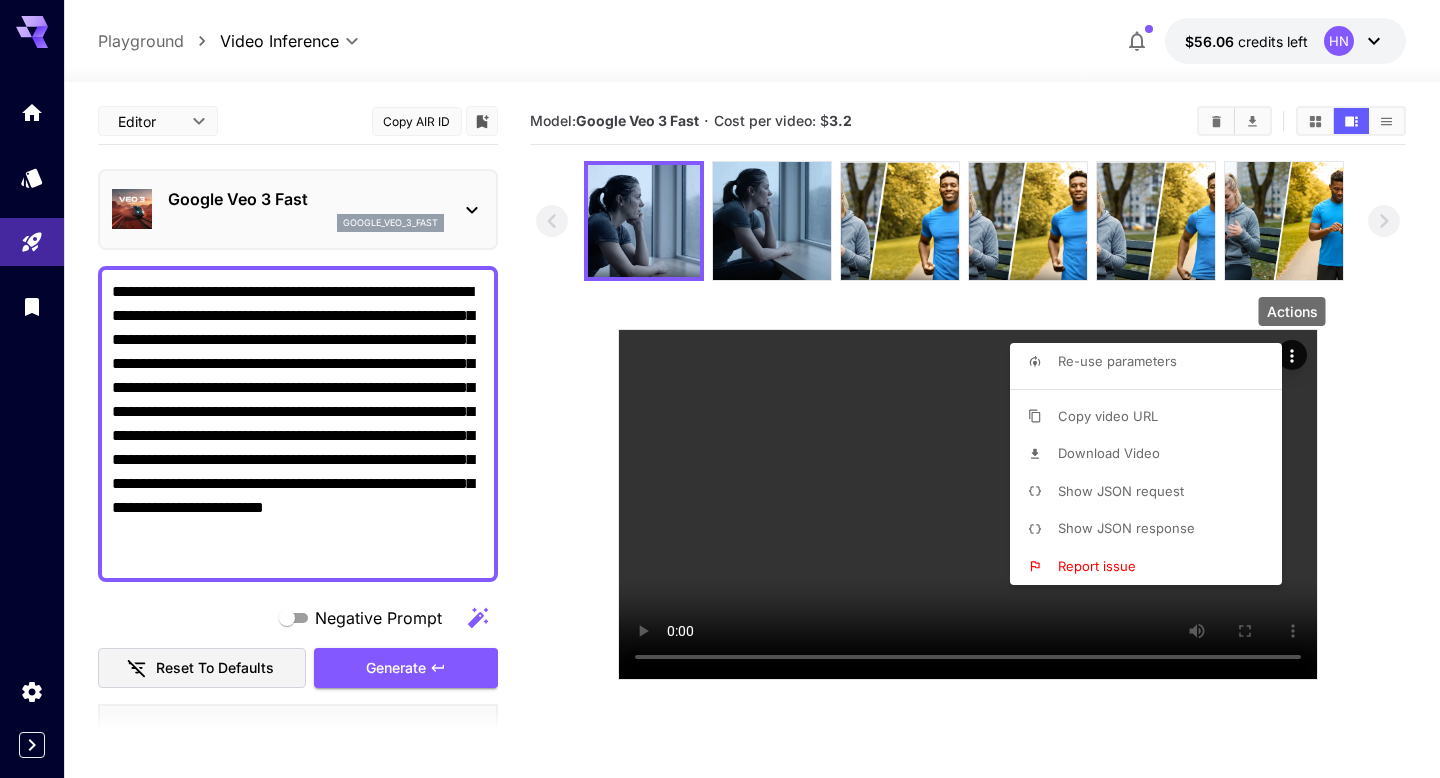click on "Download Video" at bounding box center [1152, 454] 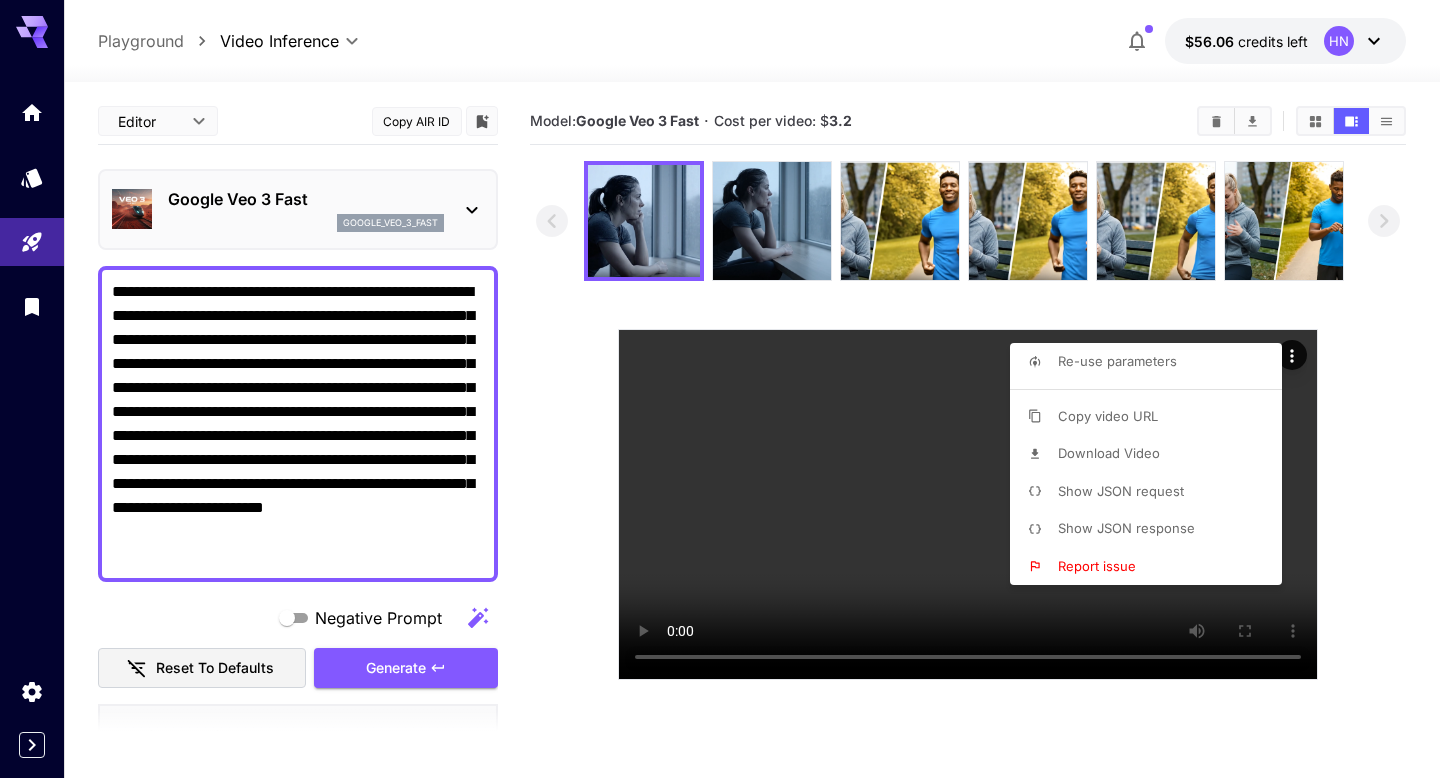 click at bounding box center [720, 389] 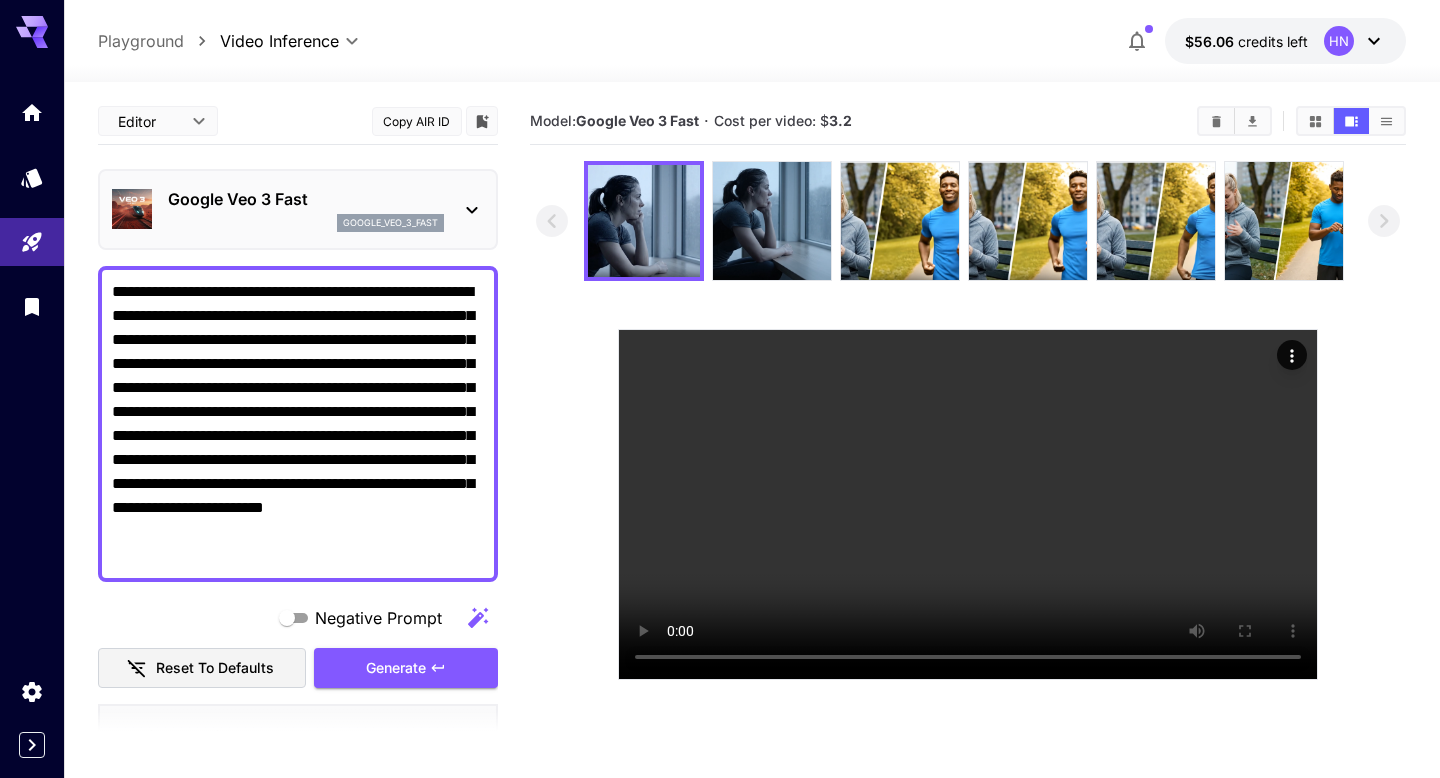 click on "**********" at bounding box center [298, 424] 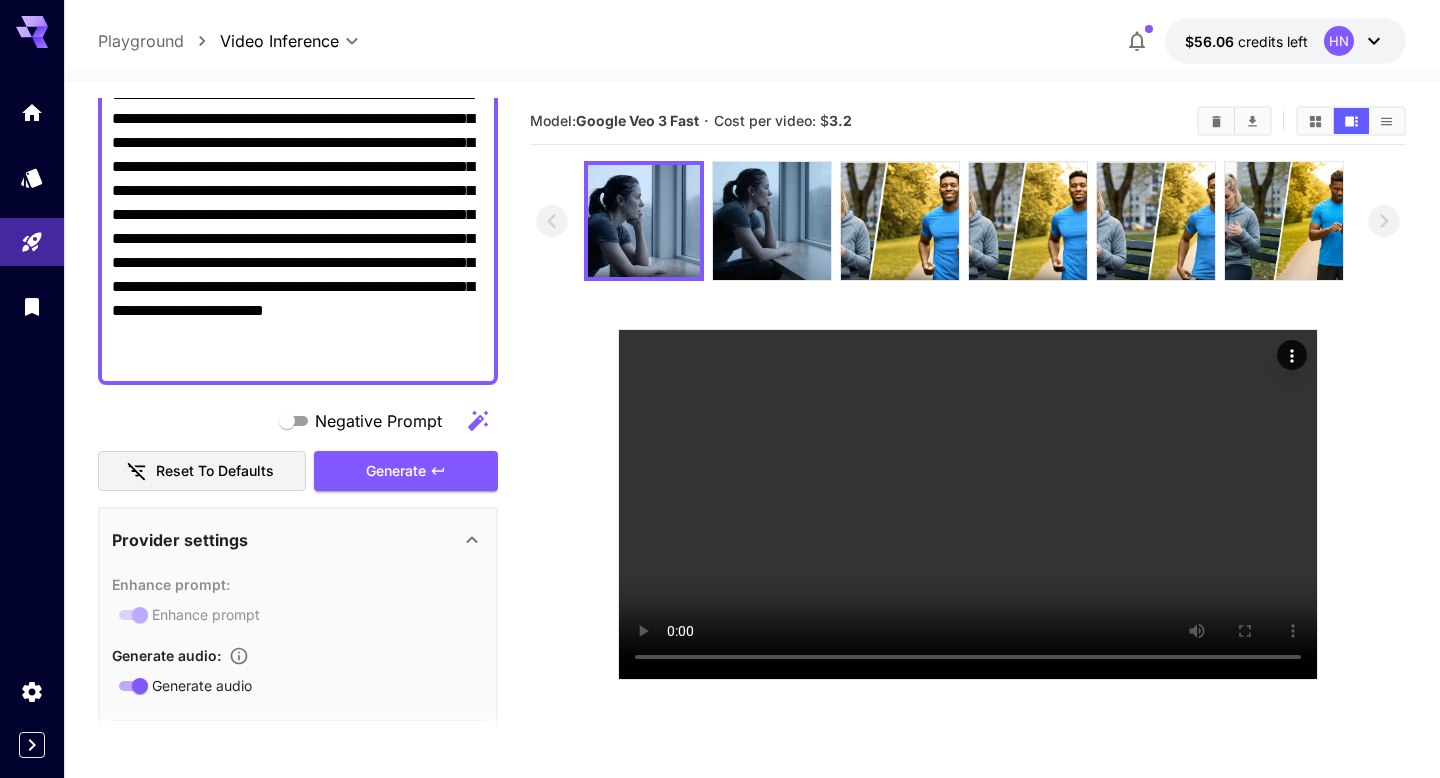scroll, scrollTop: 198, scrollLeft: 0, axis: vertical 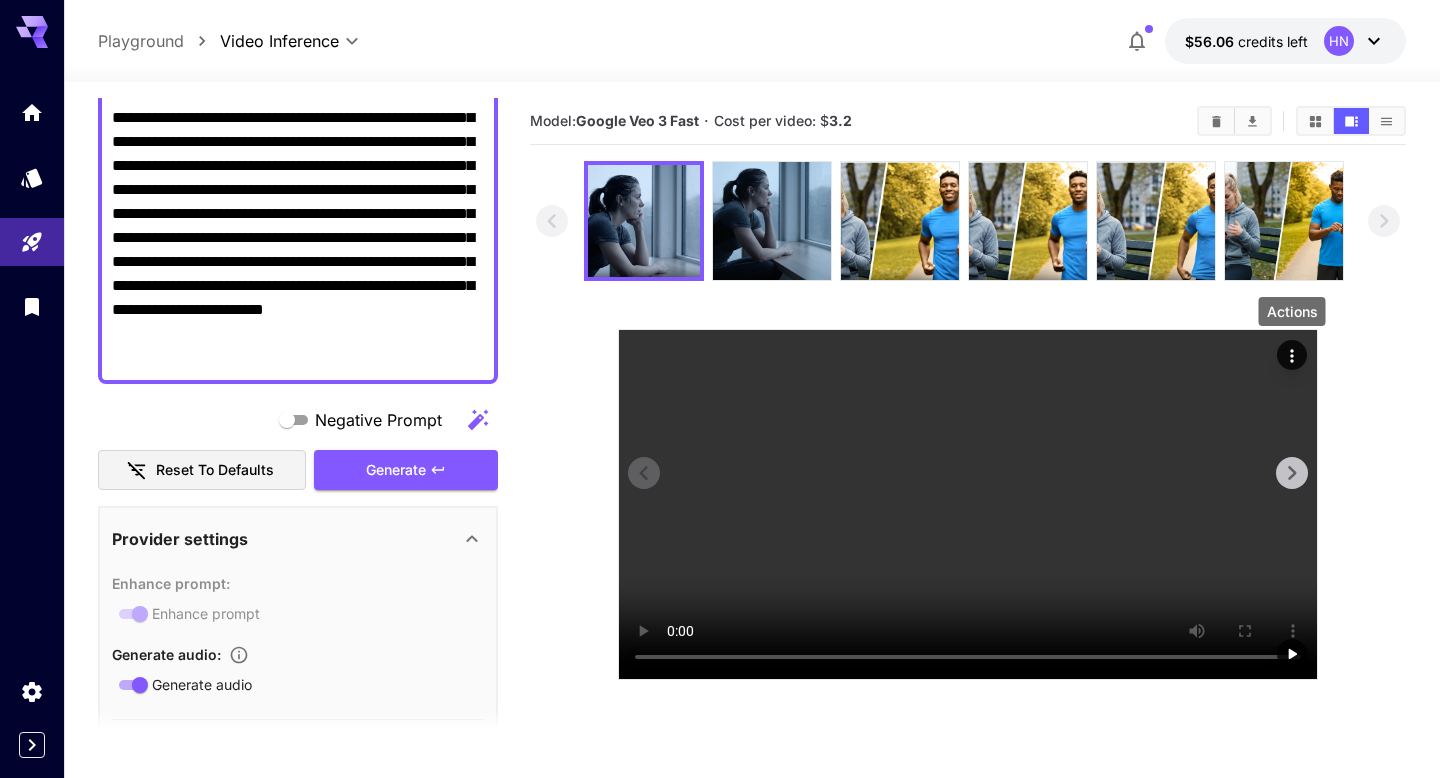 click 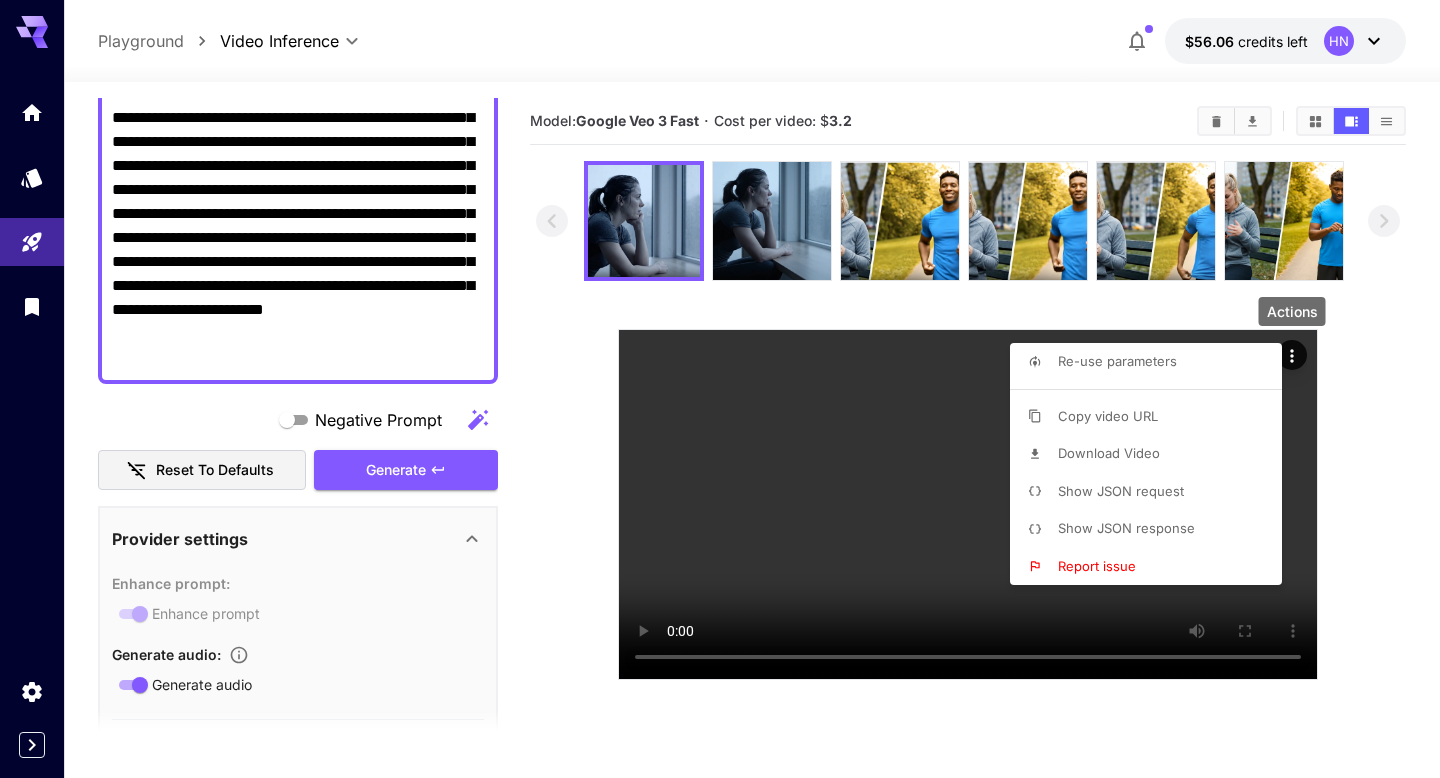 click on "Copy video URL" at bounding box center (1108, 416) 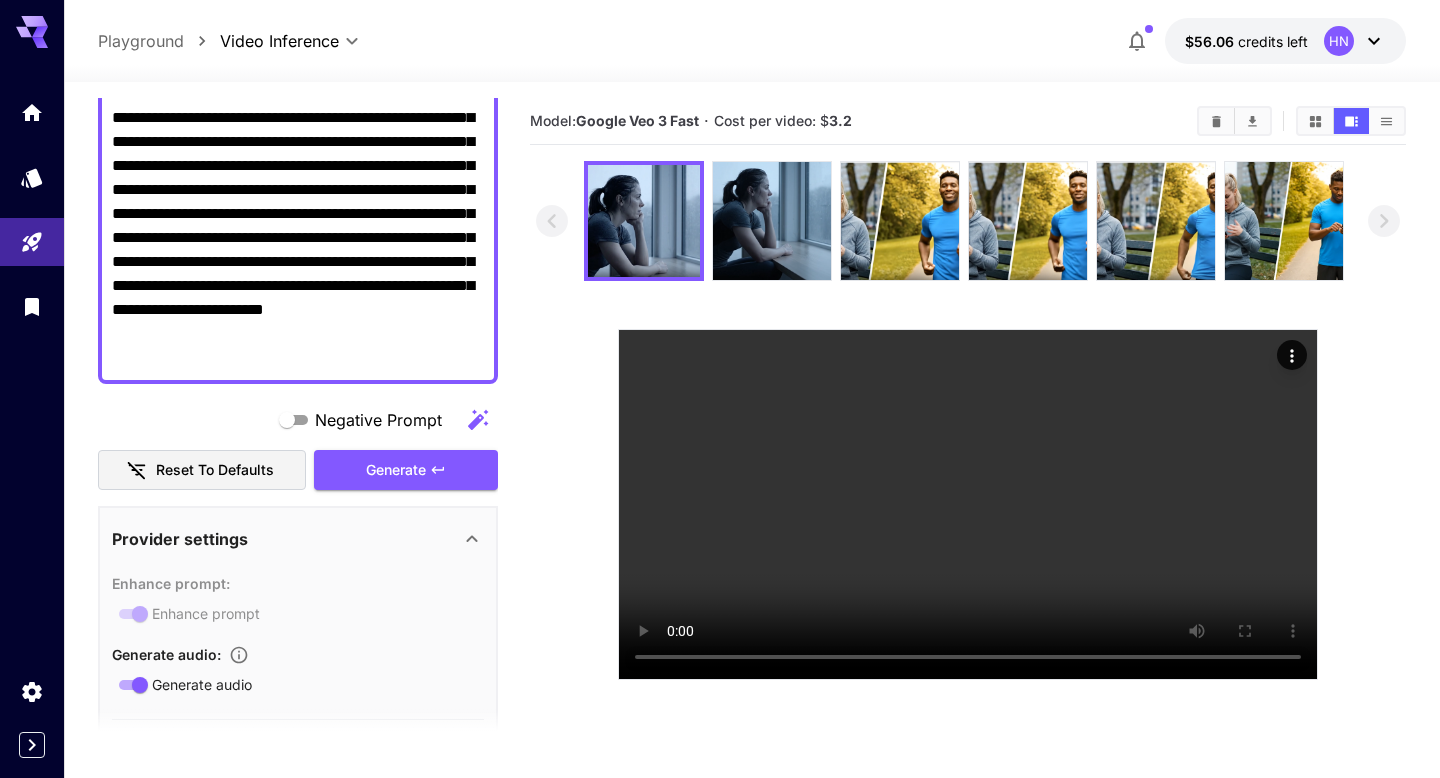 click at bounding box center [720, 389] 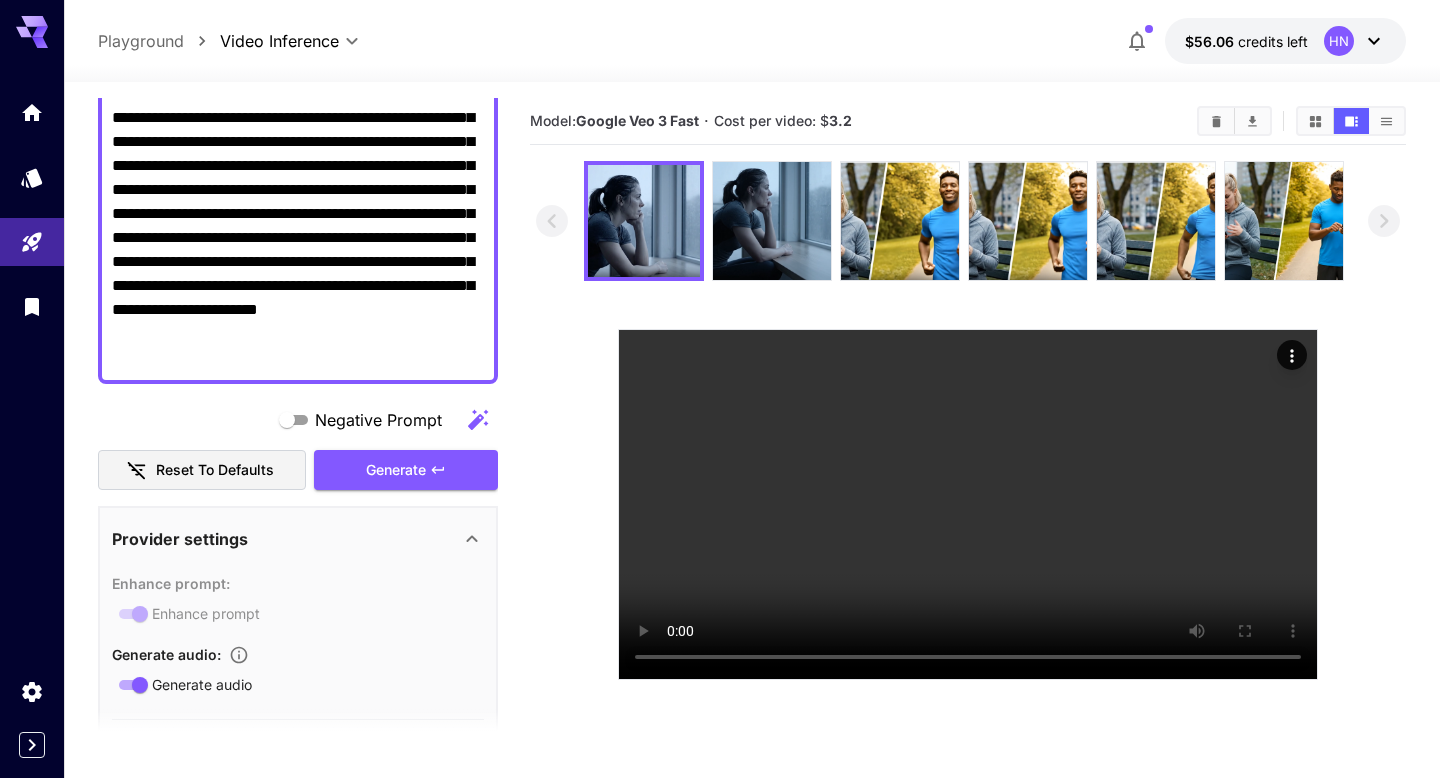 scroll, scrollTop: 0, scrollLeft: 0, axis: both 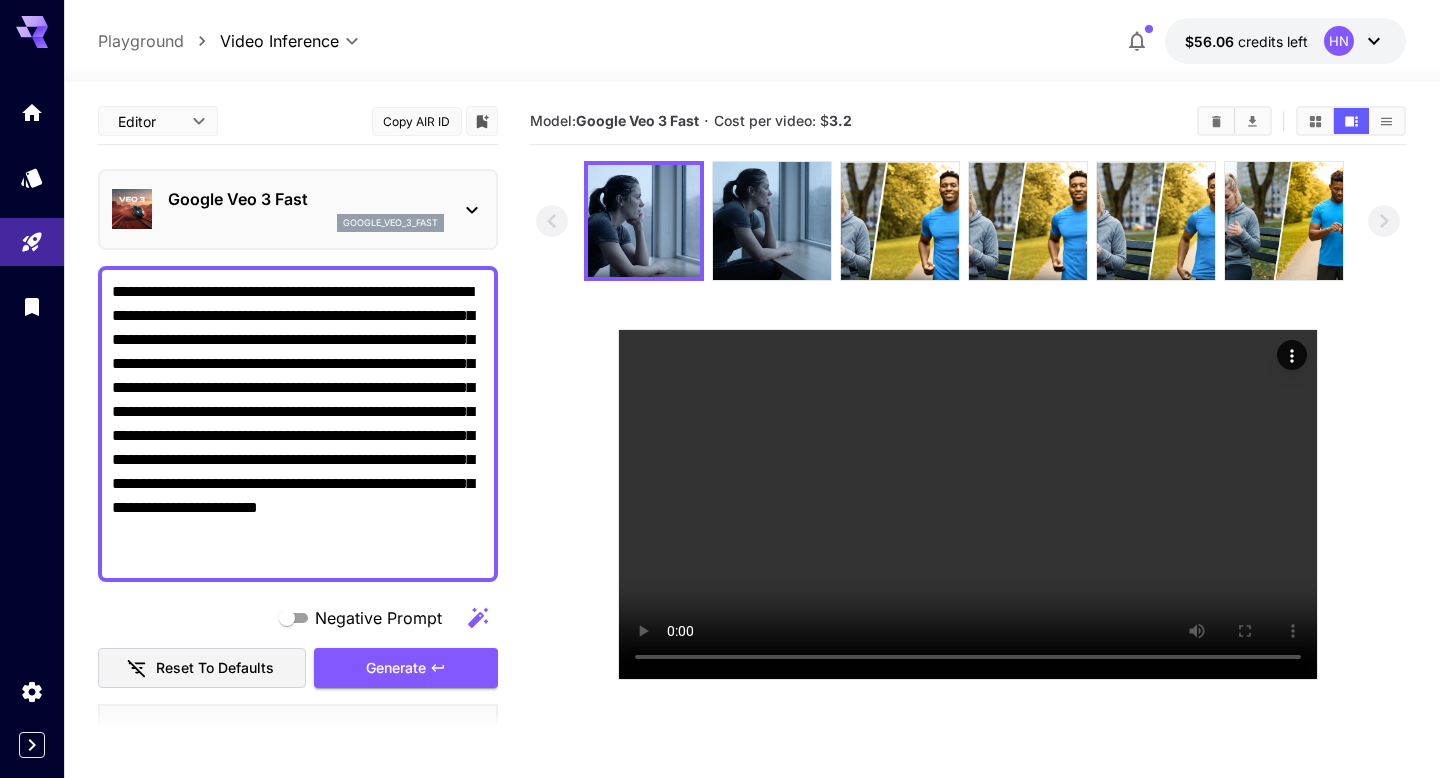 click on "**********" at bounding box center (298, 424) 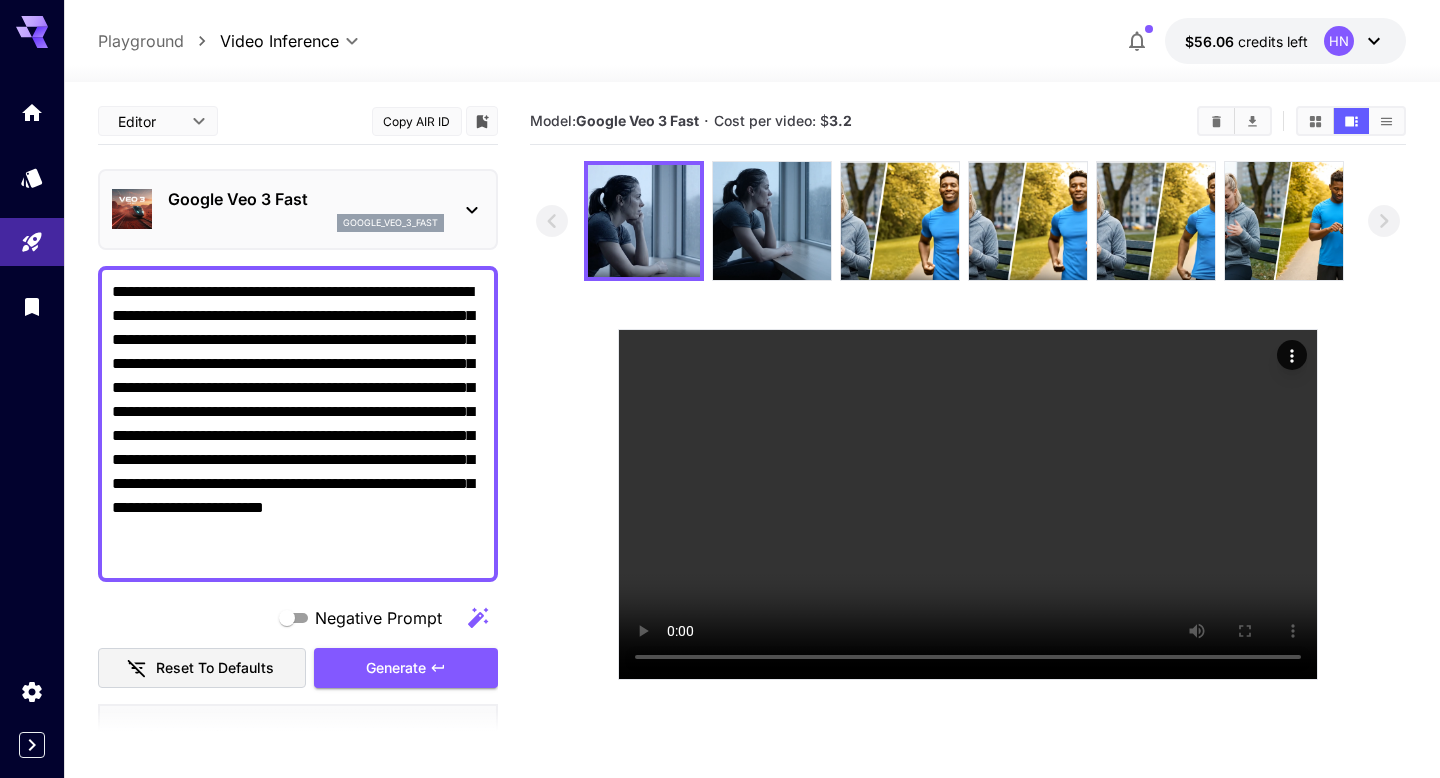 click on "**********" at bounding box center [298, 424] 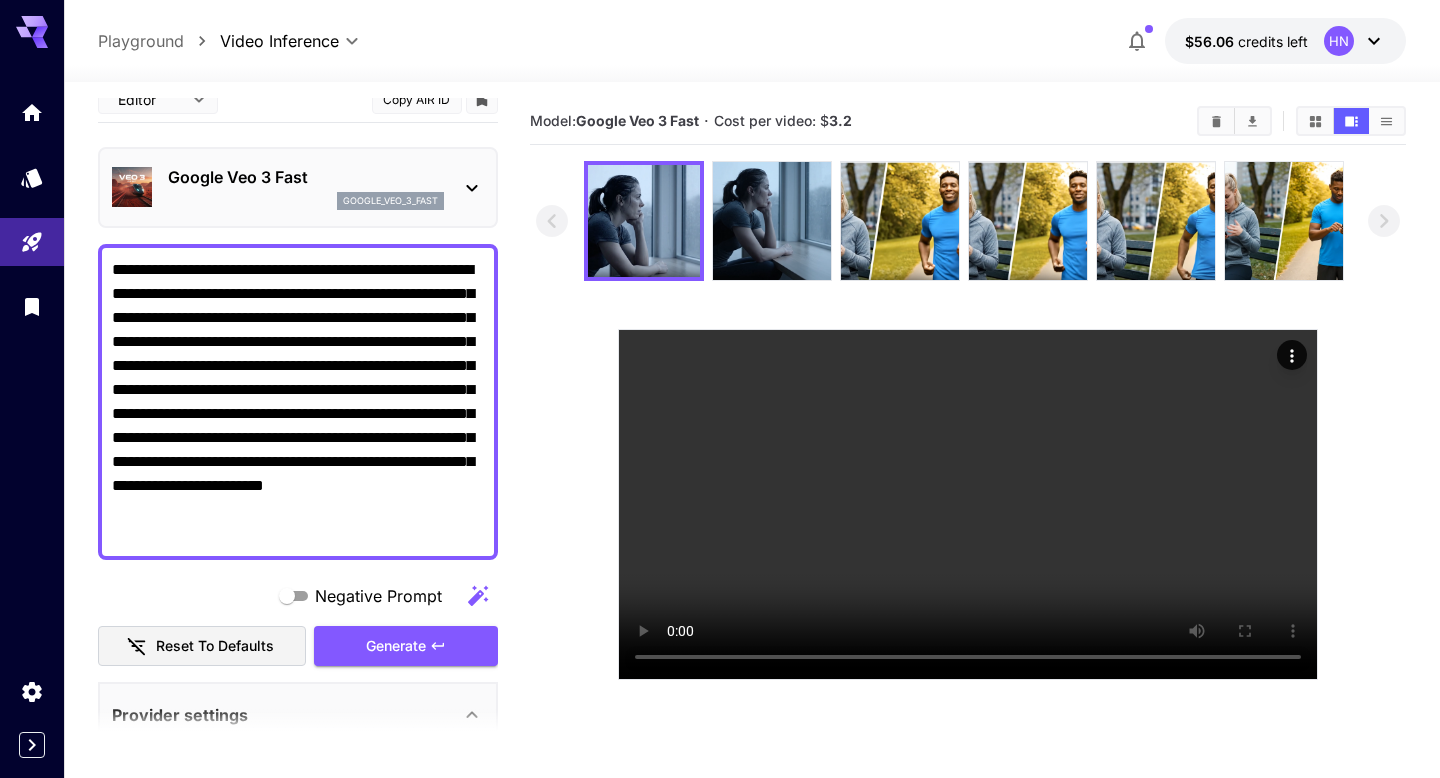 scroll, scrollTop: 26, scrollLeft: 0, axis: vertical 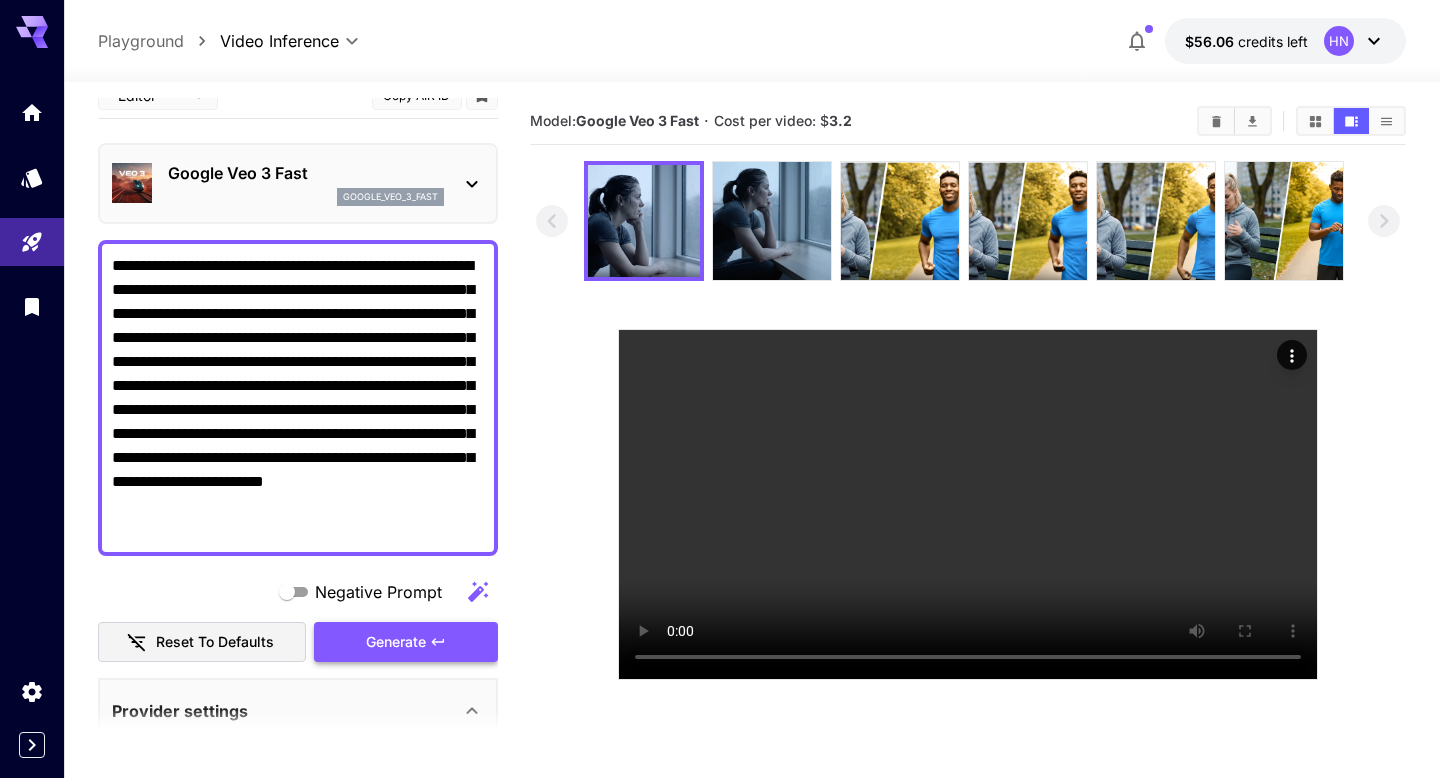type on "**********" 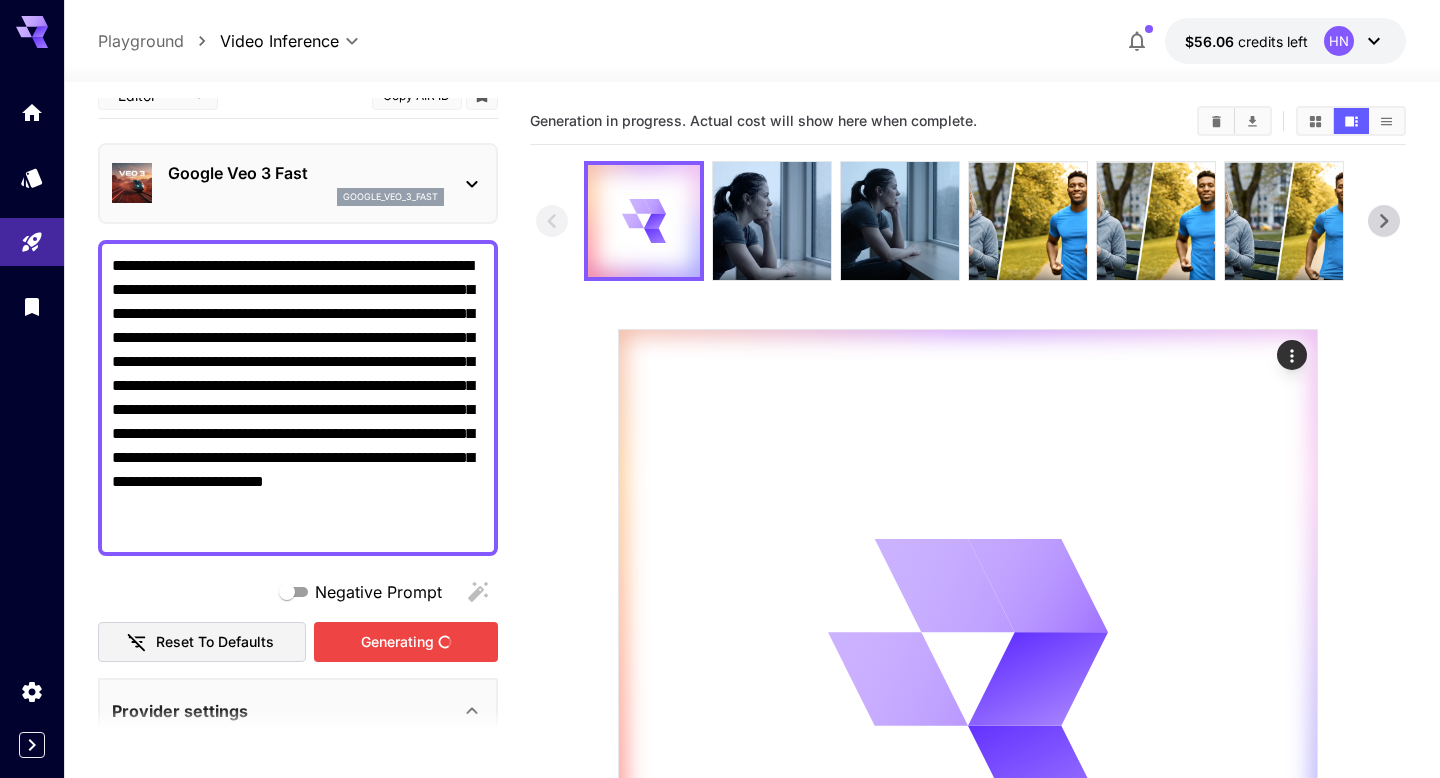 click on "Generating" at bounding box center [406, 642] 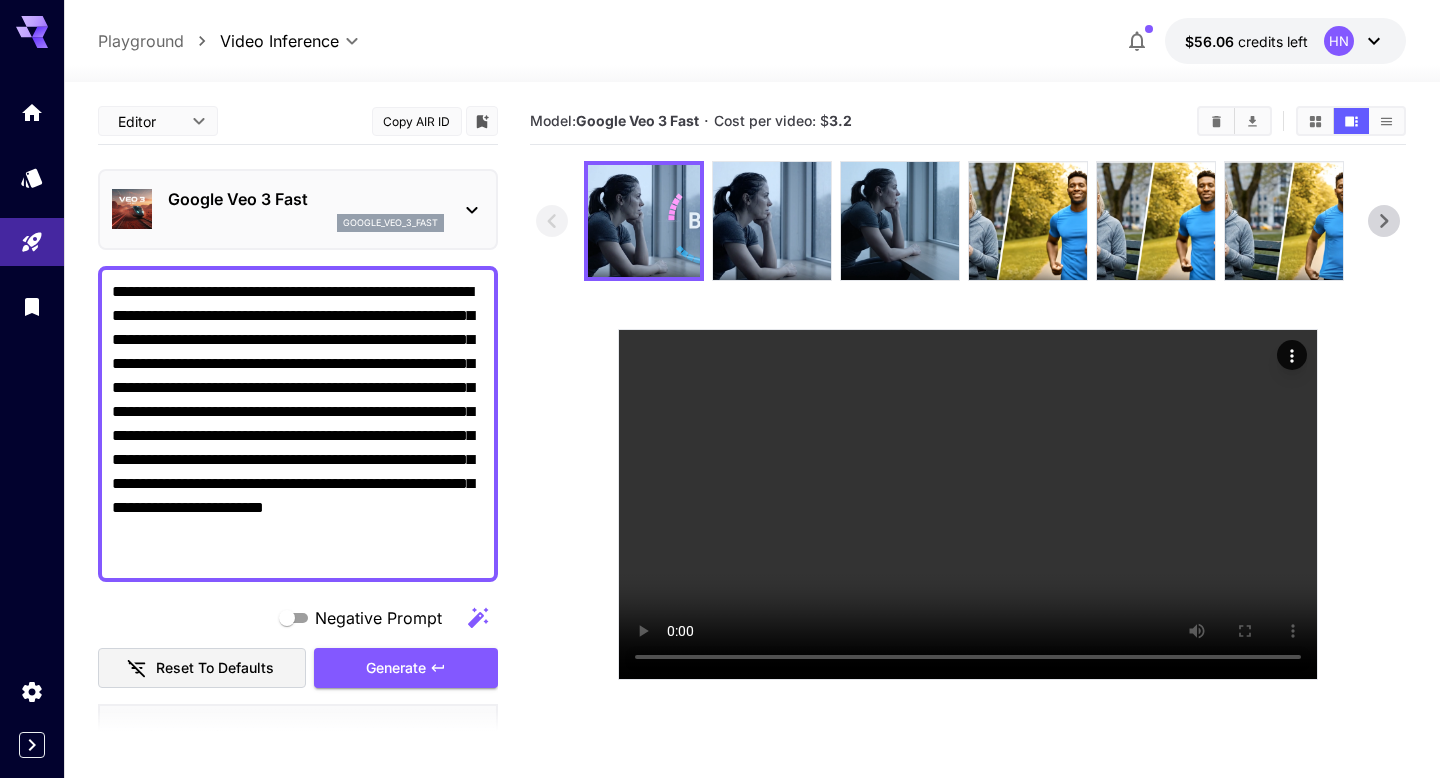 scroll, scrollTop: 0, scrollLeft: 0, axis: both 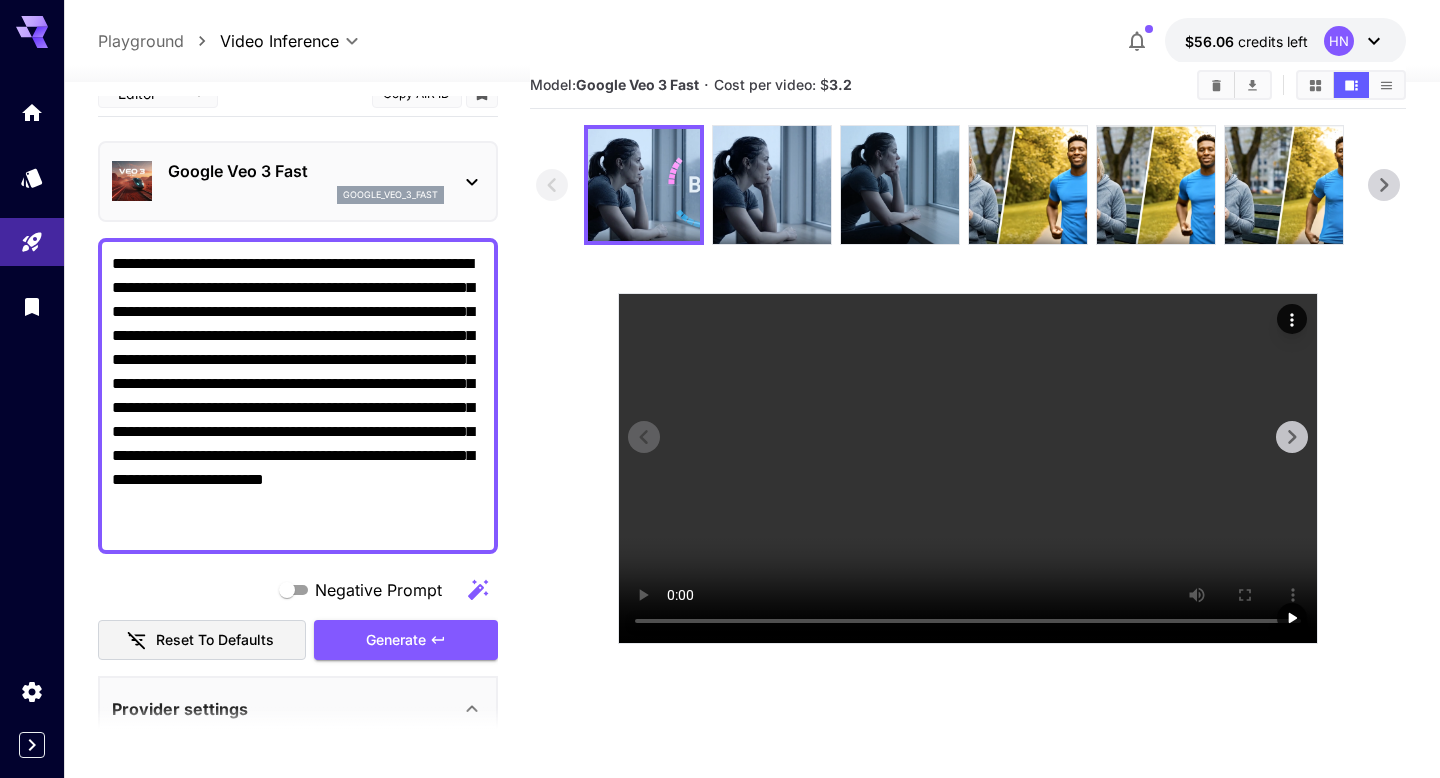 click 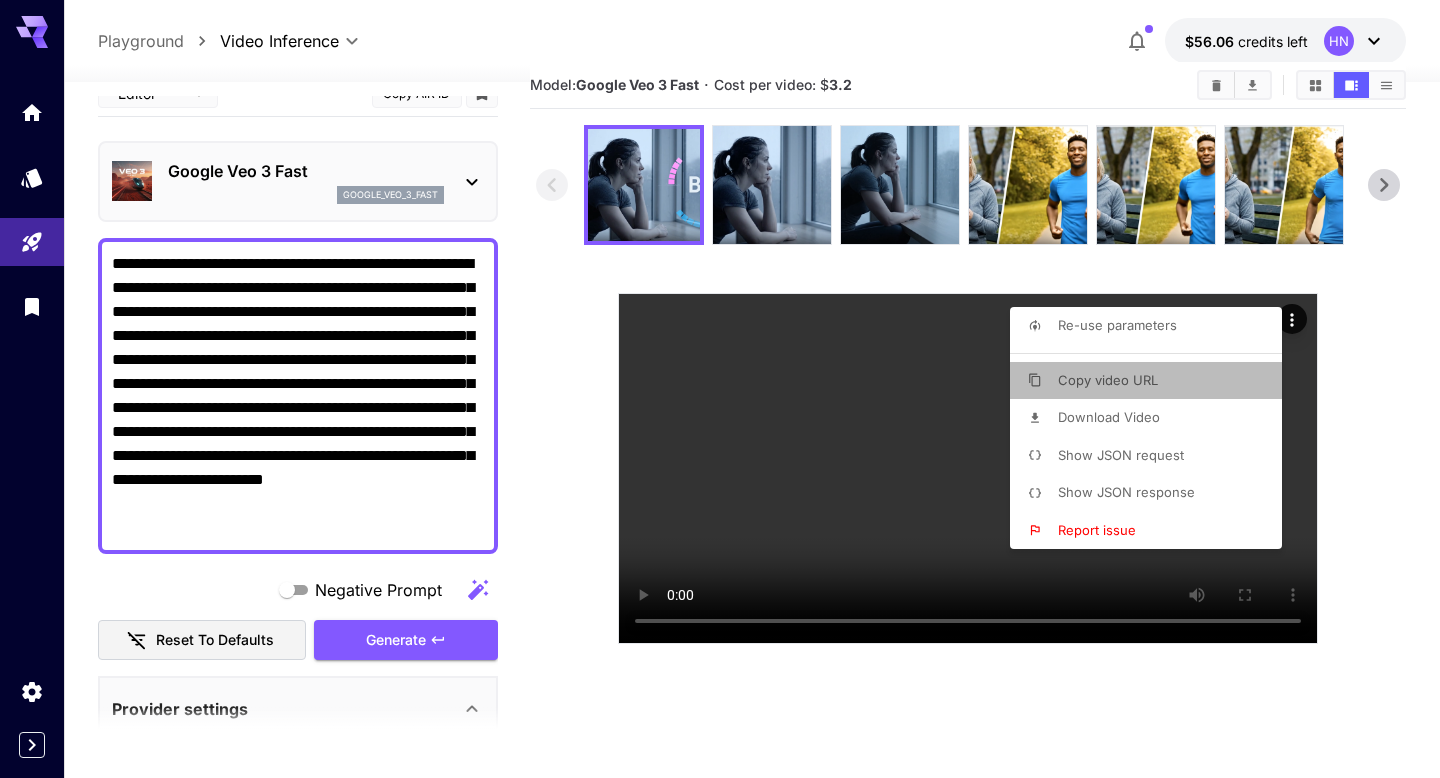 click on "Copy video URL" at bounding box center (1108, 380) 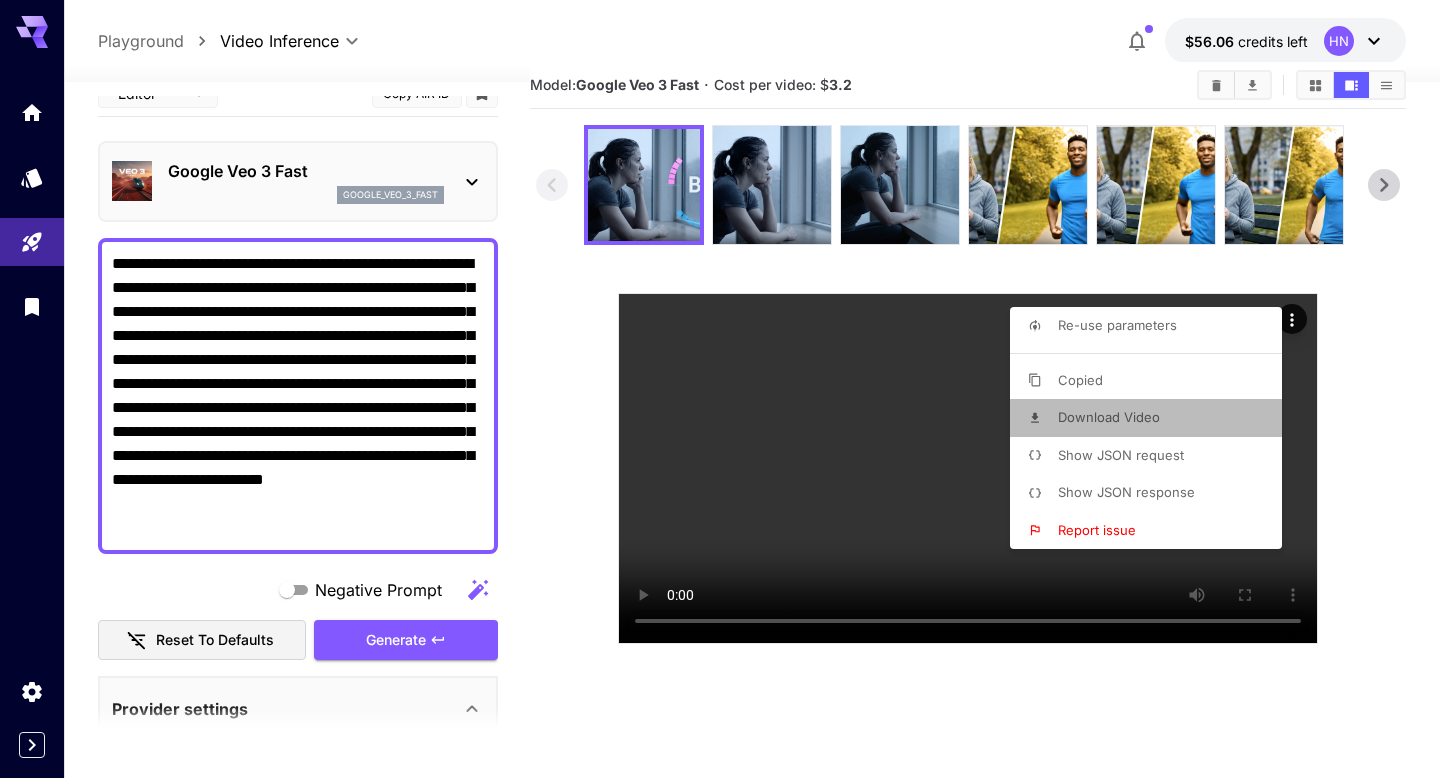 click on "Download Video" at bounding box center (1109, 417) 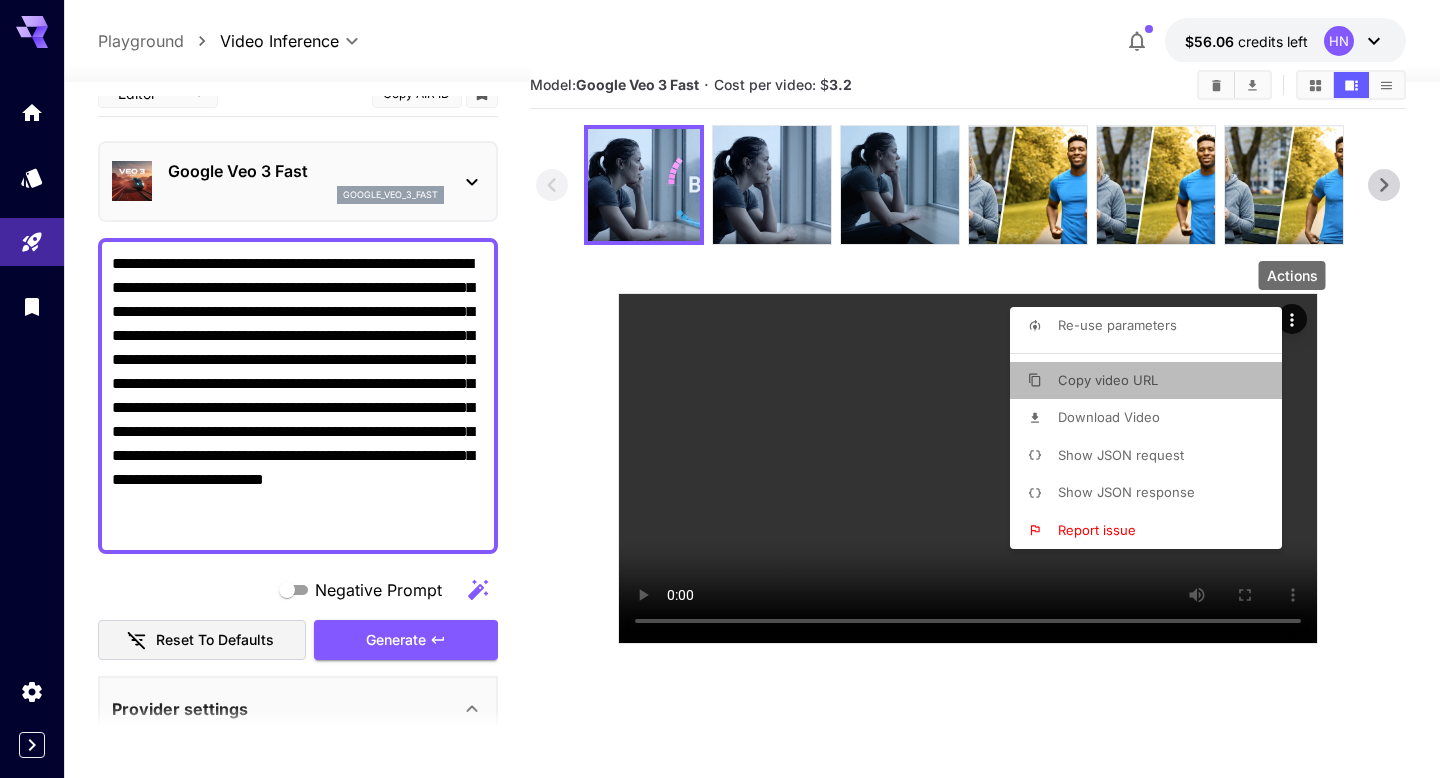 click on "Copy video URL" at bounding box center (1108, 380) 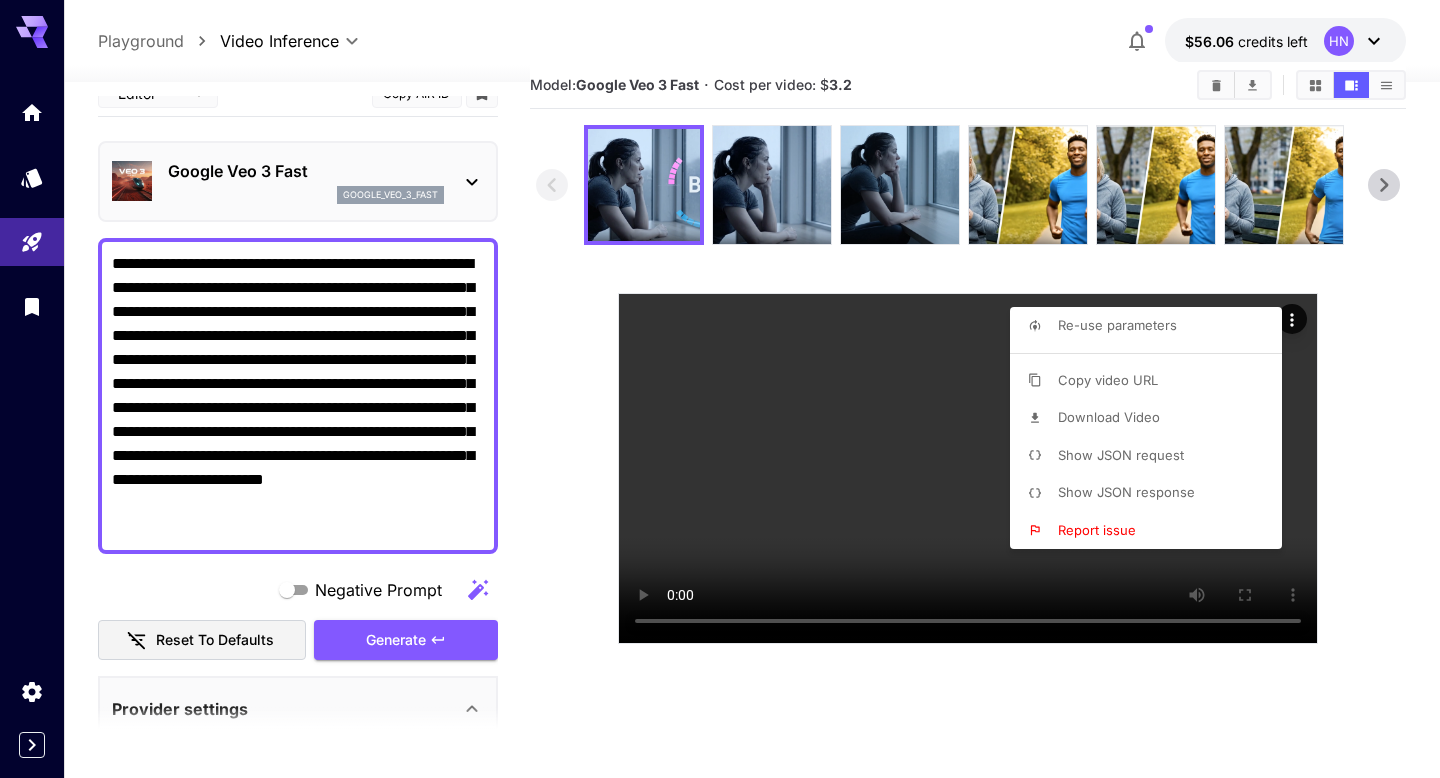 click at bounding box center (720, 389) 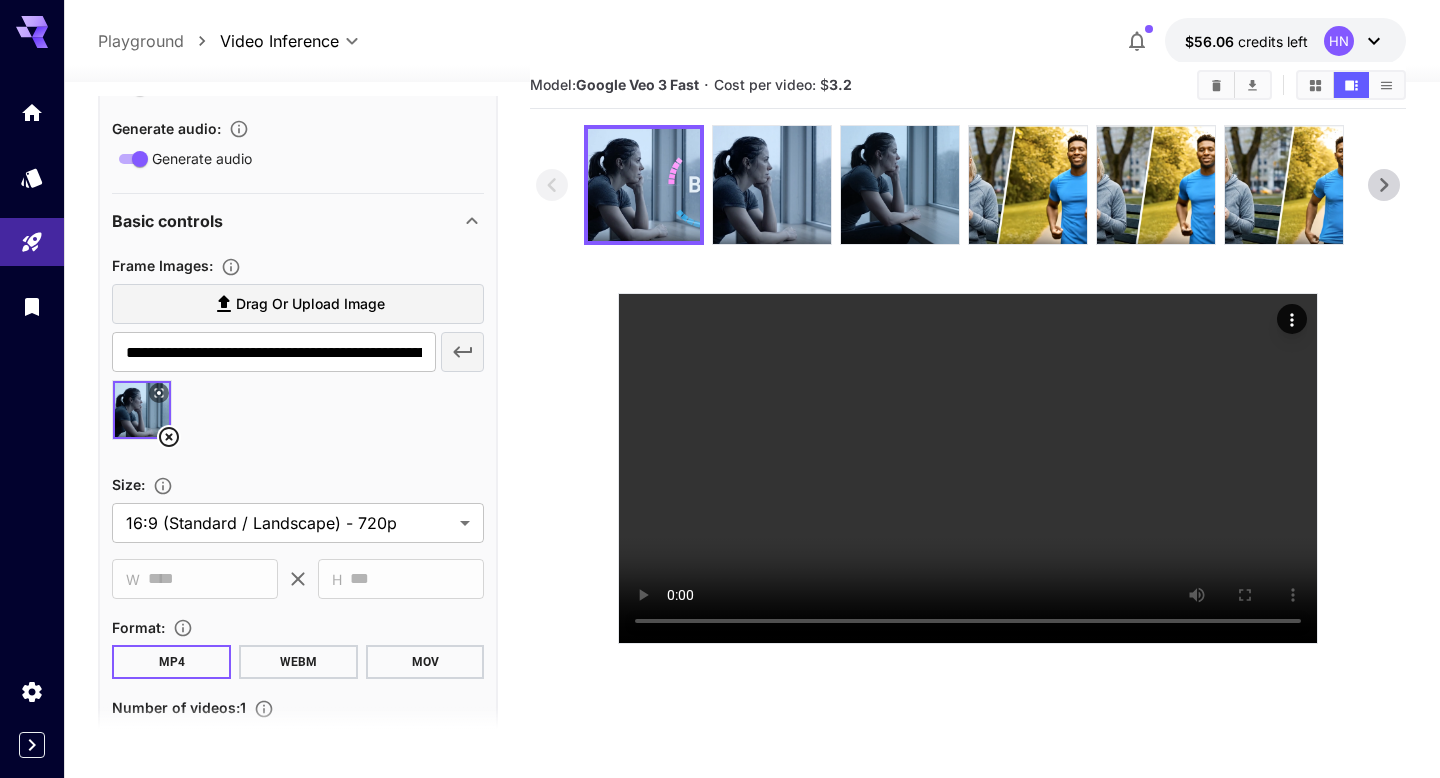 scroll, scrollTop: 840, scrollLeft: 0, axis: vertical 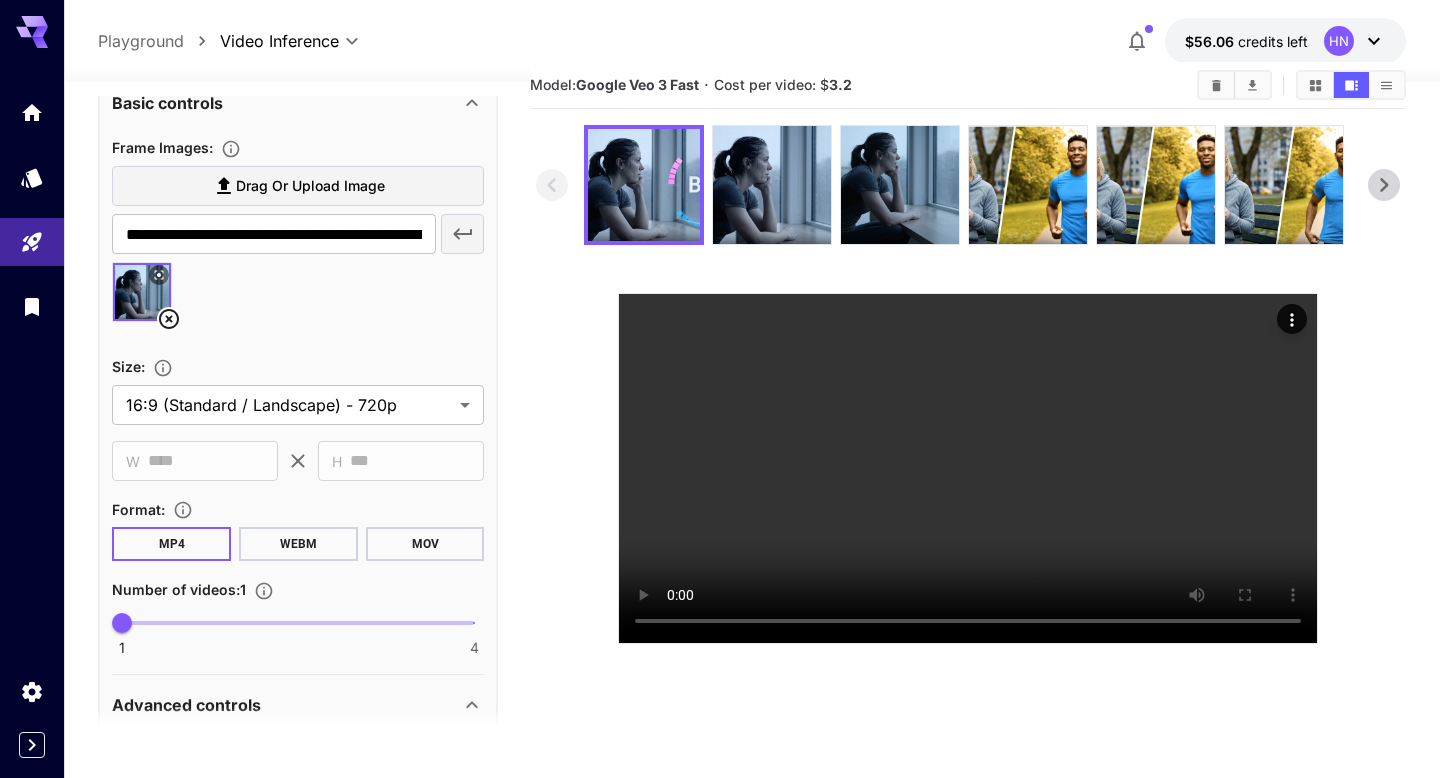 click 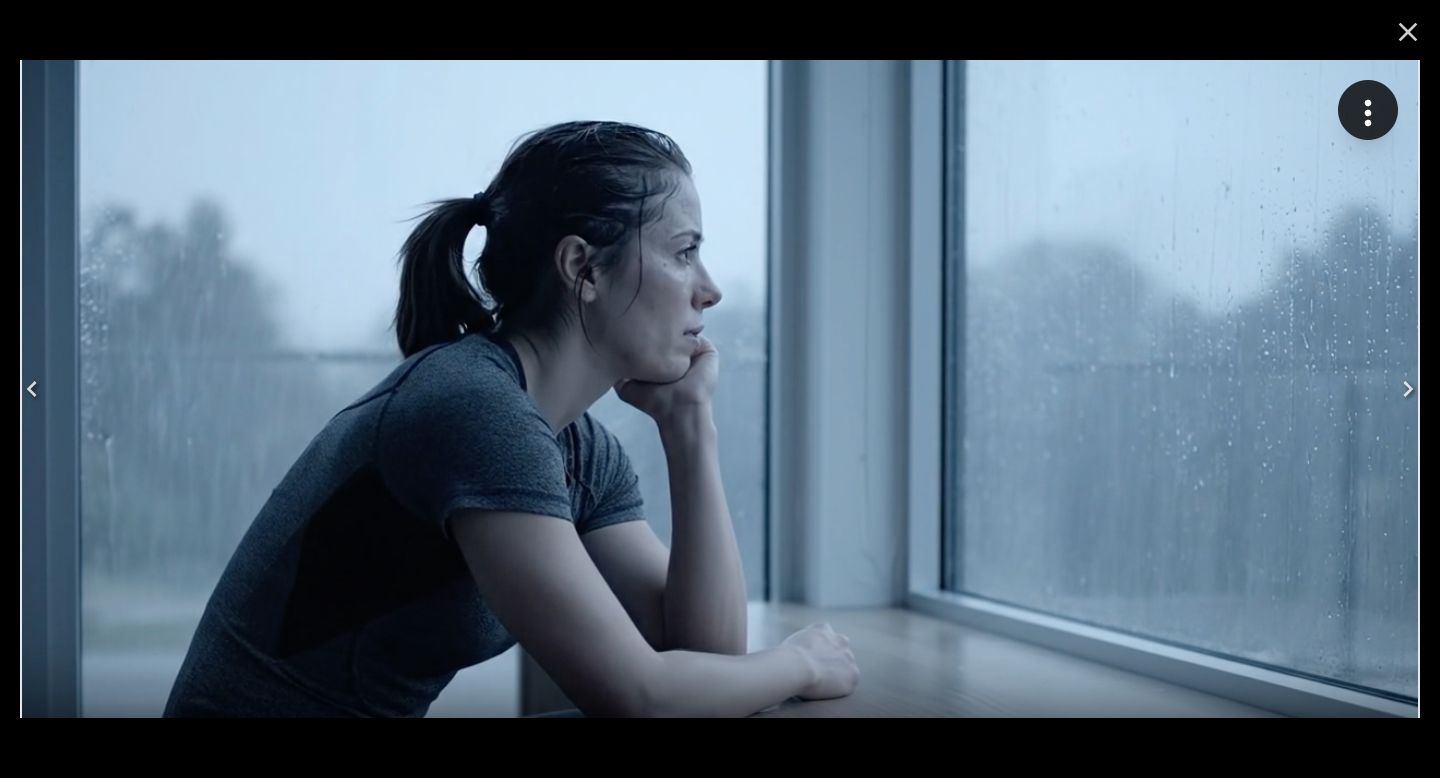 click 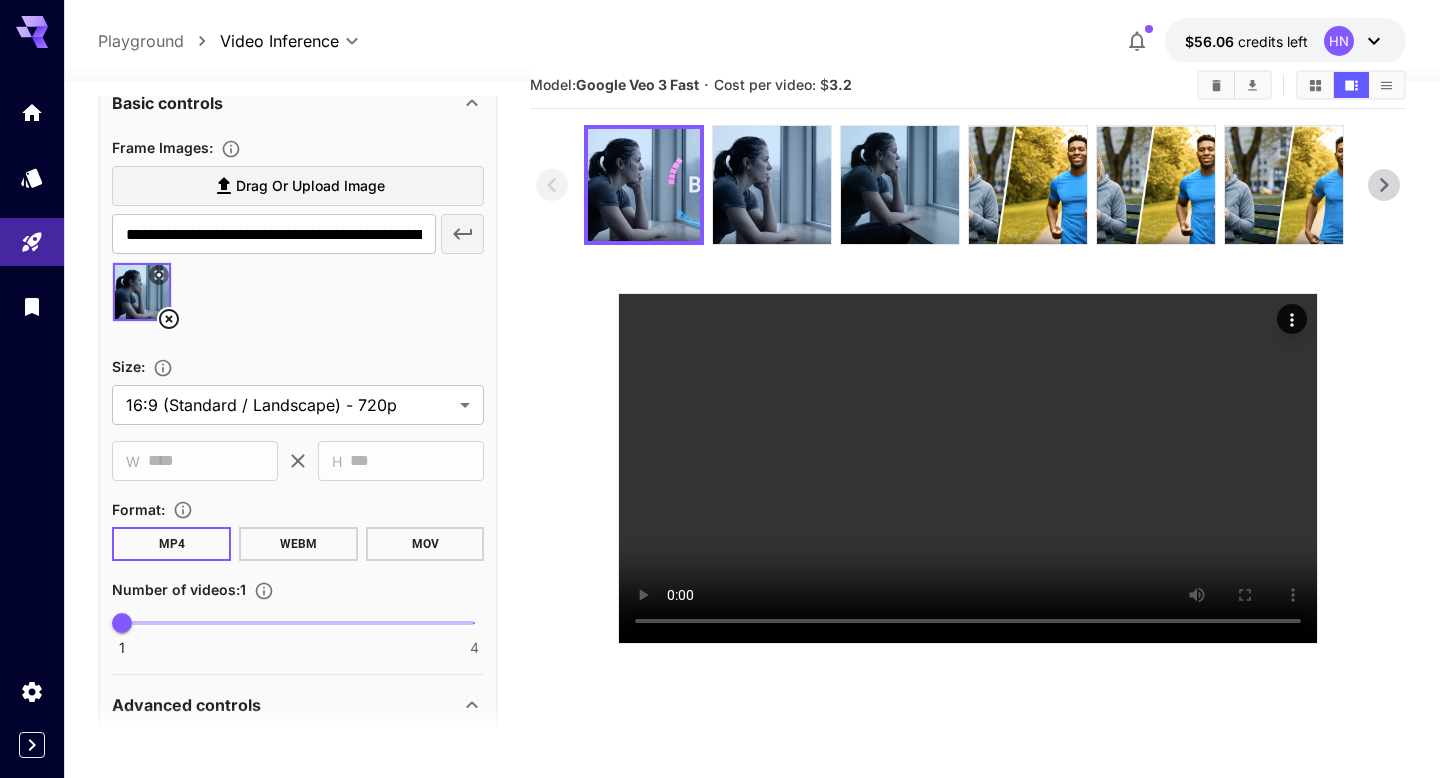 click 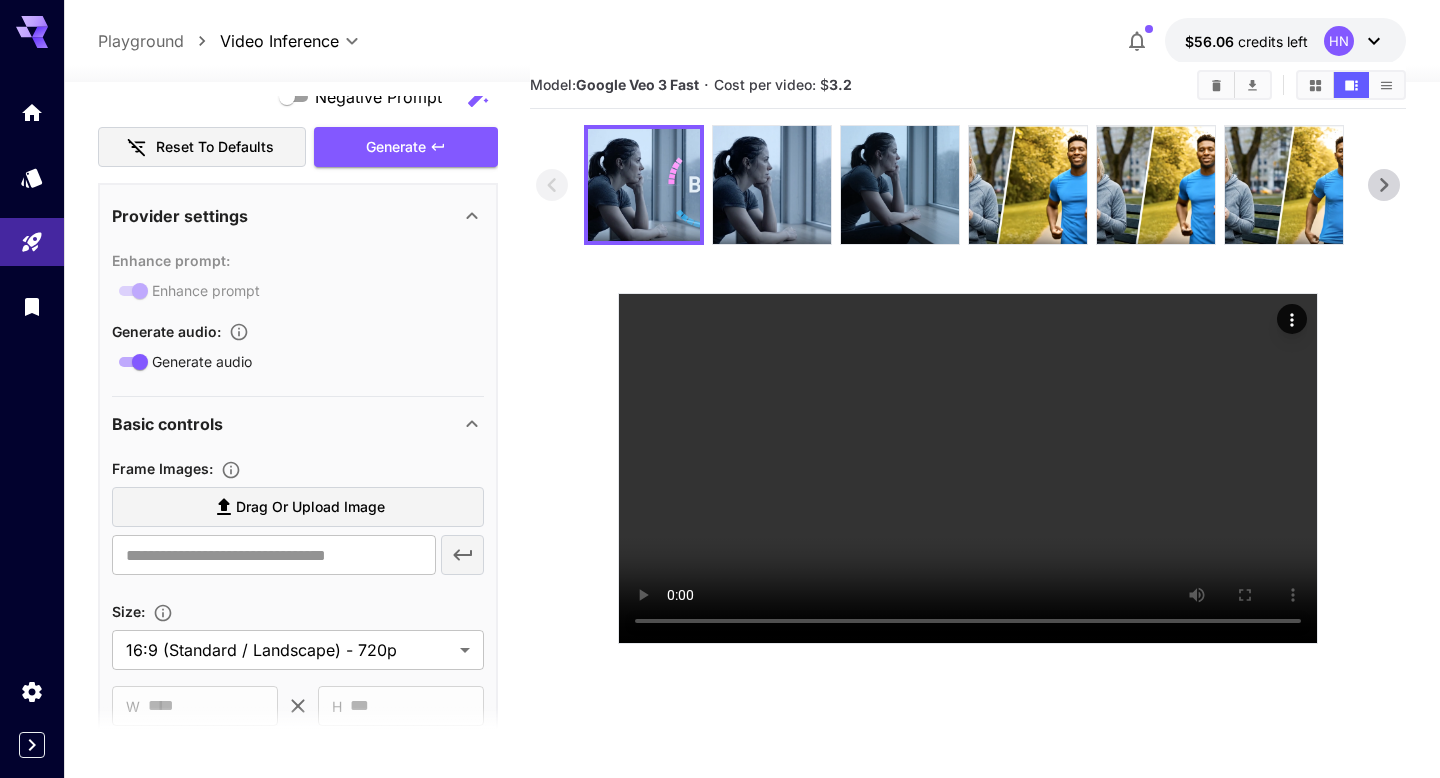 scroll, scrollTop: 8, scrollLeft: 0, axis: vertical 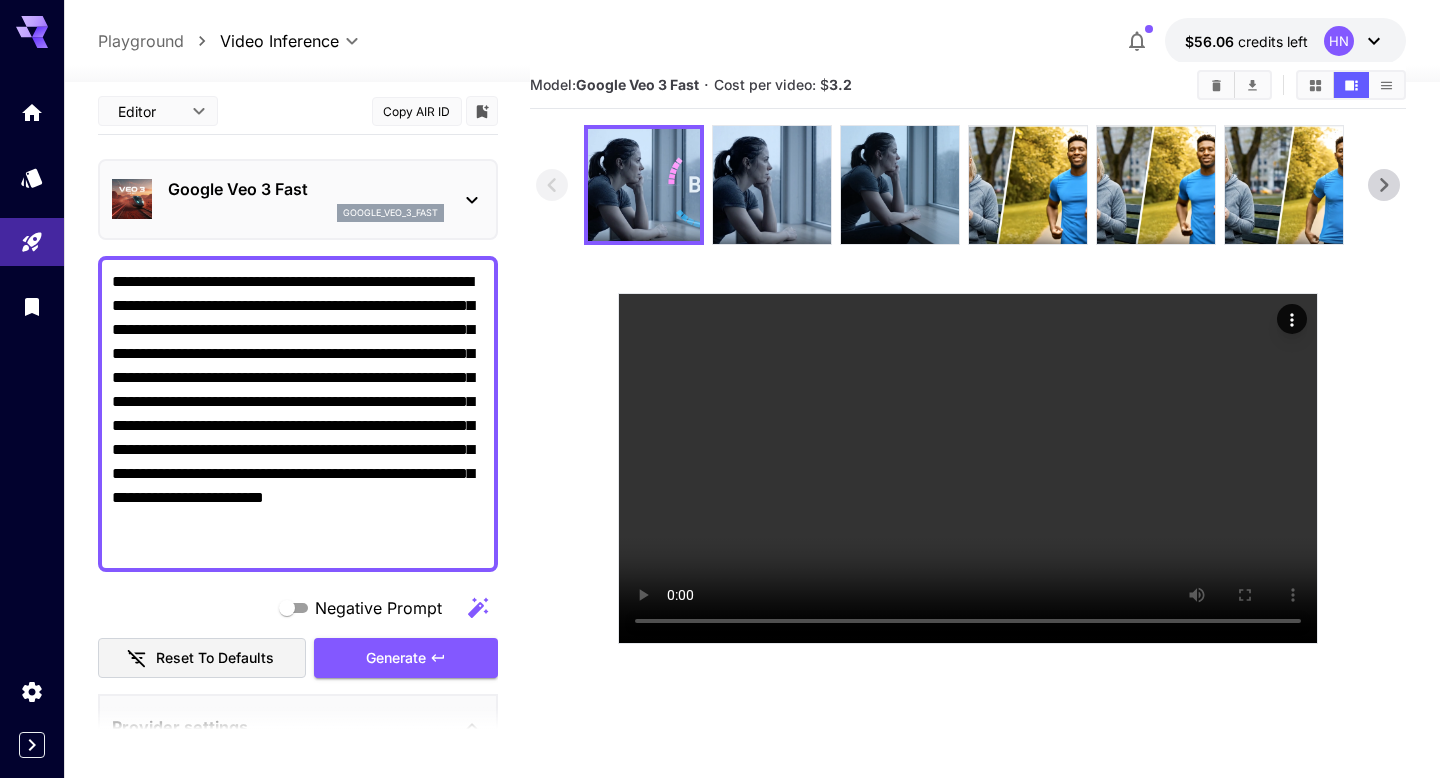 click on "**********" at bounding box center (298, 414) 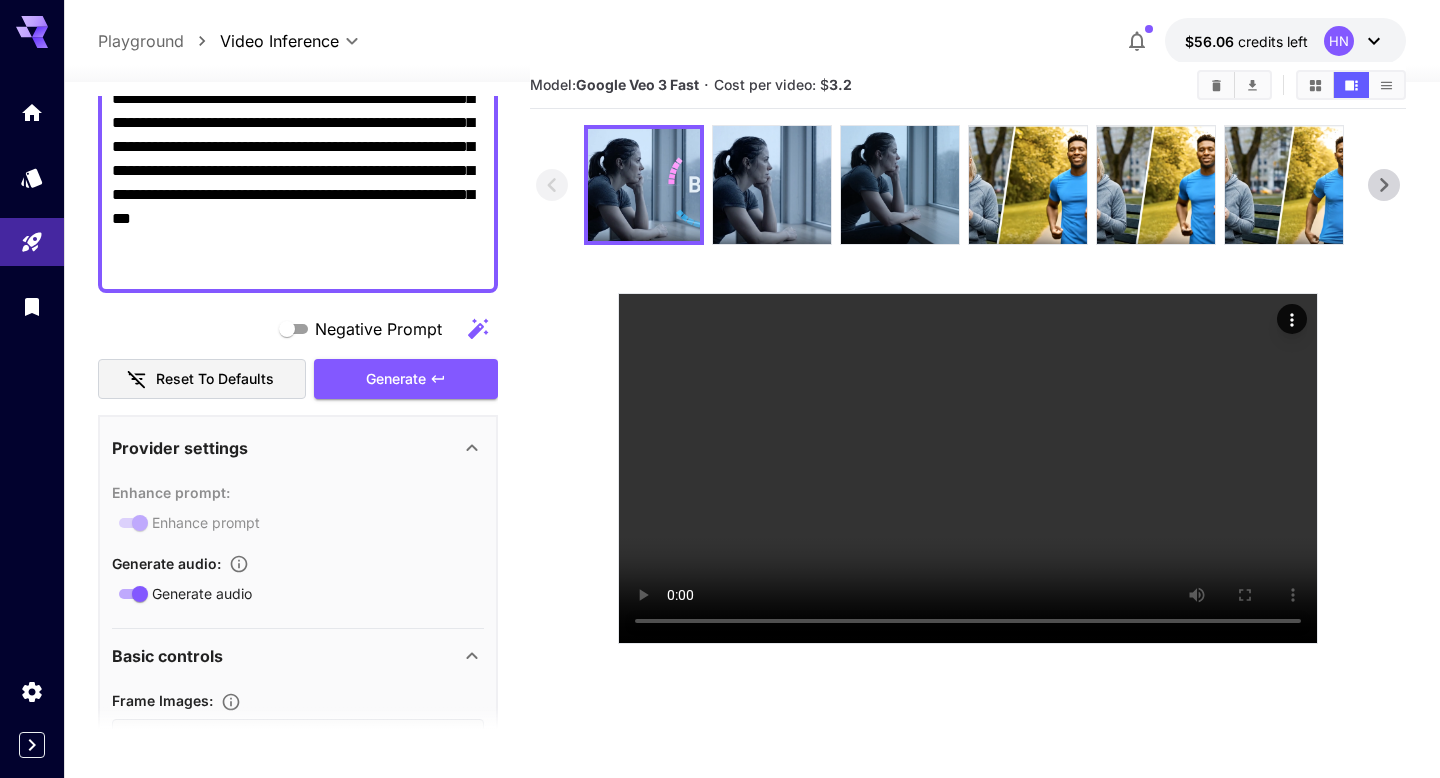 scroll, scrollTop: 362, scrollLeft: 0, axis: vertical 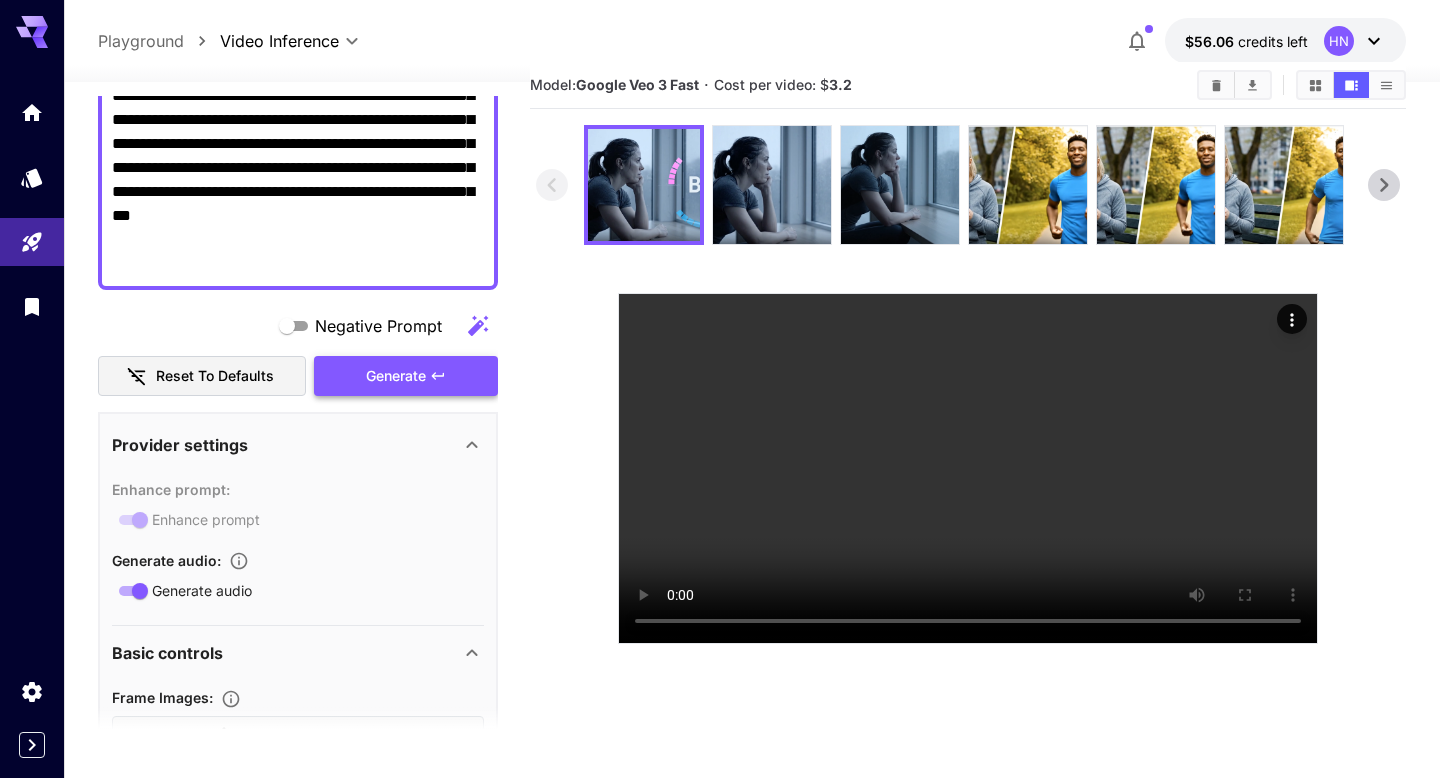 type on "**********" 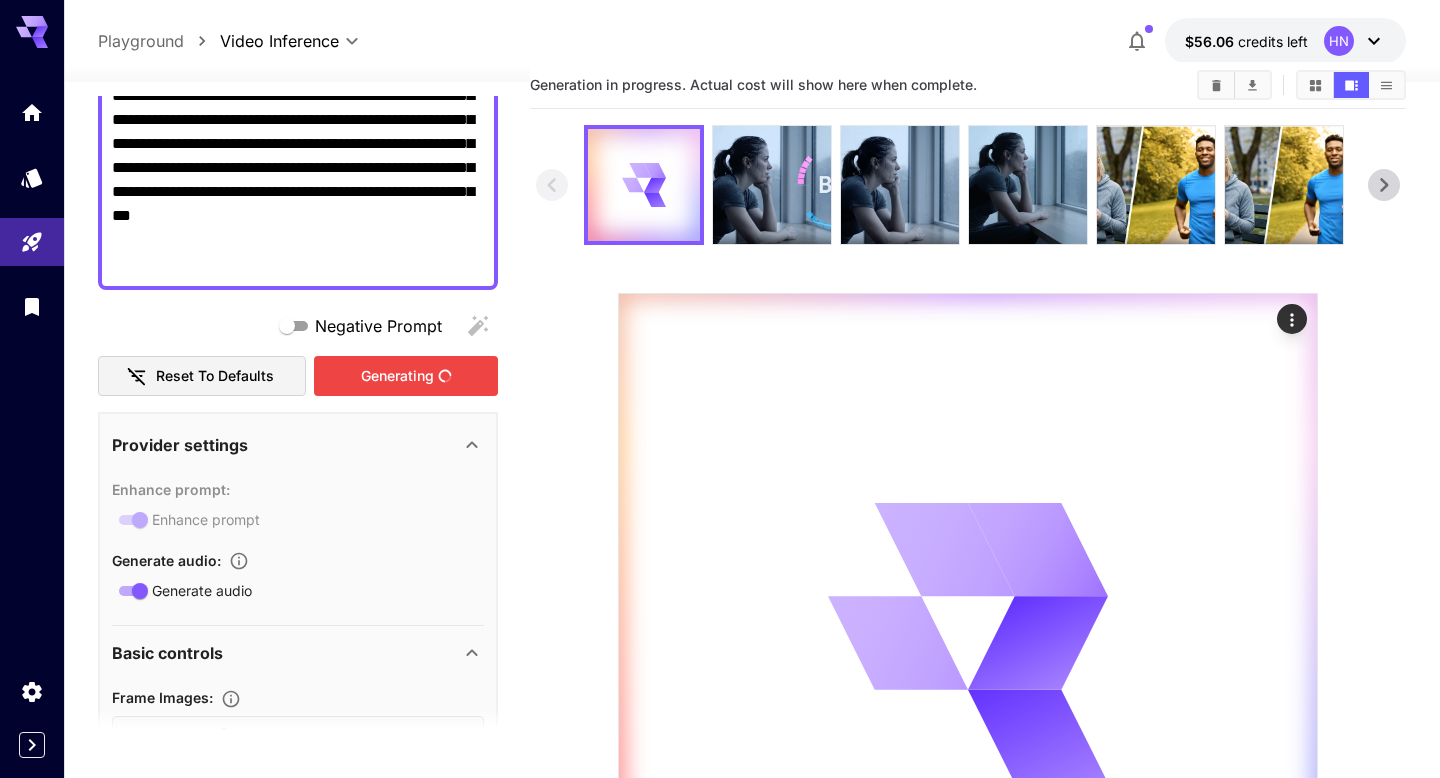 click on "Generating" at bounding box center [406, 376] 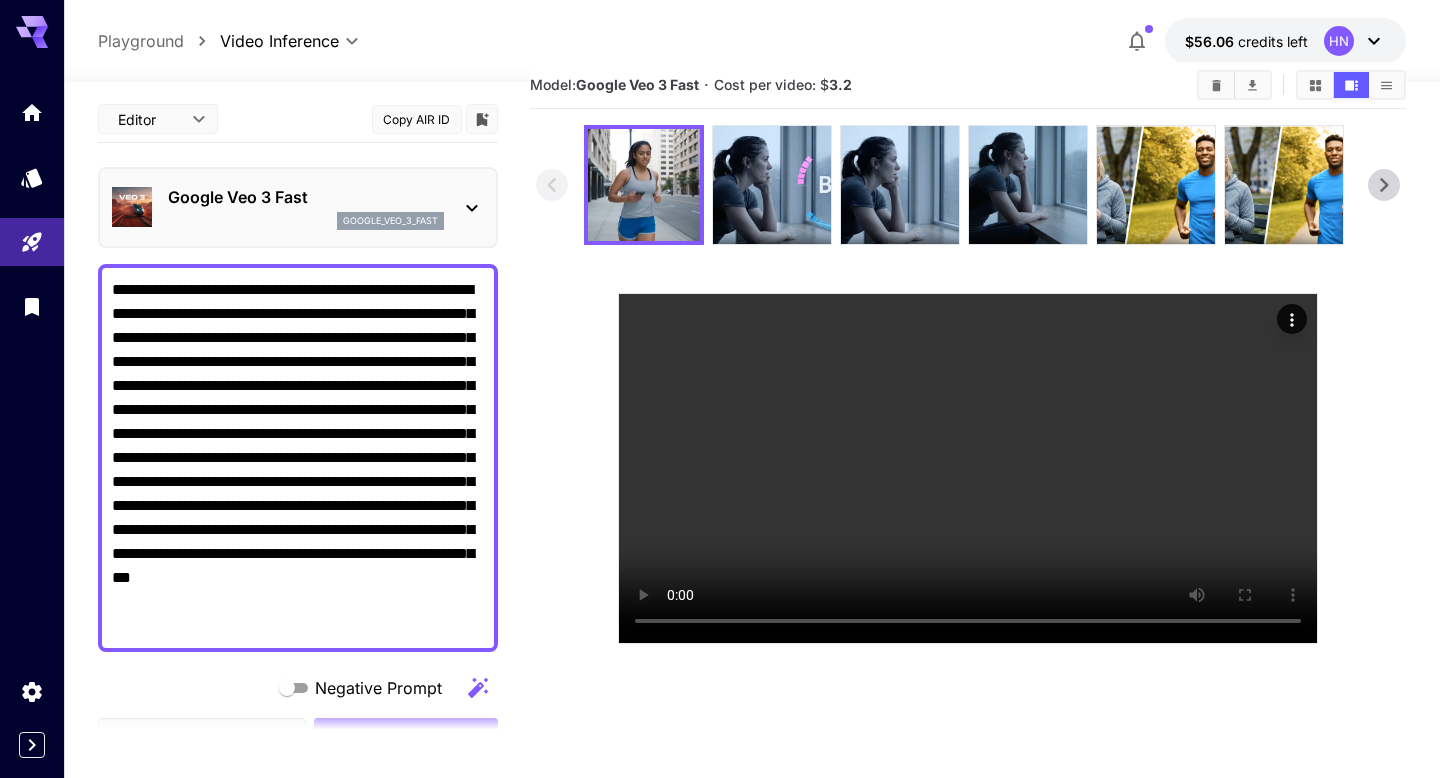 scroll, scrollTop: 0, scrollLeft: 0, axis: both 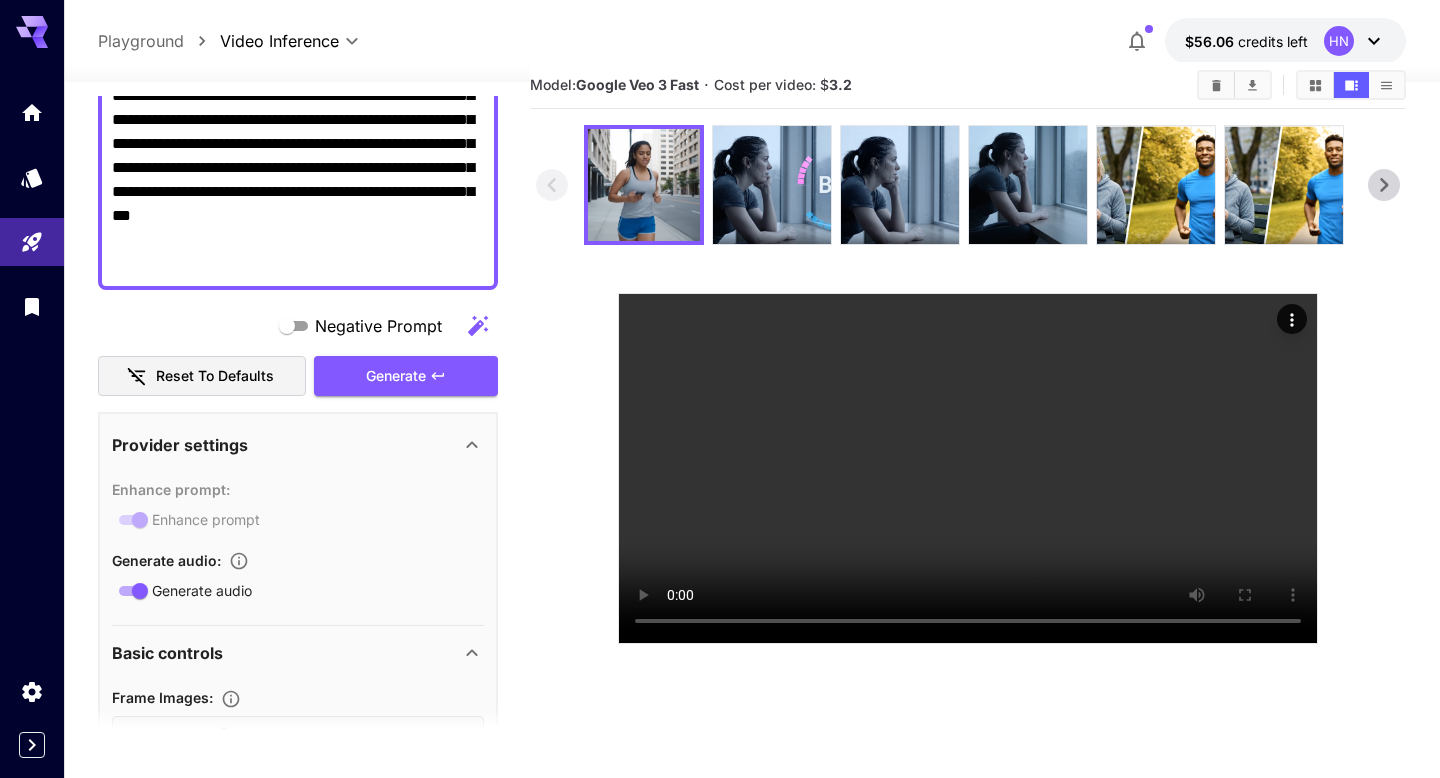 click on "**********" at bounding box center [298, 96] 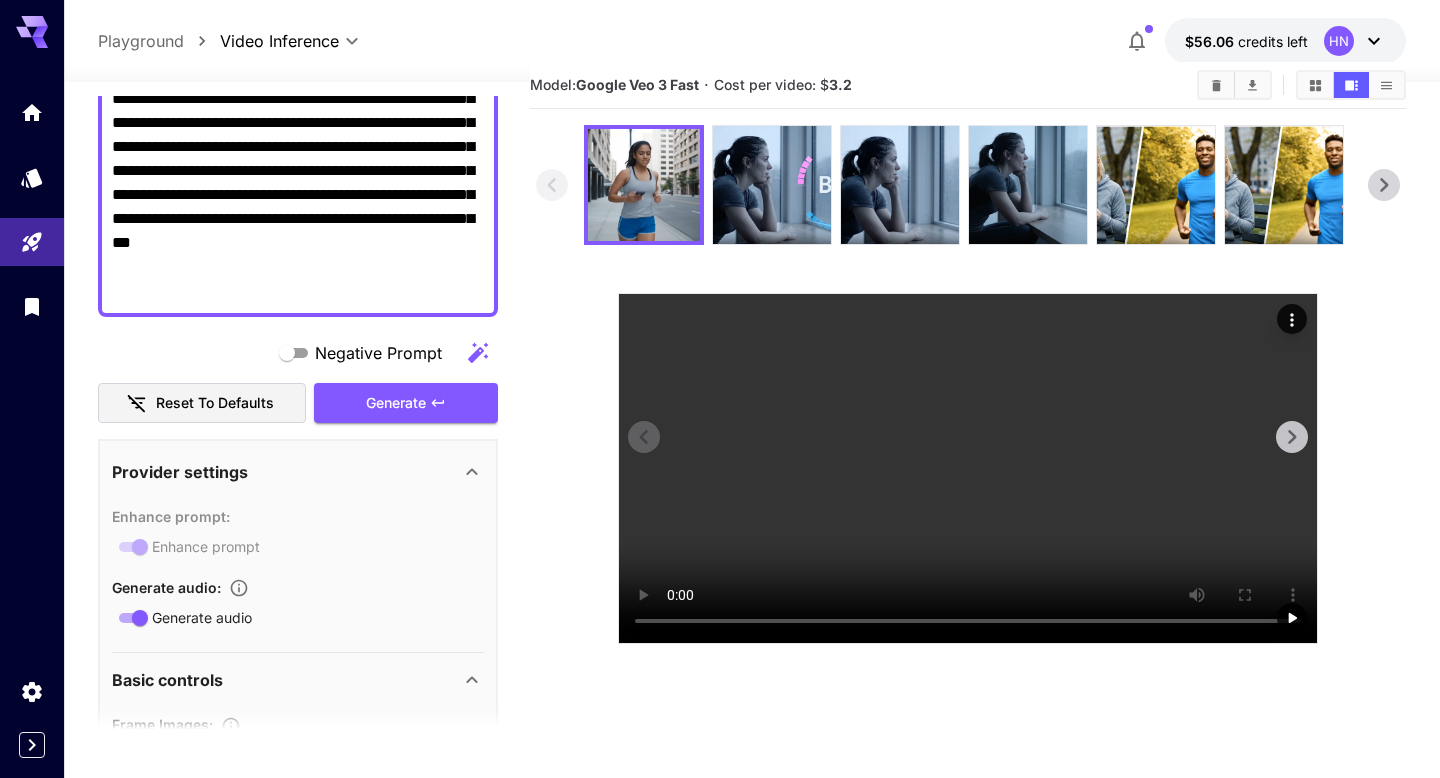 click 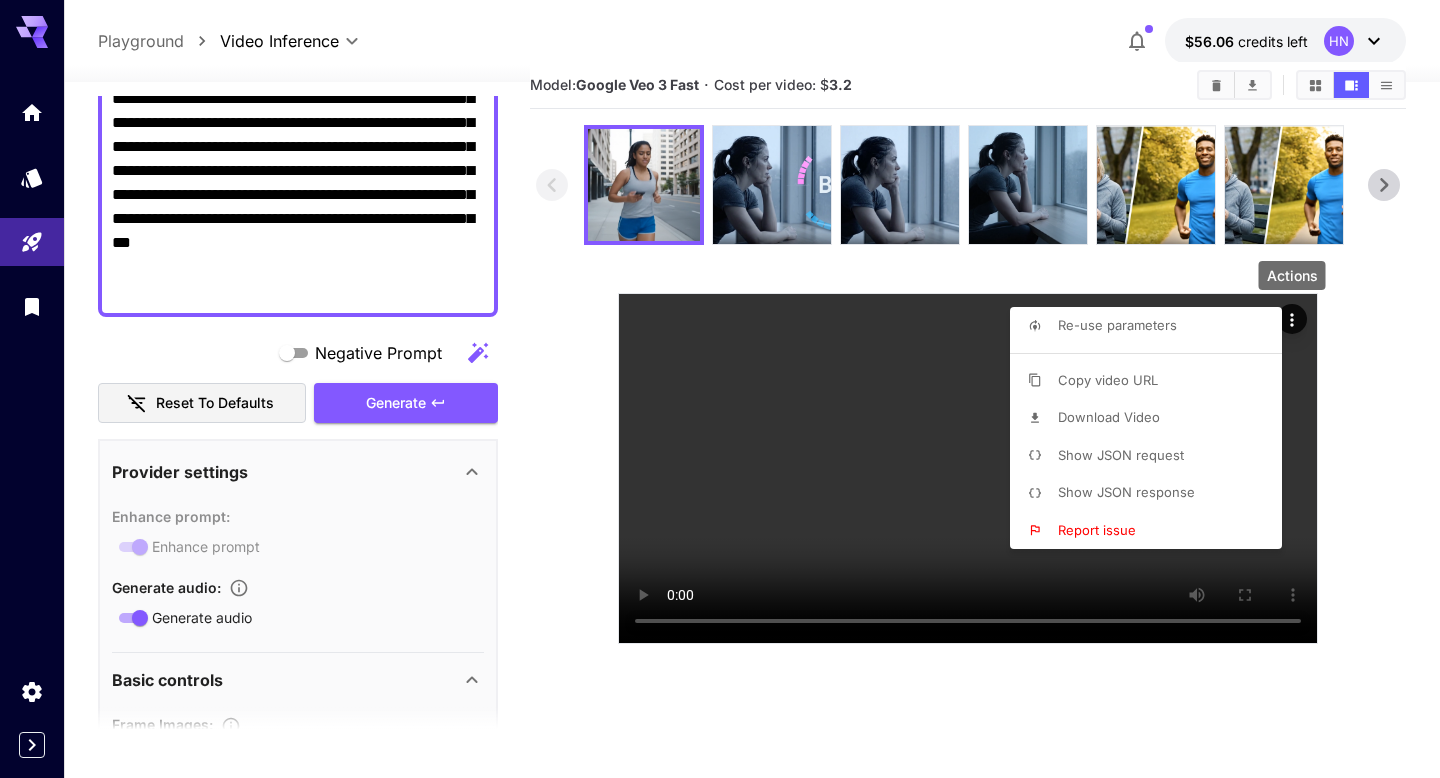 click on "Download Video" at bounding box center [1152, 418] 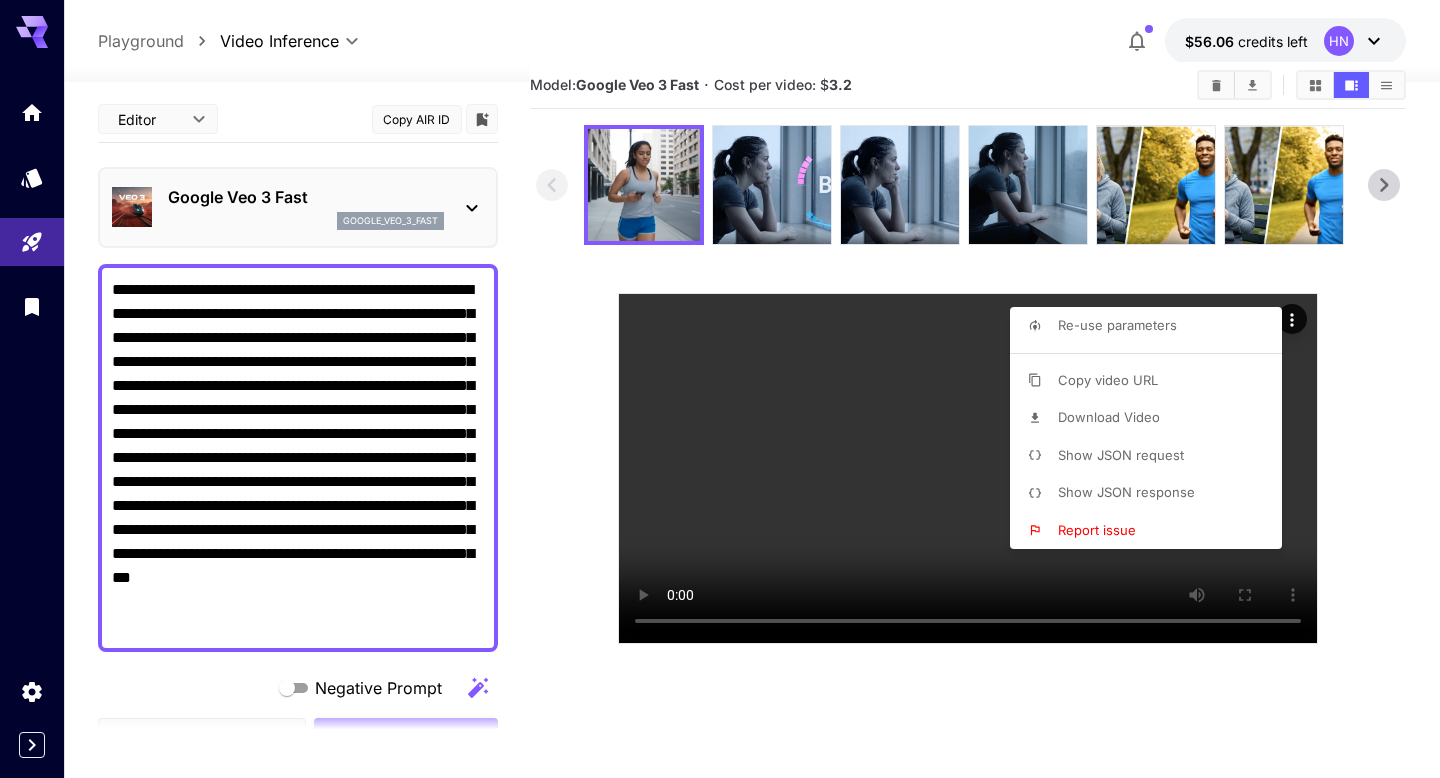 scroll, scrollTop: 0, scrollLeft: 0, axis: both 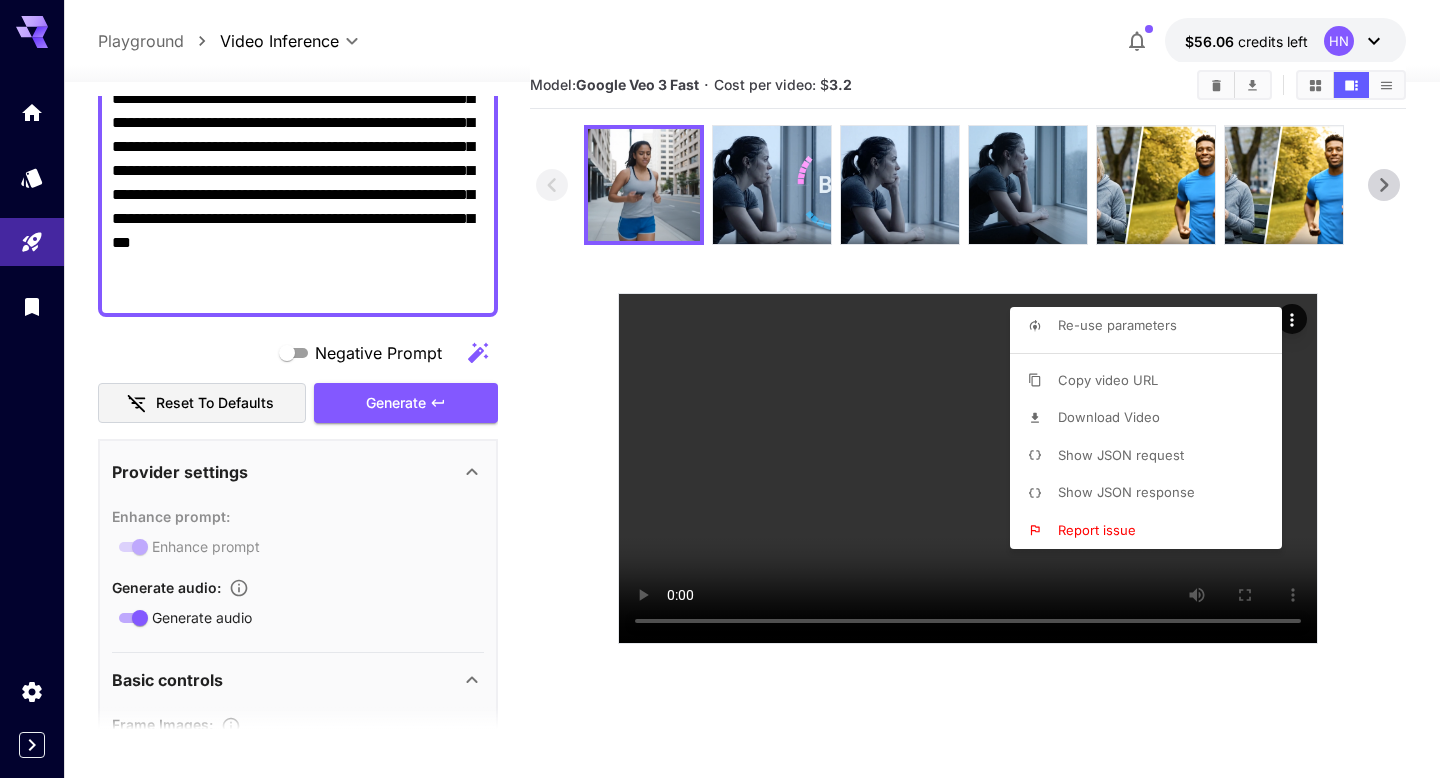 click at bounding box center (720, 389) 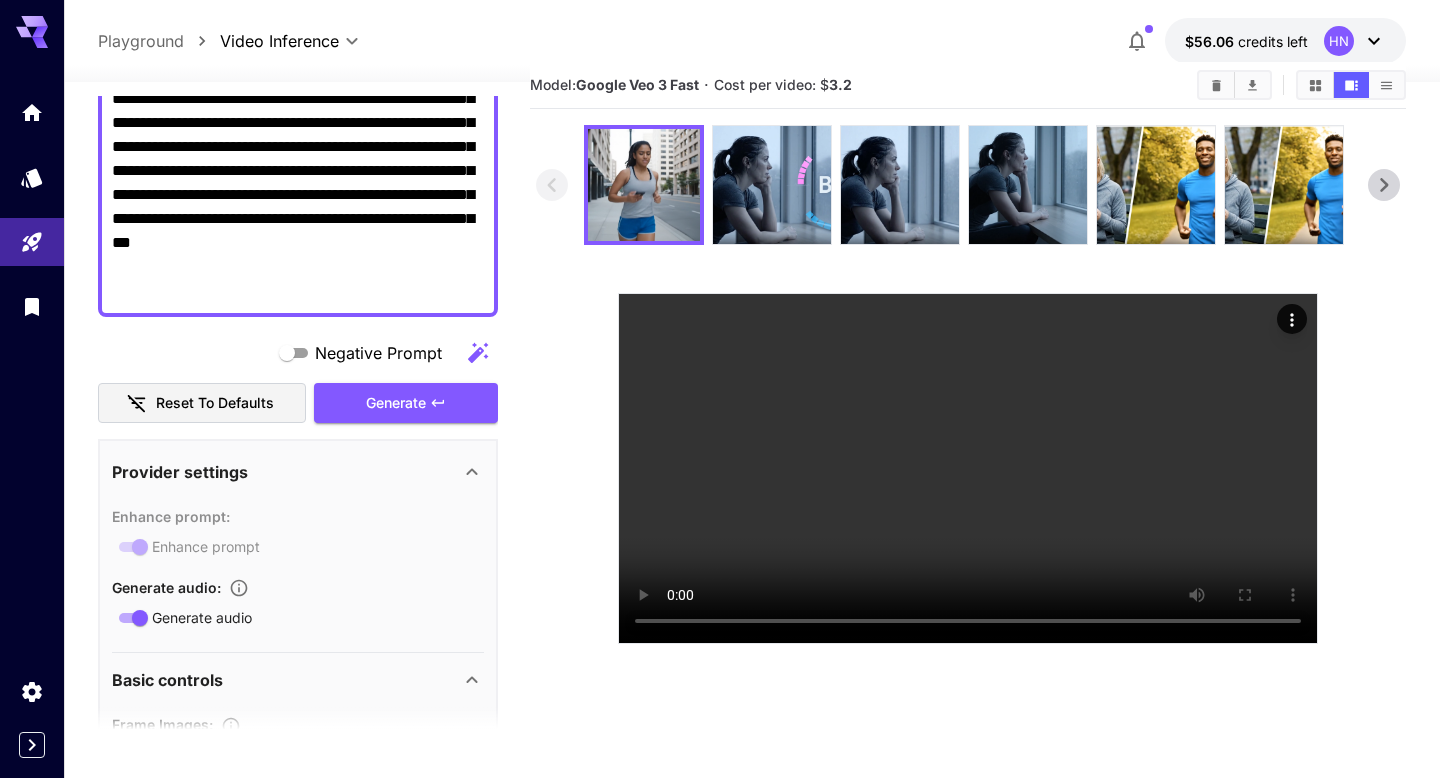 click on "**********" at bounding box center (298, 123) 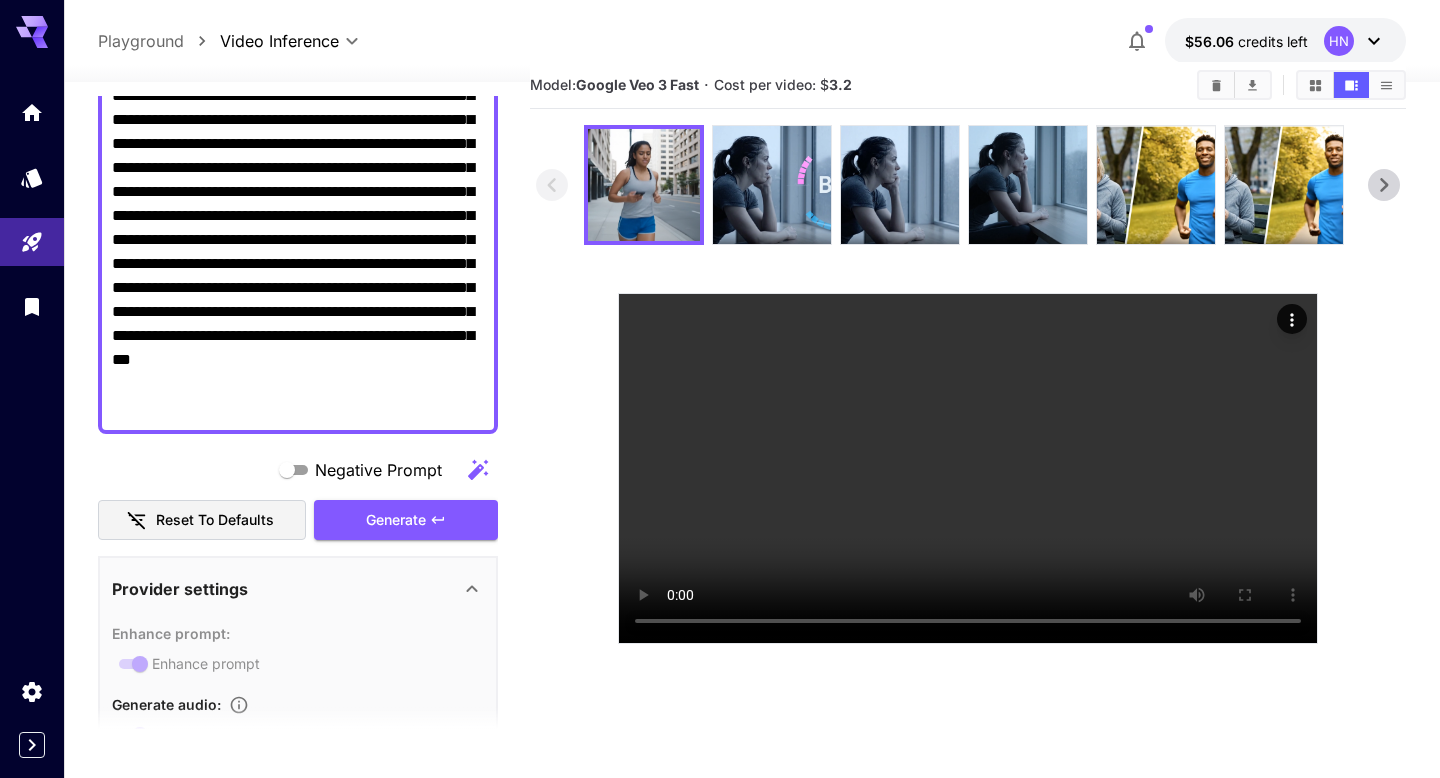 scroll, scrollTop: 219, scrollLeft: 0, axis: vertical 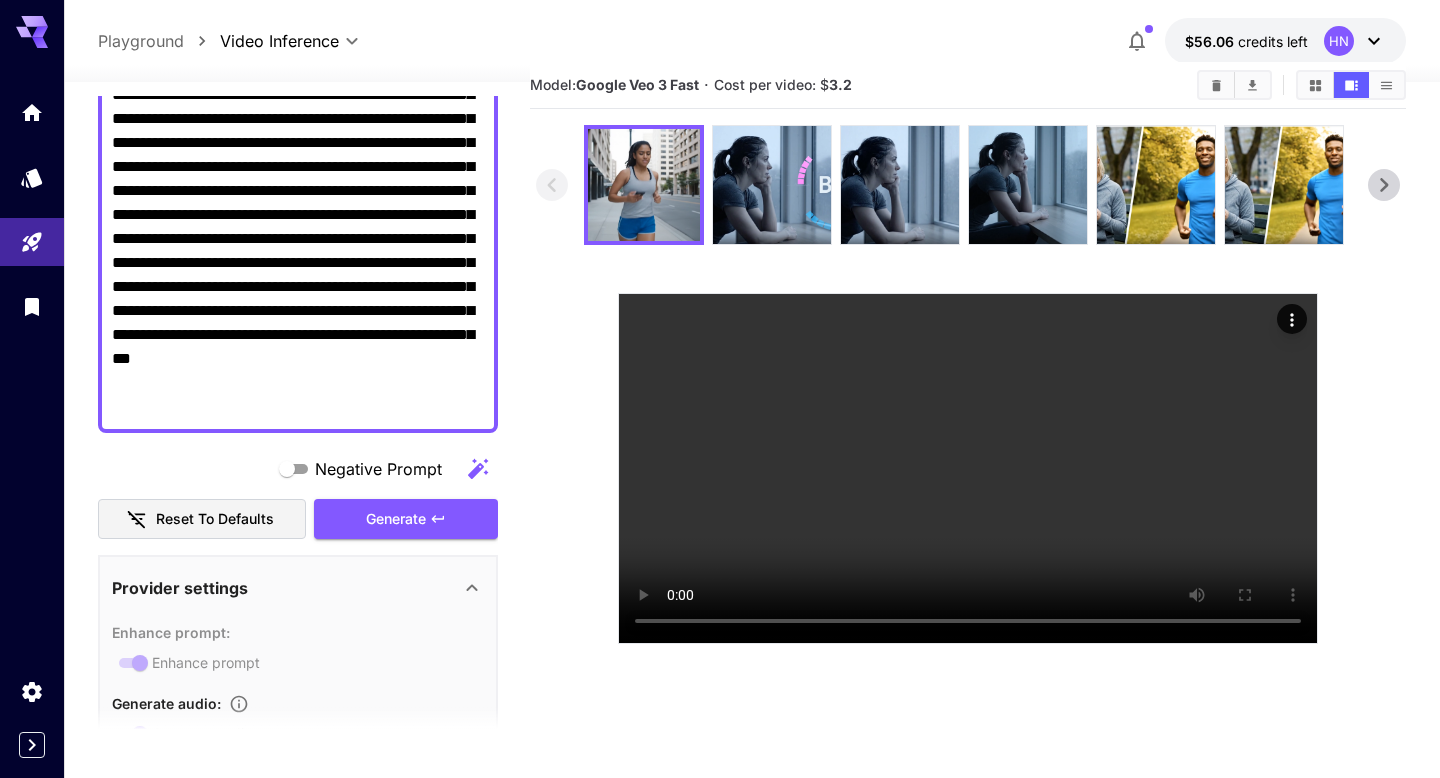 click on "**********" at bounding box center [298, 239] 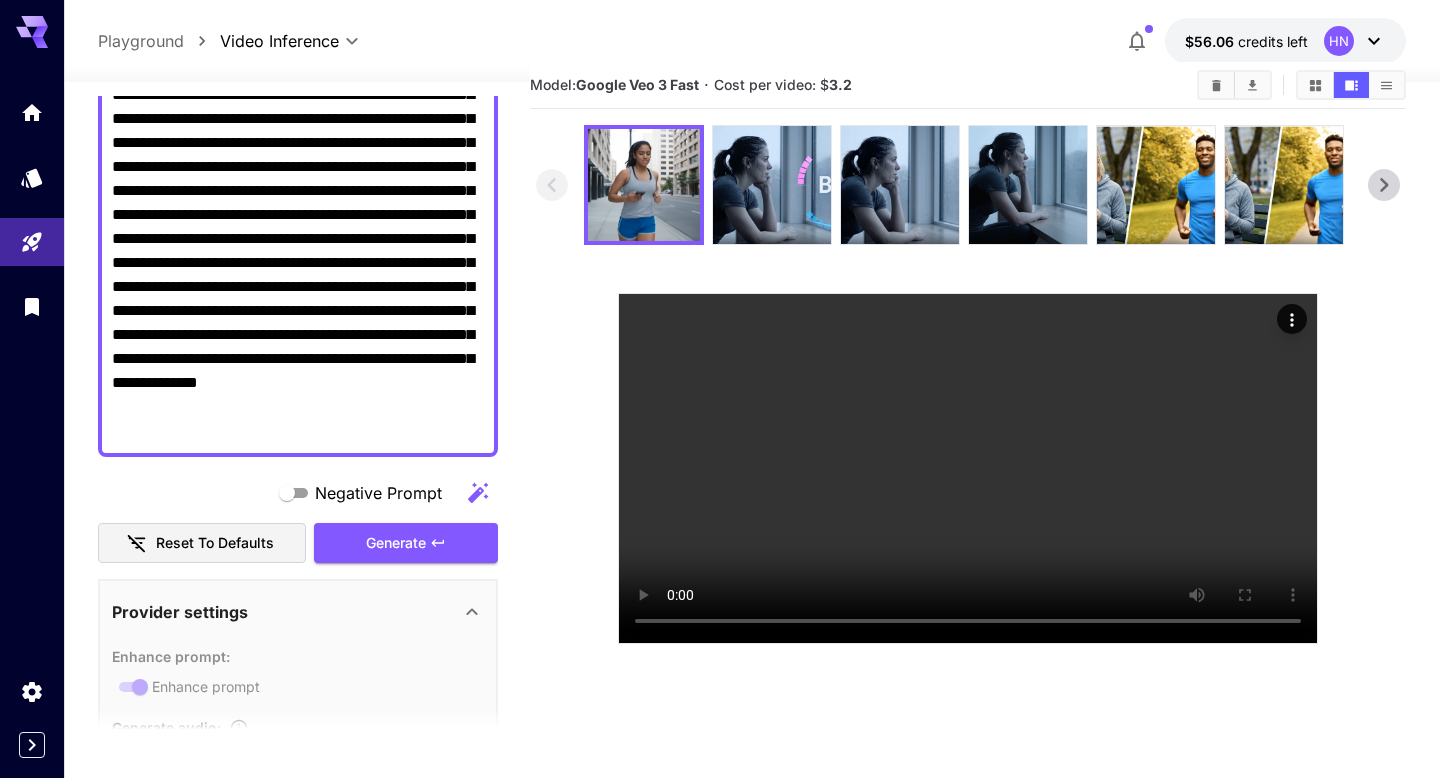 type on "**********" 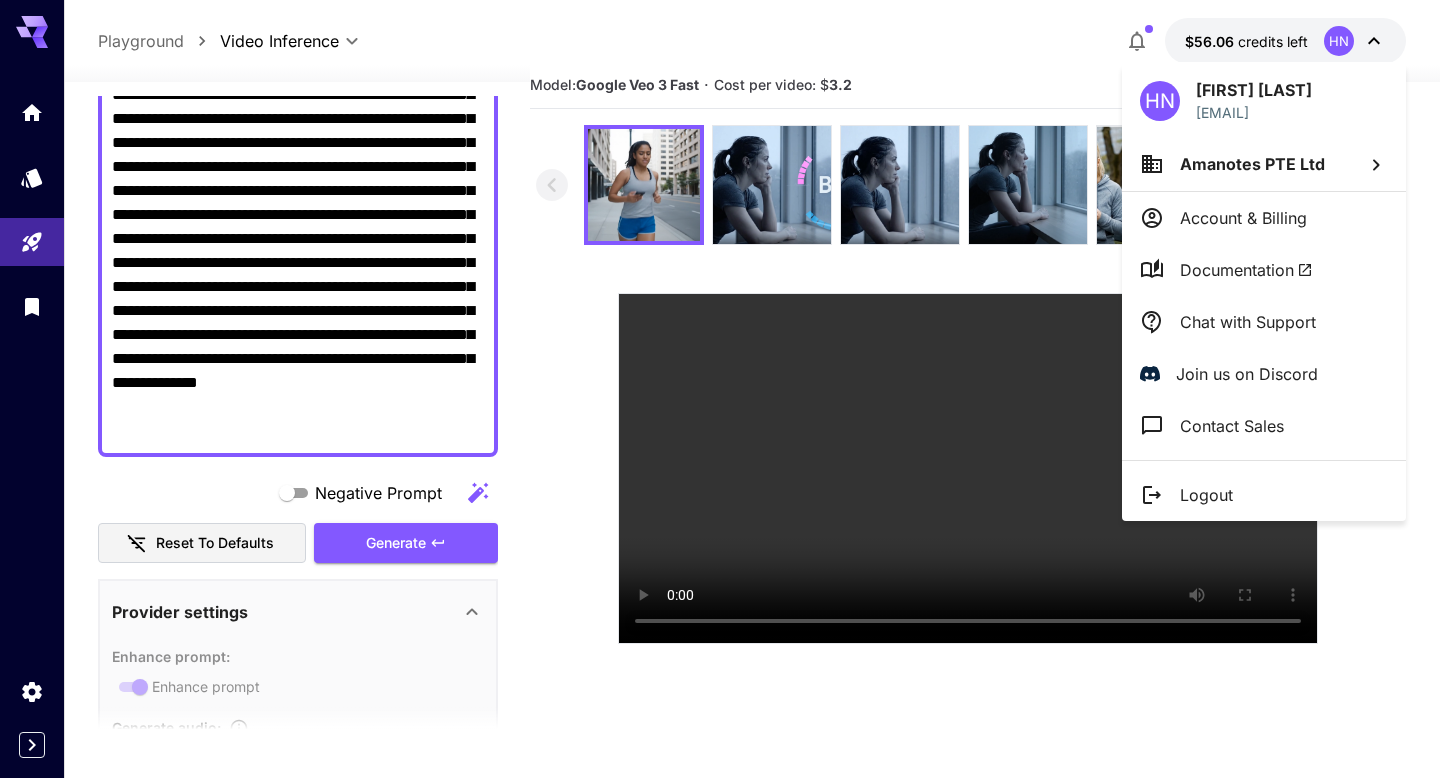 type 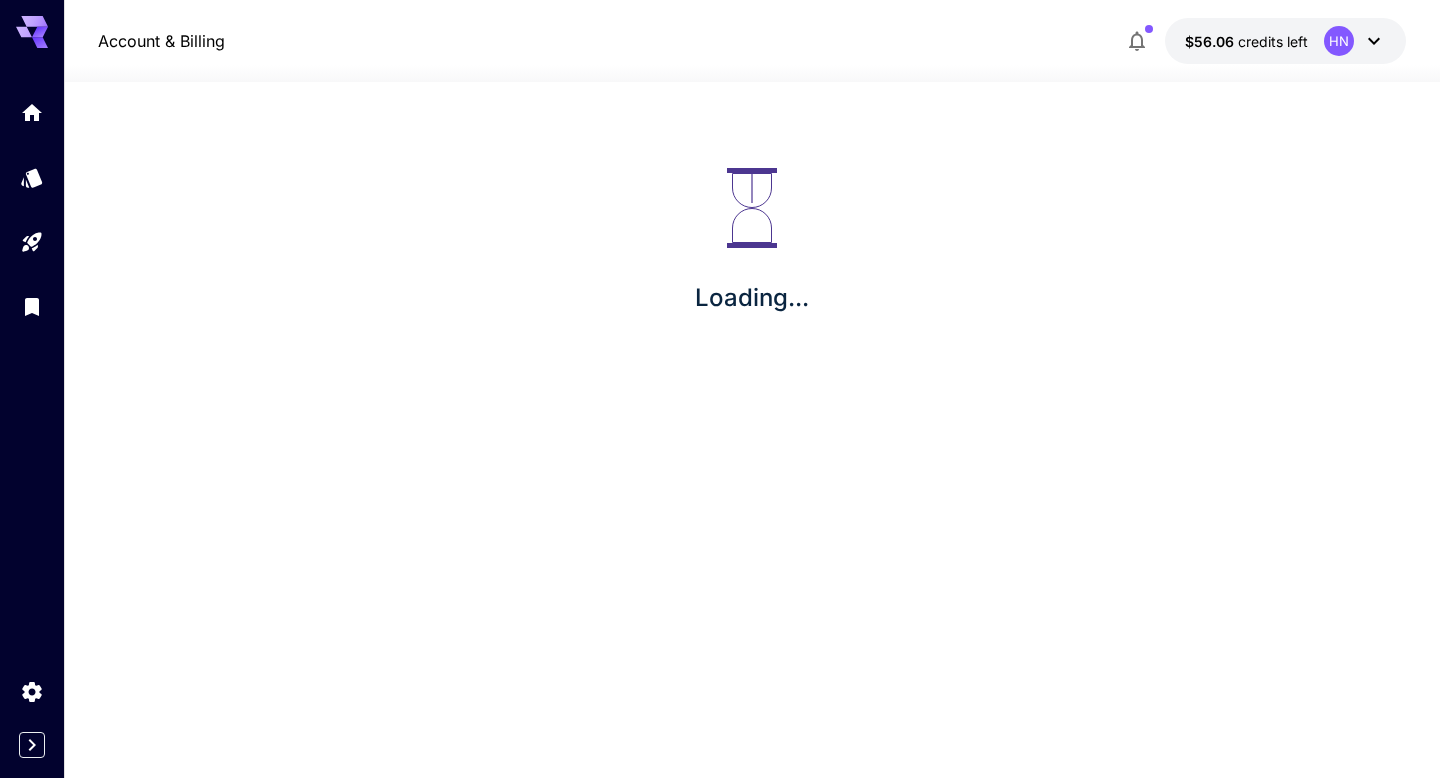 scroll, scrollTop: 0, scrollLeft: 0, axis: both 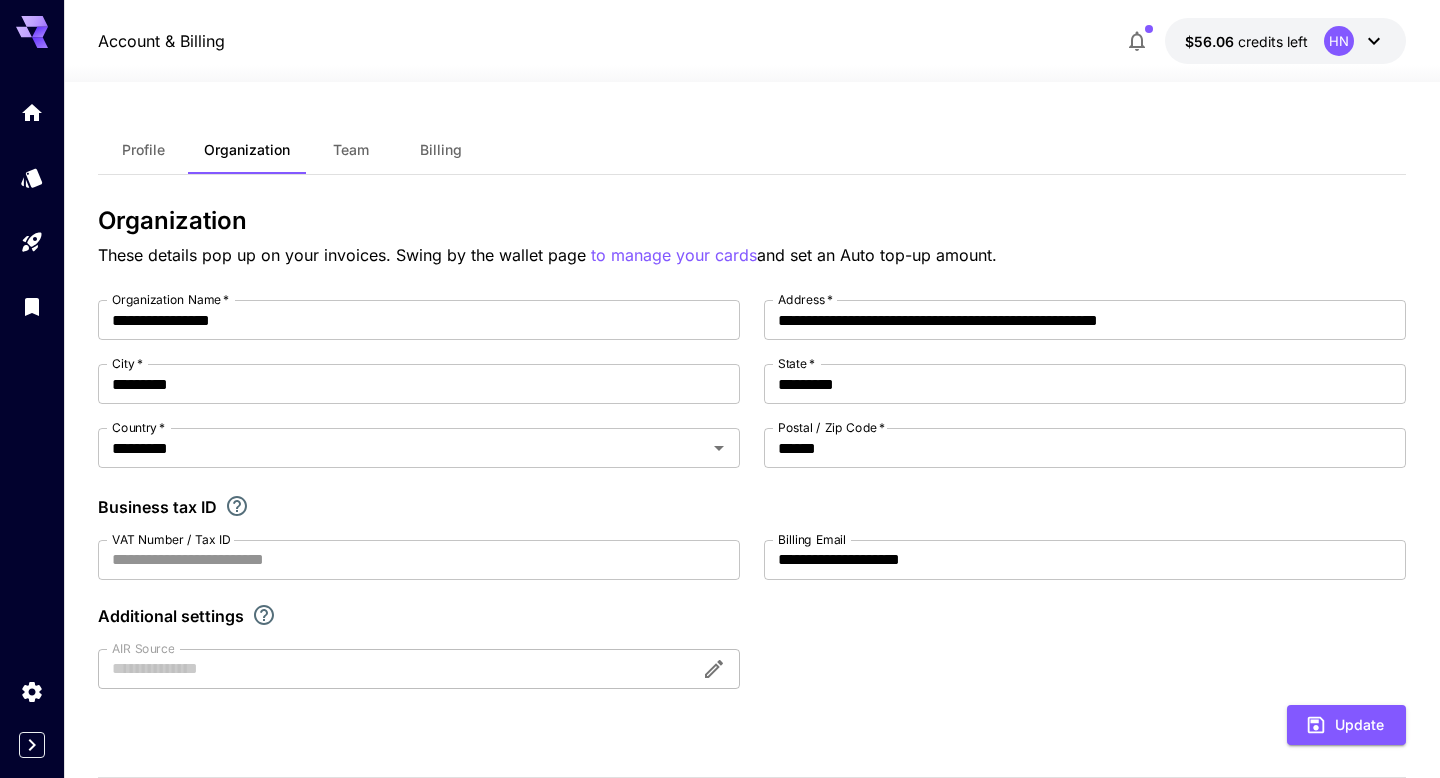 click on "Profile" at bounding box center (143, 150) 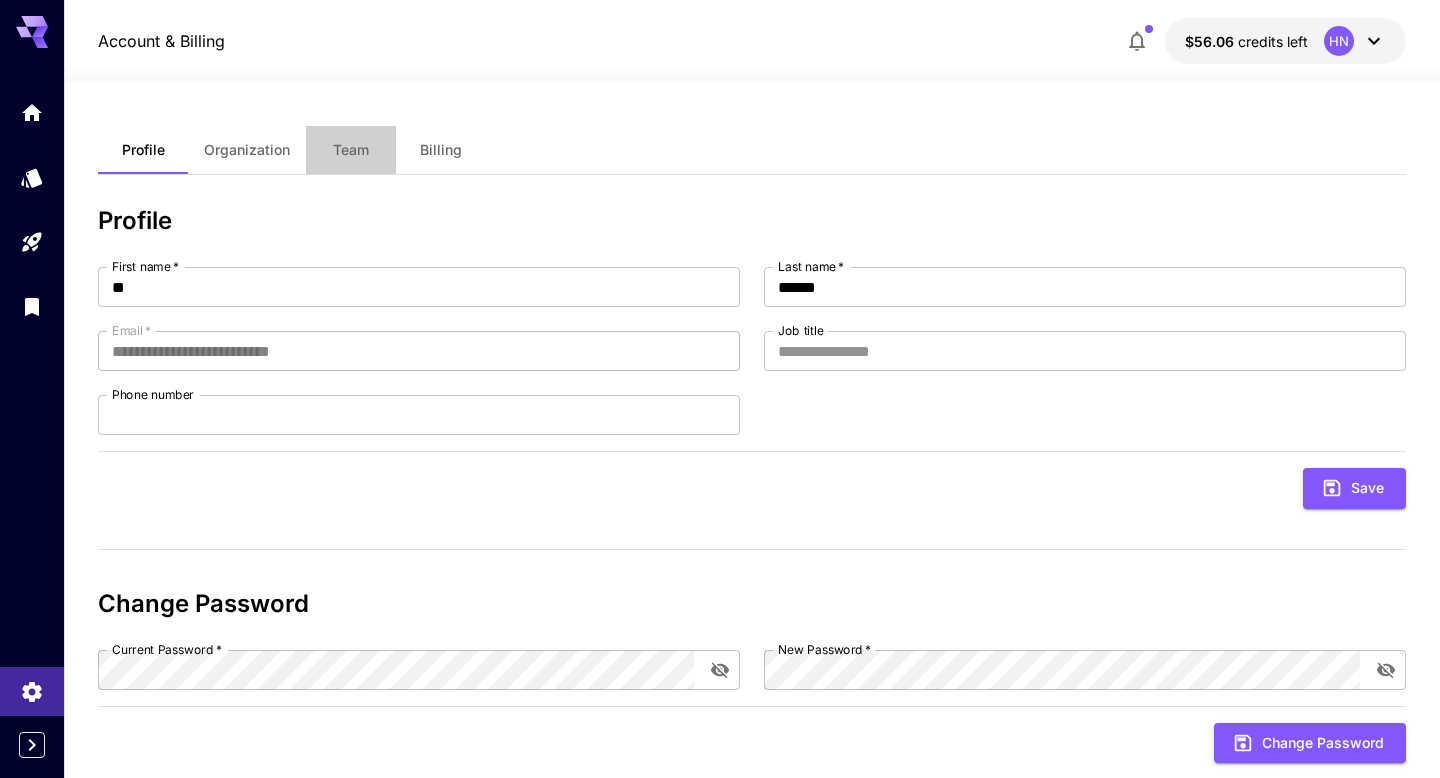 click on "Team" at bounding box center [351, 150] 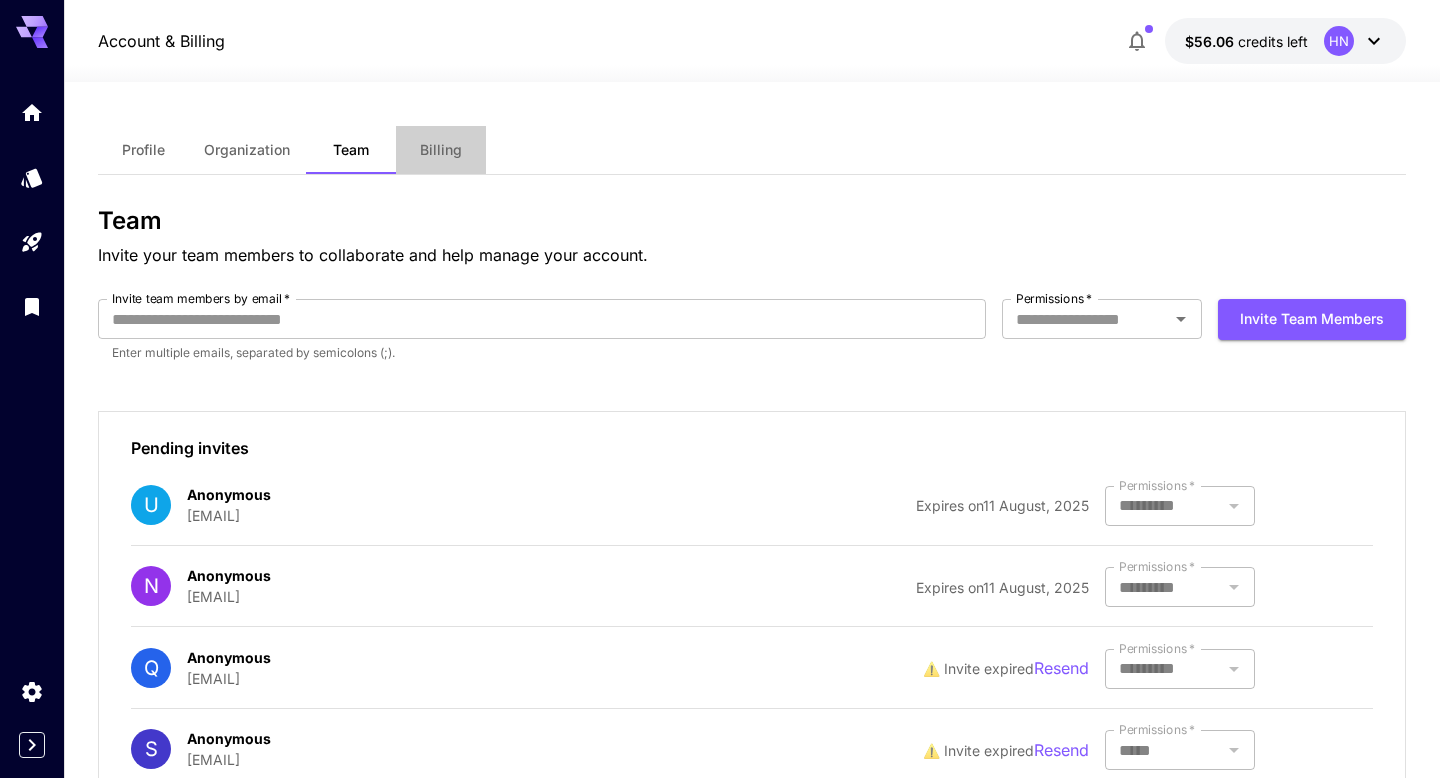click on "Billing" at bounding box center [441, 150] 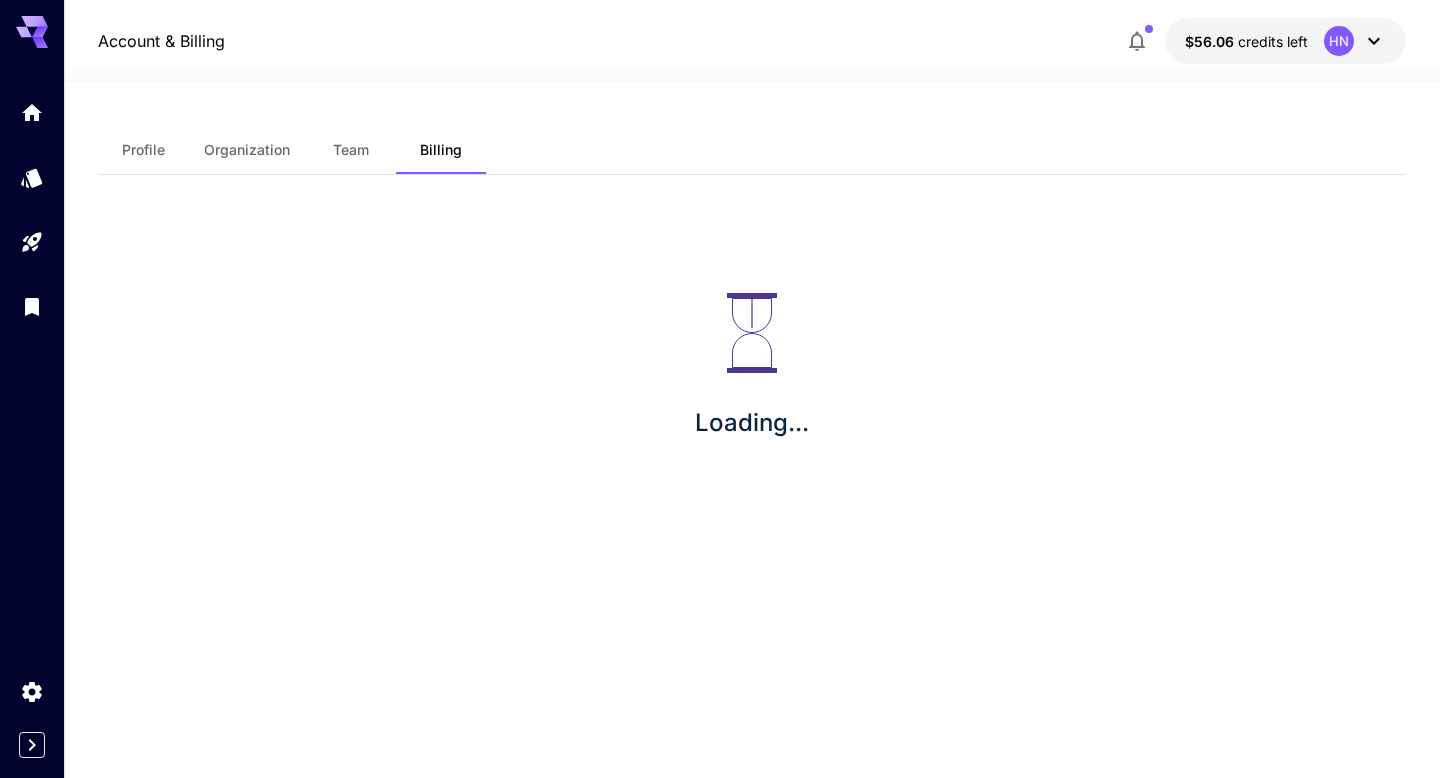 click on "Team" at bounding box center (351, 150) 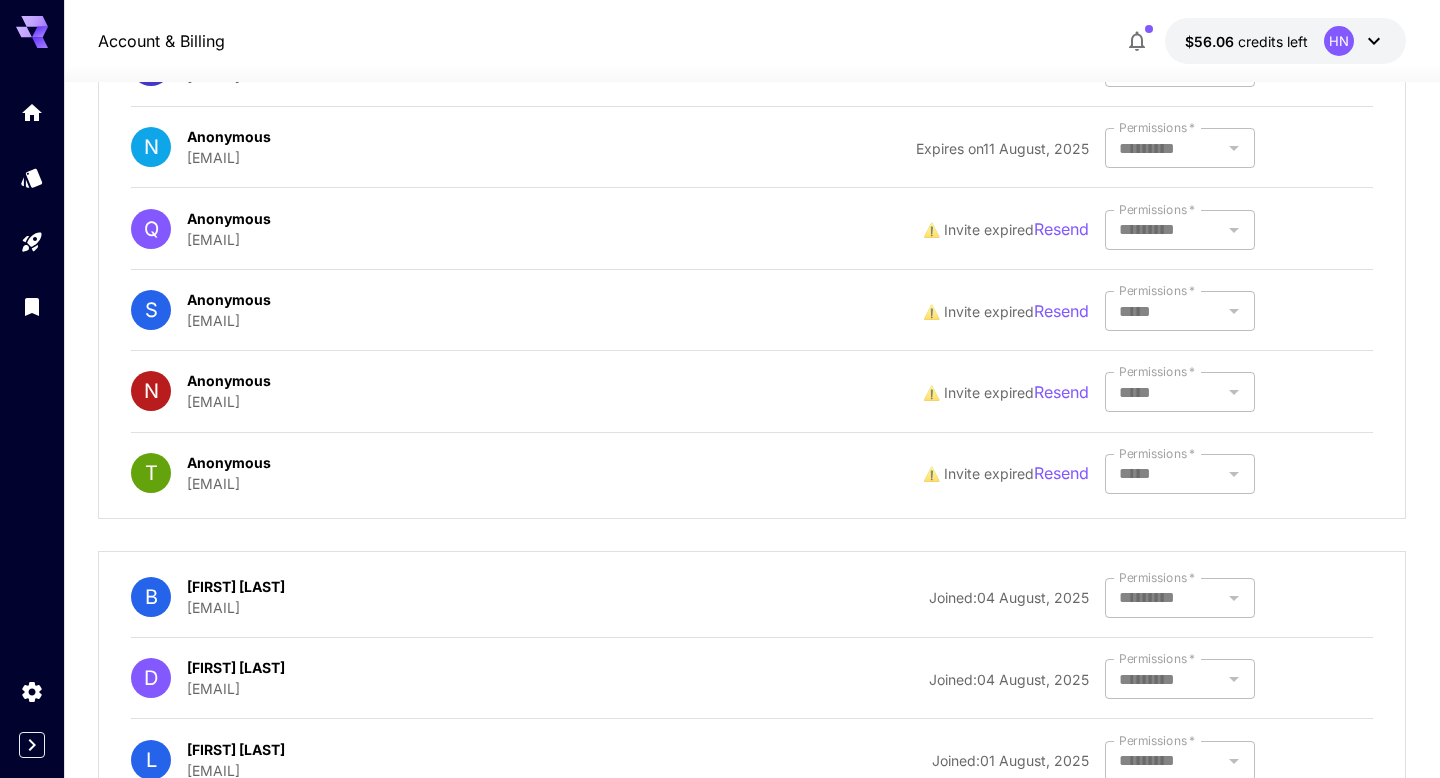 scroll, scrollTop: 0, scrollLeft: 0, axis: both 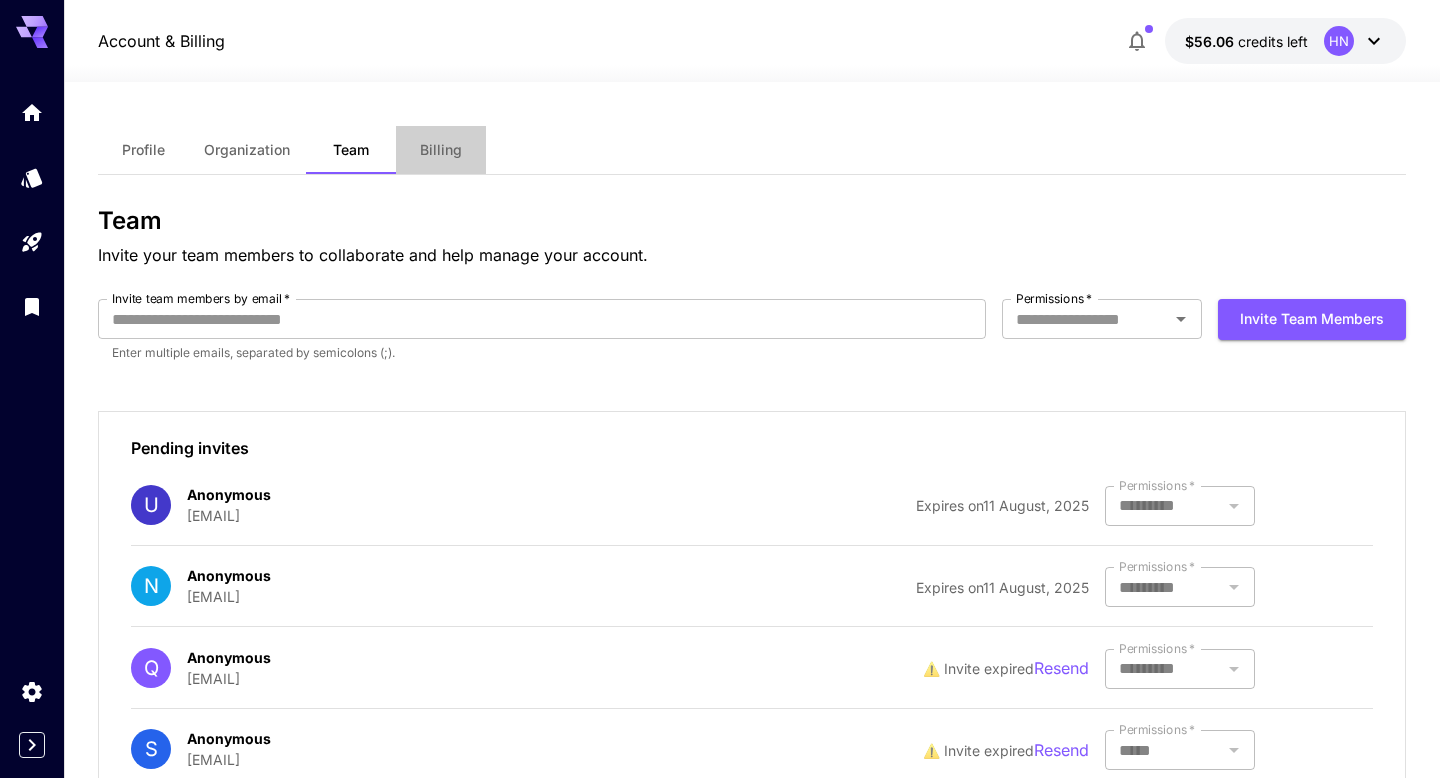 click on "Billing" at bounding box center (441, 150) 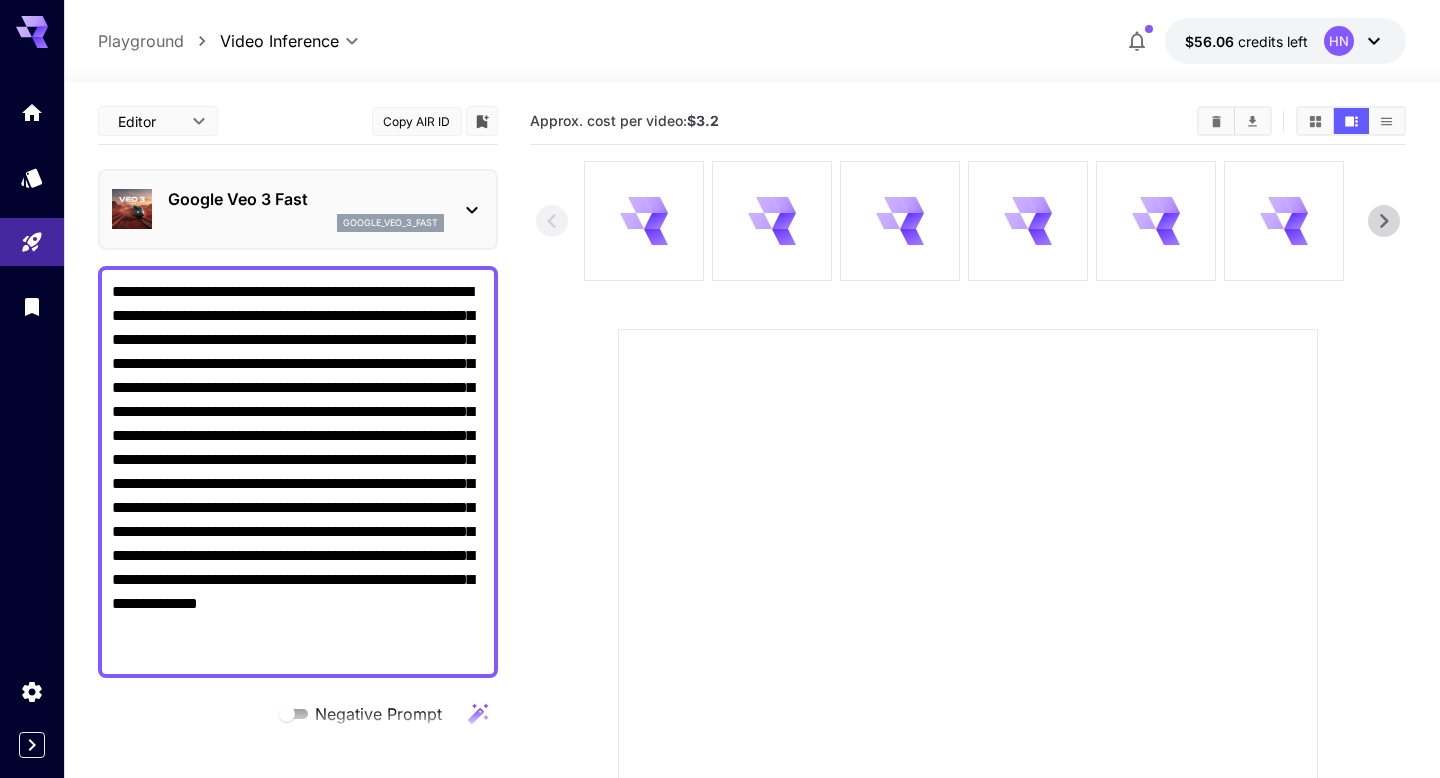 click on "**********" at bounding box center (298, 472) 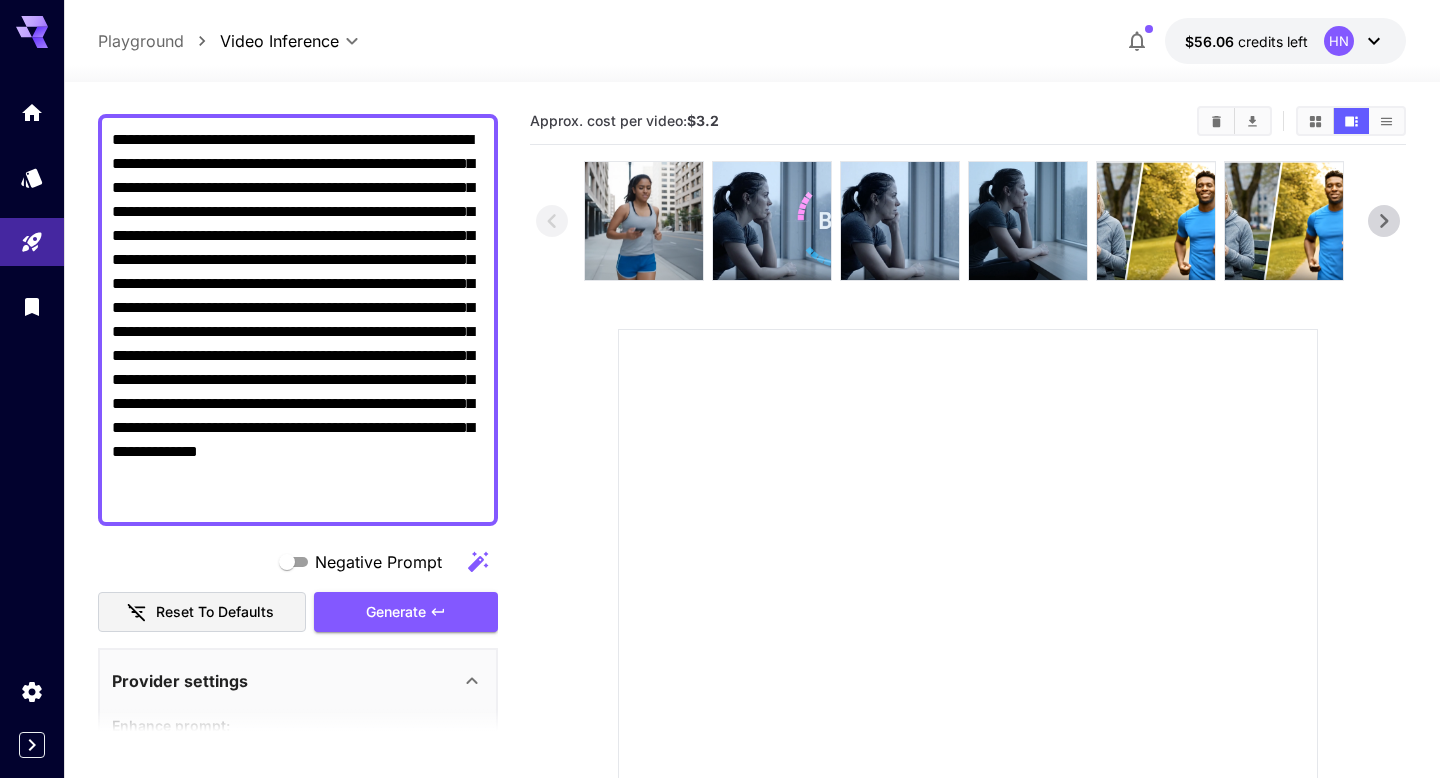 scroll, scrollTop: 154, scrollLeft: 0, axis: vertical 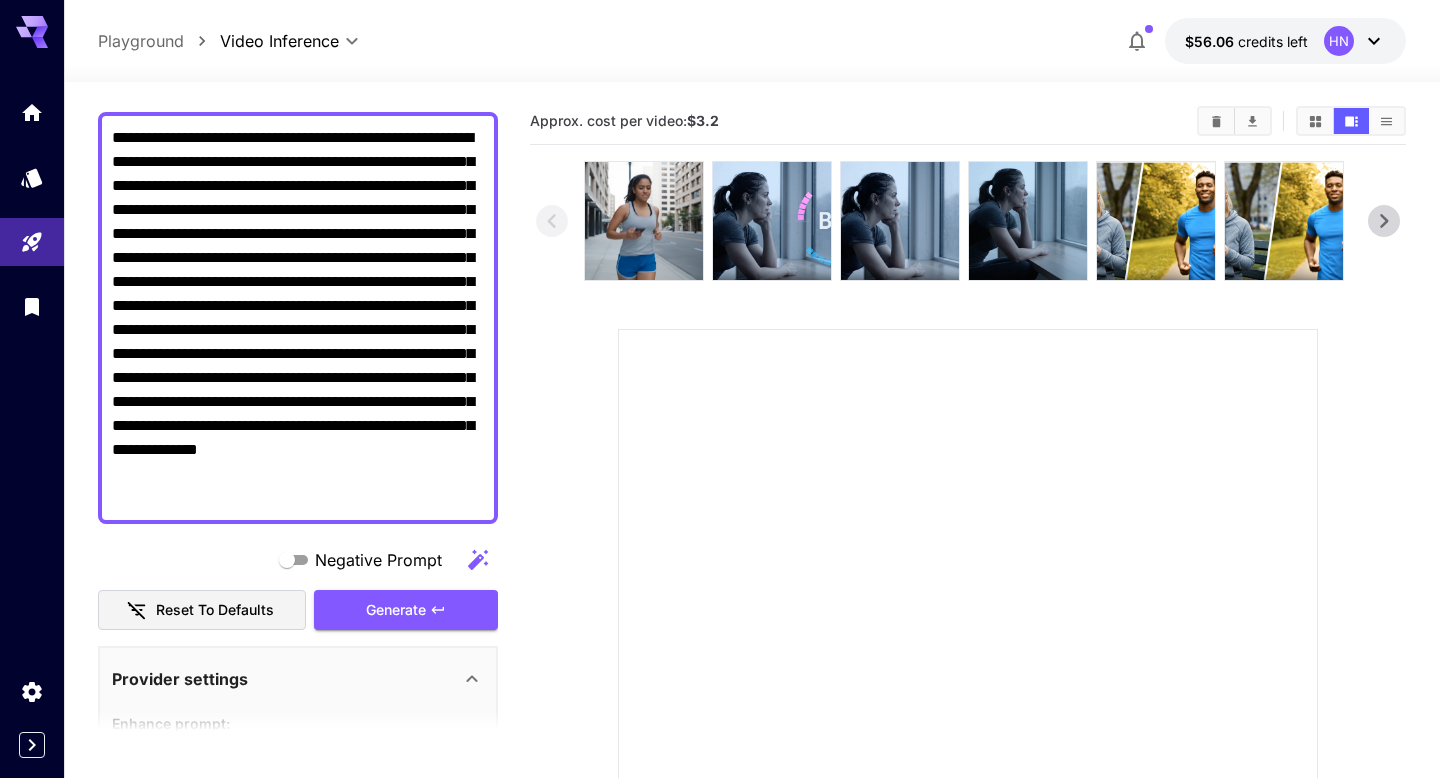 click on "**********" at bounding box center [298, 318] 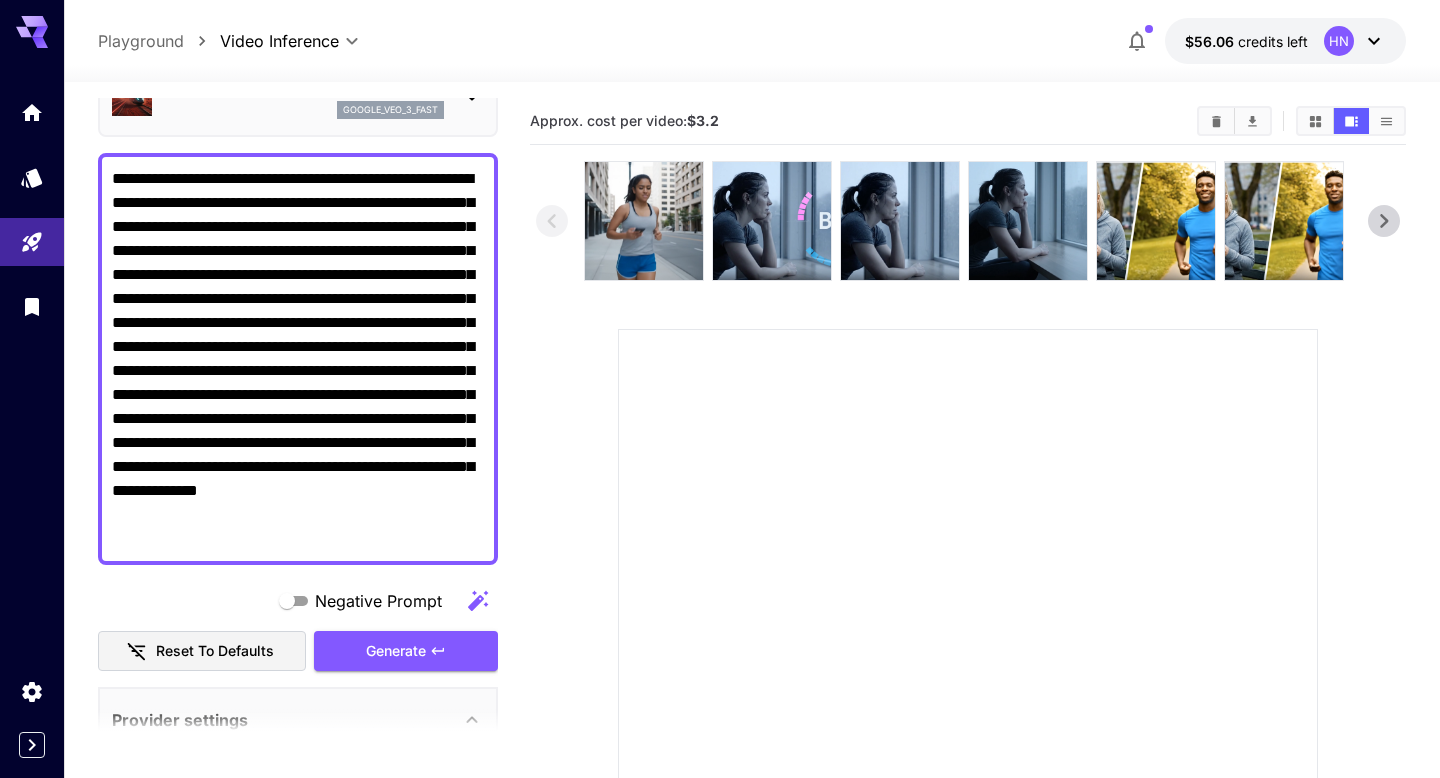 scroll, scrollTop: 107, scrollLeft: 0, axis: vertical 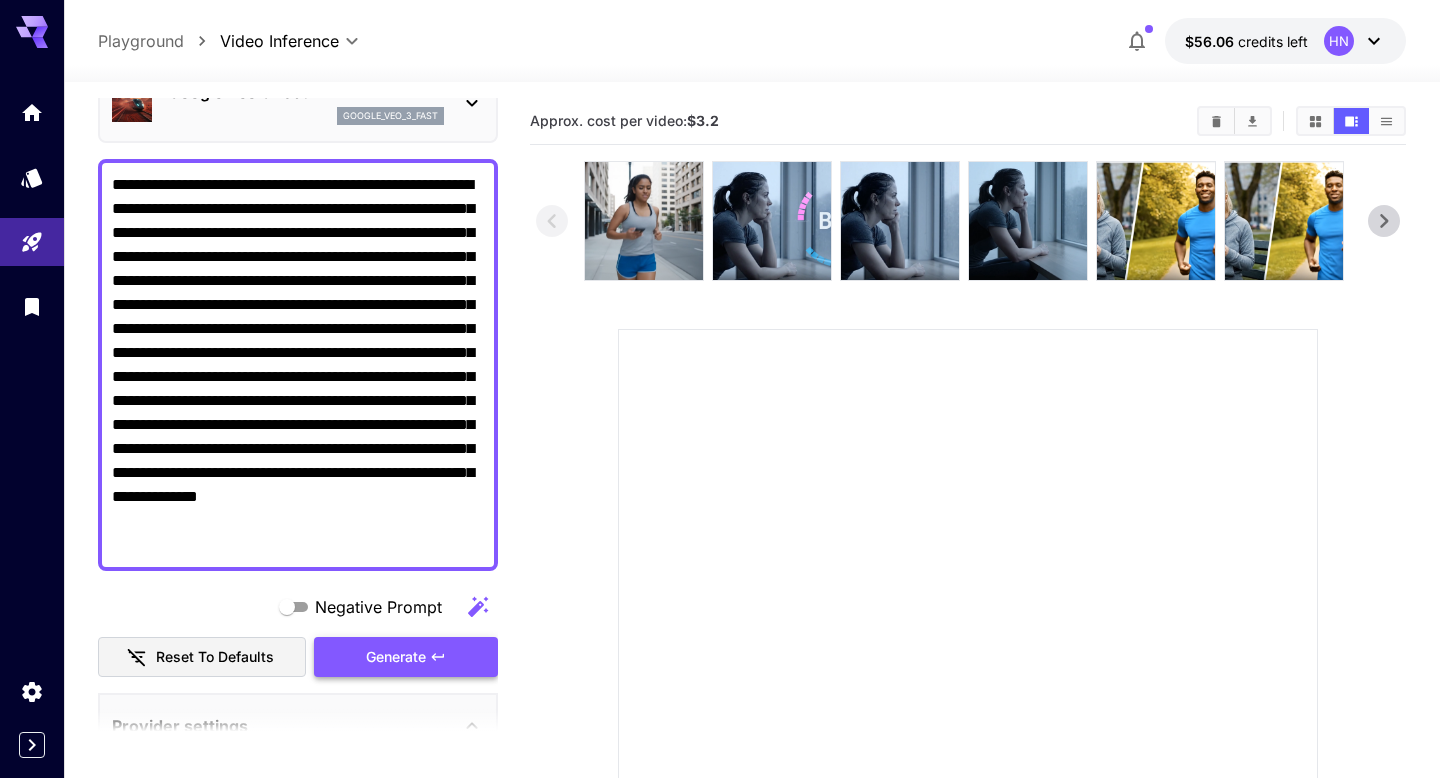 click on "Generate" at bounding box center [406, 657] 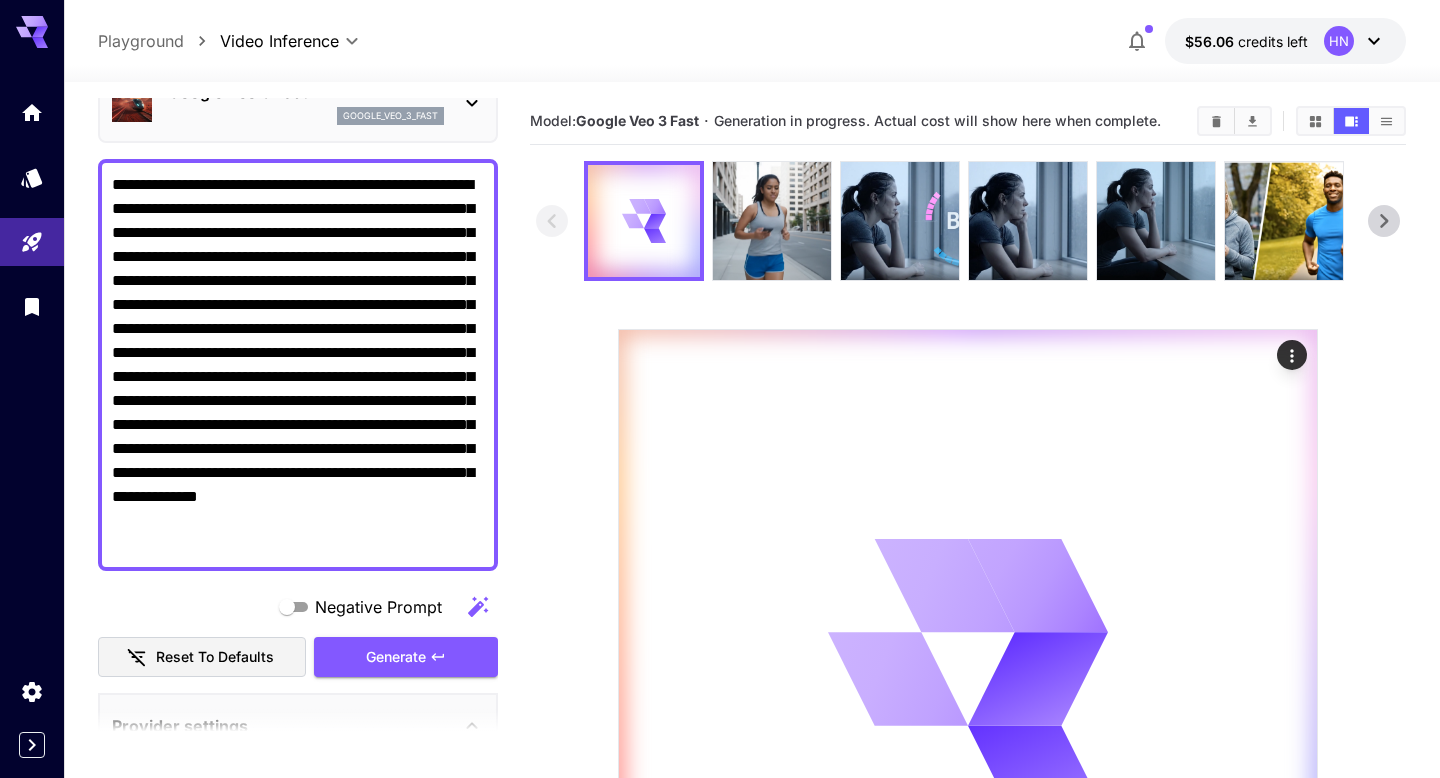 click on "**********" at bounding box center [298, 365] 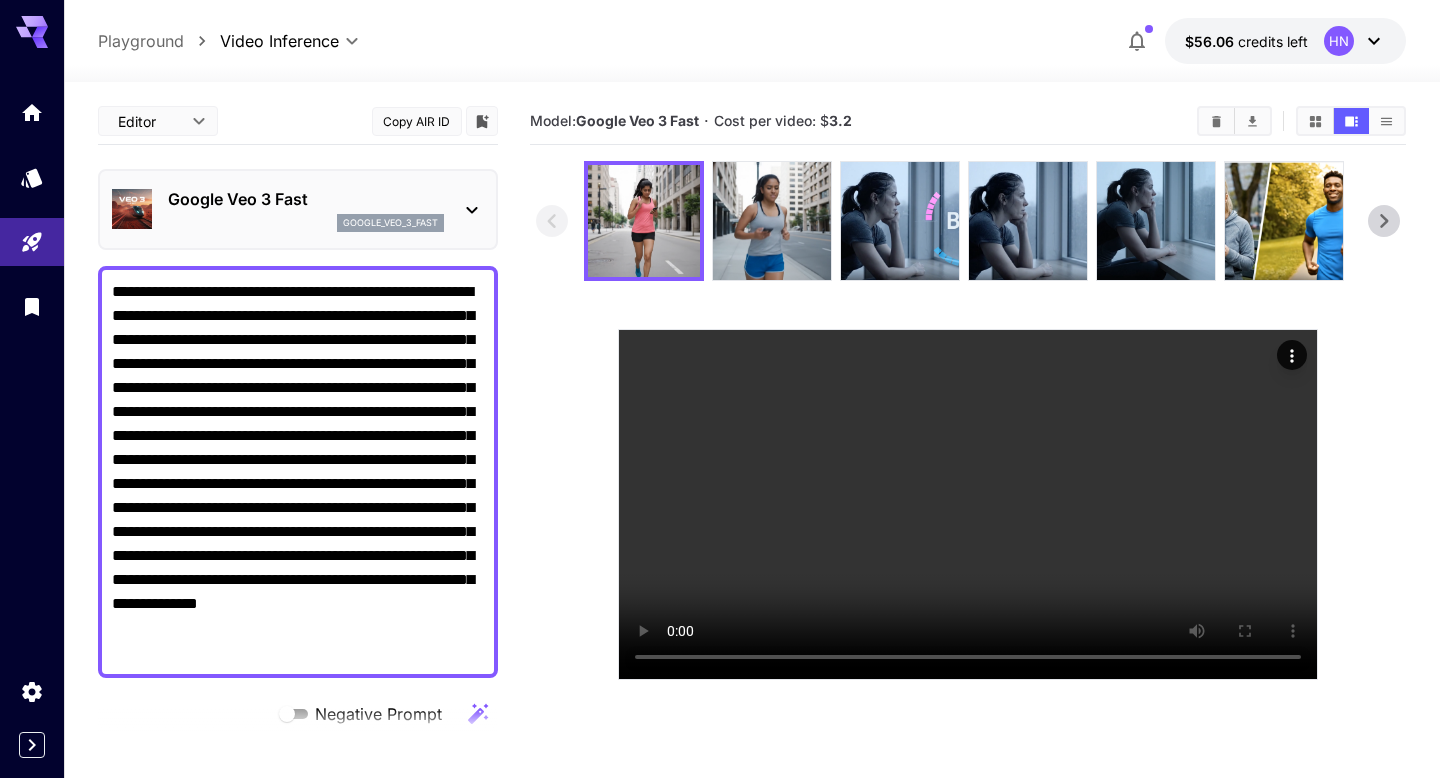 scroll, scrollTop: 0, scrollLeft: 0, axis: both 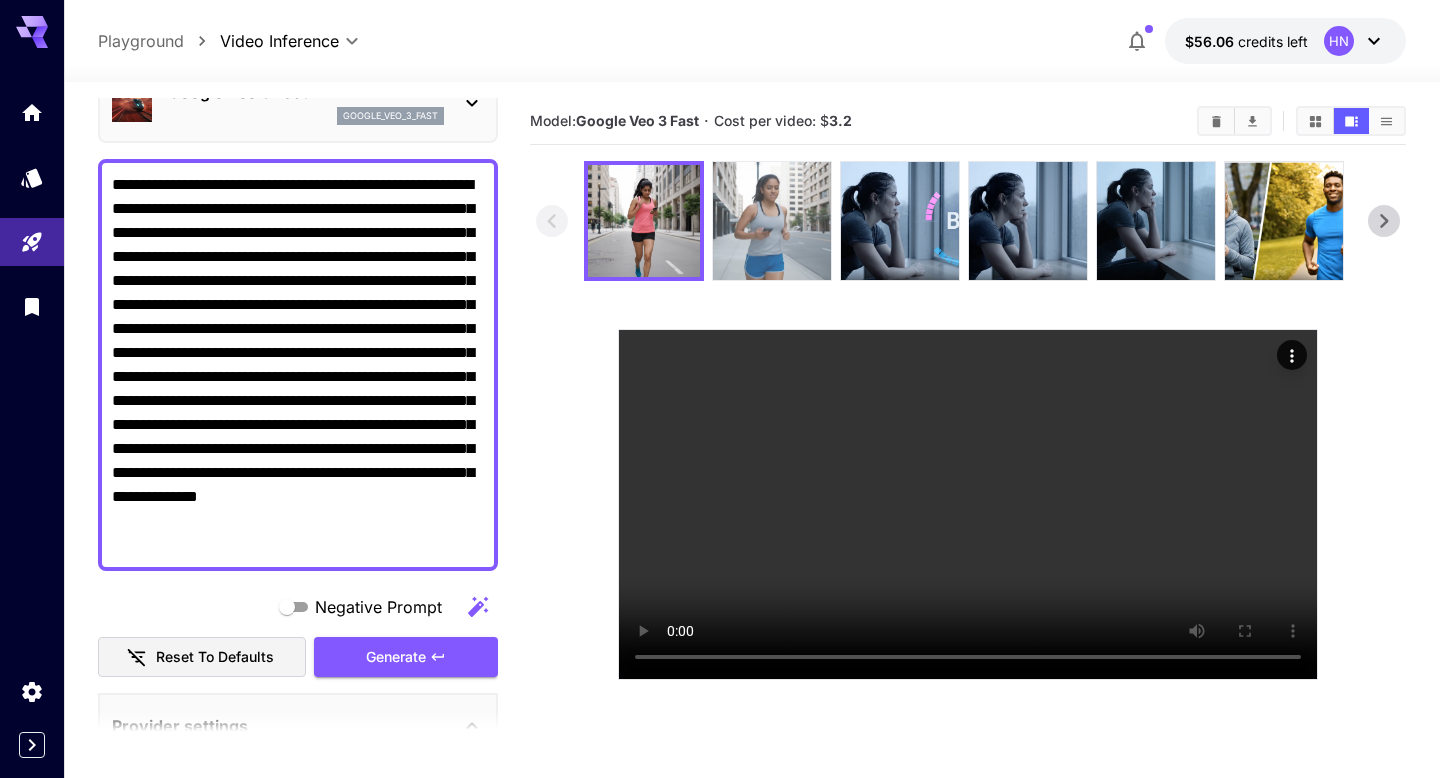 click at bounding box center (772, 221) 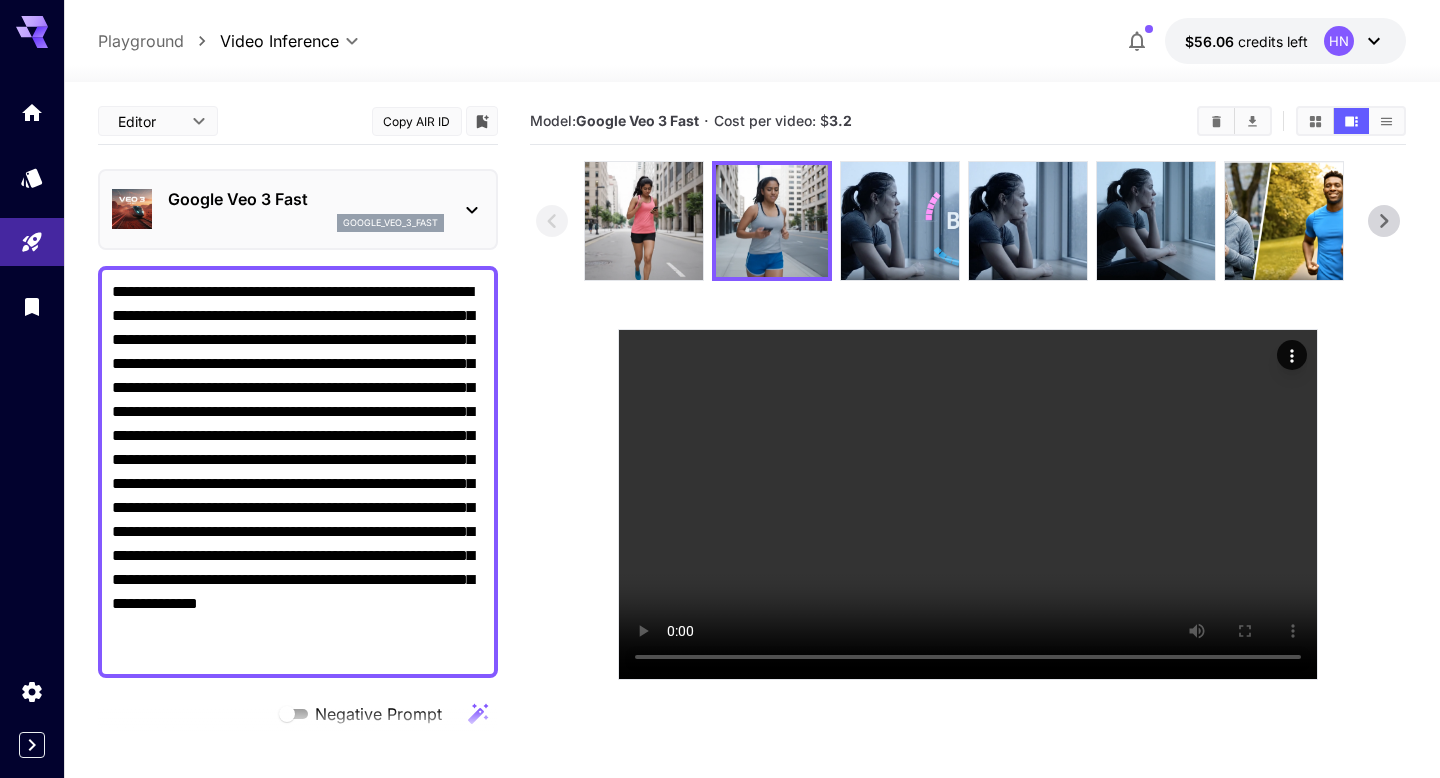 scroll, scrollTop: 0, scrollLeft: 0, axis: both 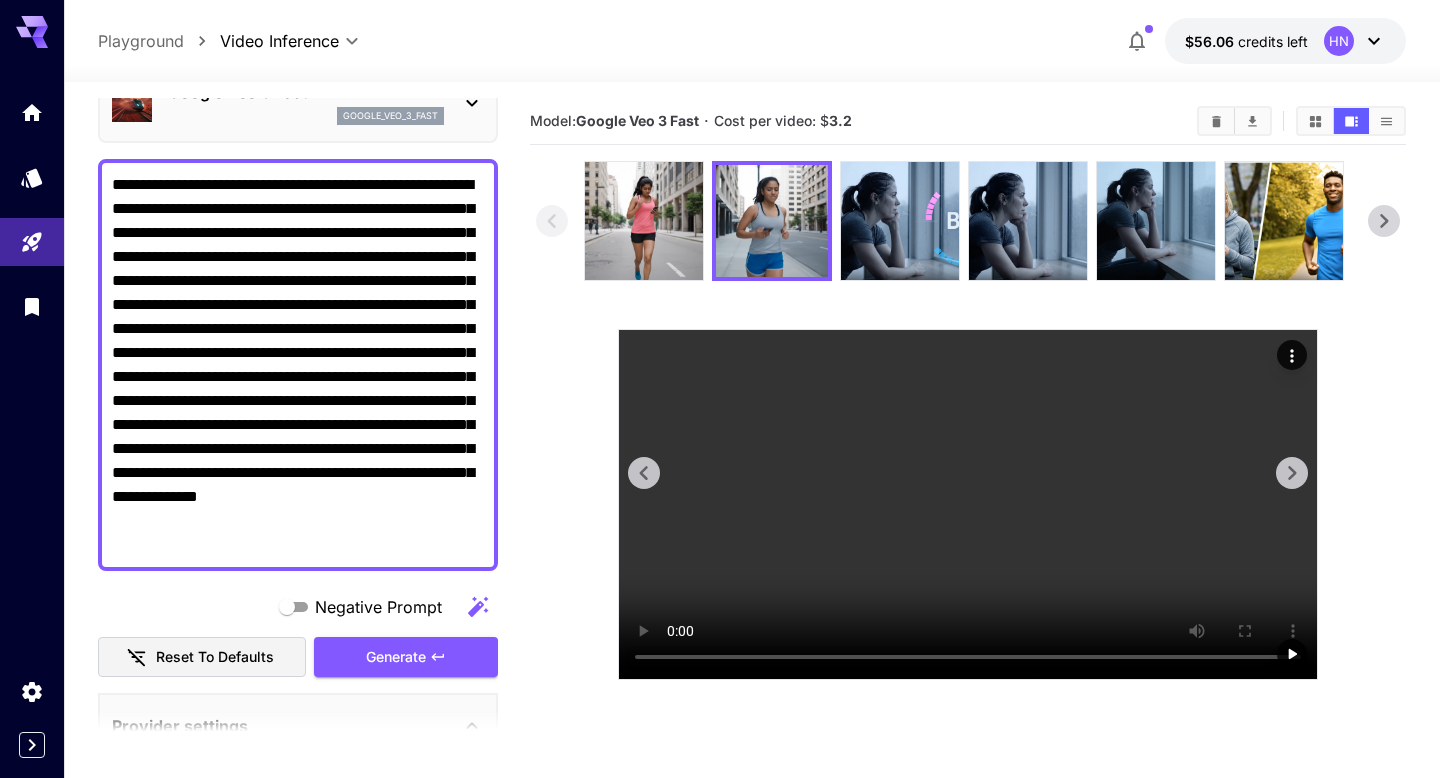 type 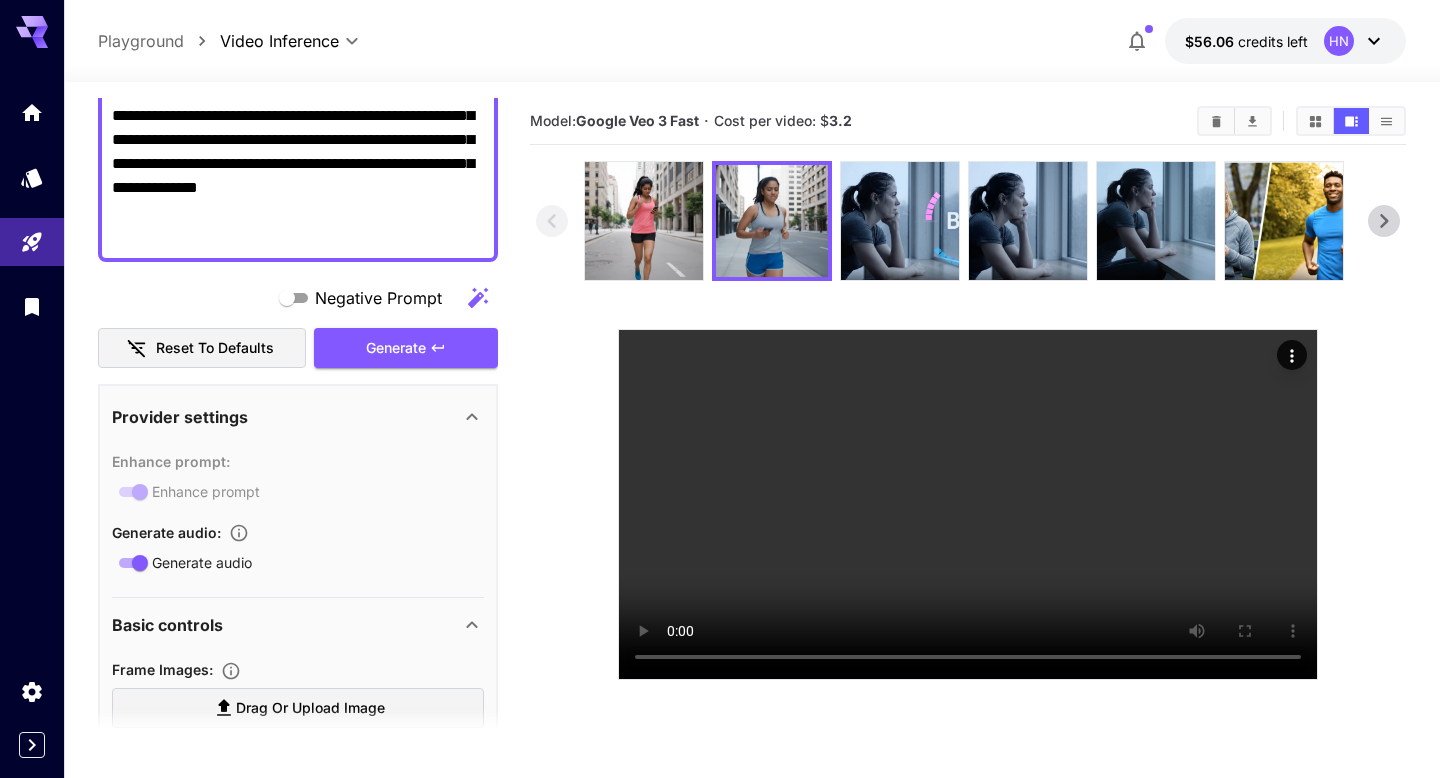 scroll, scrollTop: 543, scrollLeft: 0, axis: vertical 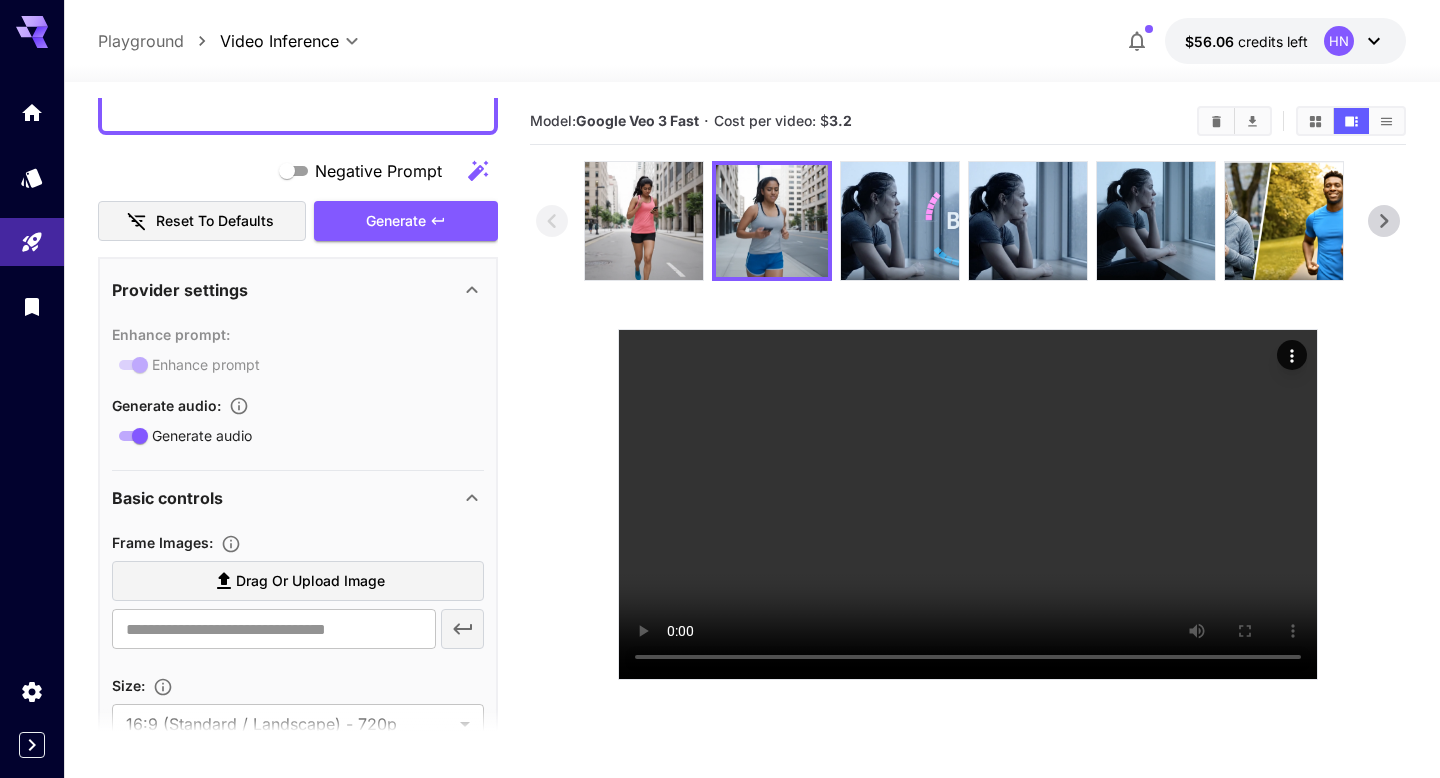 click on "Drag or upload image" at bounding box center (310, 581) 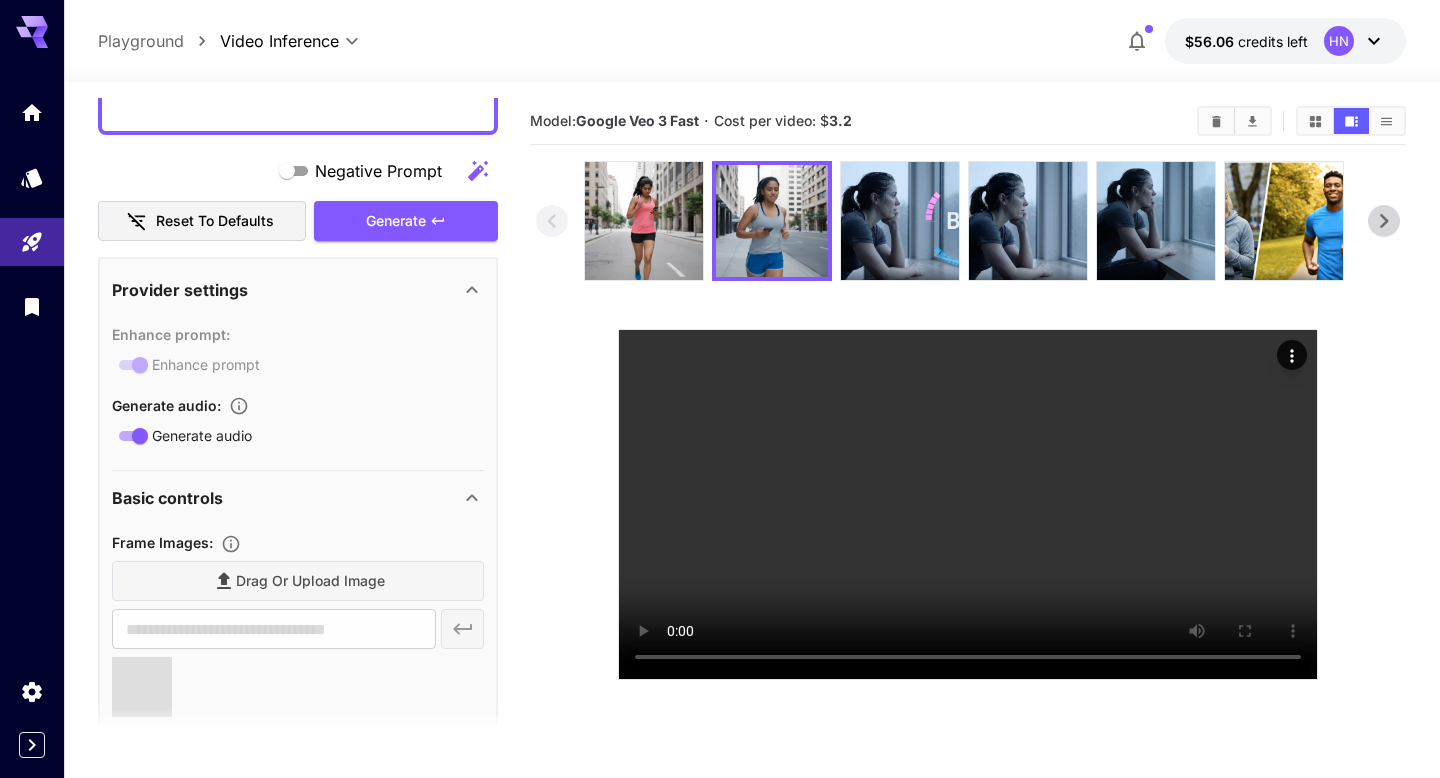 type on "**********" 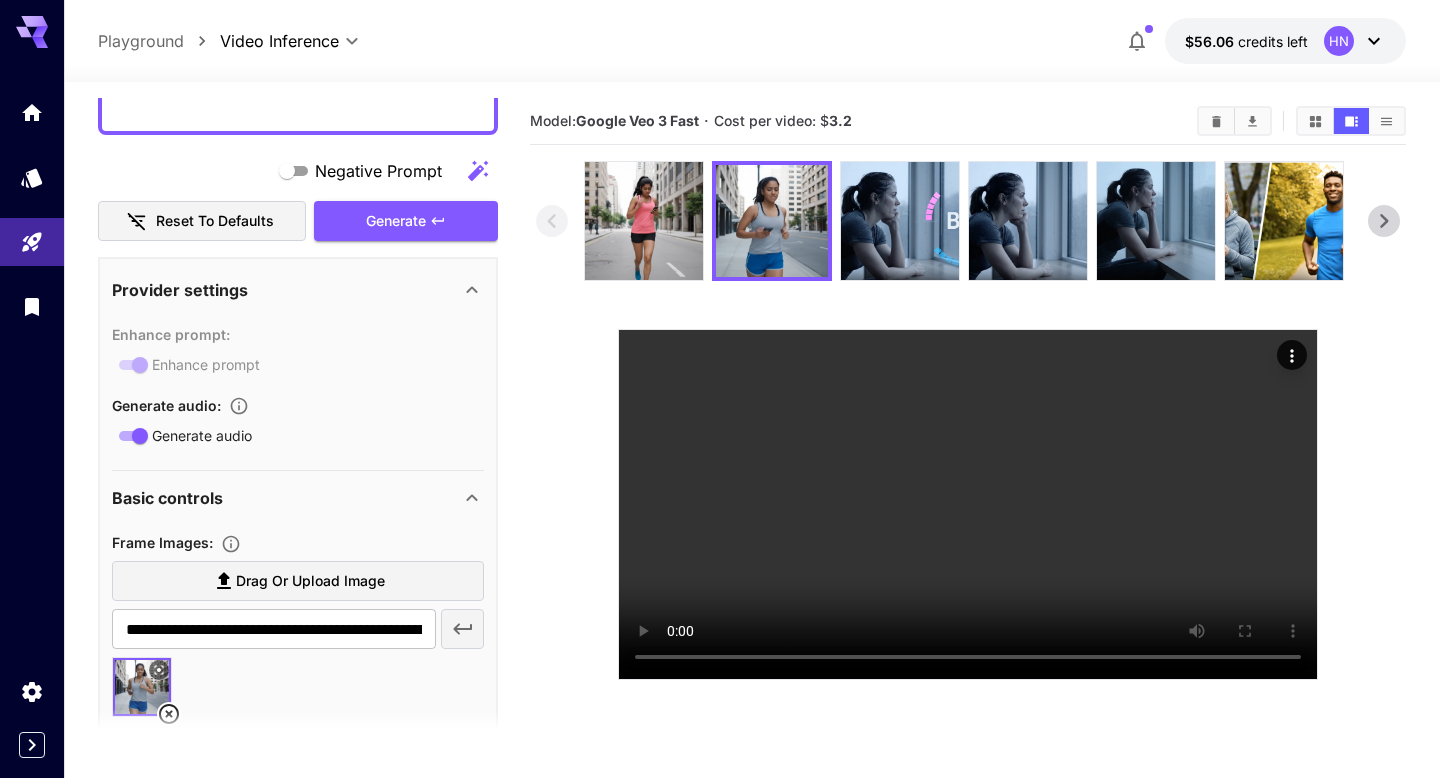 scroll, scrollTop: 257, scrollLeft: 0, axis: vertical 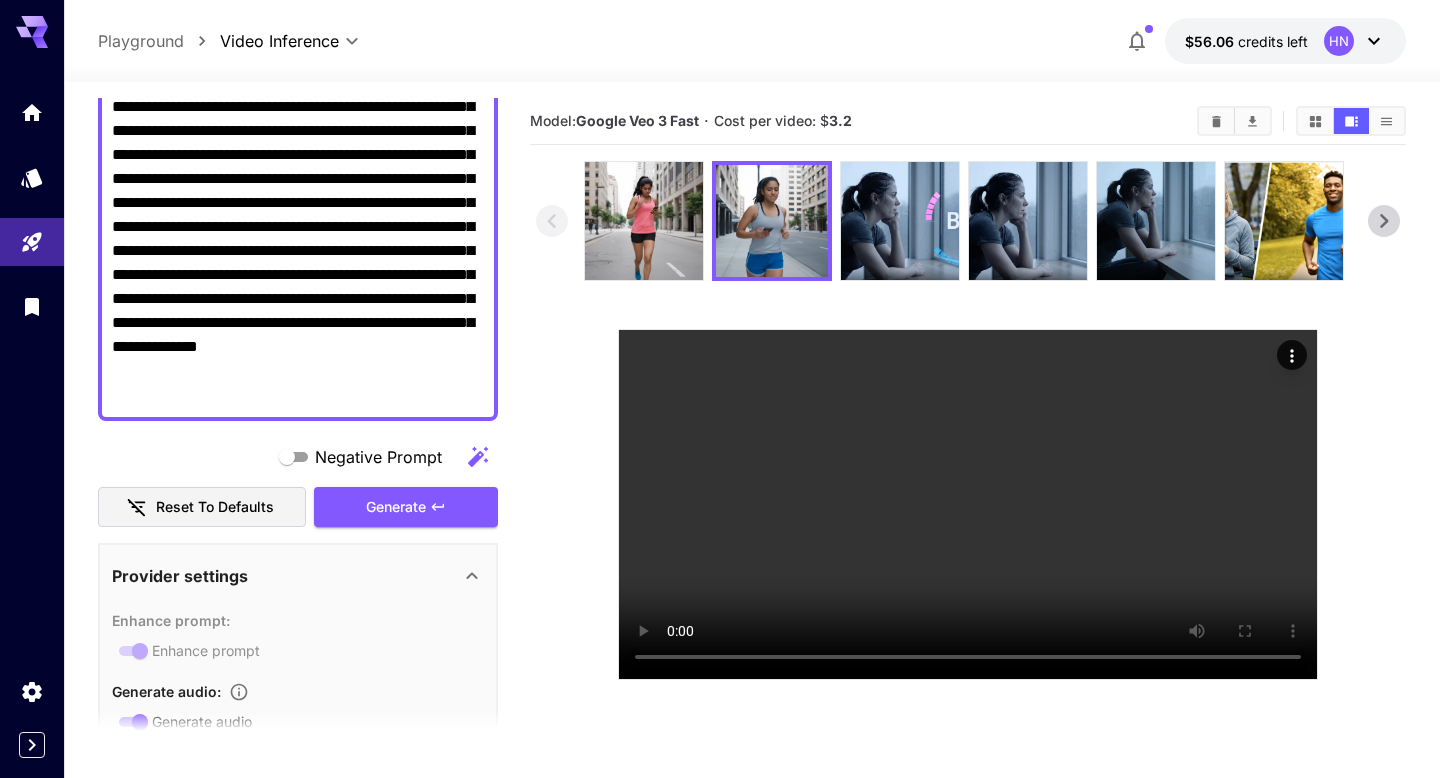 click on "**********" at bounding box center [298, 215] 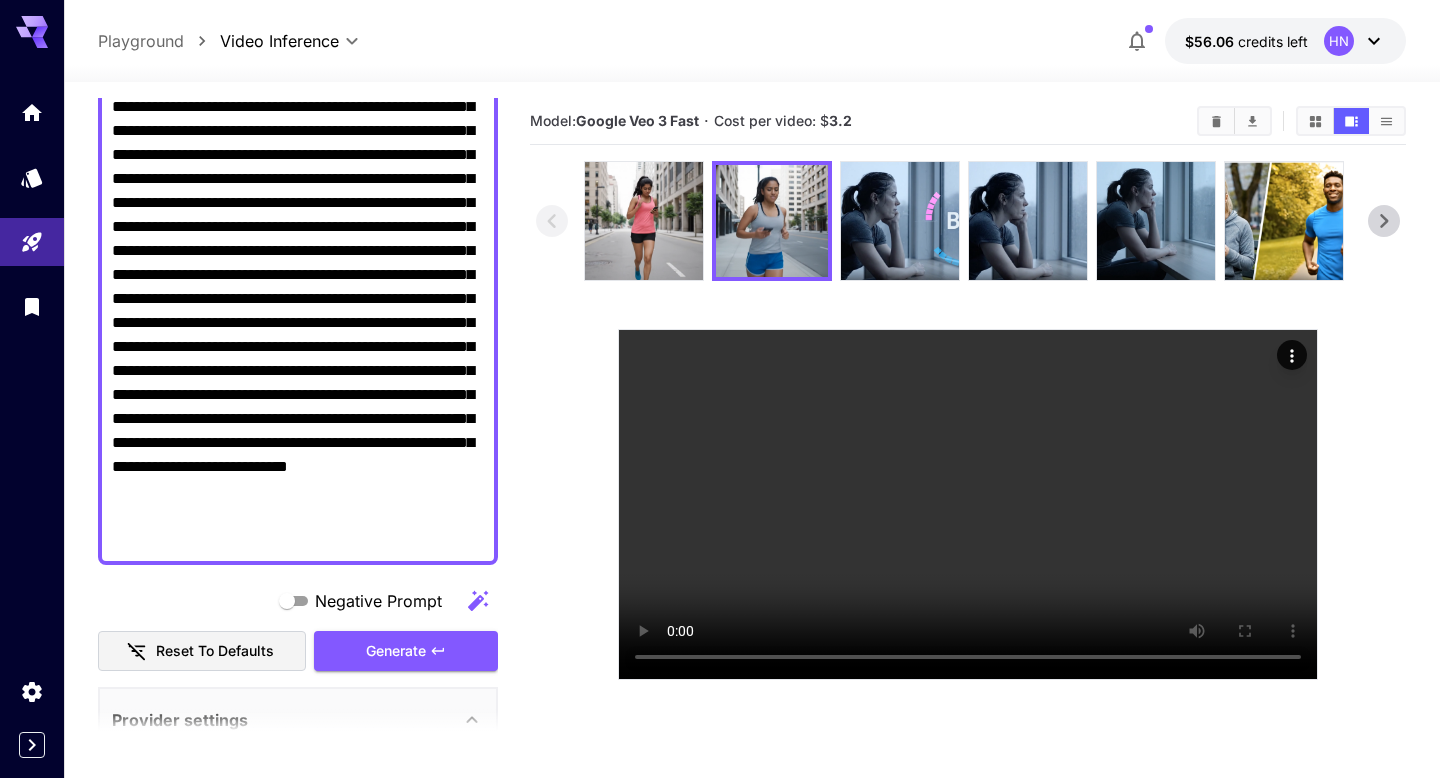 scroll, scrollTop: 142, scrollLeft: 0, axis: vertical 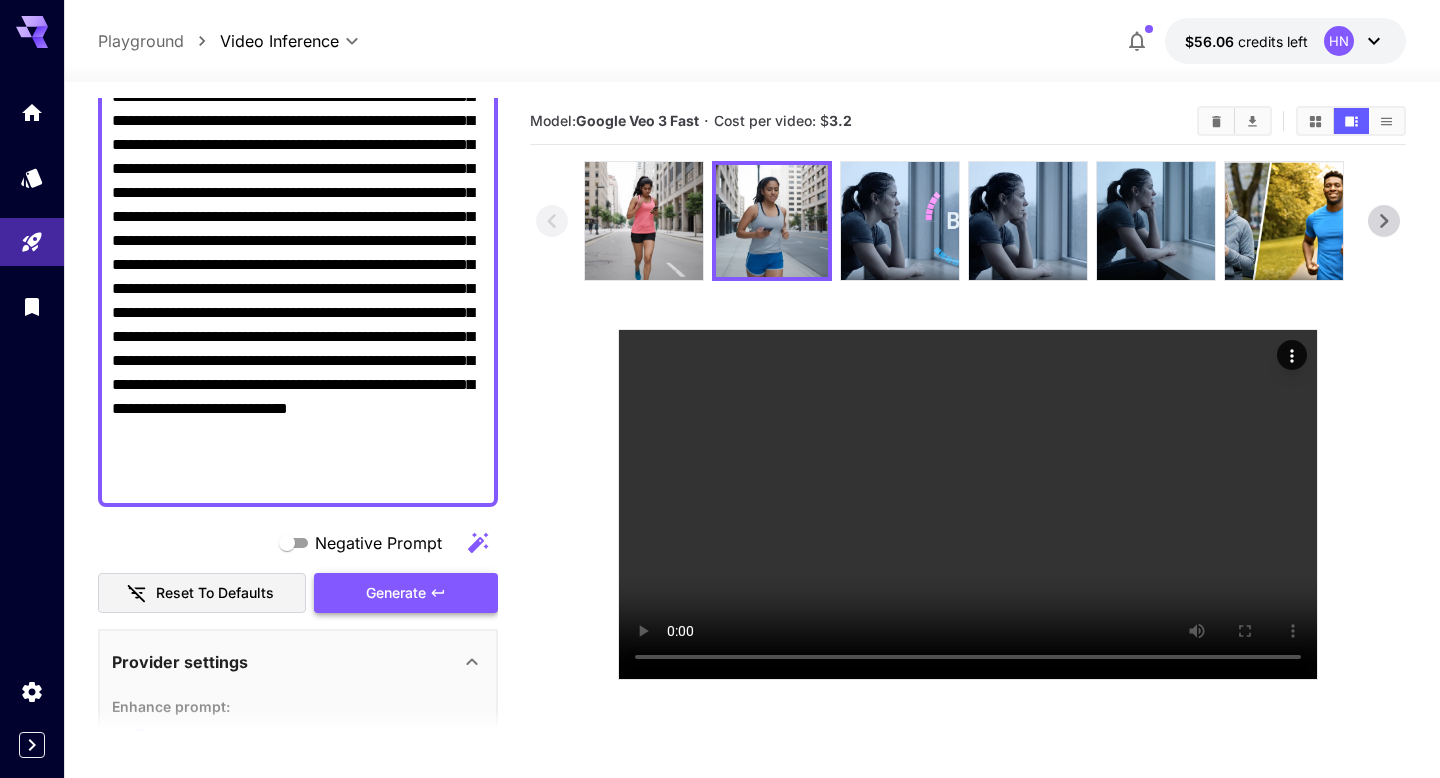 type on "**********" 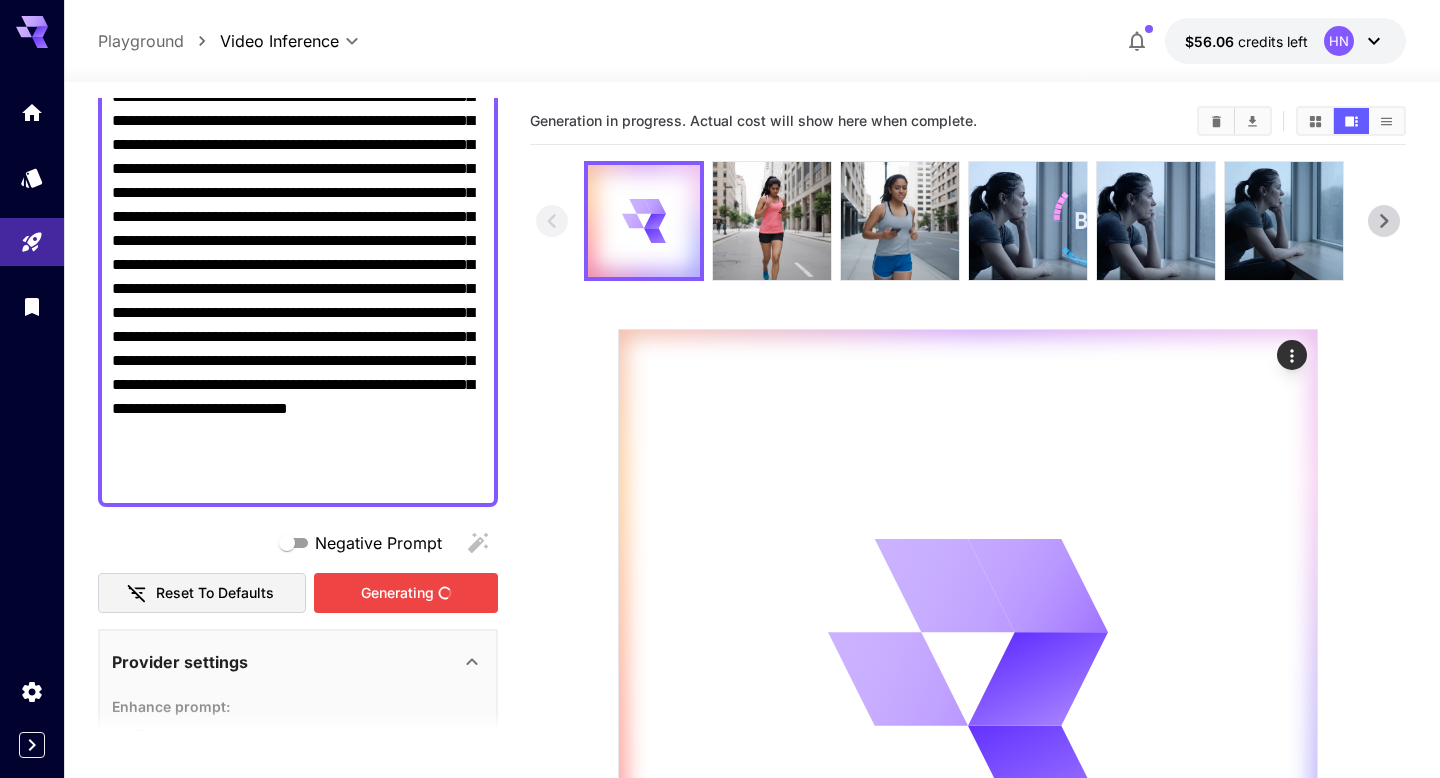 click on "Generating" at bounding box center (406, 593) 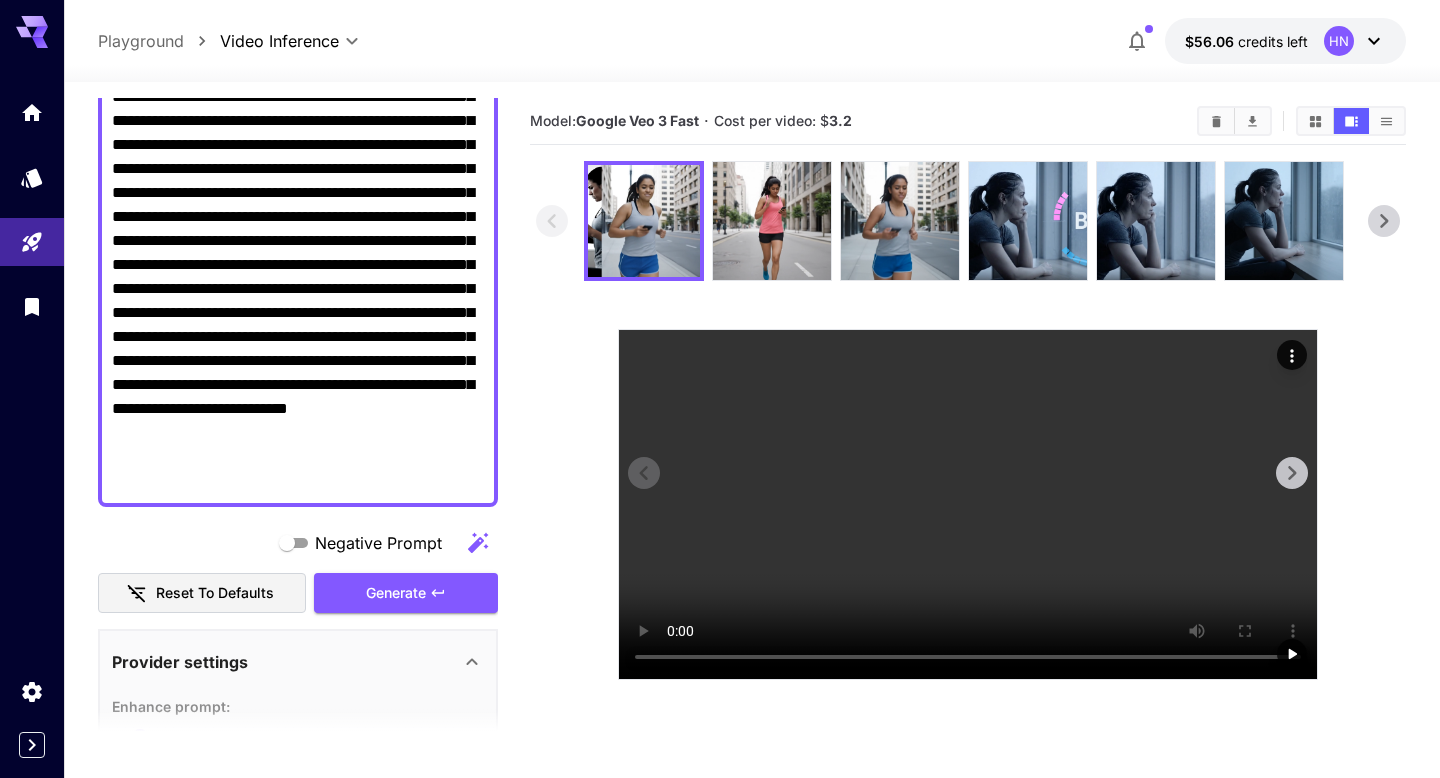 click 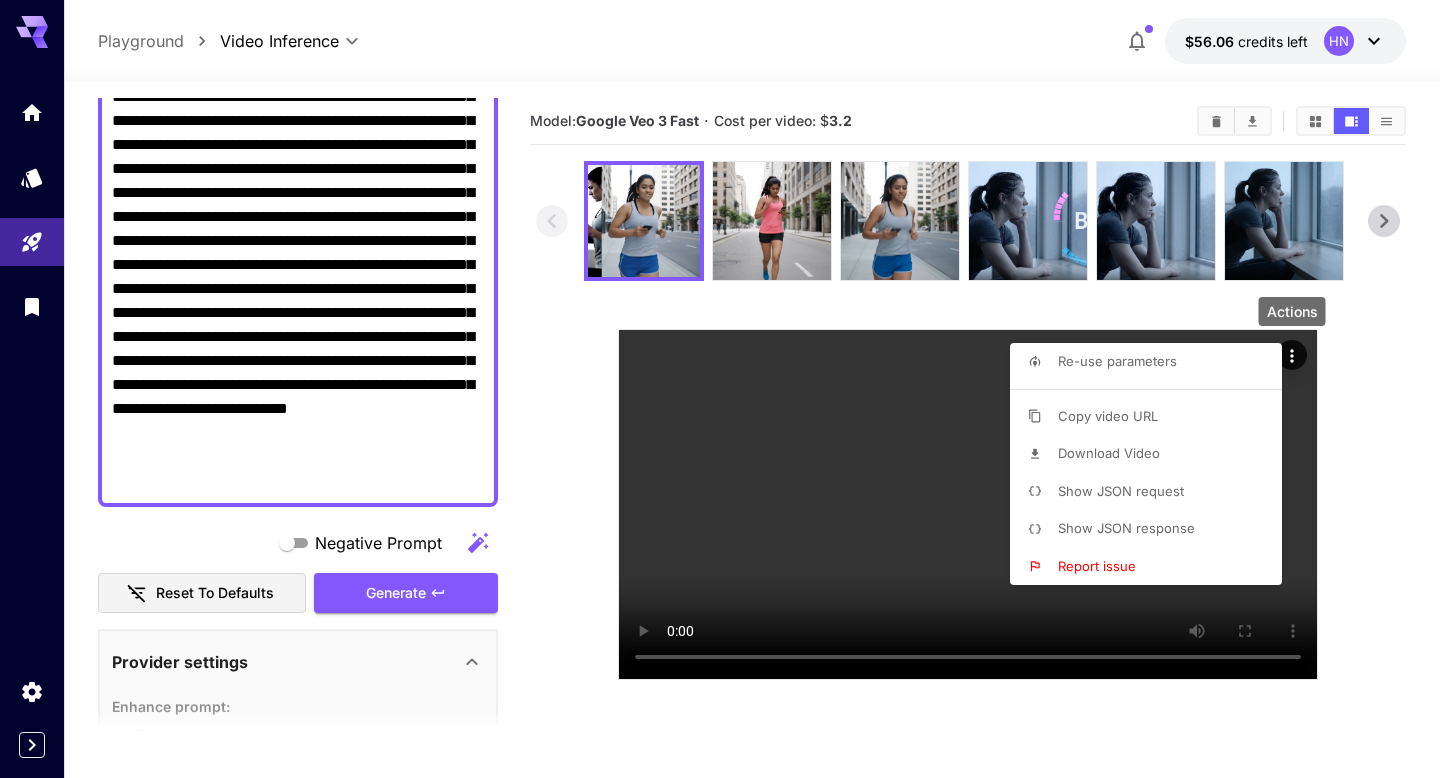 click on "Download Video" at bounding box center (1109, 453) 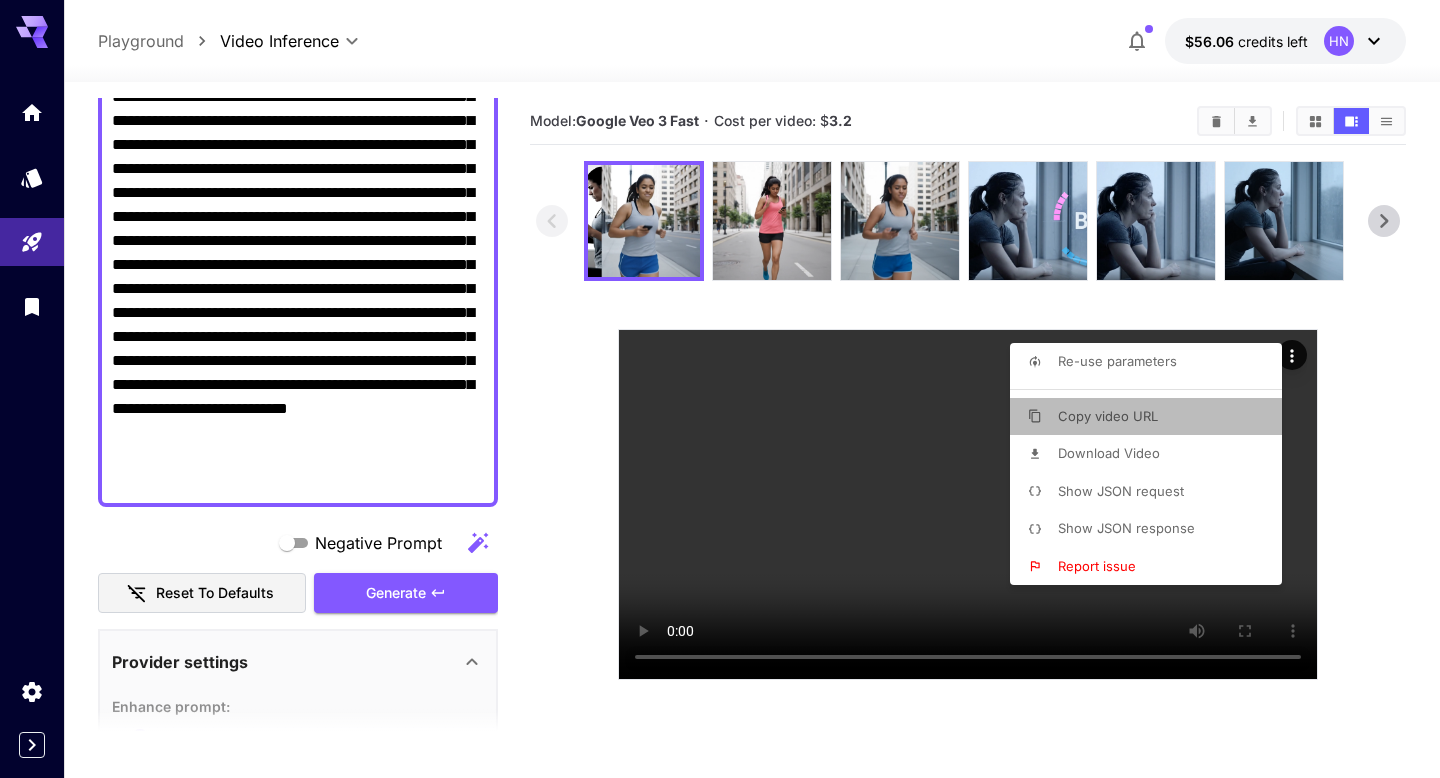 click on "Copy video URL" at bounding box center [1108, 416] 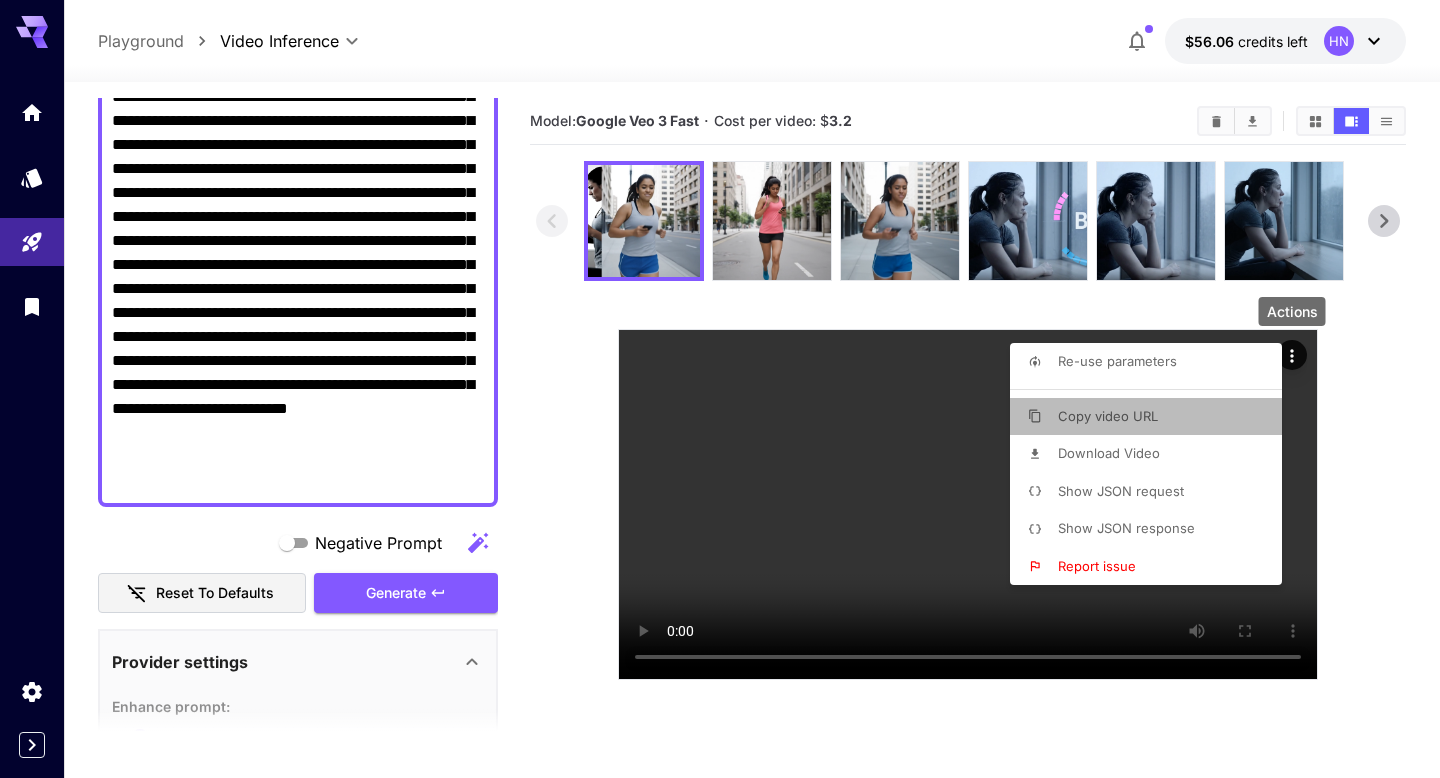 click on "Copy video URL" at bounding box center (1108, 417) 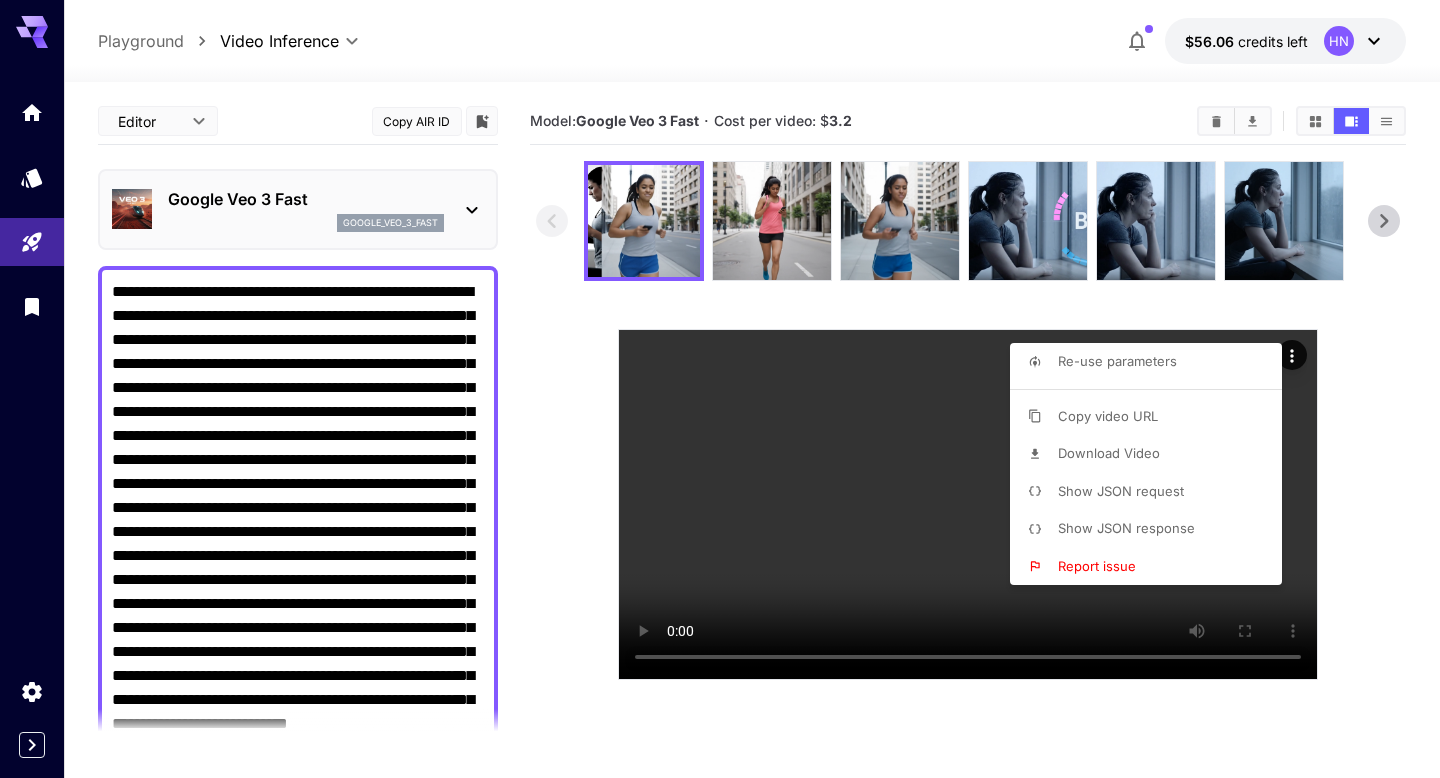 scroll, scrollTop: 0, scrollLeft: 0, axis: both 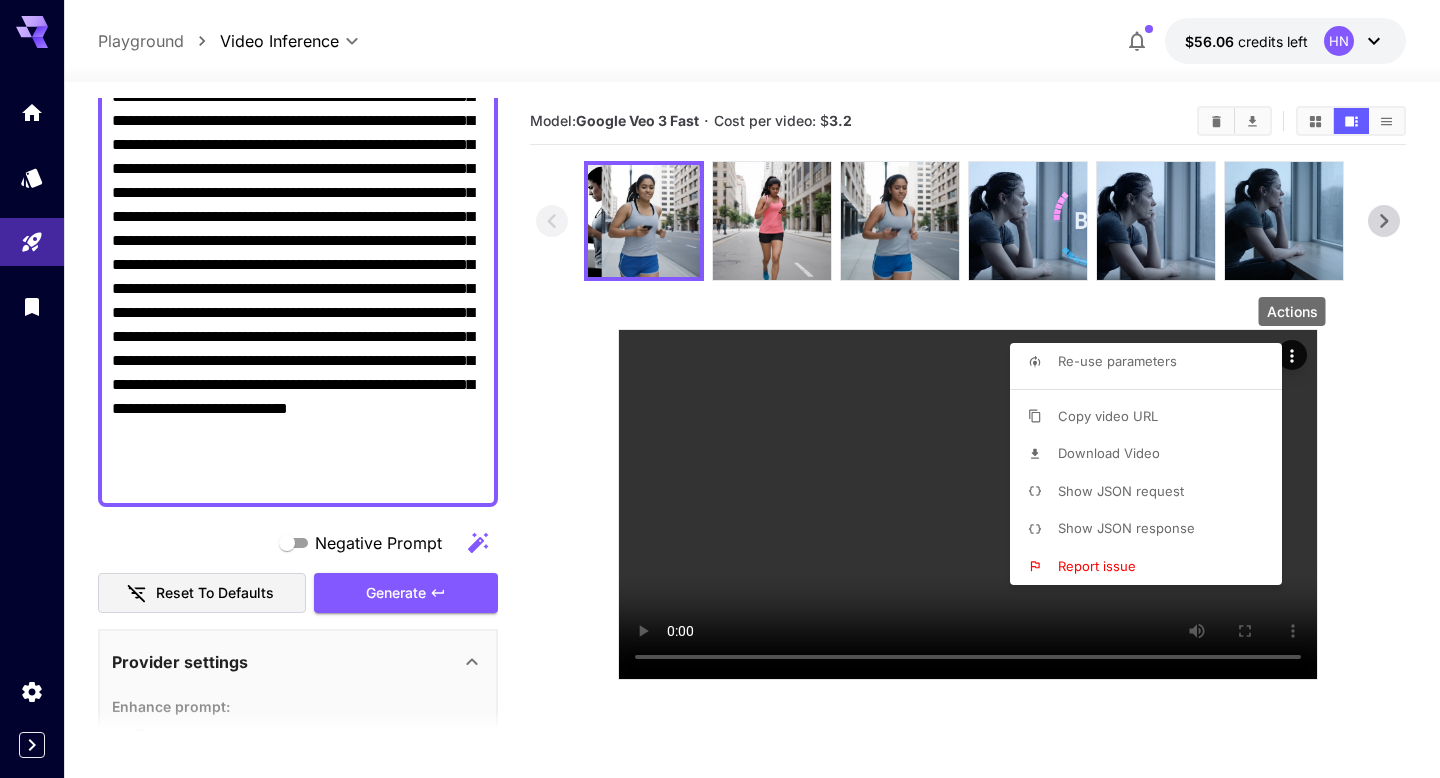 click at bounding box center [720, 389] 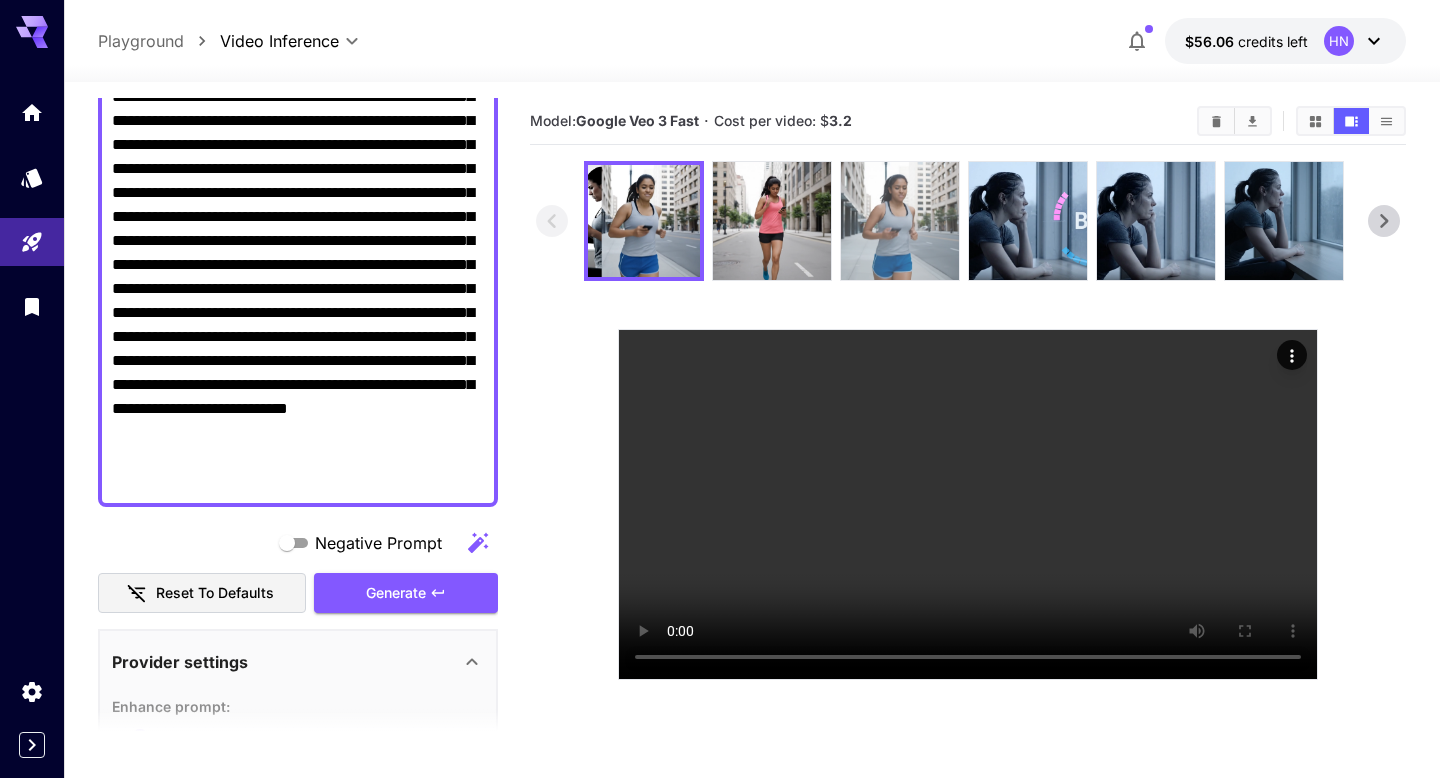 click at bounding box center [900, 221] 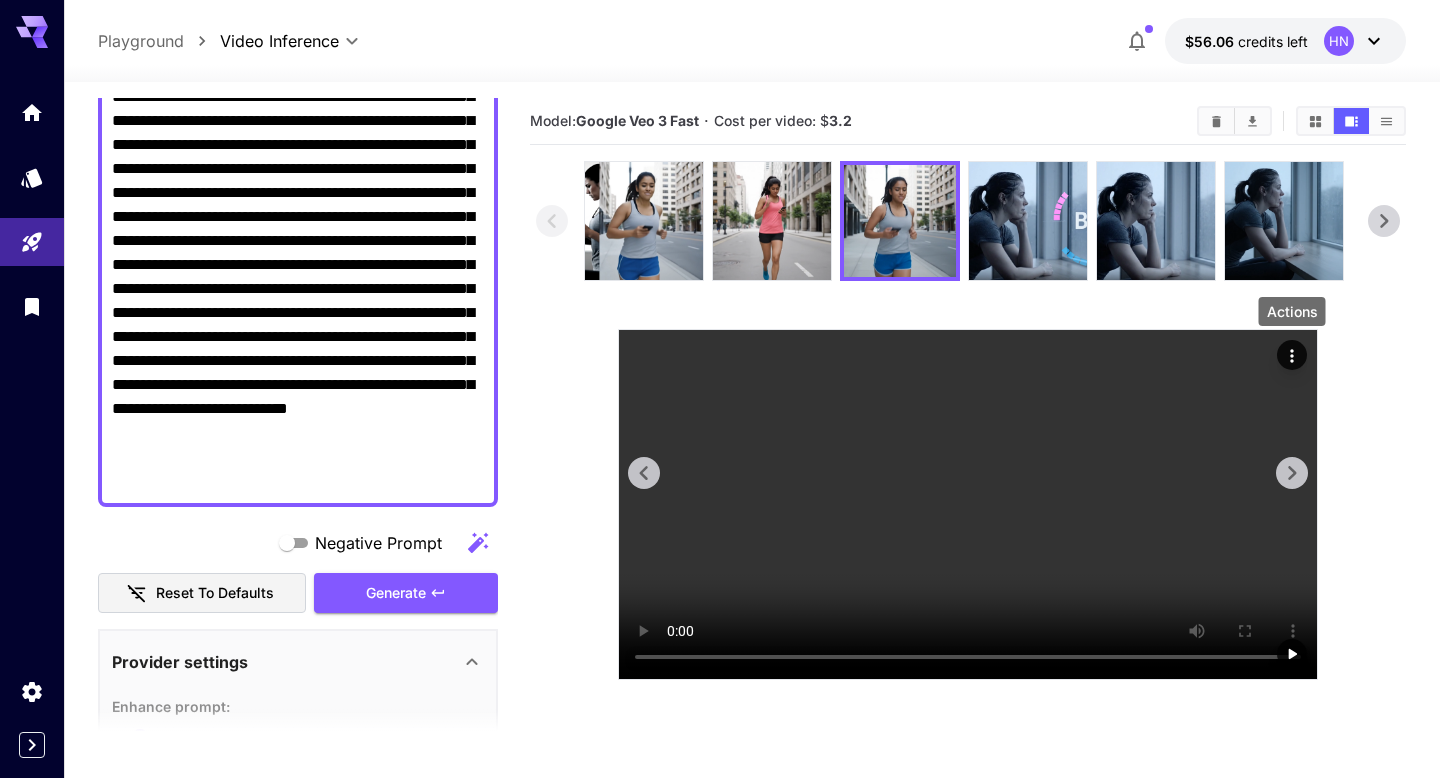 click 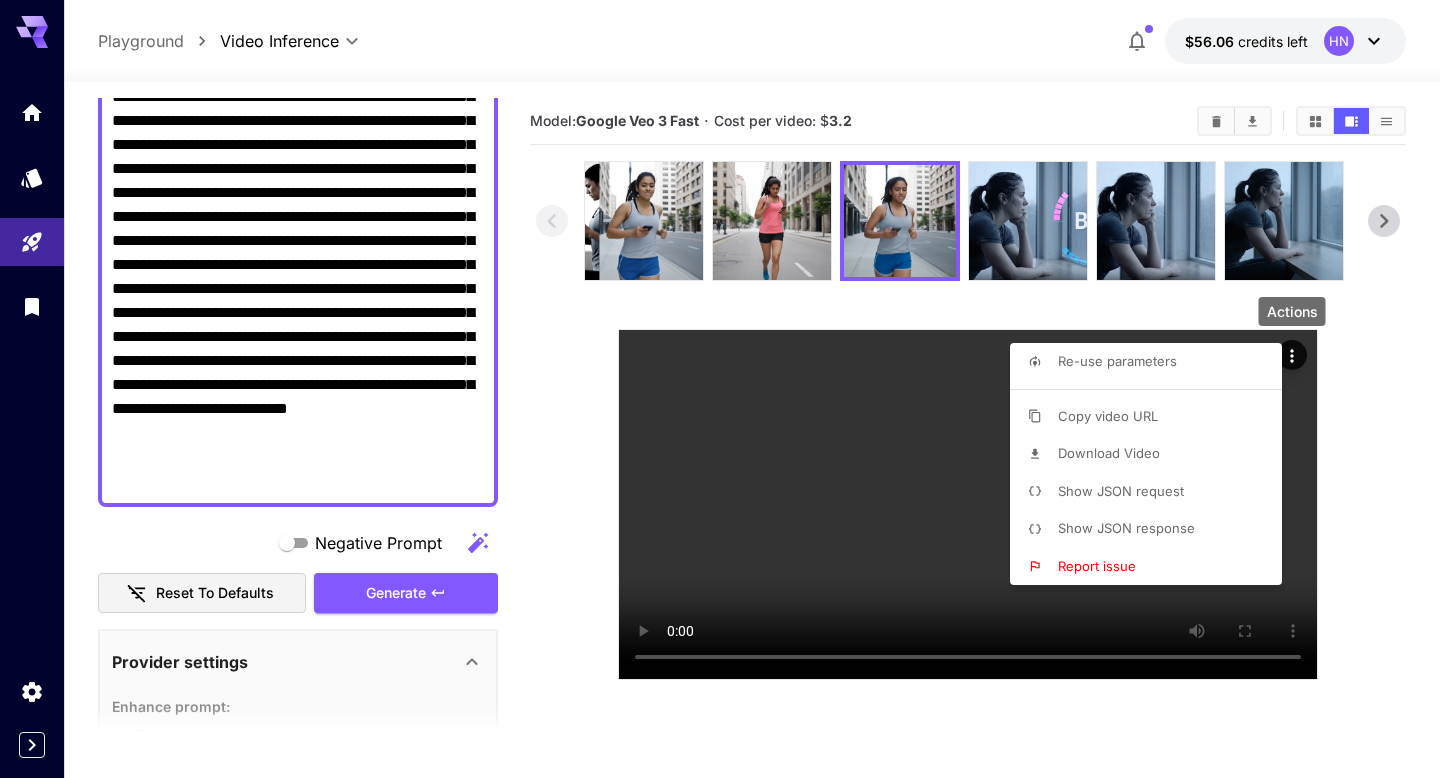click on "Copy video URL" at bounding box center (1108, 416) 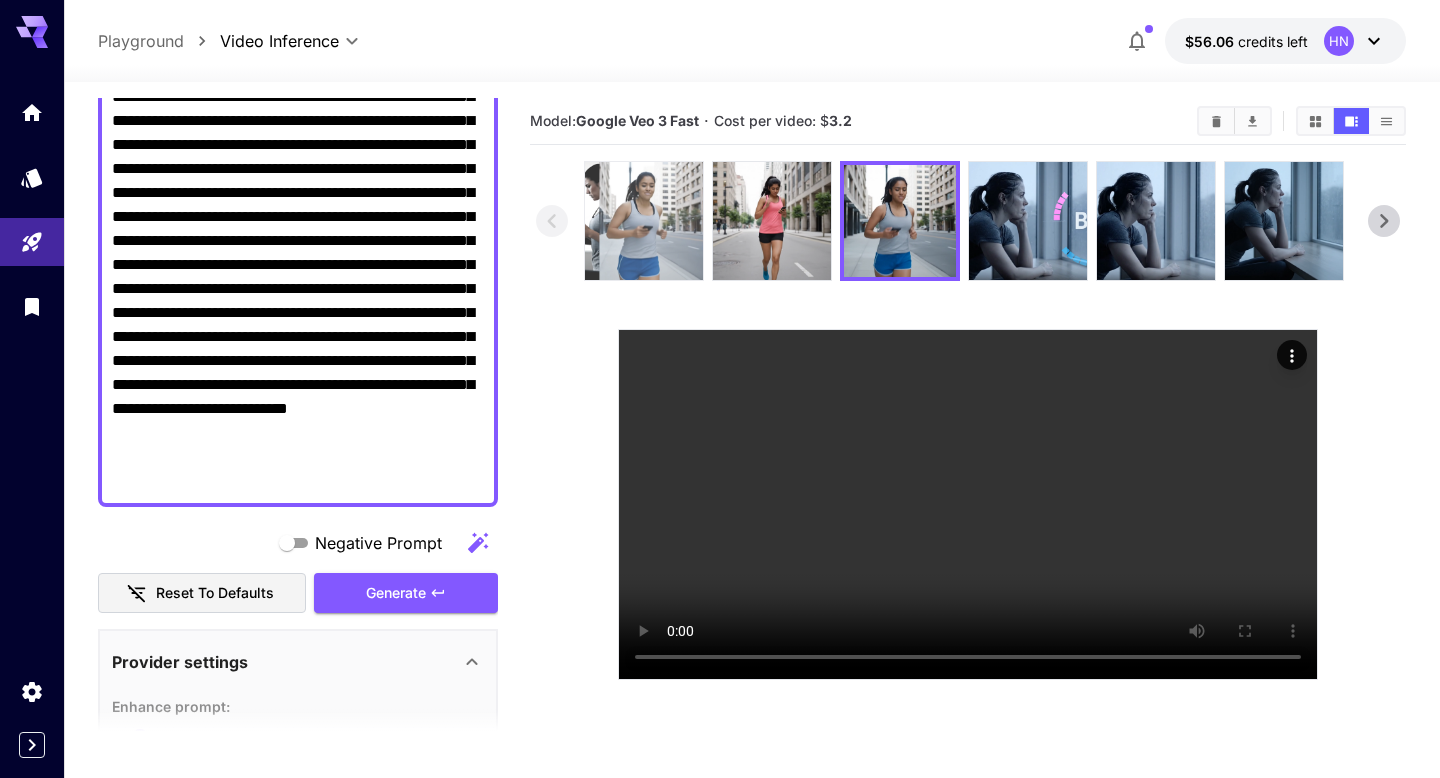 click at bounding box center [644, 221] 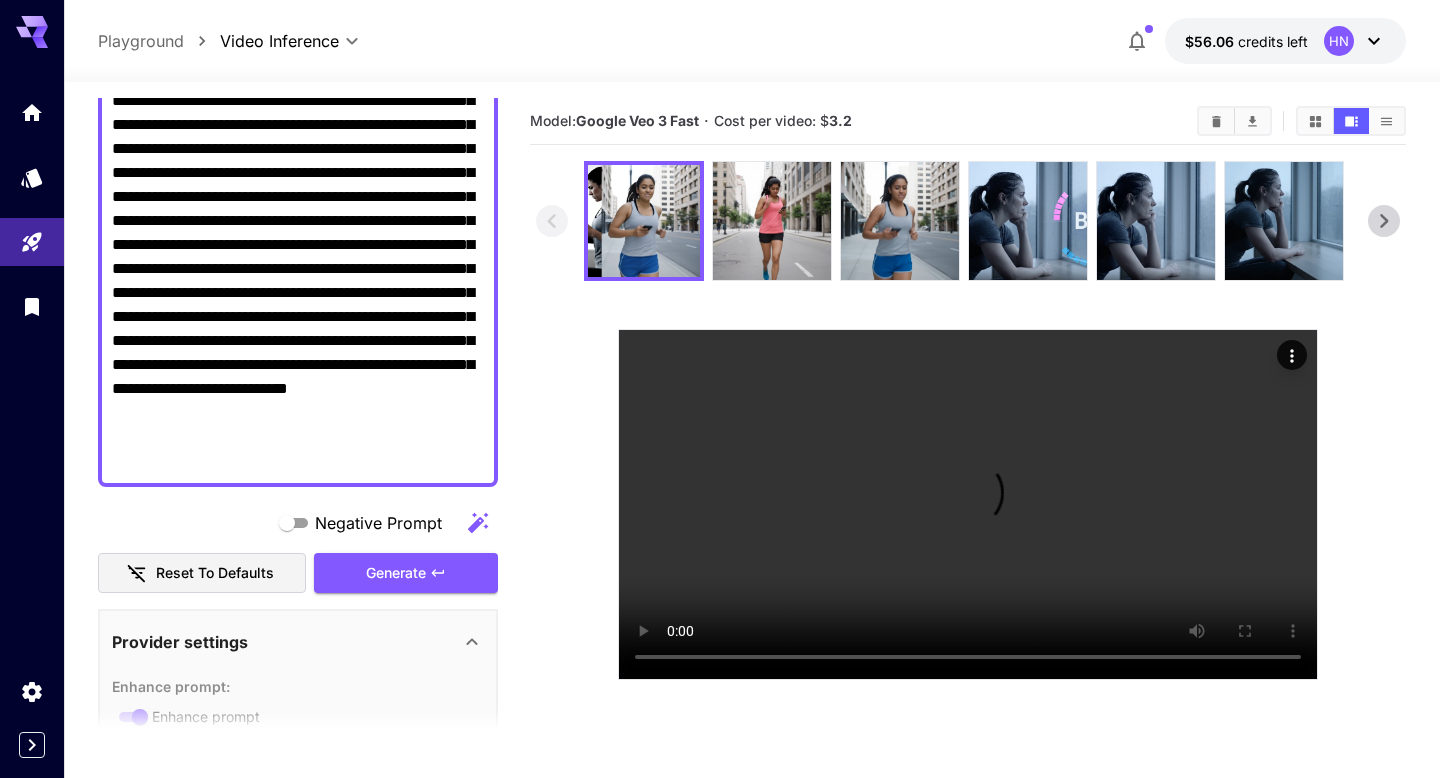 scroll, scrollTop: 338, scrollLeft: 0, axis: vertical 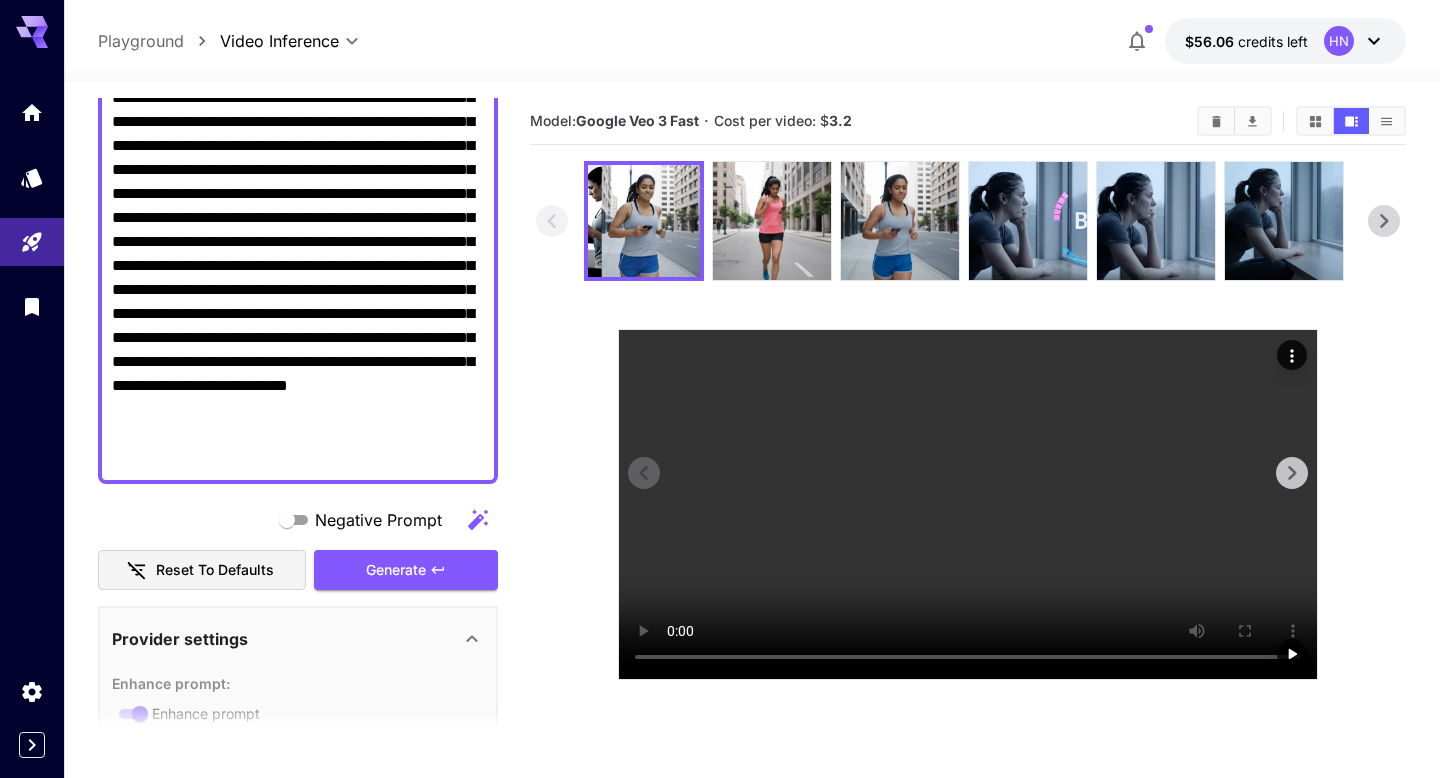 type 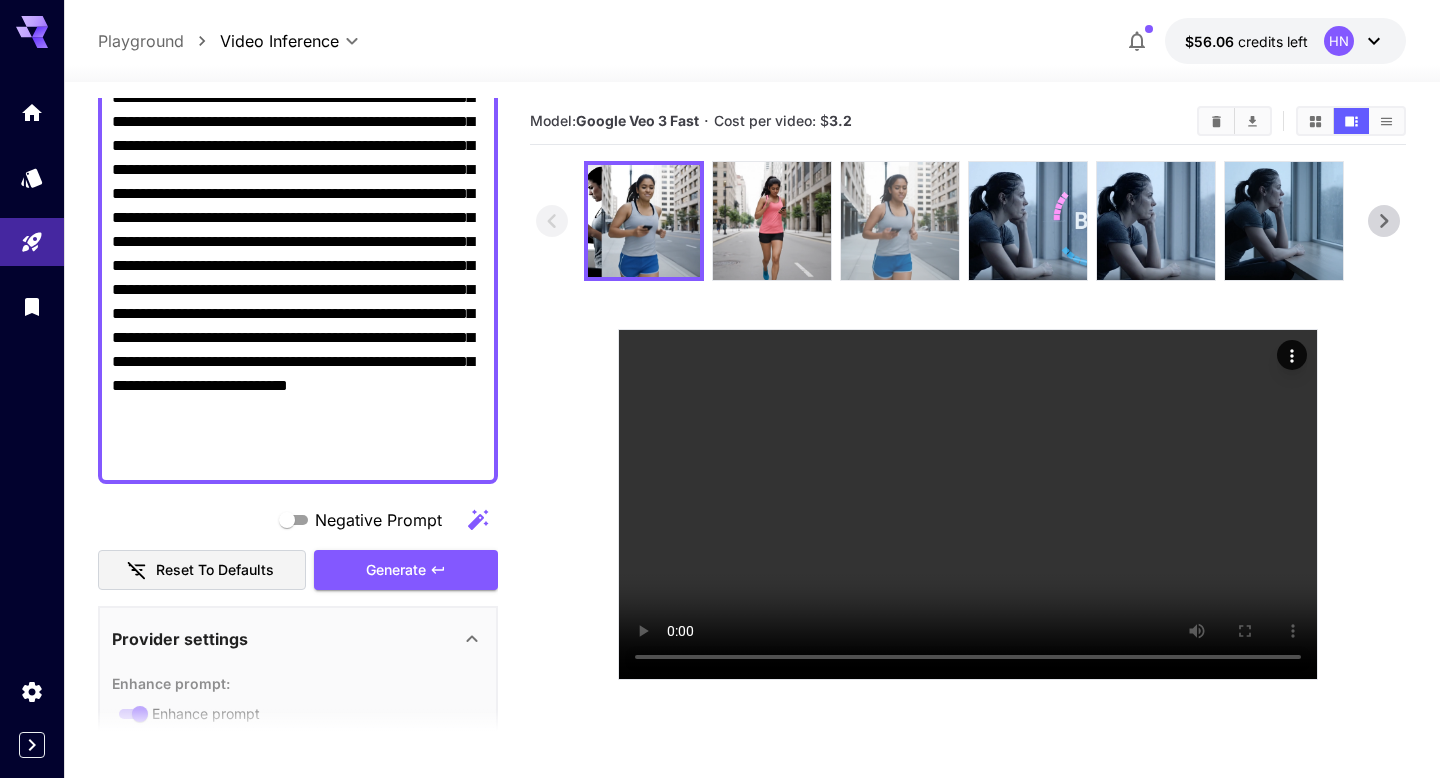 click at bounding box center (900, 221) 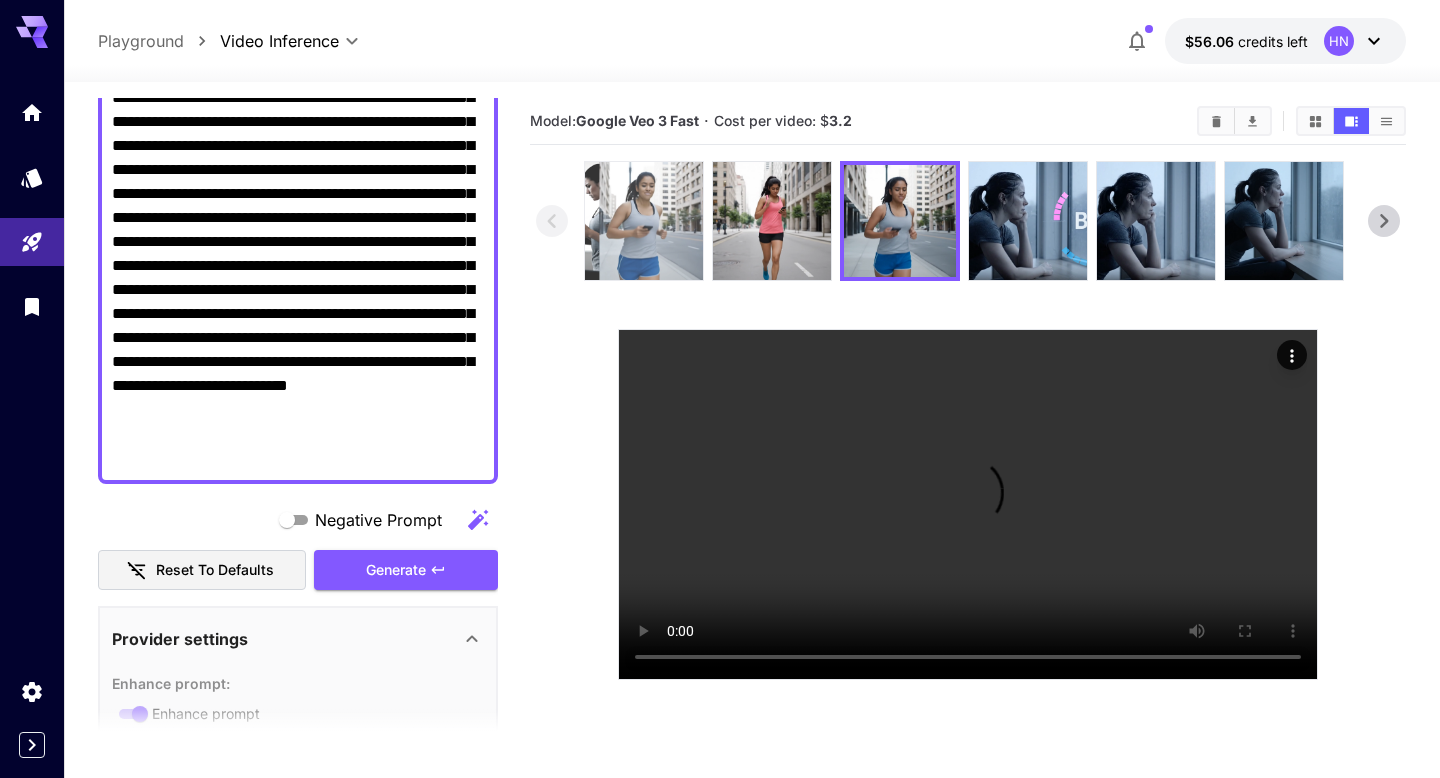 click at bounding box center (644, 221) 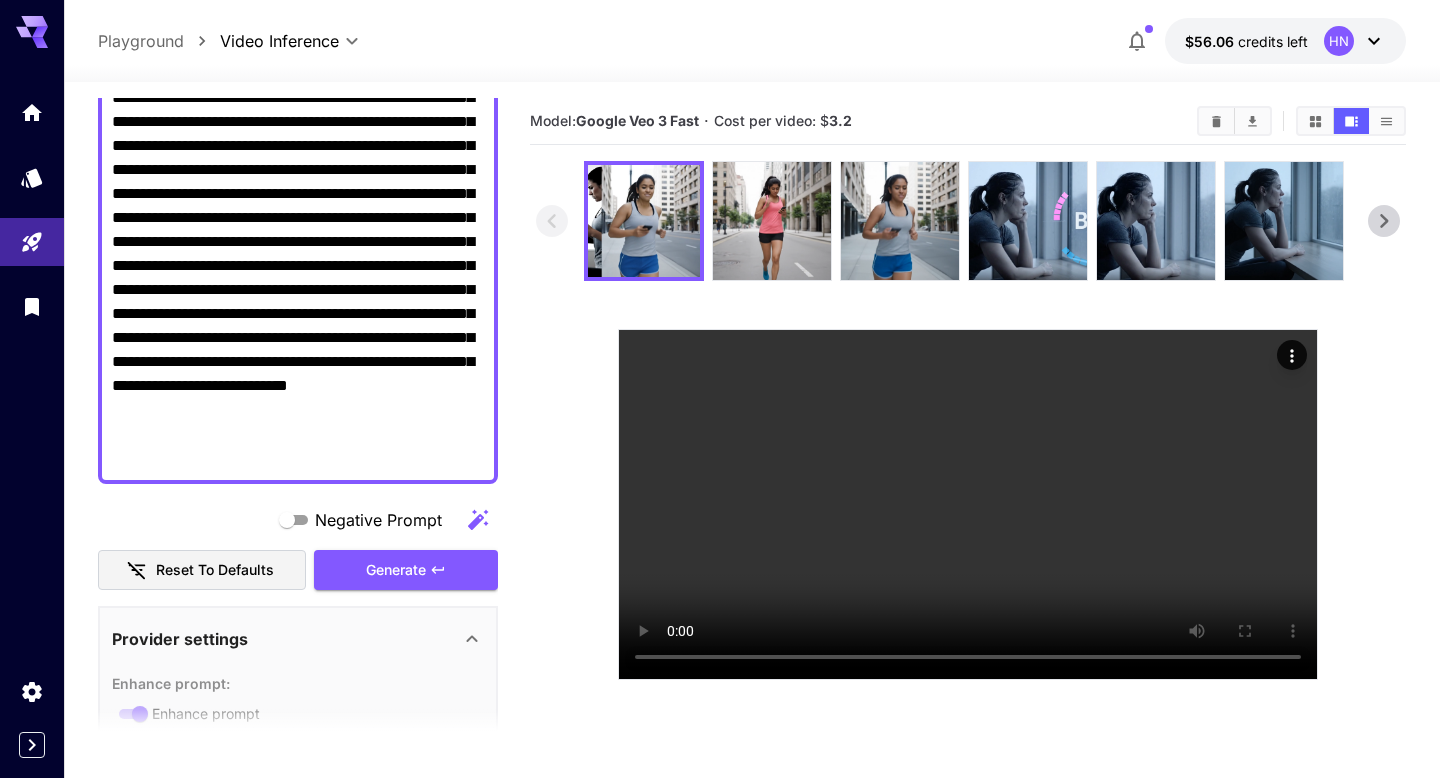scroll, scrollTop: 676, scrollLeft: 0, axis: vertical 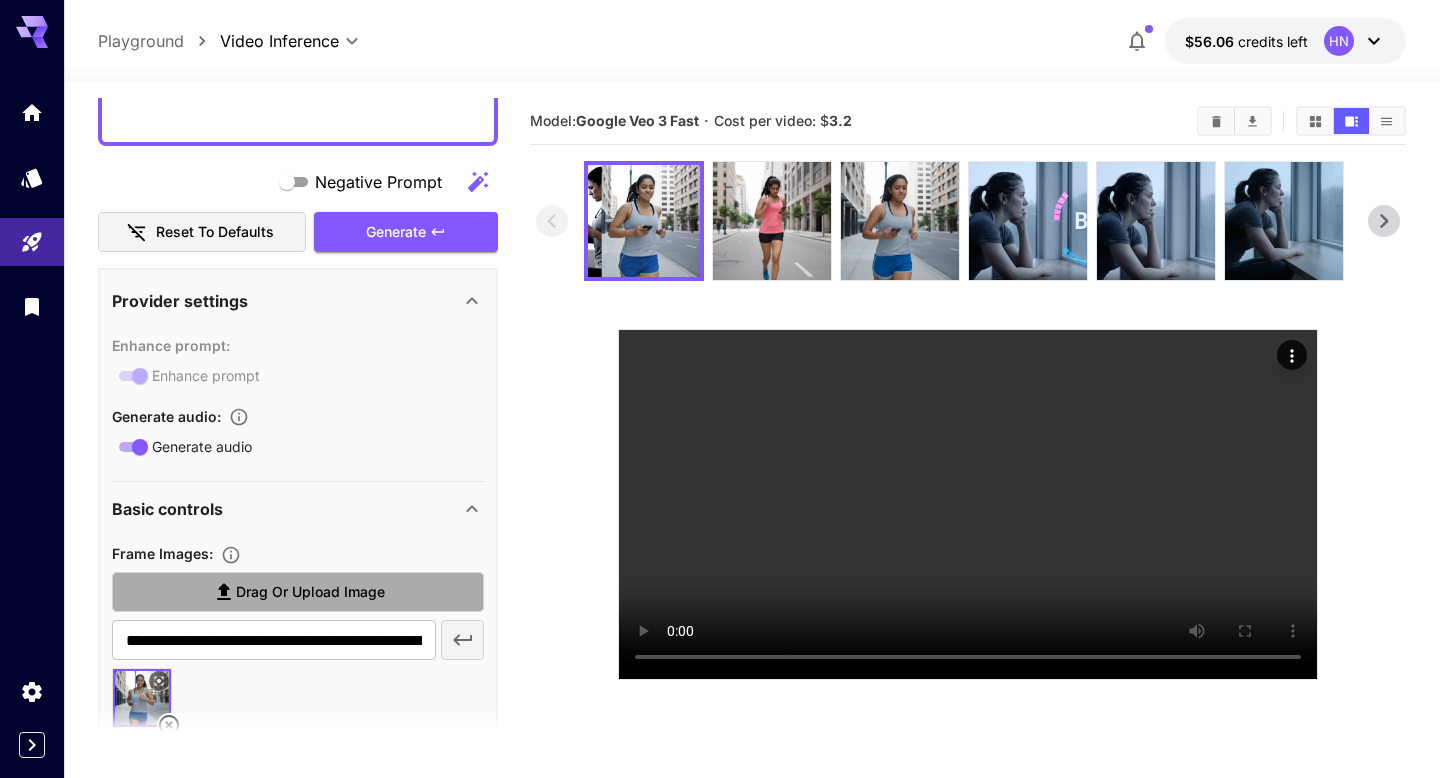 click on "Drag or upload image" at bounding box center (310, 592) 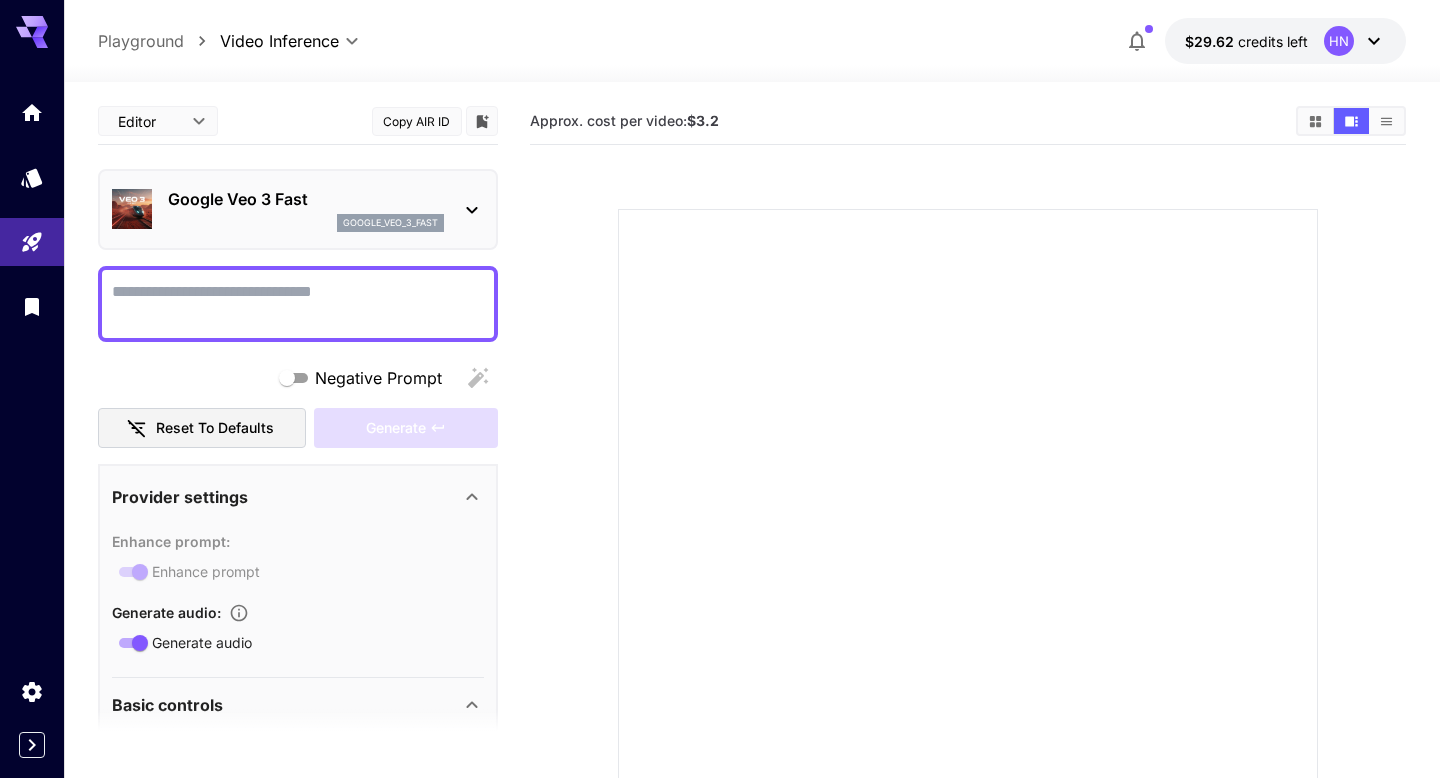 scroll, scrollTop: 0, scrollLeft: 0, axis: both 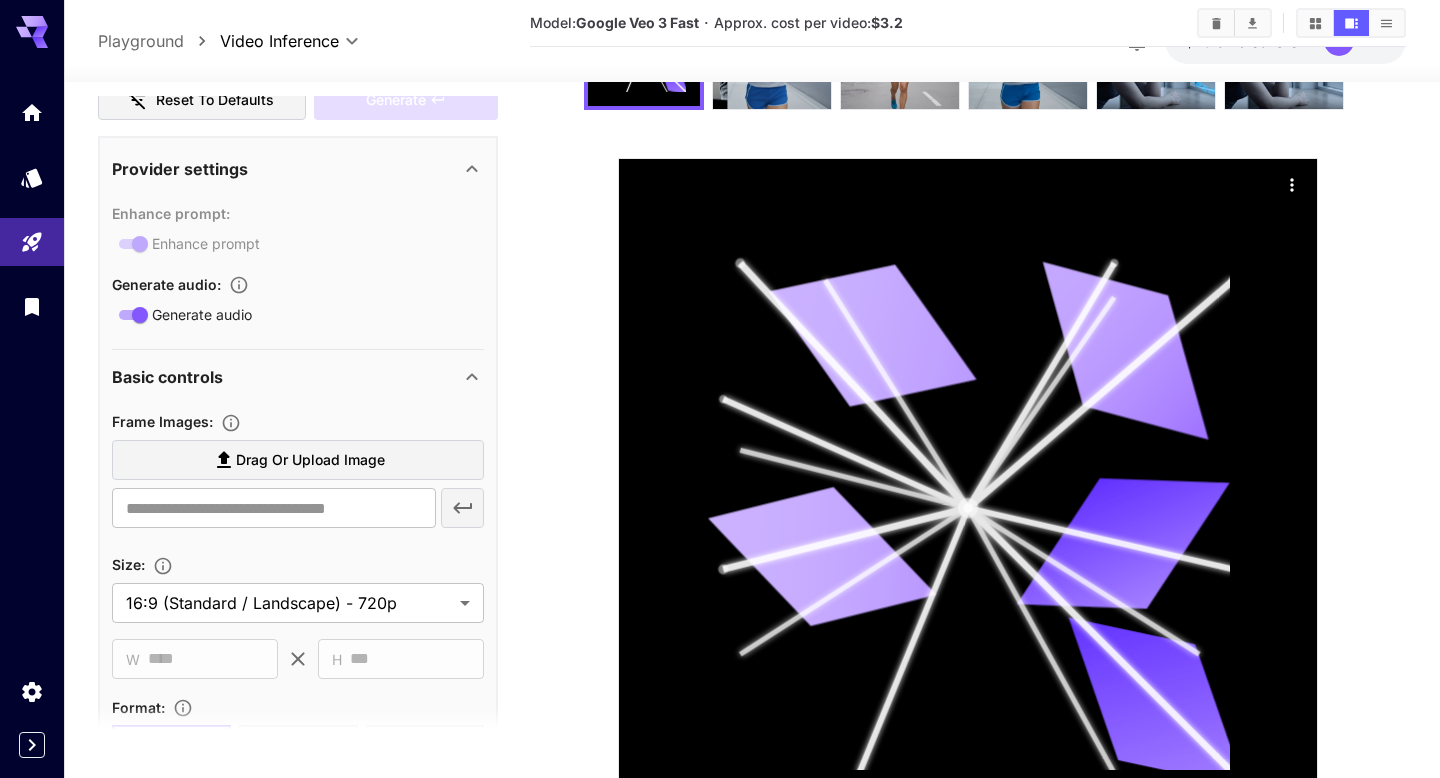 click on "Drag or upload image" at bounding box center [310, 460] 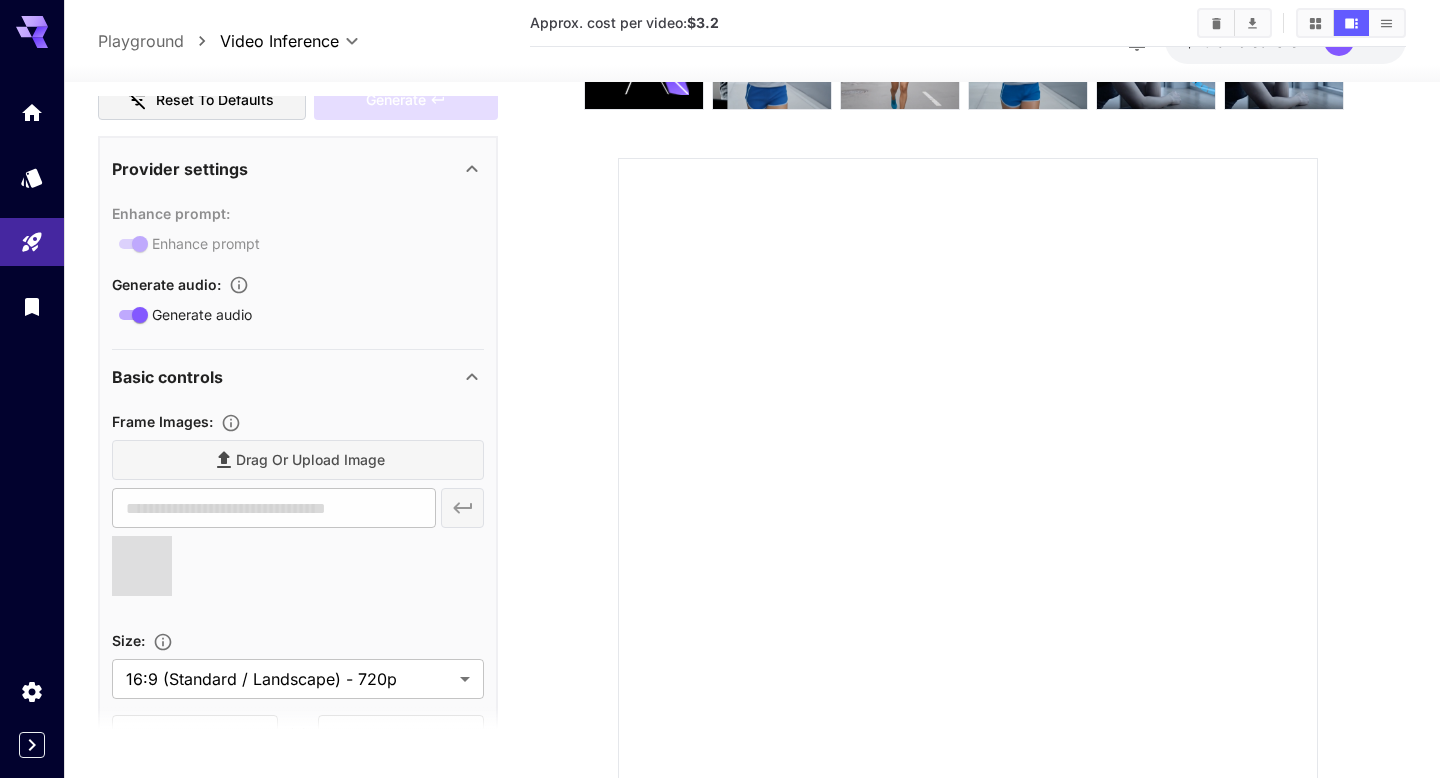 type on "**********" 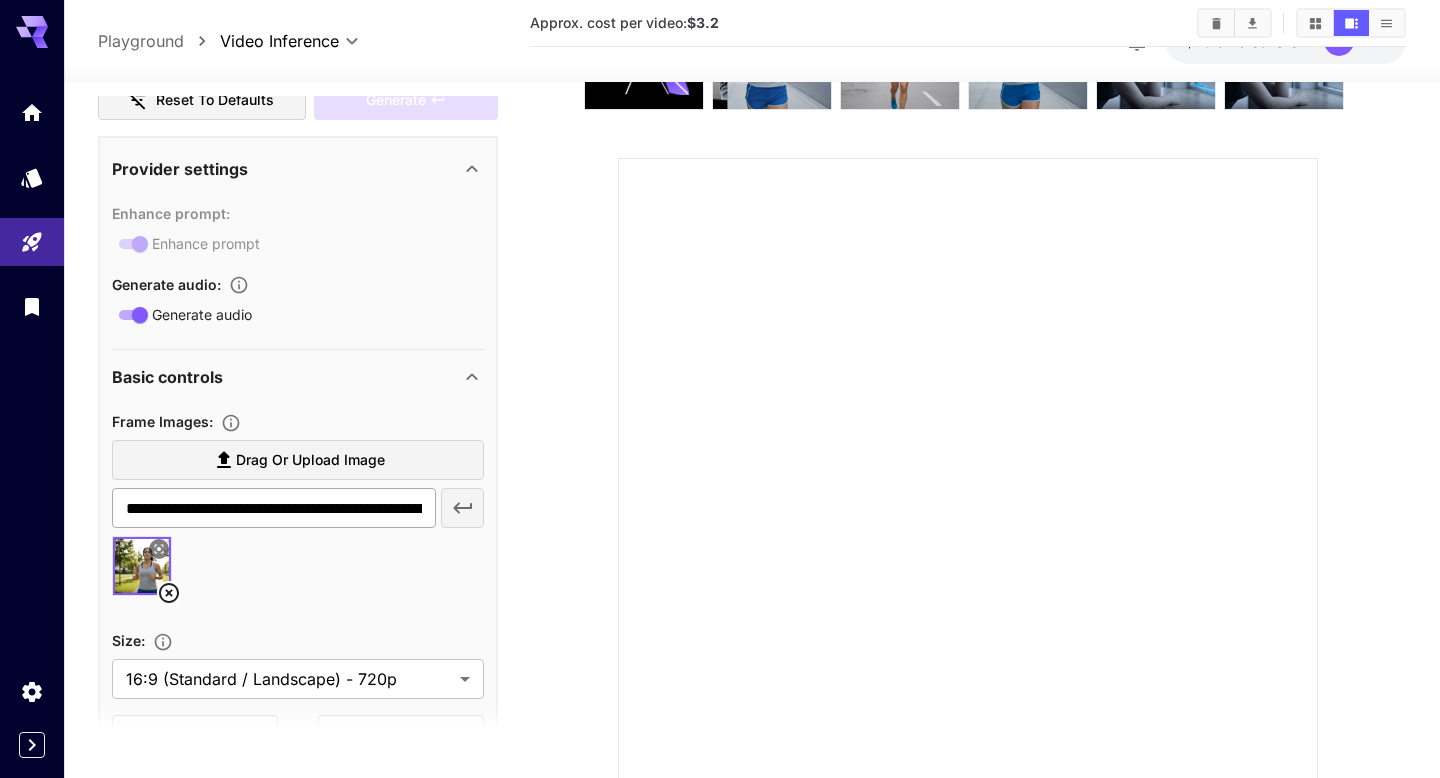 scroll, scrollTop: 0, scrollLeft: 0, axis: both 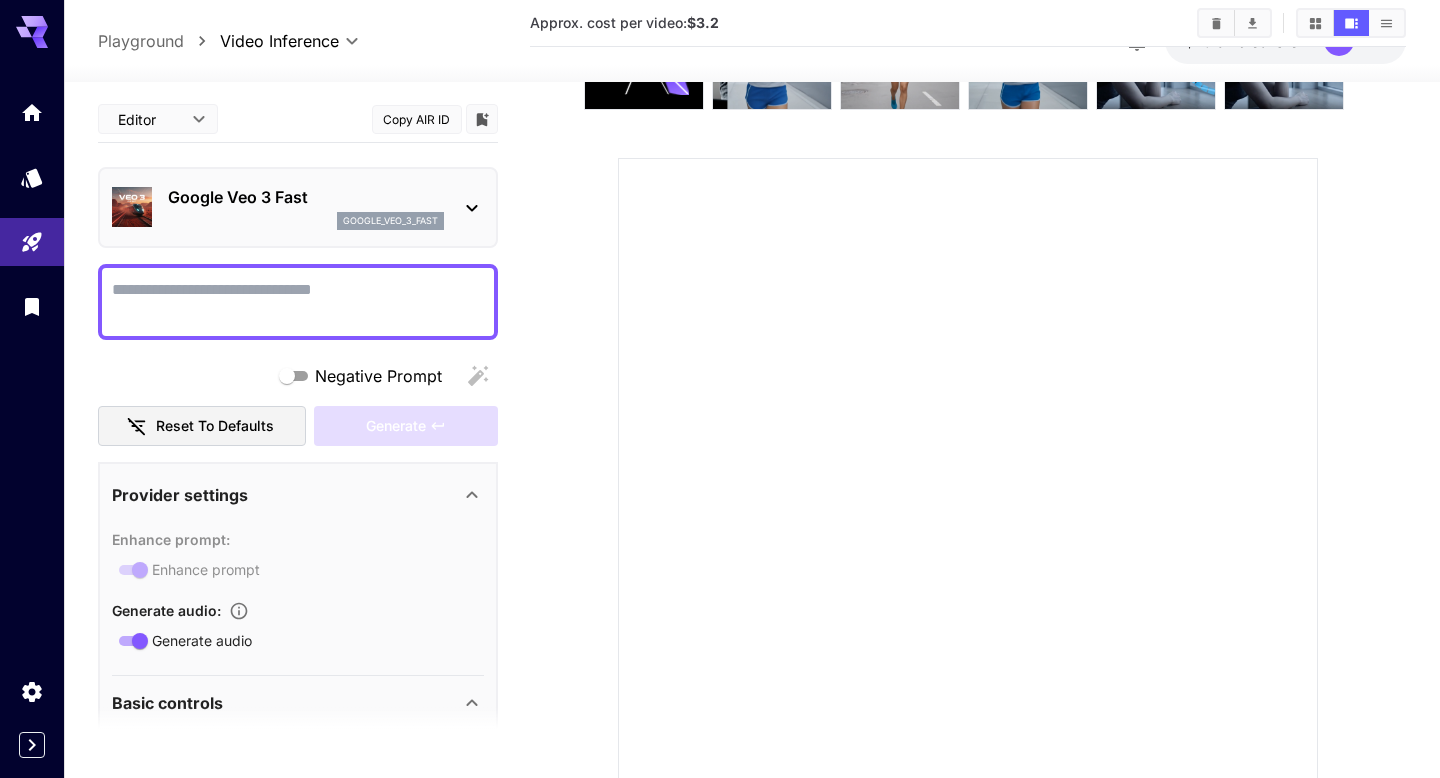 click on "Negative Prompt" at bounding box center [298, 302] 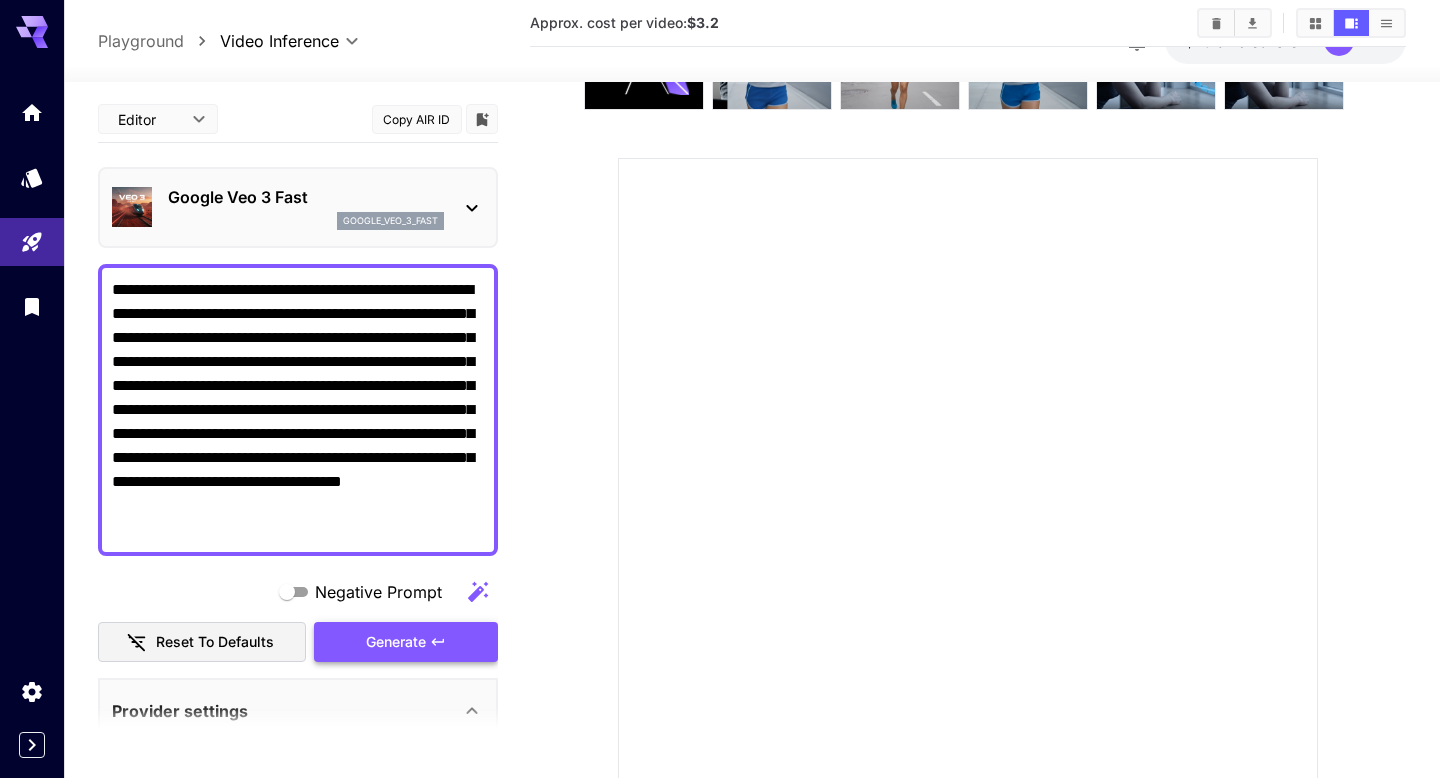 type on "**********" 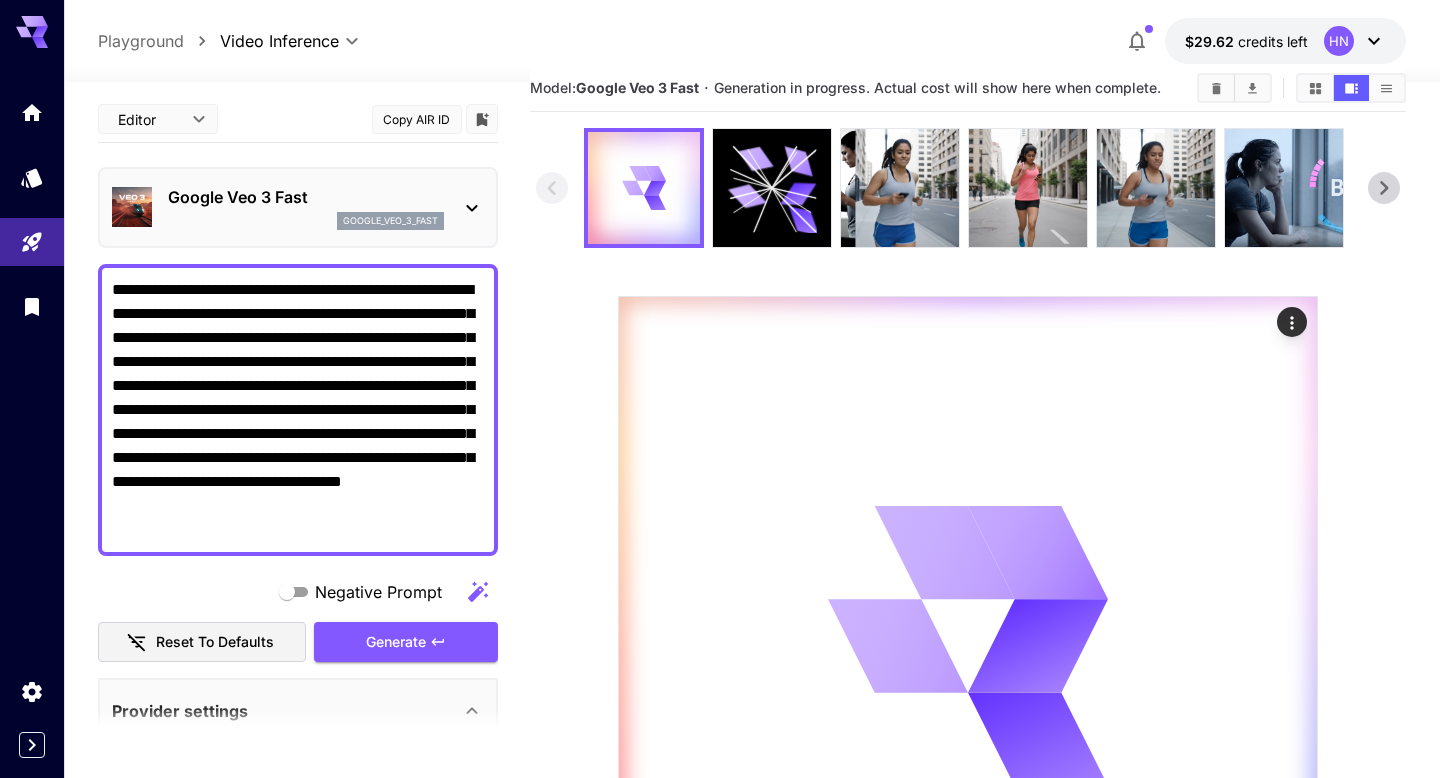 scroll, scrollTop: 28, scrollLeft: 0, axis: vertical 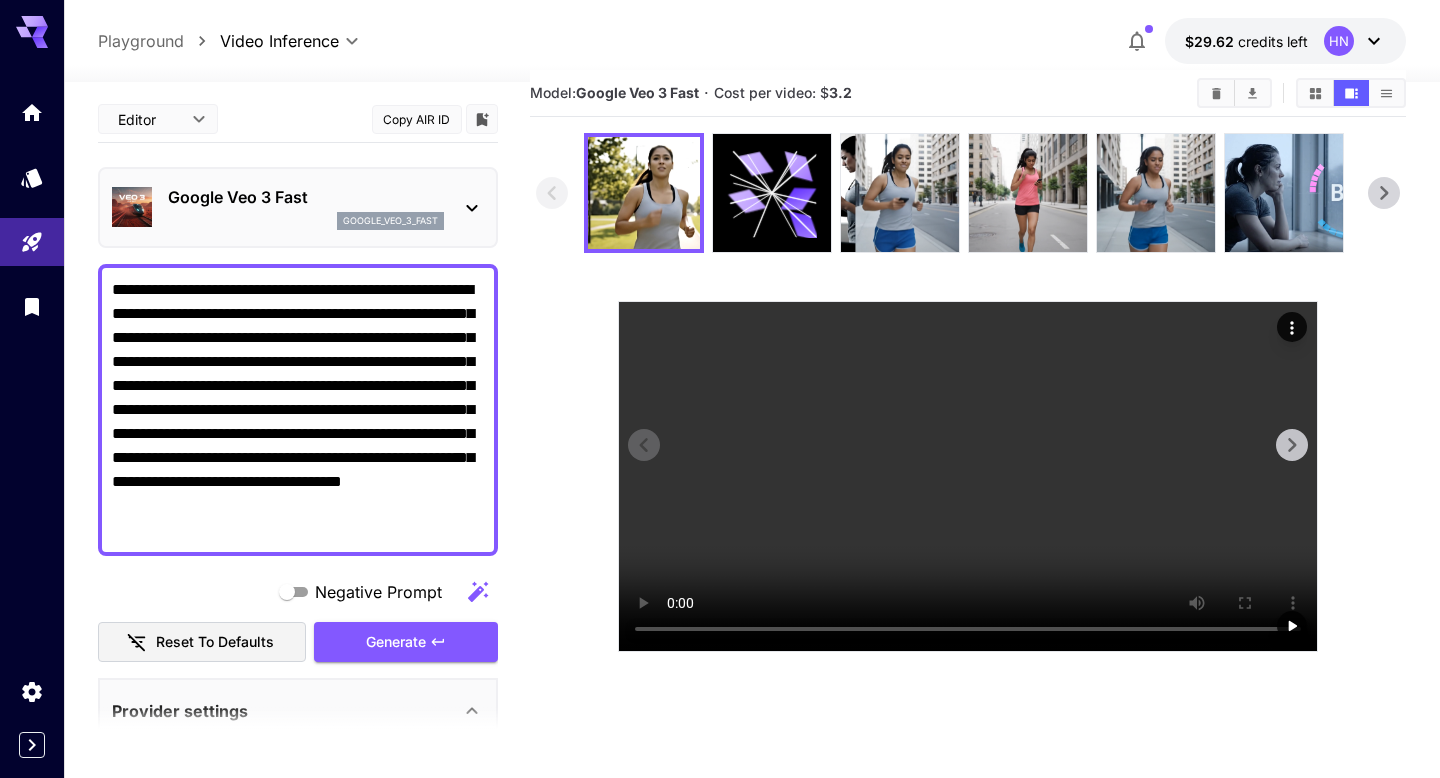 type 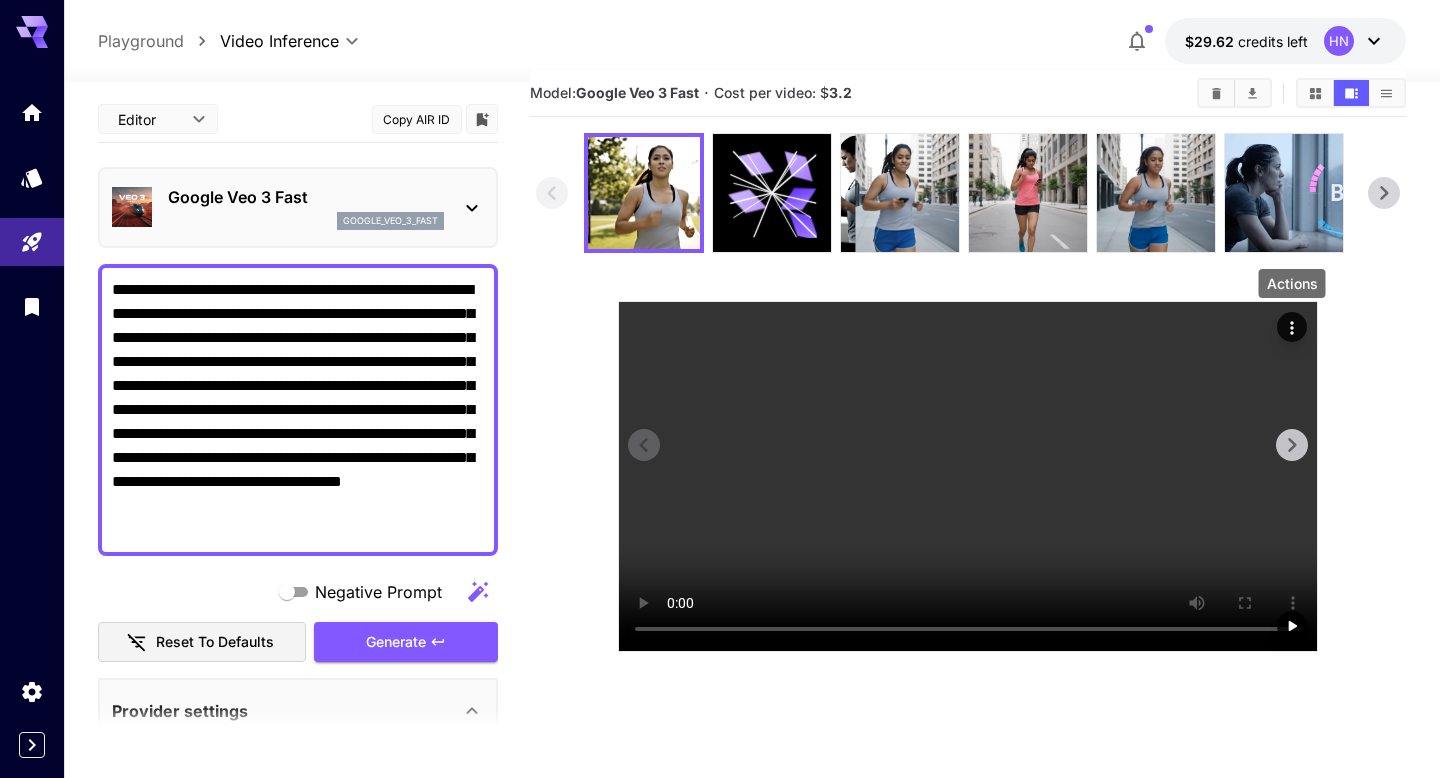 click 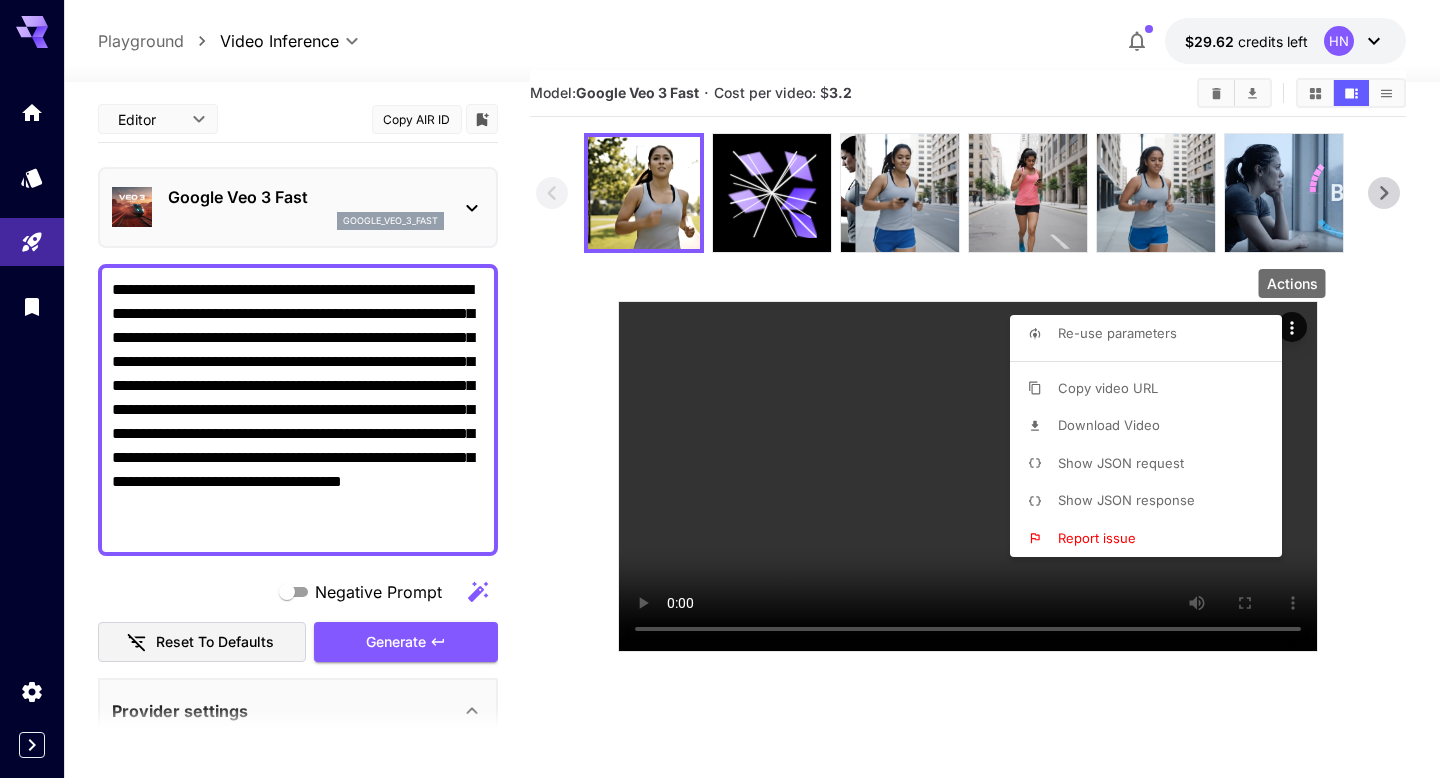 click on "Download Video" at bounding box center [1109, 425] 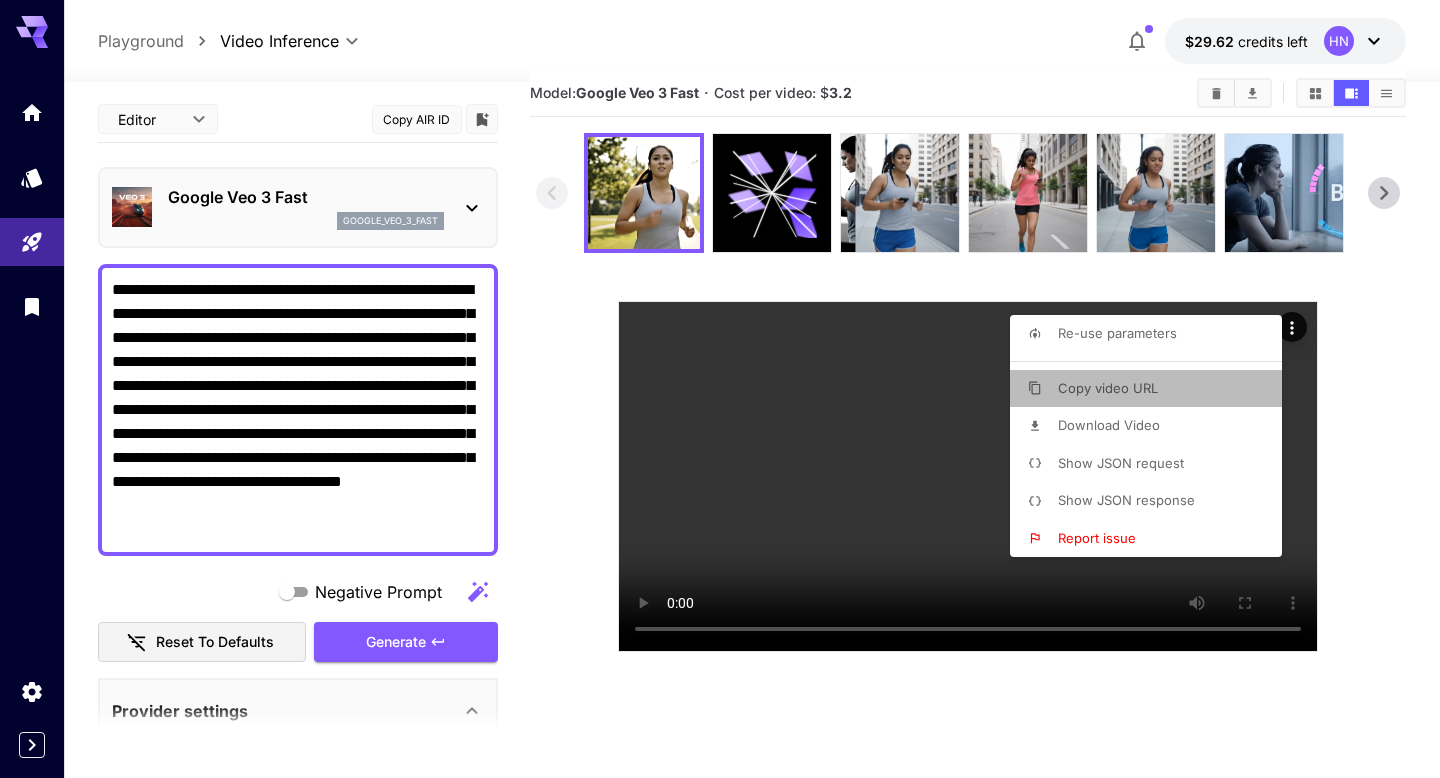 click on "Copy video URL" at bounding box center [1108, 388] 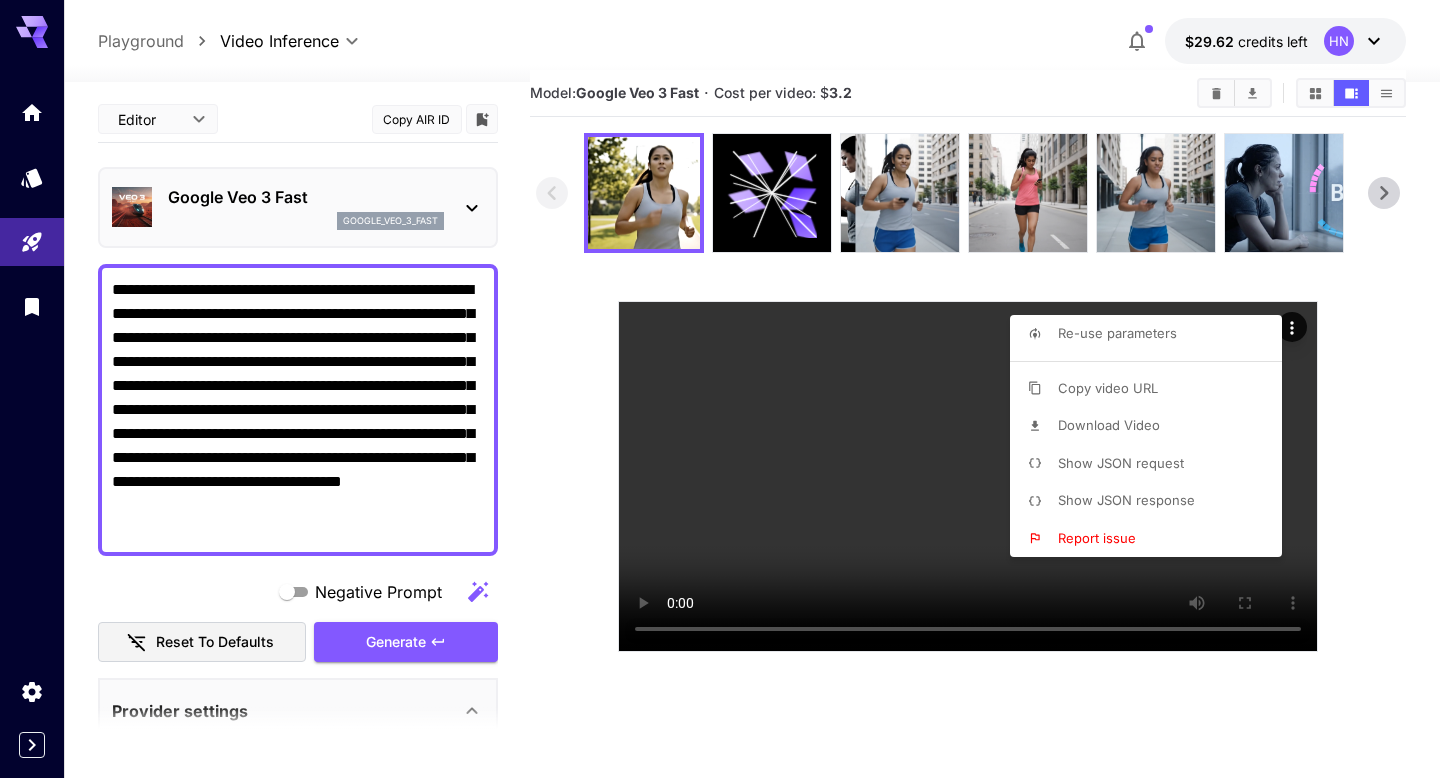 scroll, scrollTop: 0, scrollLeft: 0, axis: both 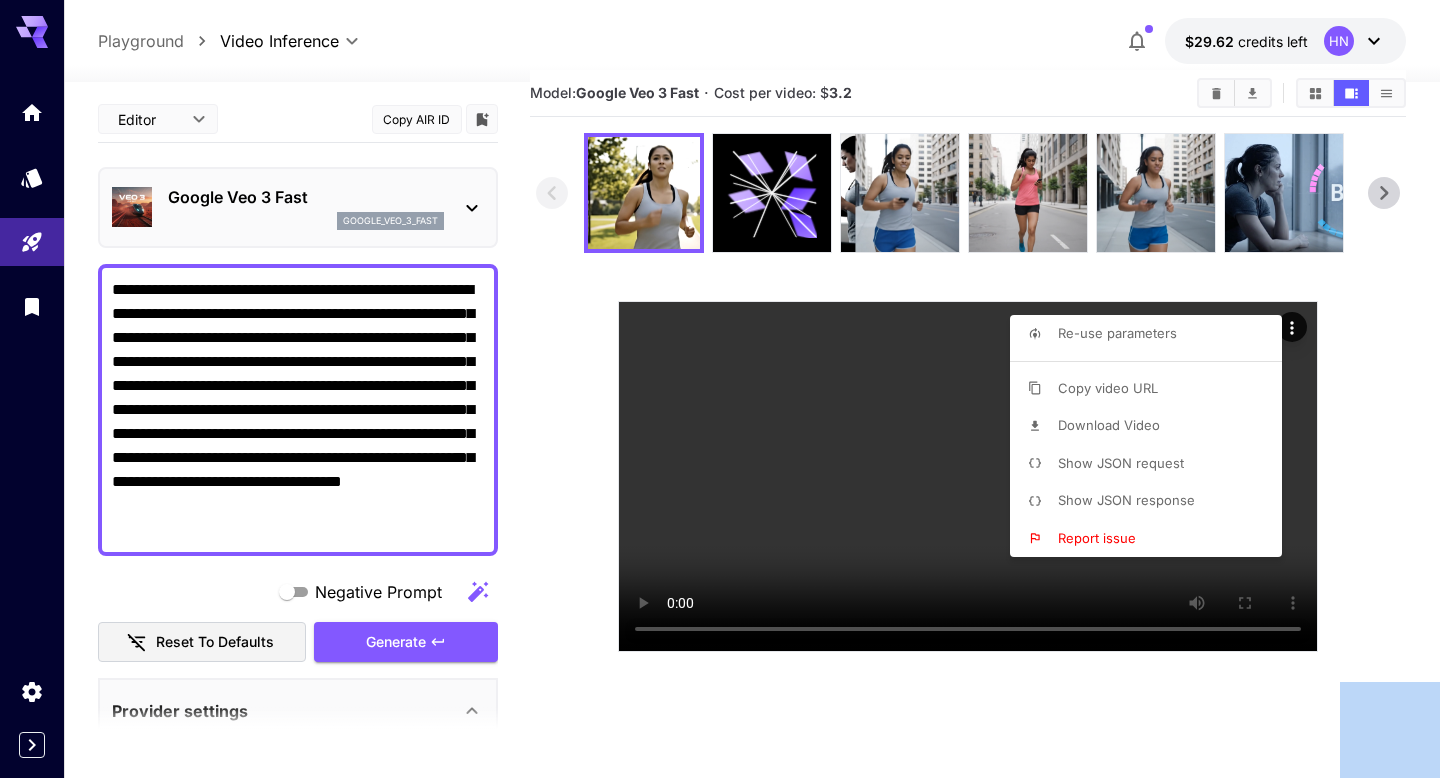 click at bounding box center [720, 389] 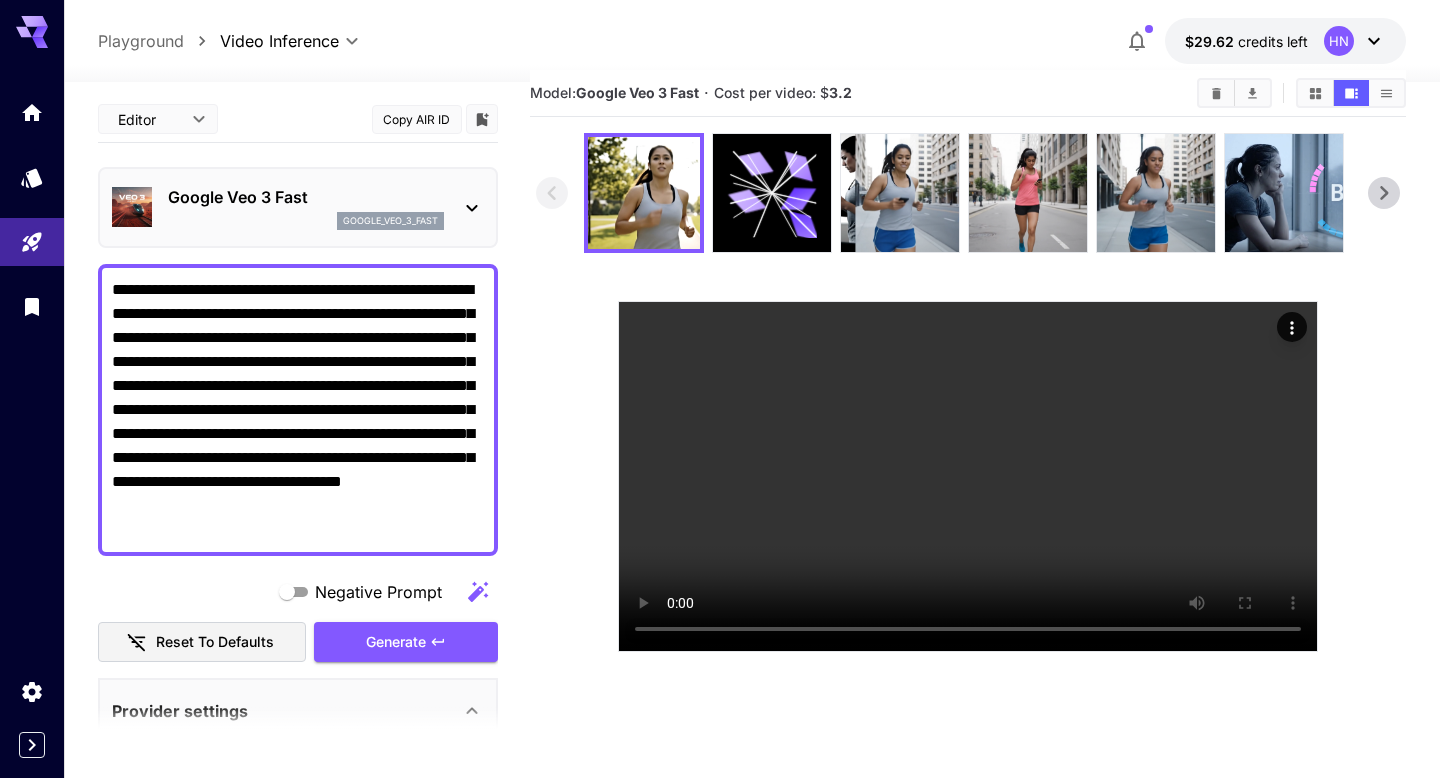 click on "**********" at bounding box center (298, 410) 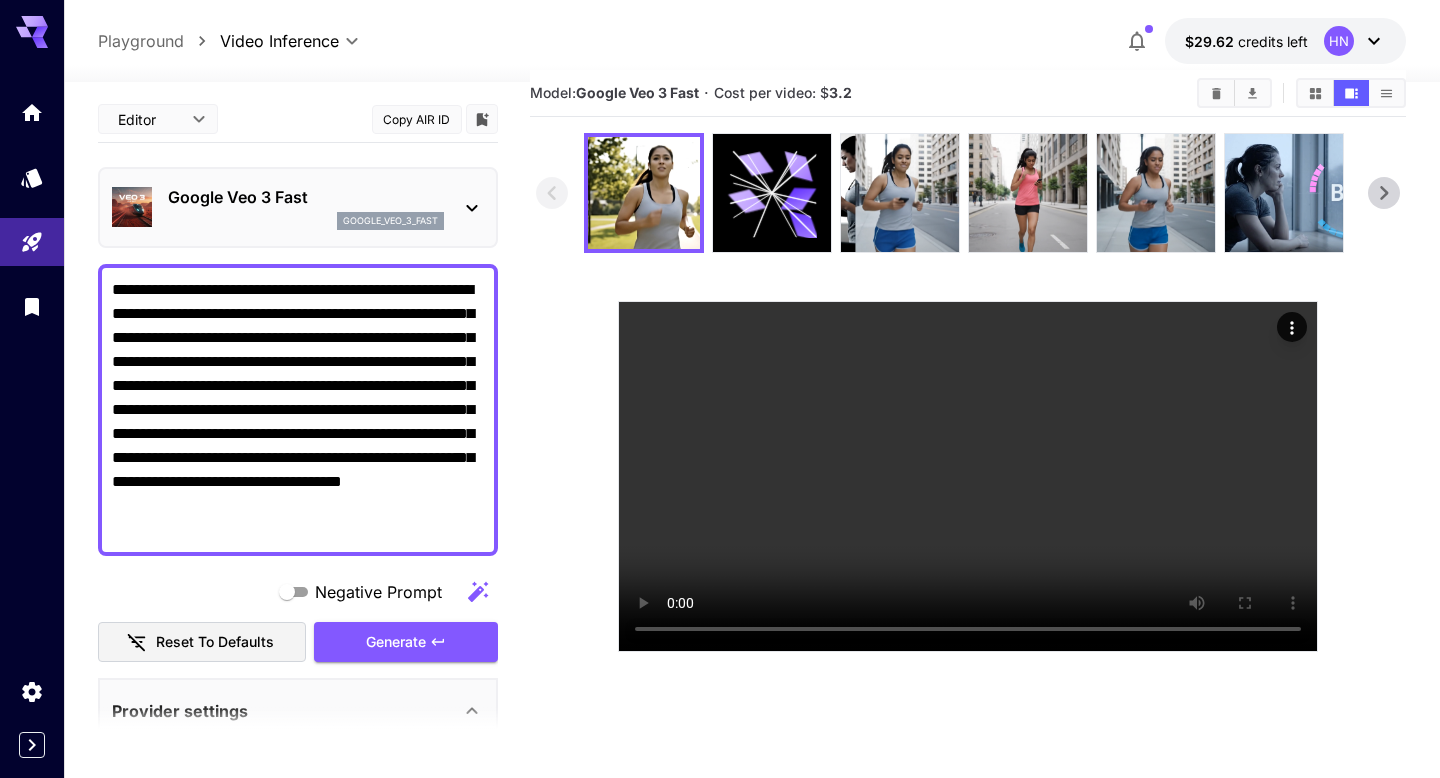 paste on "**********" 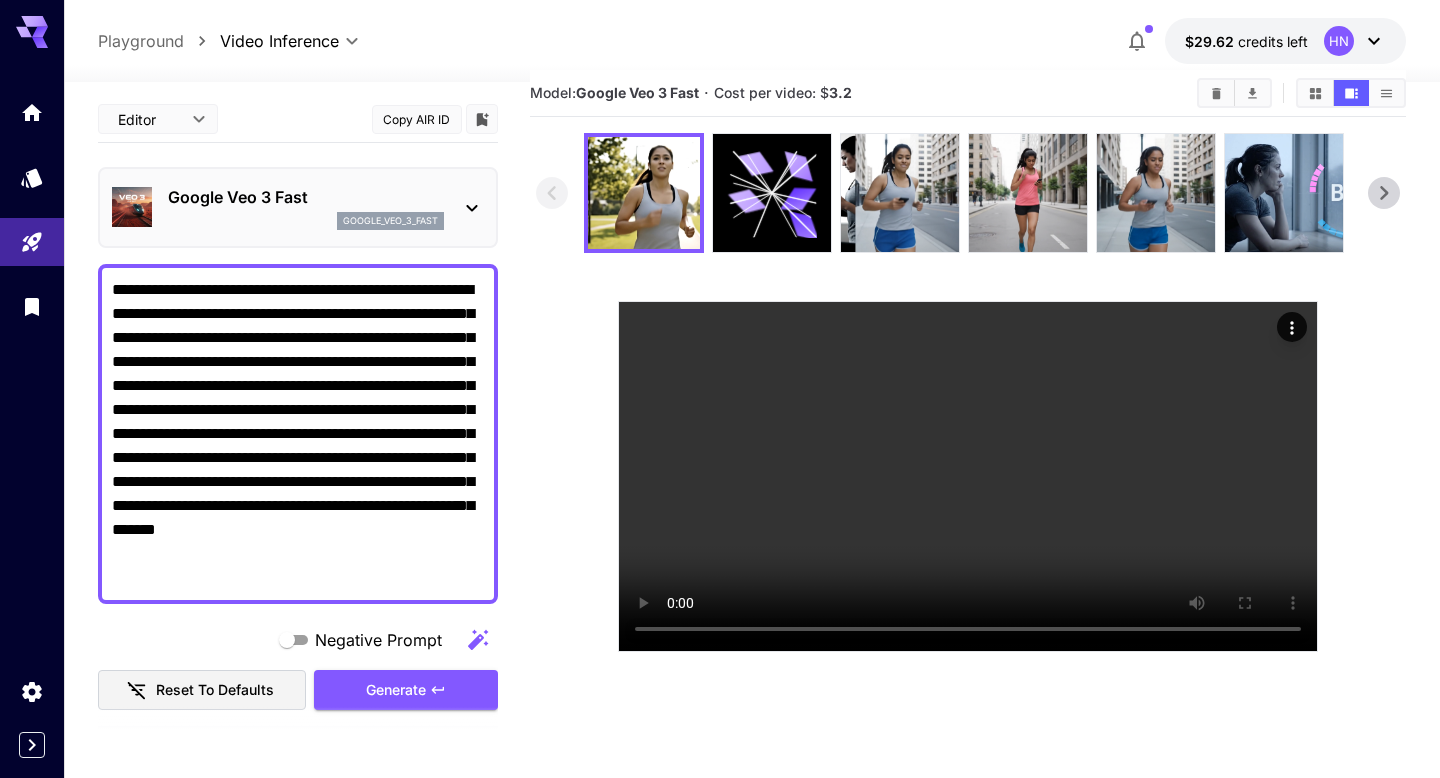 scroll, scrollTop: 1012, scrollLeft: 0, axis: vertical 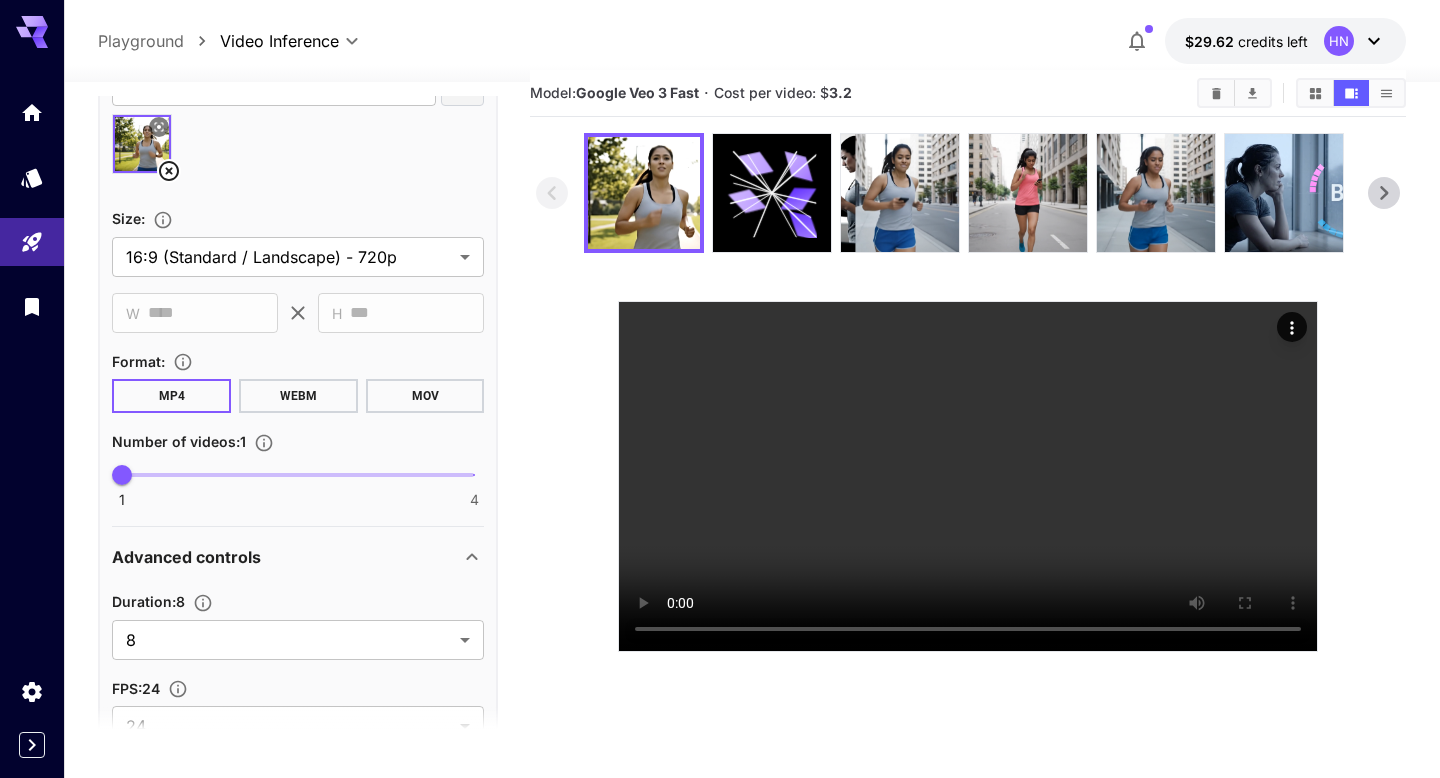 type on "**********" 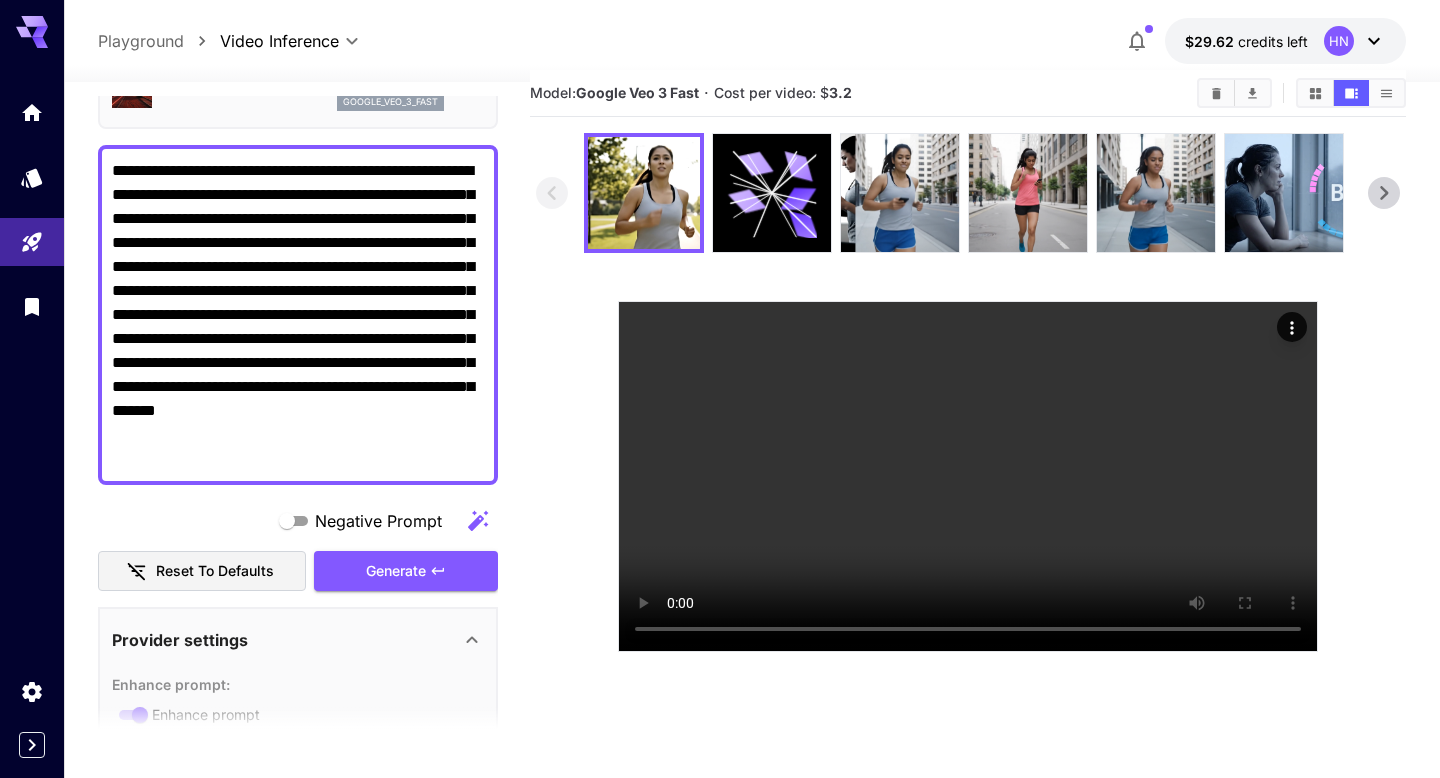 scroll, scrollTop: 0, scrollLeft: 0, axis: both 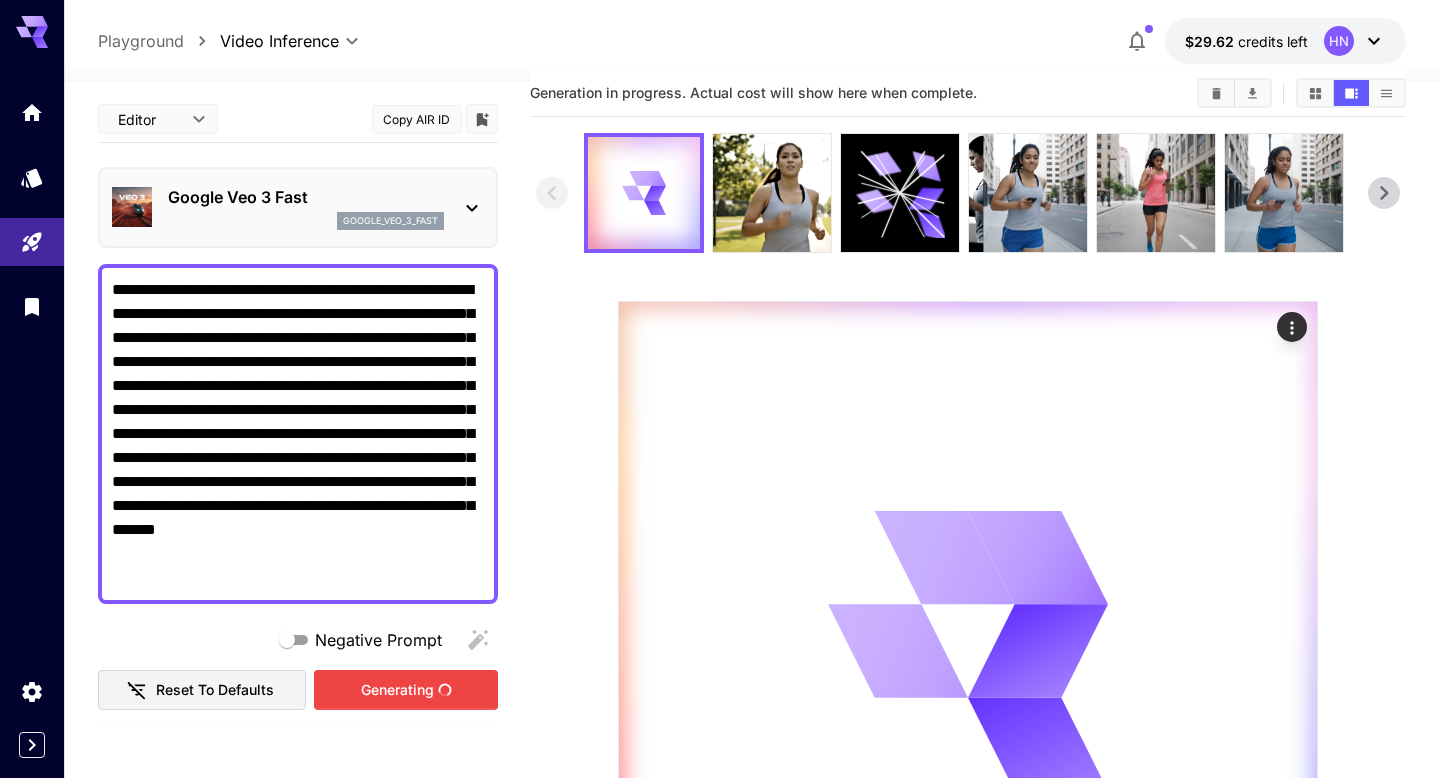 click on "Generating" at bounding box center [406, 690] 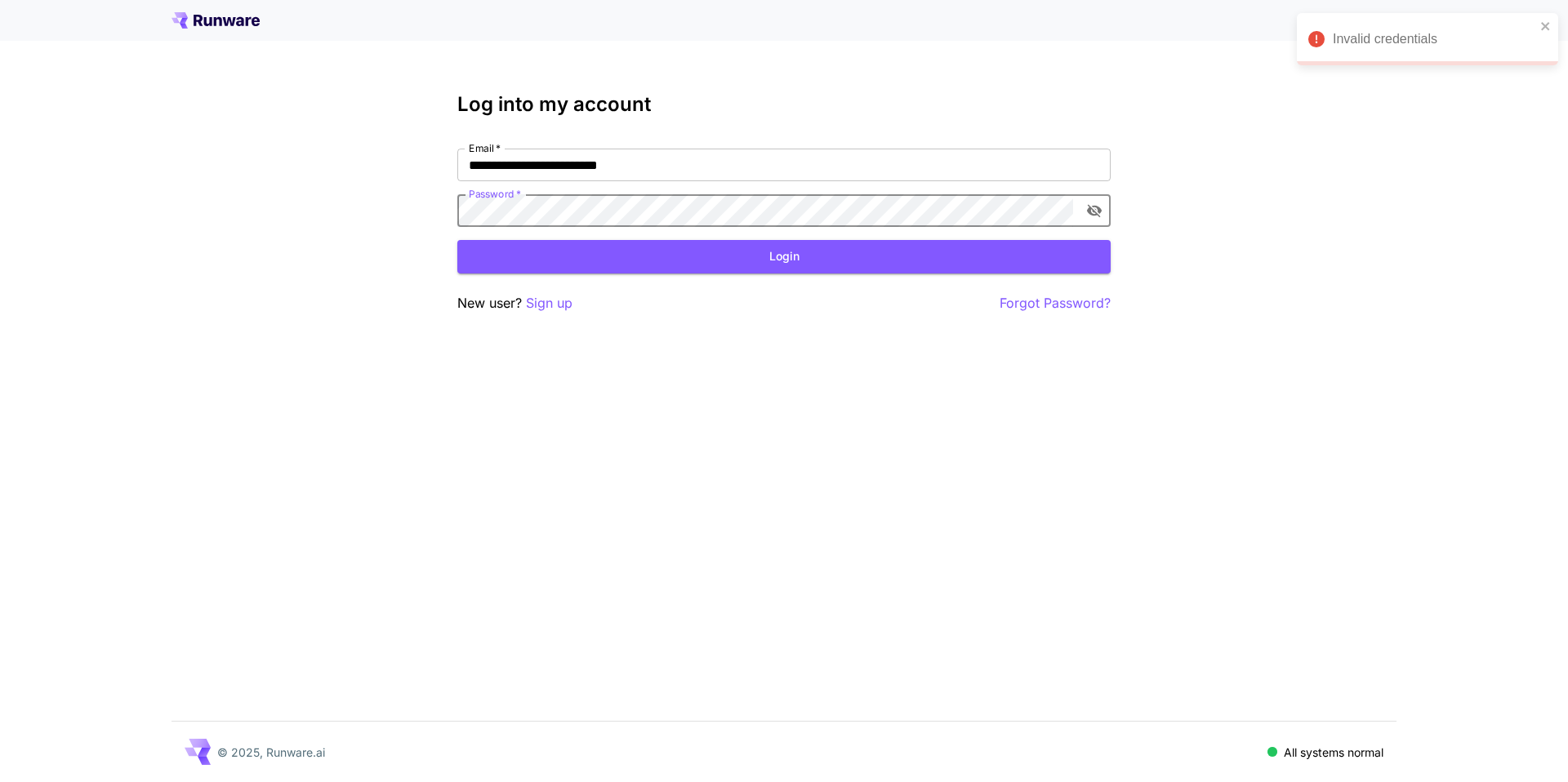 scroll, scrollTop: 0, scrollLeft: 0, axis: both 